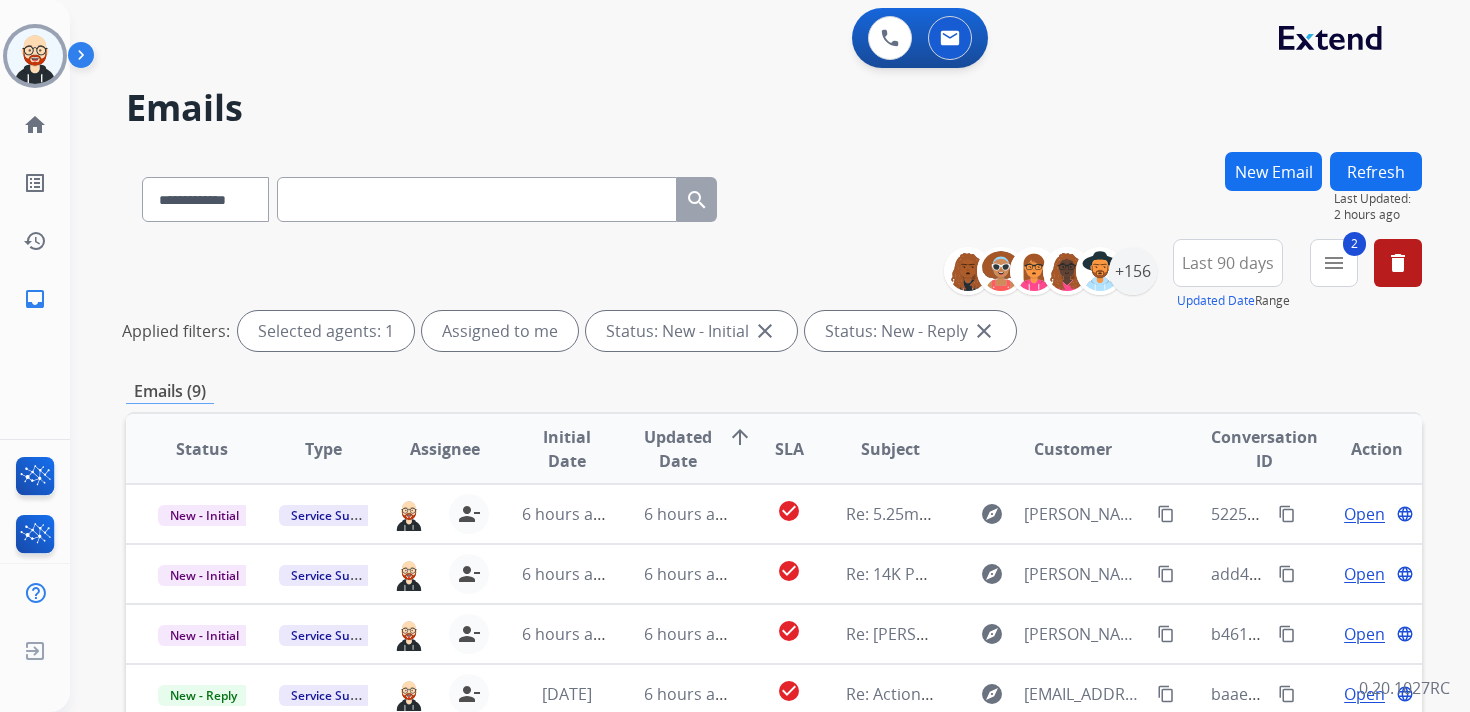 scroll, scrollTop: 0, scrollLeft: 0, axis: both 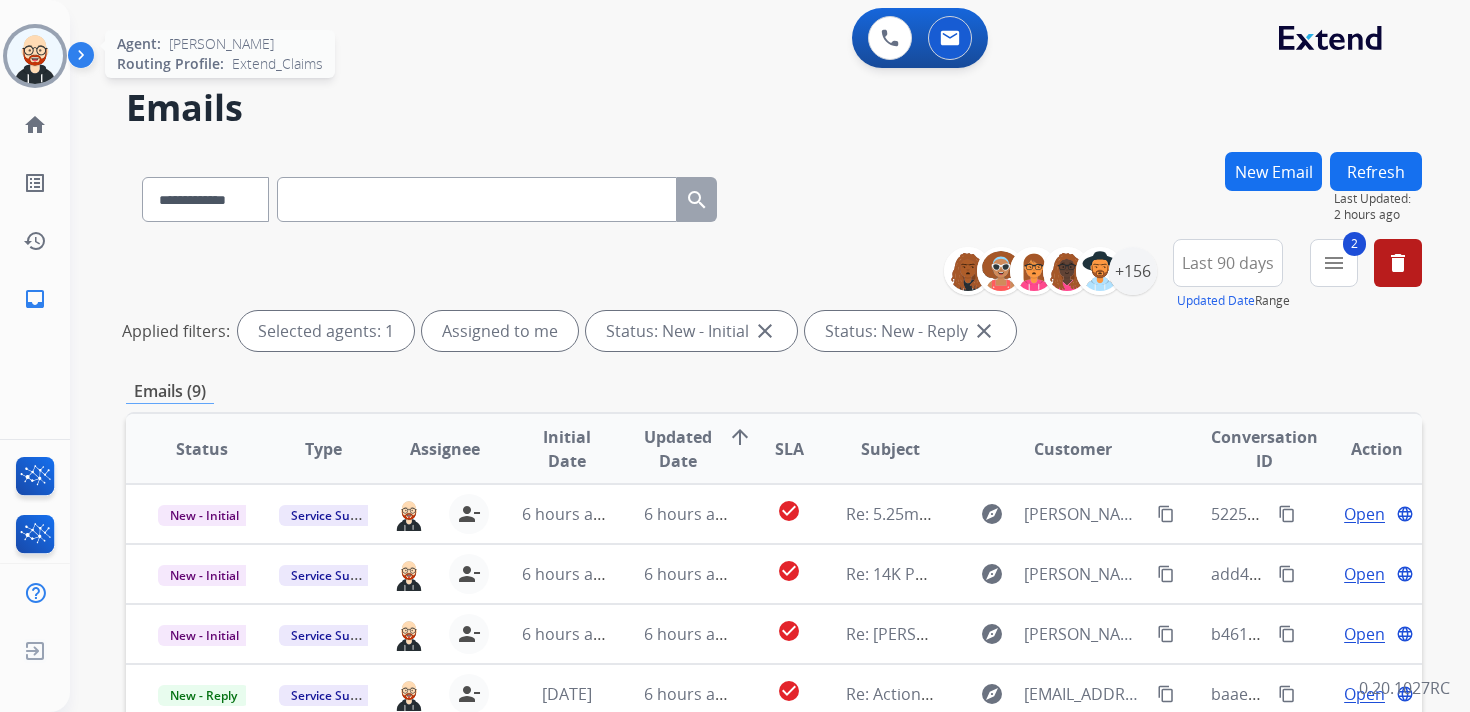 click at bounding box center [35, 56] 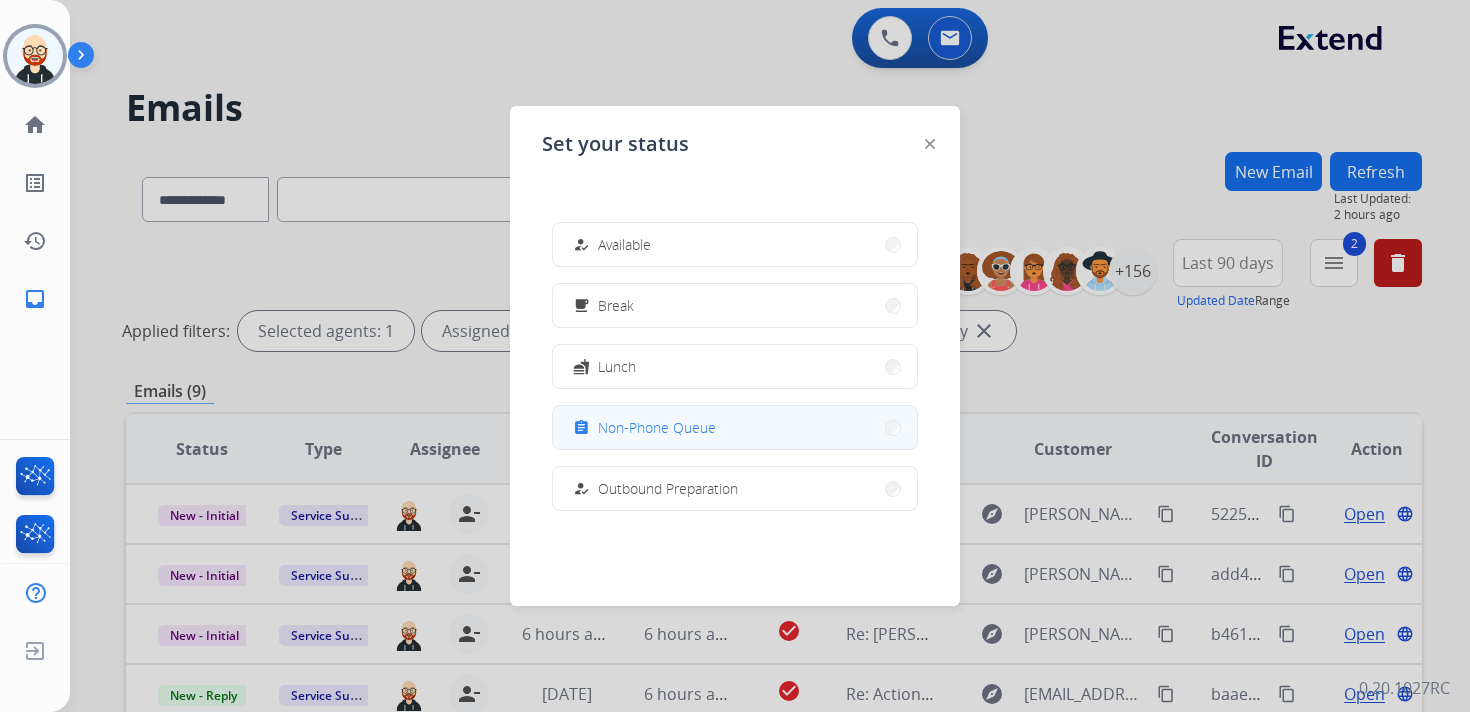 click on "assignment Non-Phone Queue" at bounding box center (642, 428) 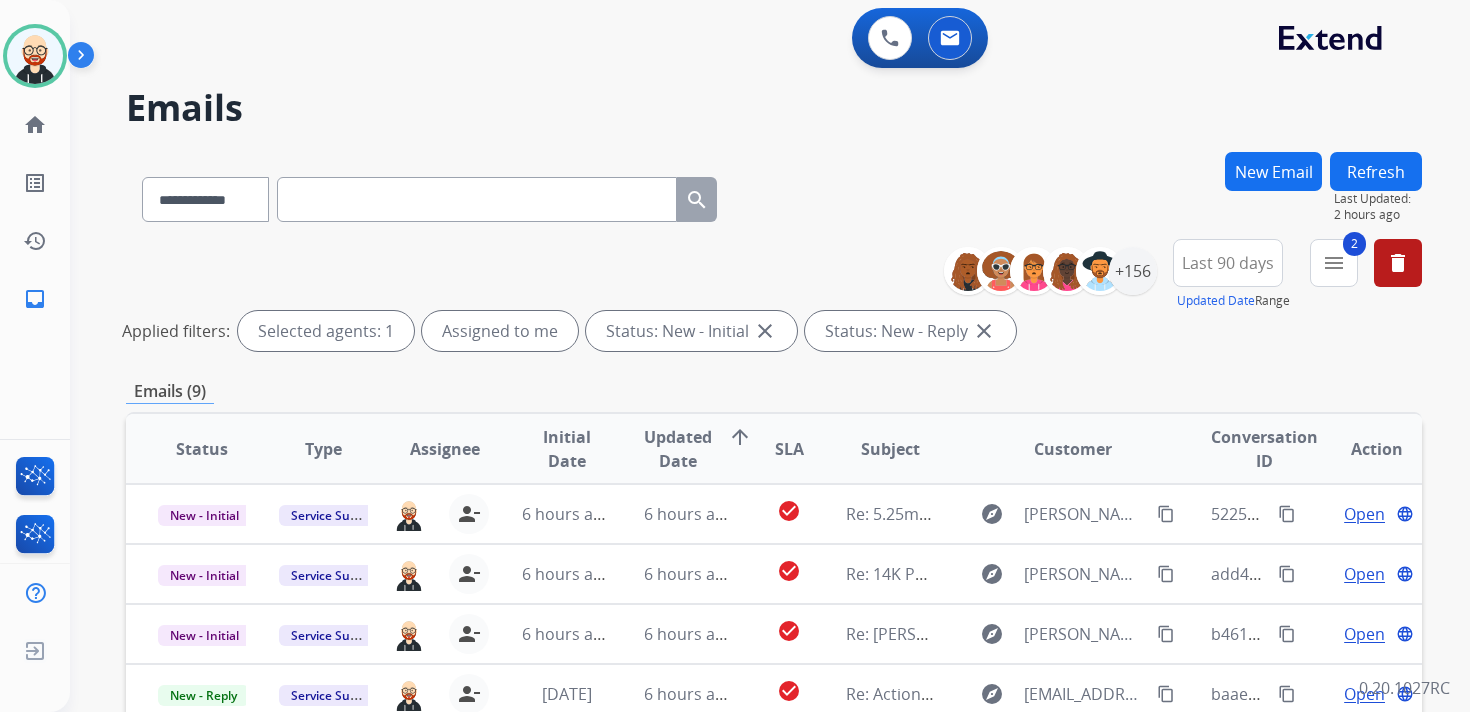 click on "Refresh" at bounding box center [1376, 171] 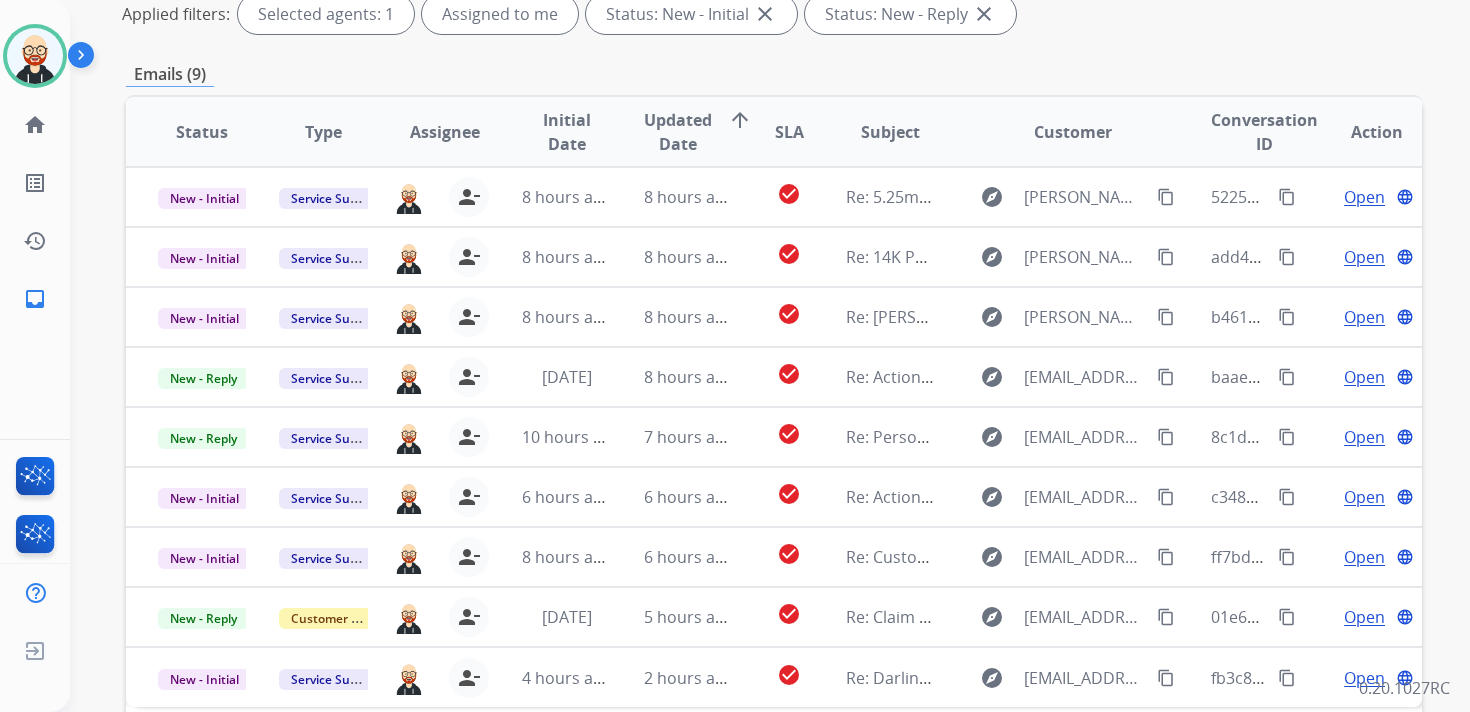 scroll, scrollTop: 314, scrollLeft: 0, axis: vertical 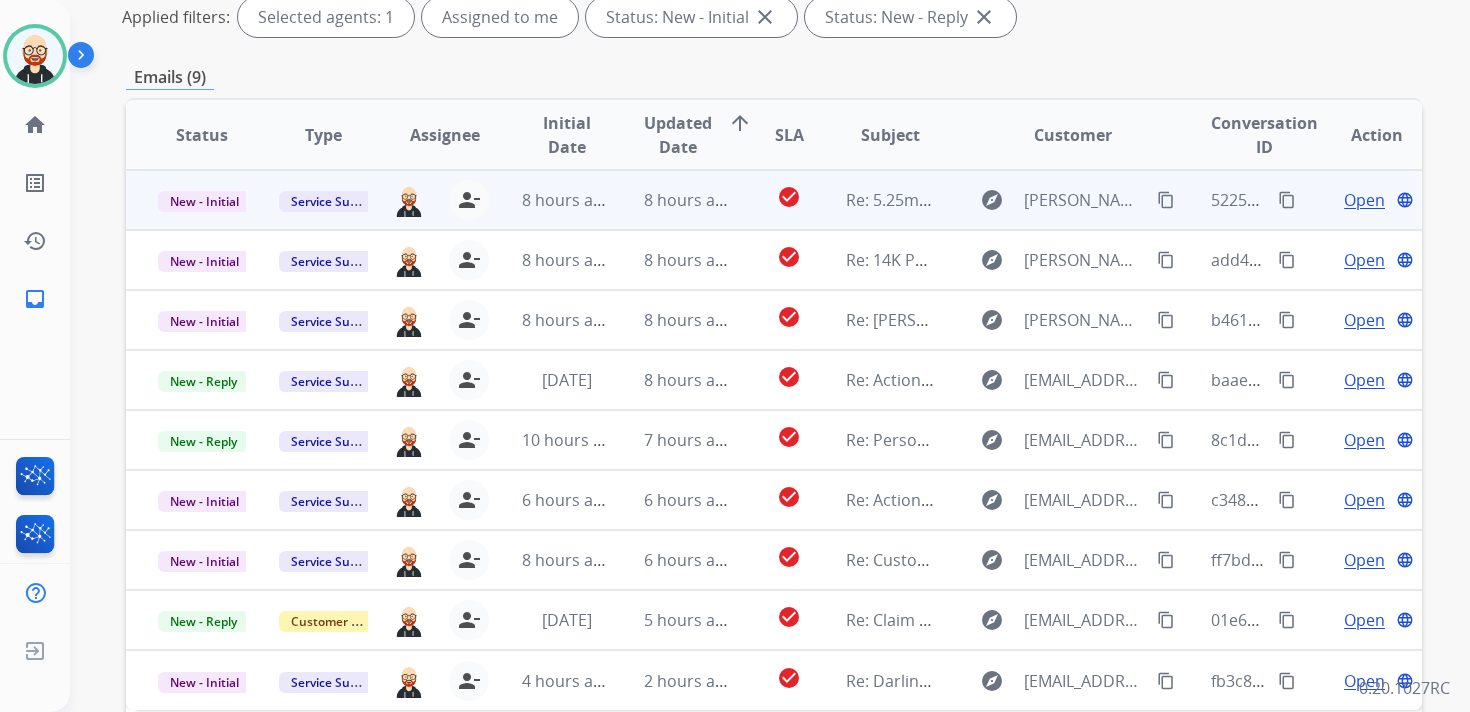 click on "Open" at bounding box center [1364, 200] 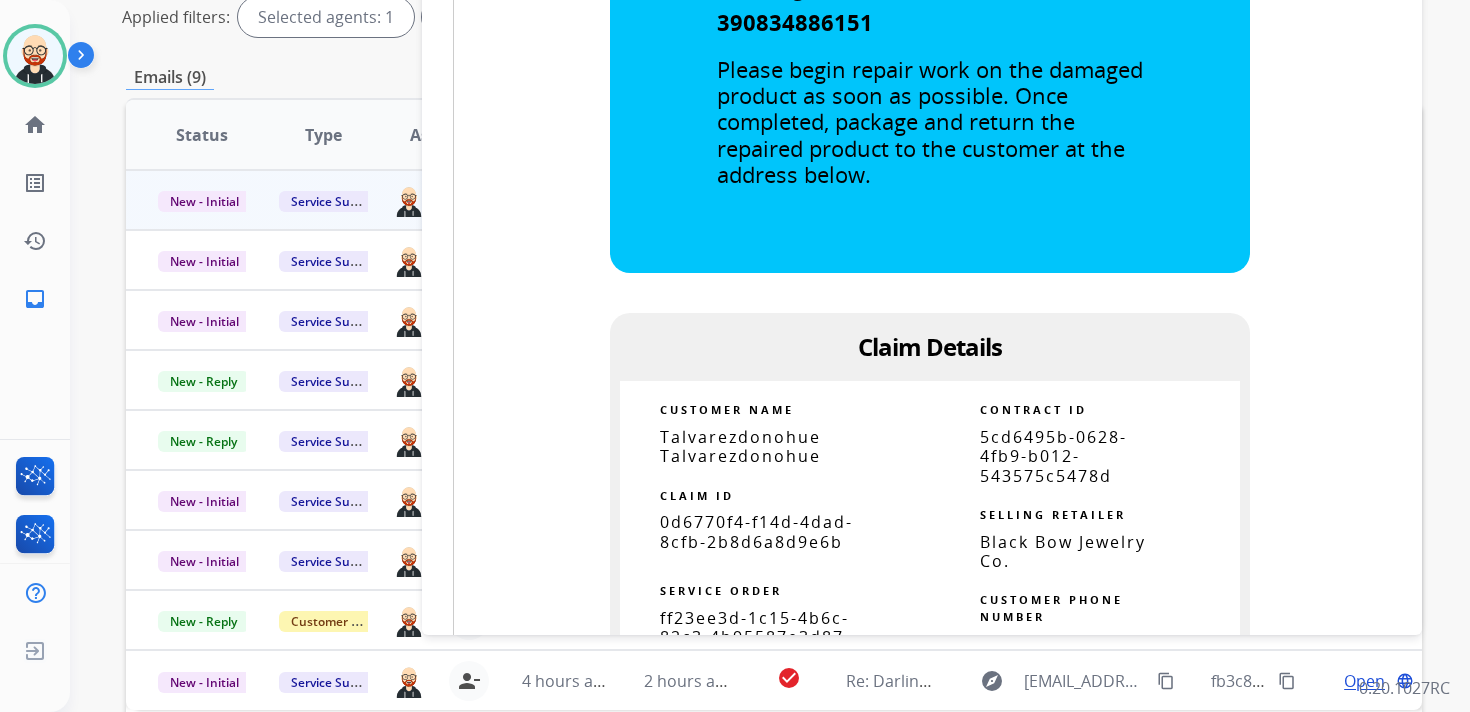 scroll, scrollTop: 945, scrollLeft: 0, axis: vertical 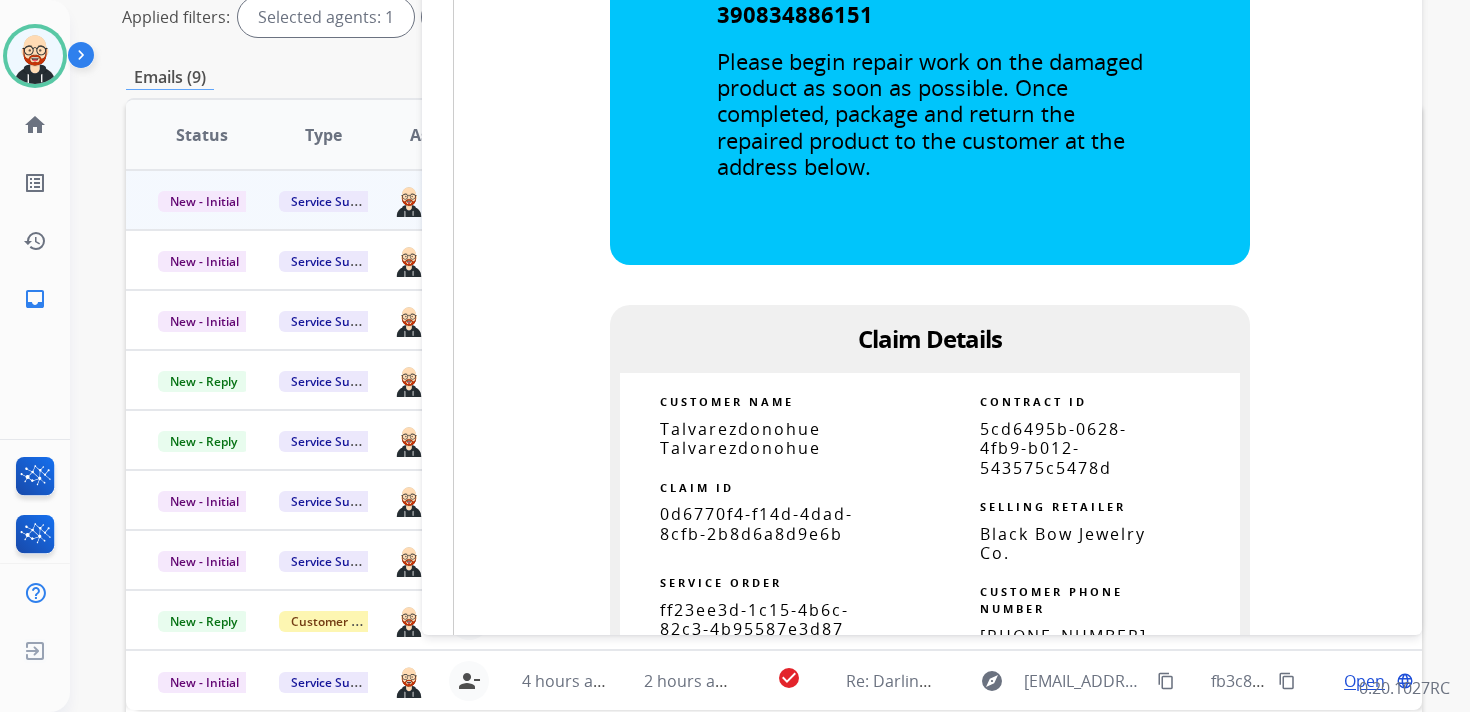 click on "0d6770f4-f14d-4dad-8cfb-2b8d6a8d9e6b" at bounding box center (756, 523) 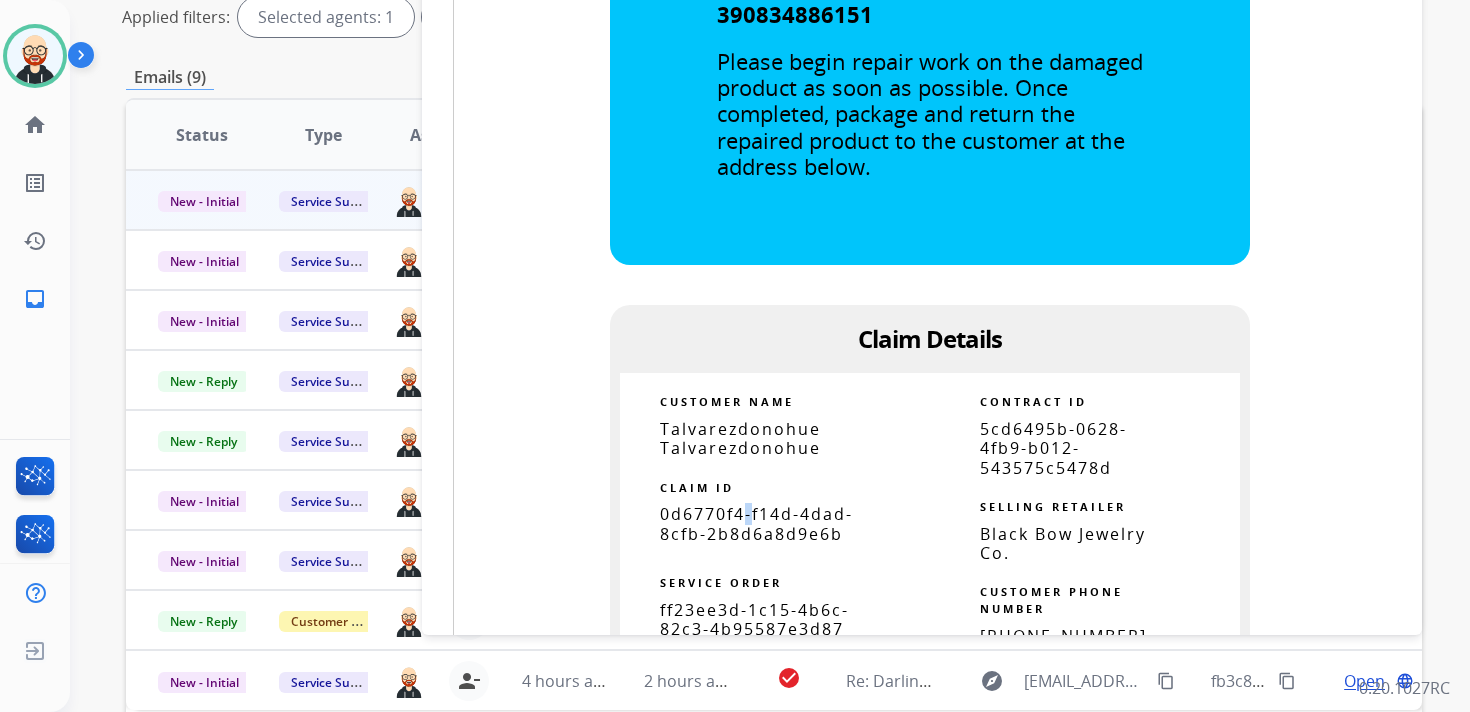 click on "0d6770f4-f14d-4dad-8cfb-2b8d6a8d9e6b" at bounding box center (756, 523) 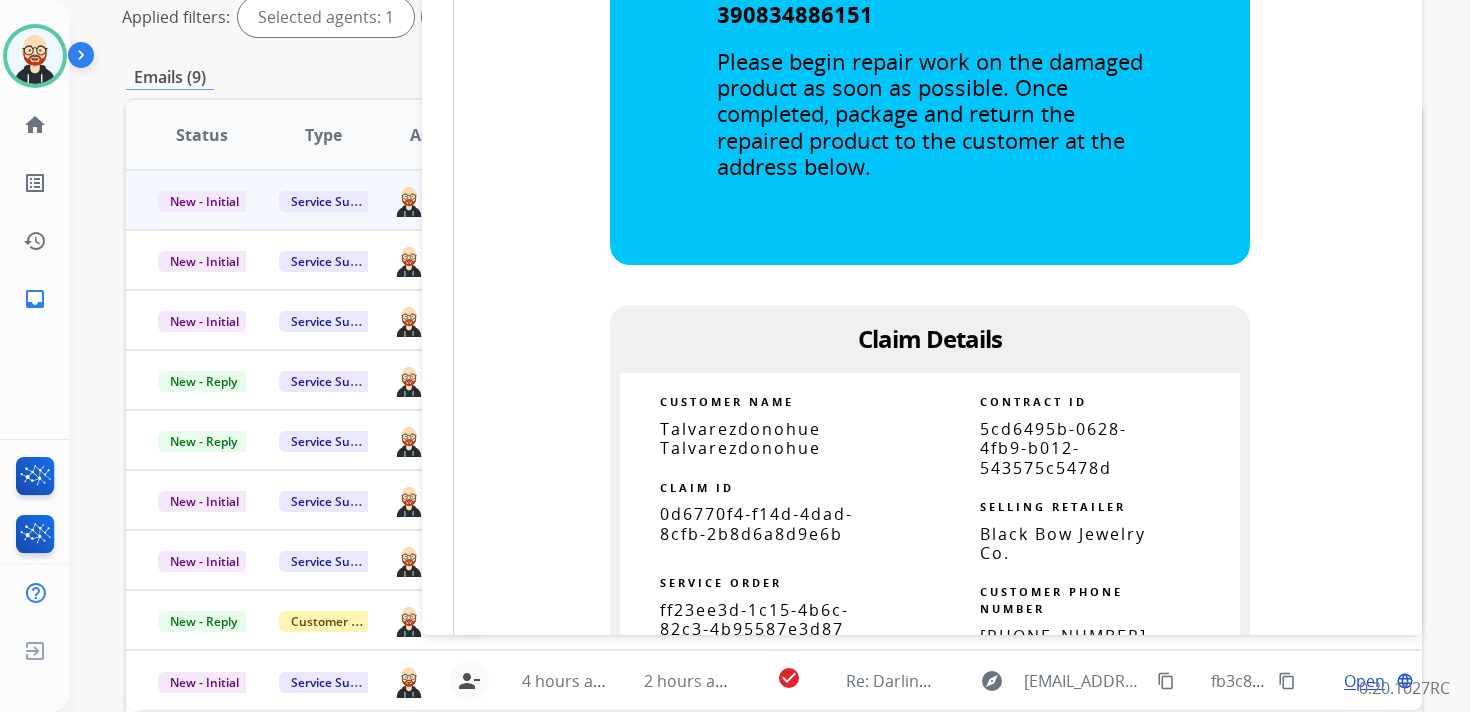 click on "0d6770f4-f14d-4dad-8cfb-2b8d6a8d9e6b" at bounding box center [756, 523] 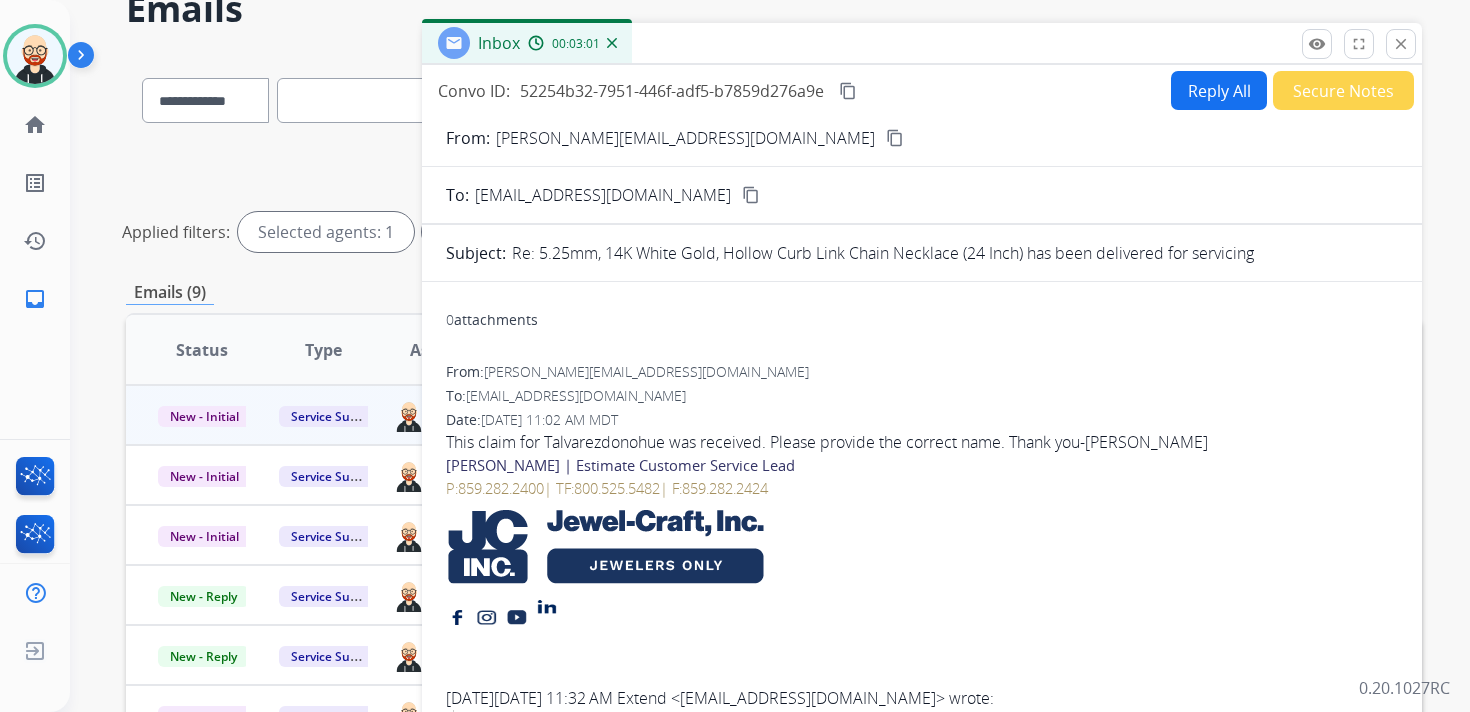 scroll, scrollTop: 0, scrollLeft: 0, axis: both 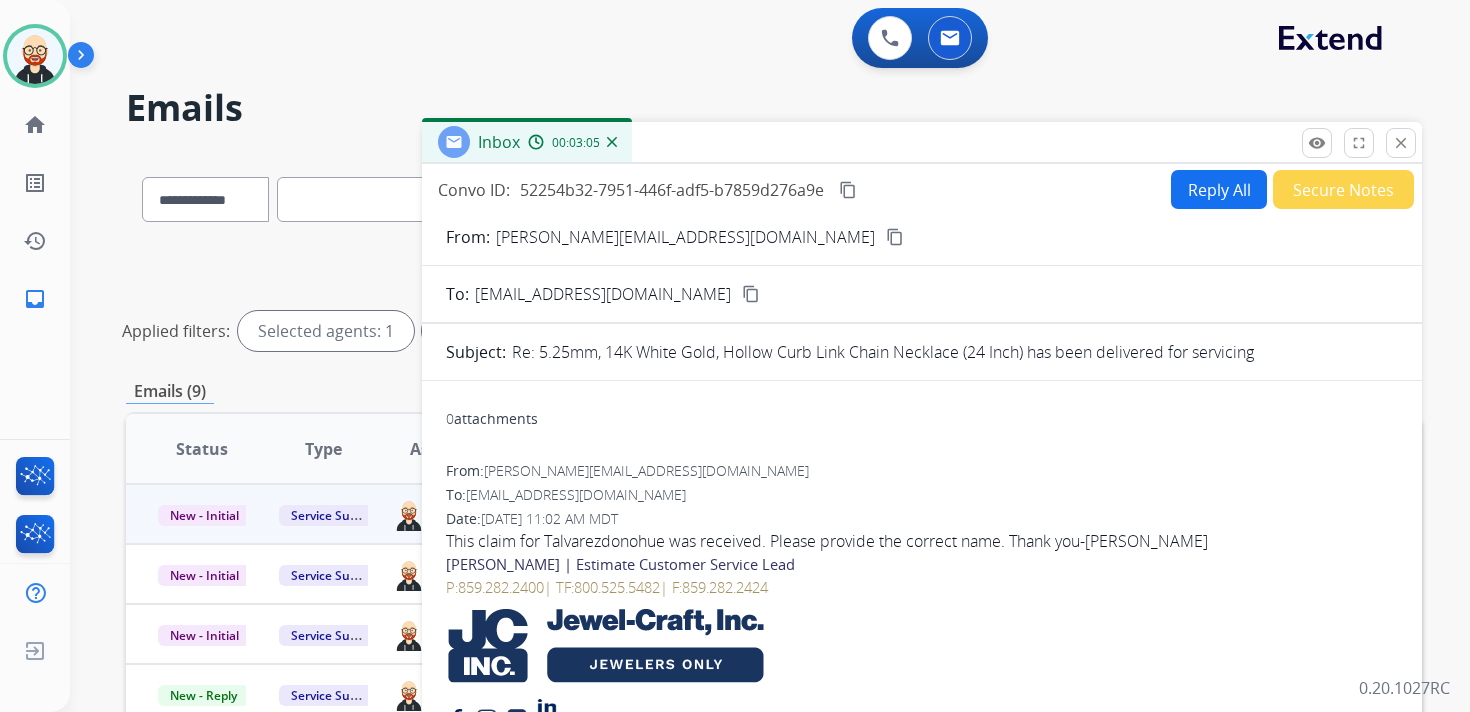 click on "content_copy" at bounding box center (848, 190) 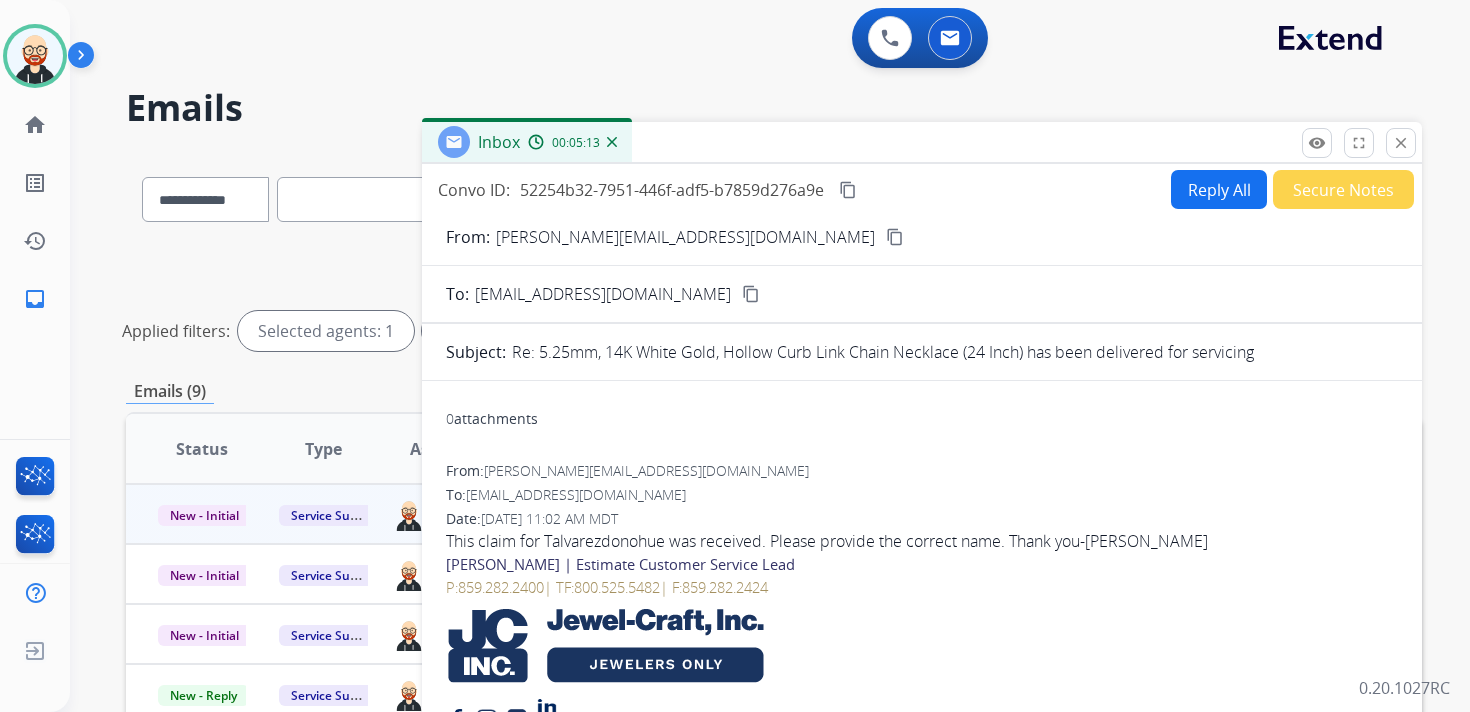 click on "Reply All" at bounding box center [1219, 189] 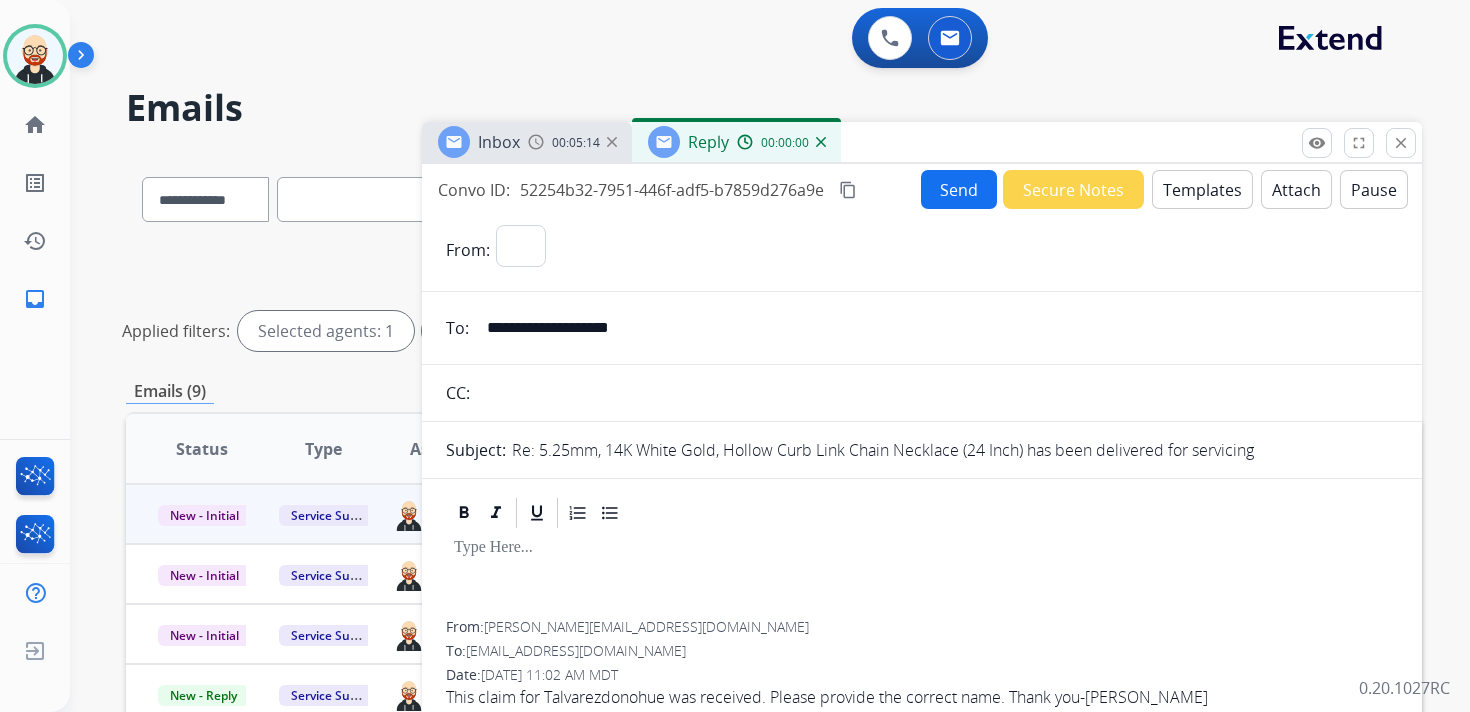 select on "**********" 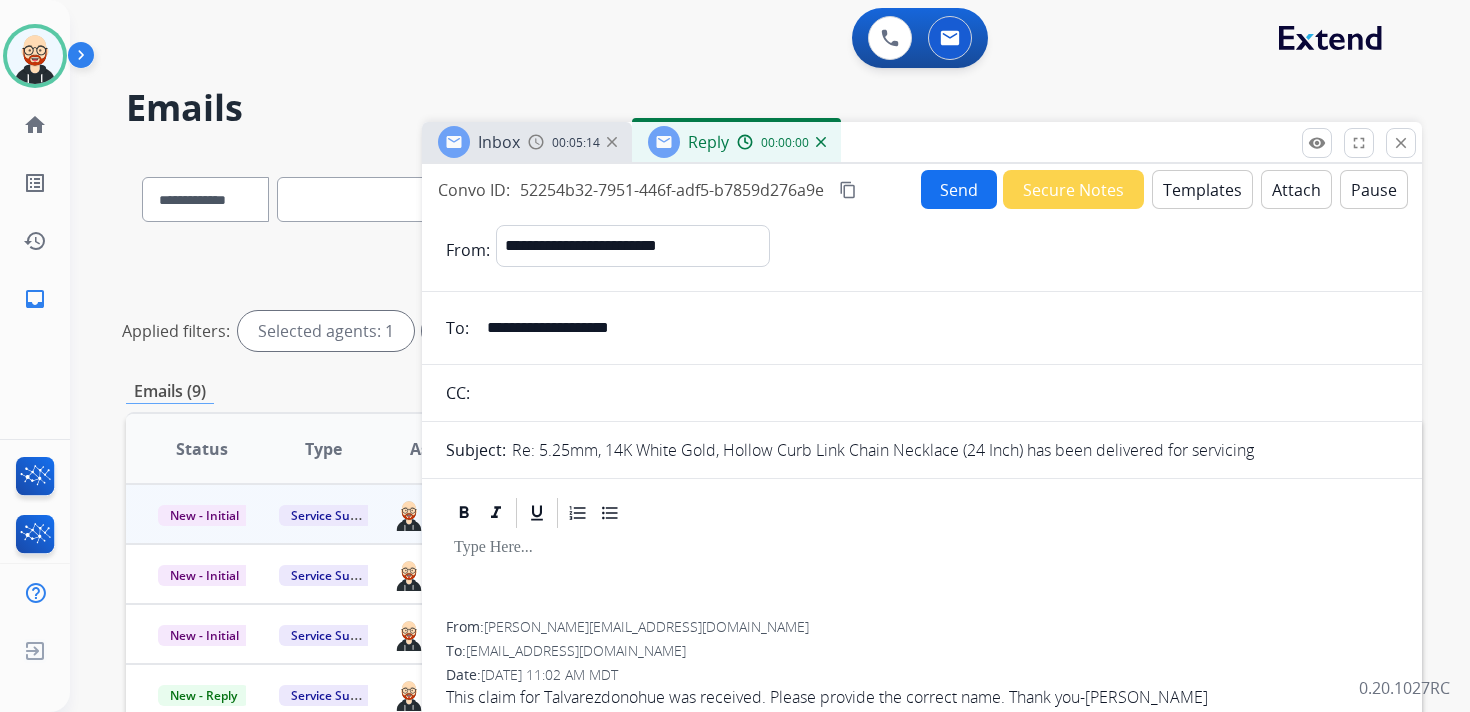 click at bounding box center (922, 576) 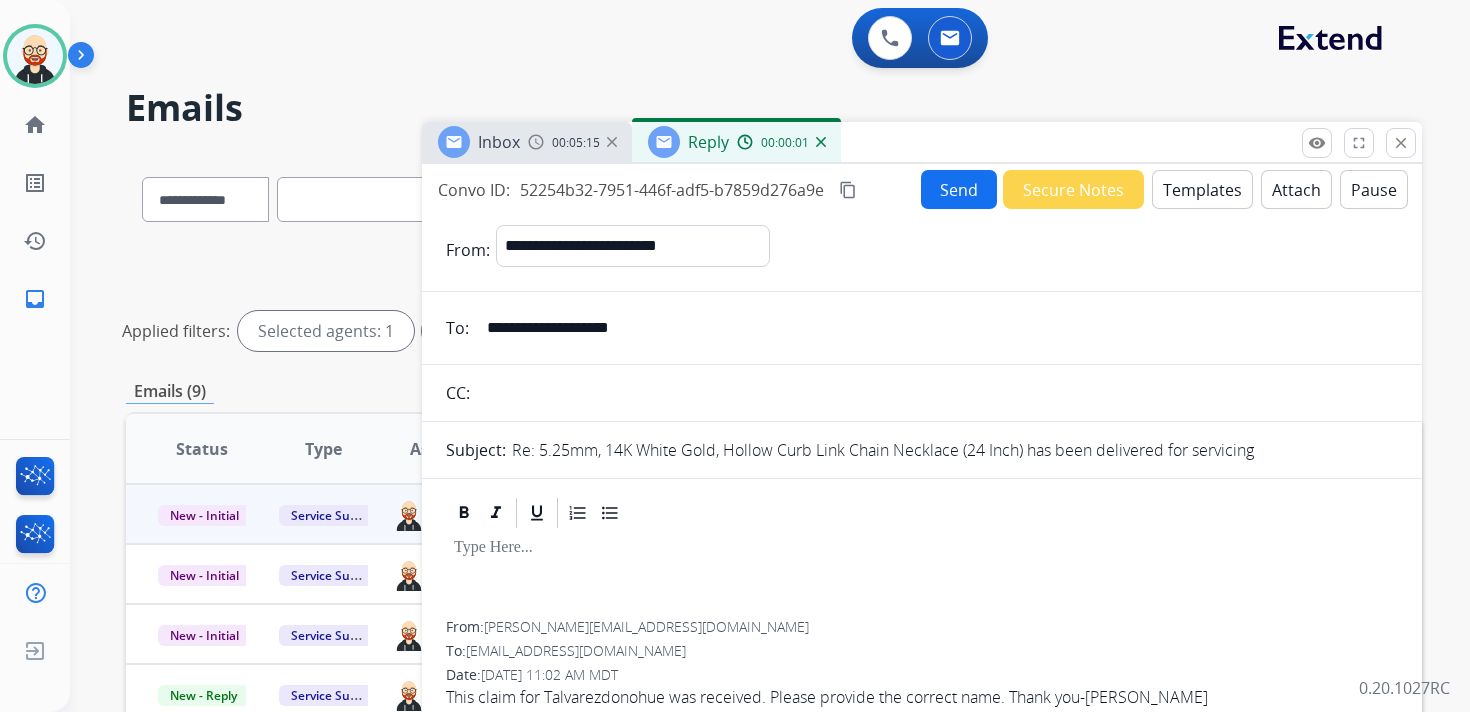 type 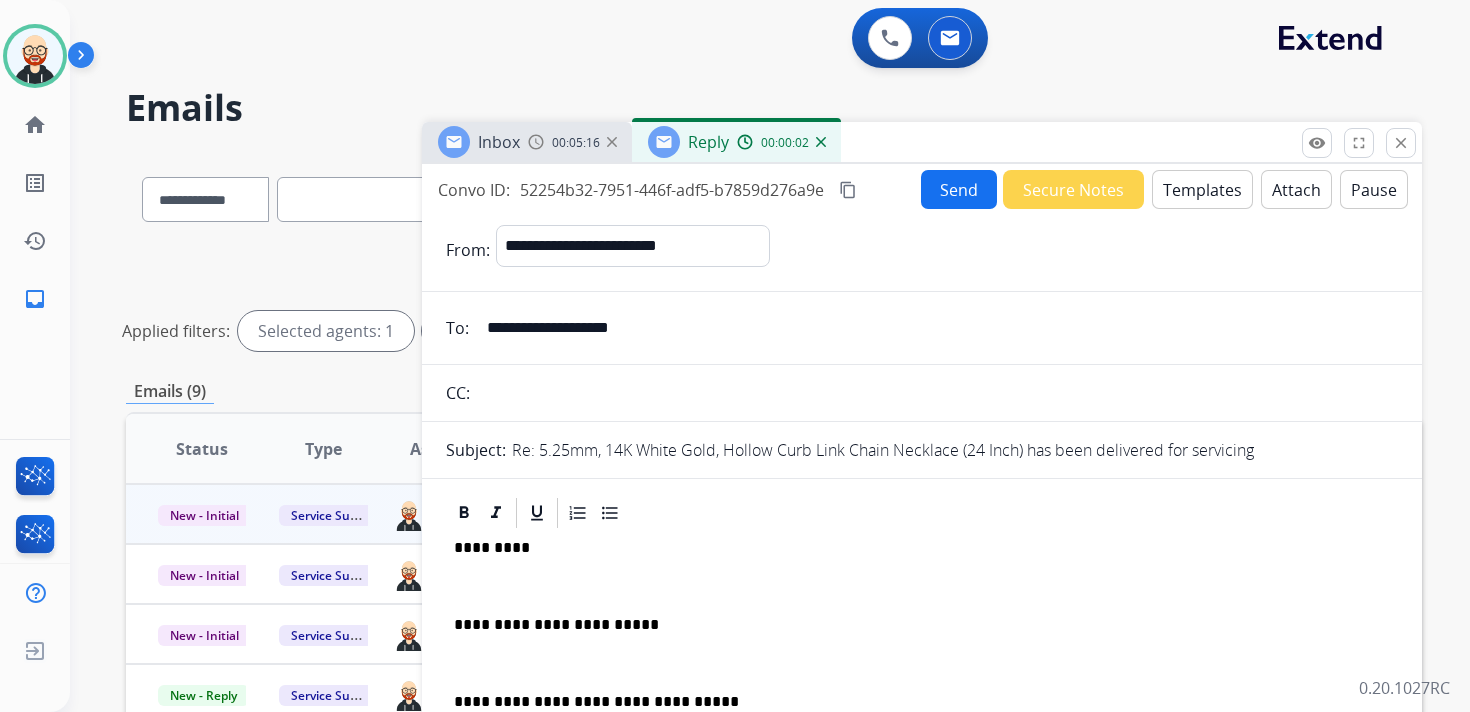scroll, scrollTop: 5, scrollLeft: 0, axis: vertical 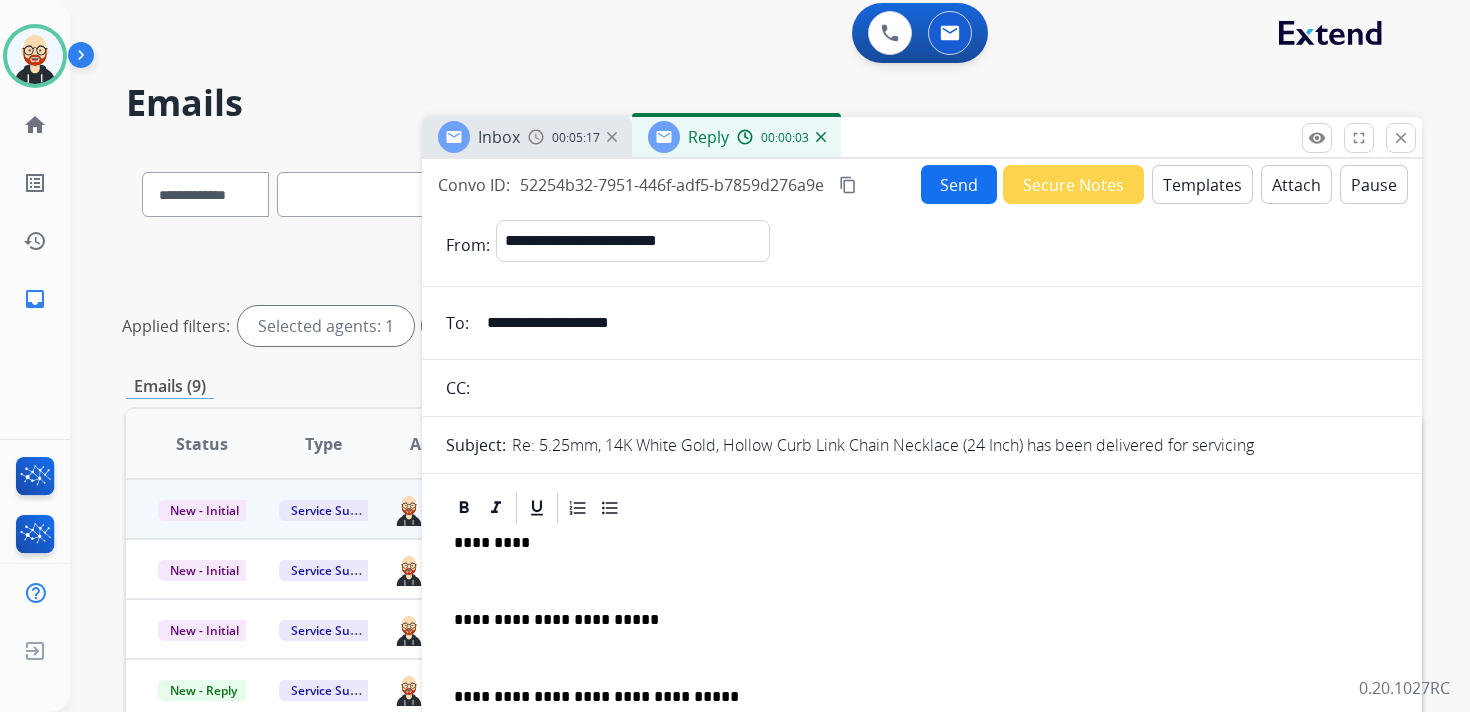 click on "*********" at bounding box center [914, 543] 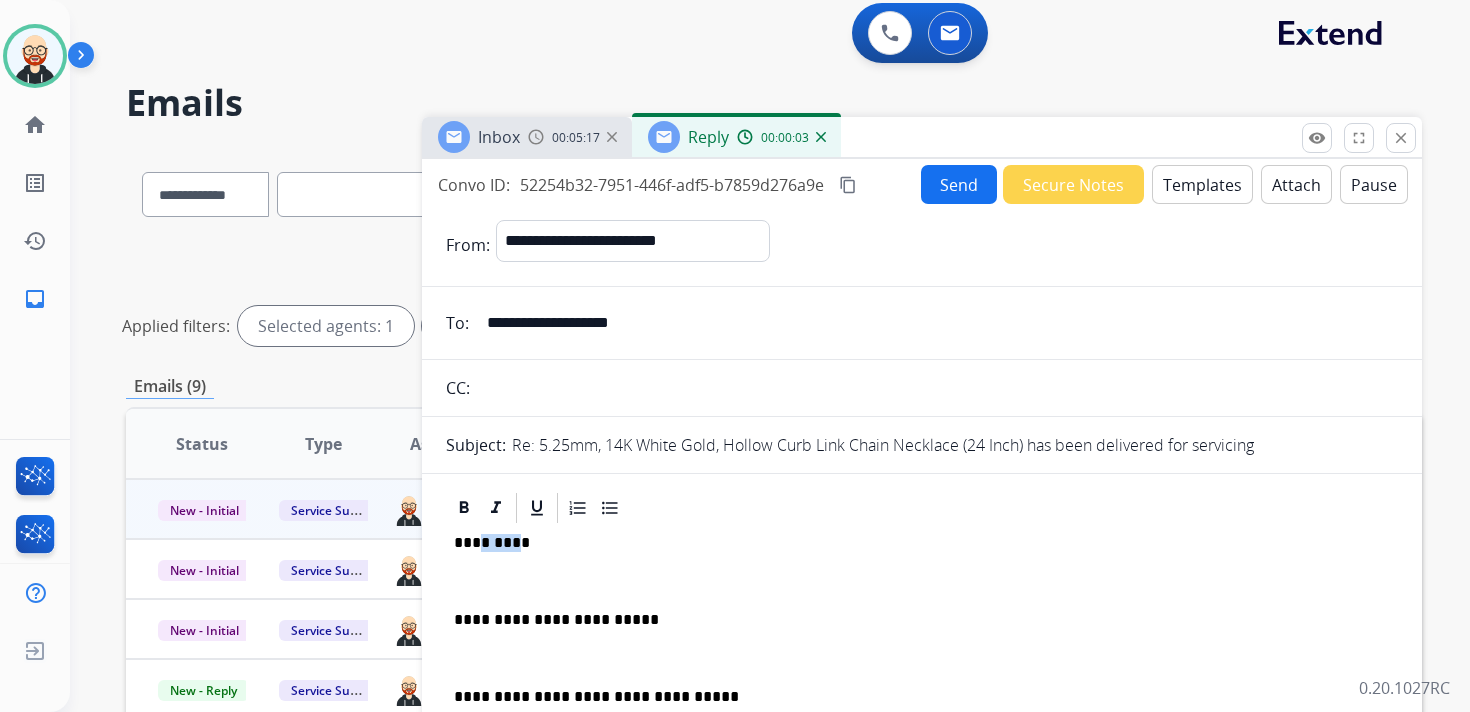 click on "*********" at bounding box center (914, 543) 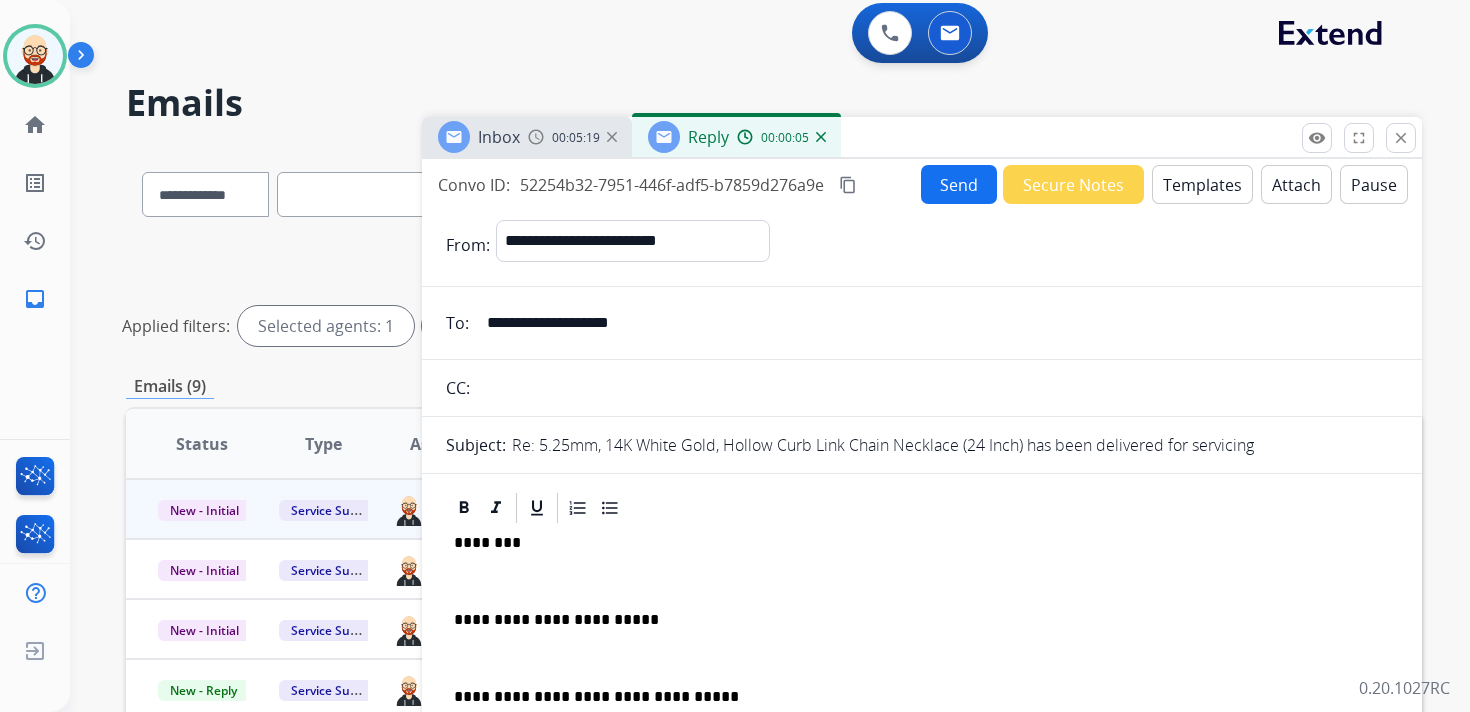 click on "**********" at bounding box center (922, 667) 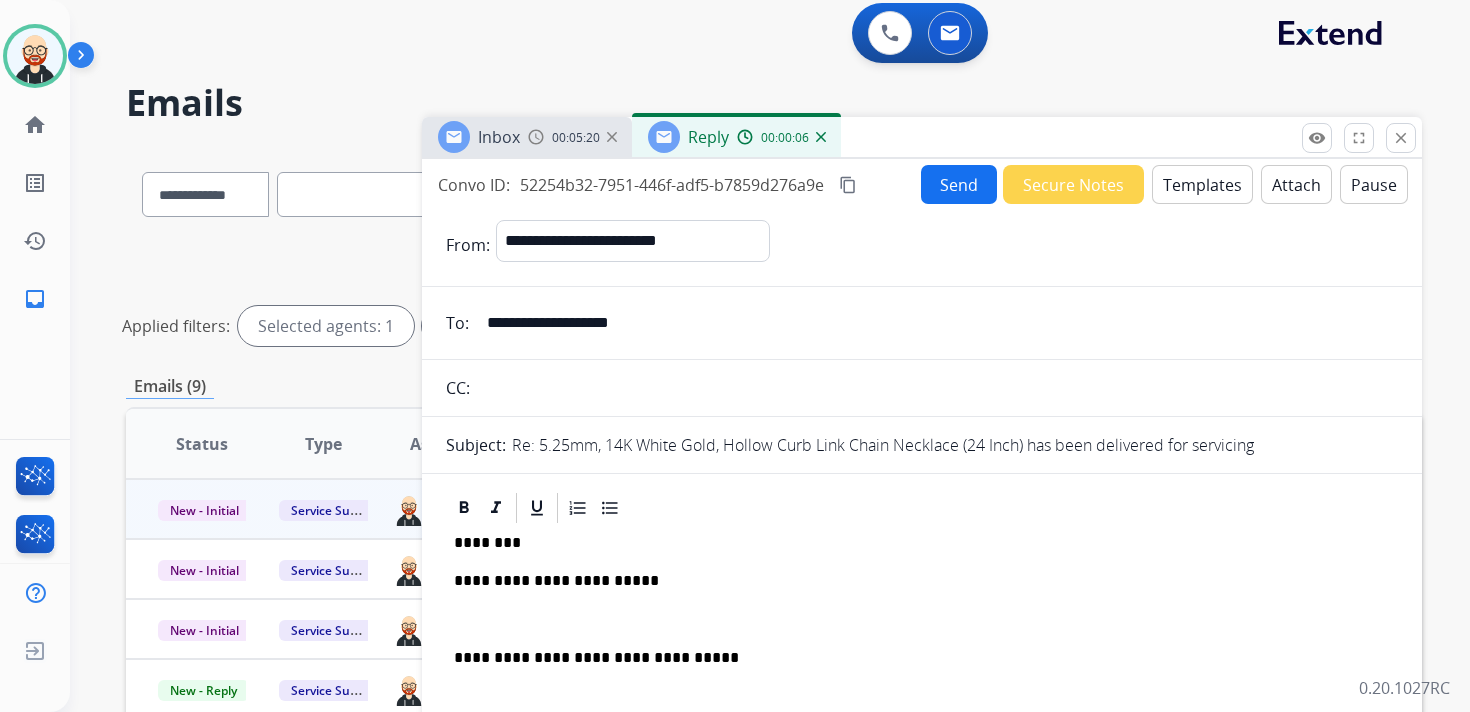 click at bounding box center (922, 620) 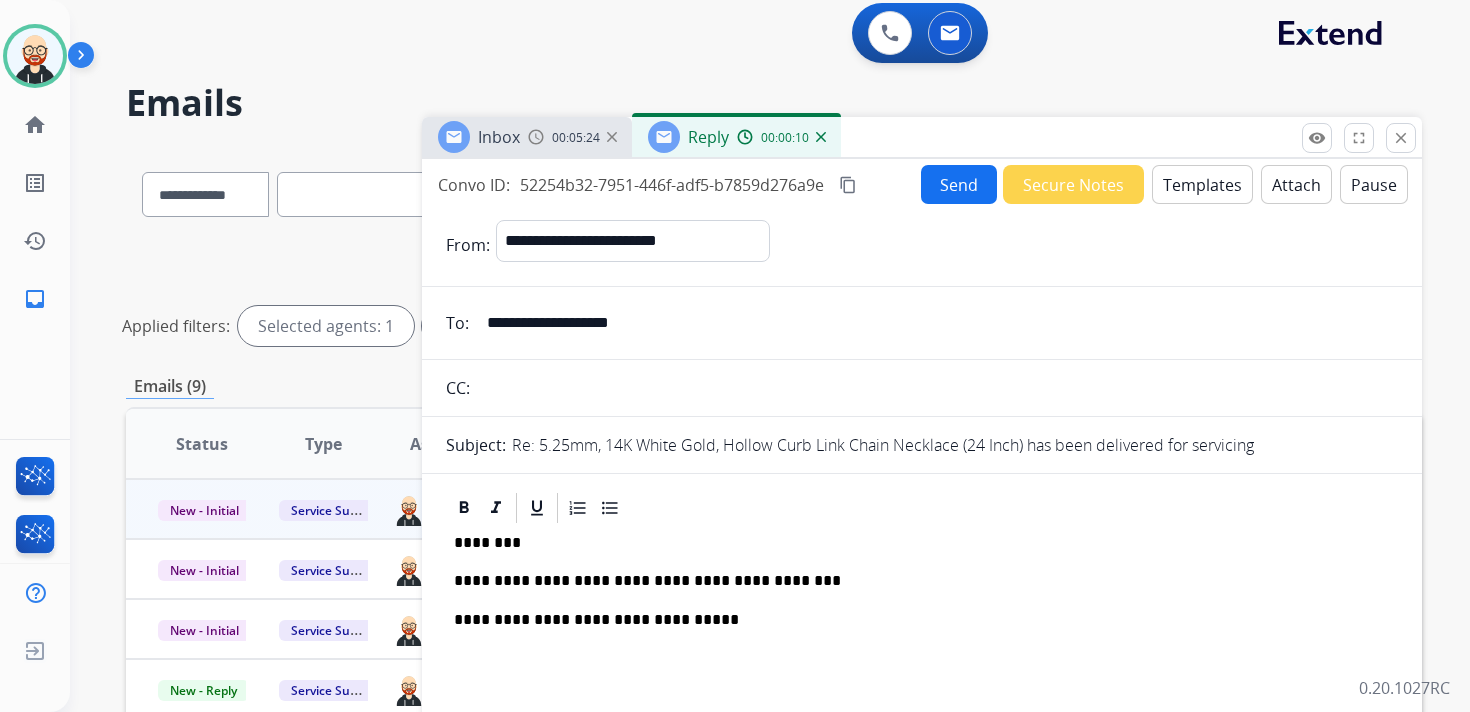 click on "**********" at bounding box center [914, 581] 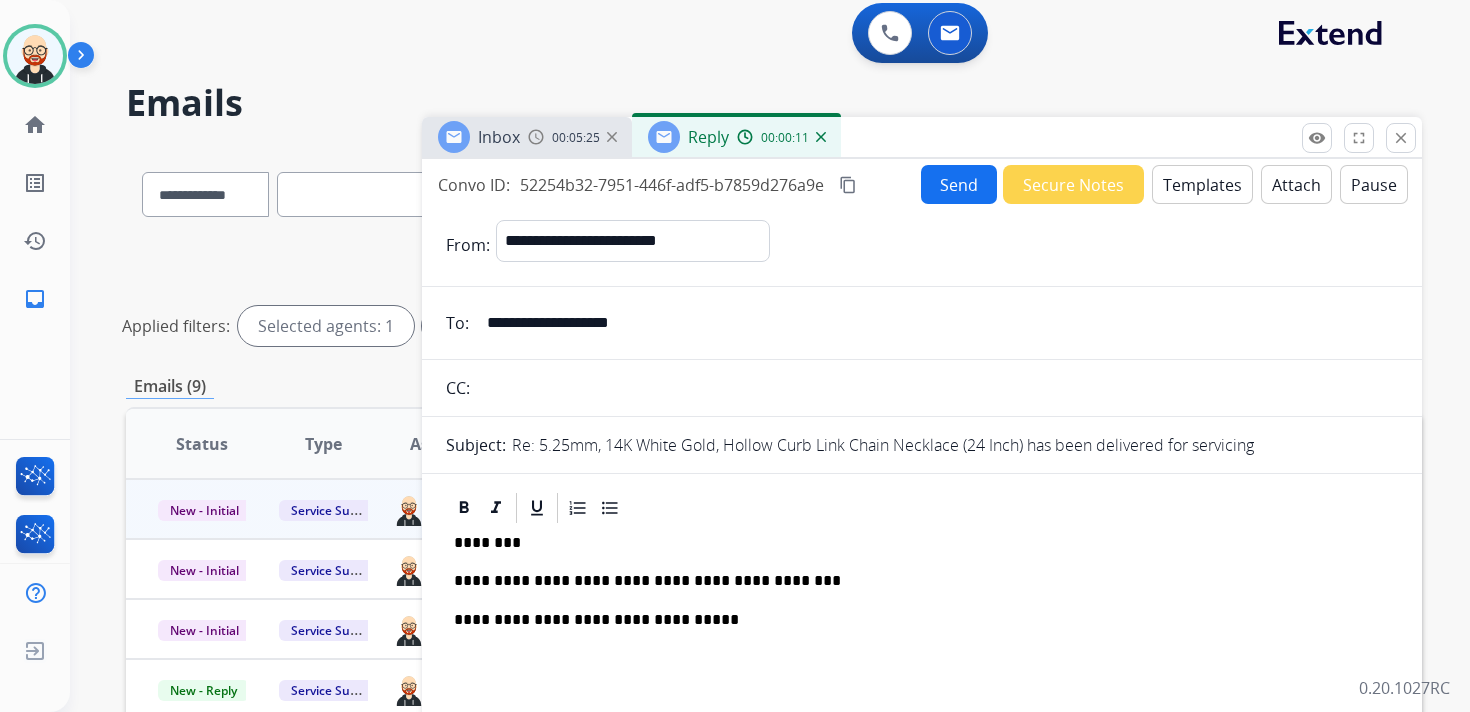 click on "**********" at bounding box center (914, 581) 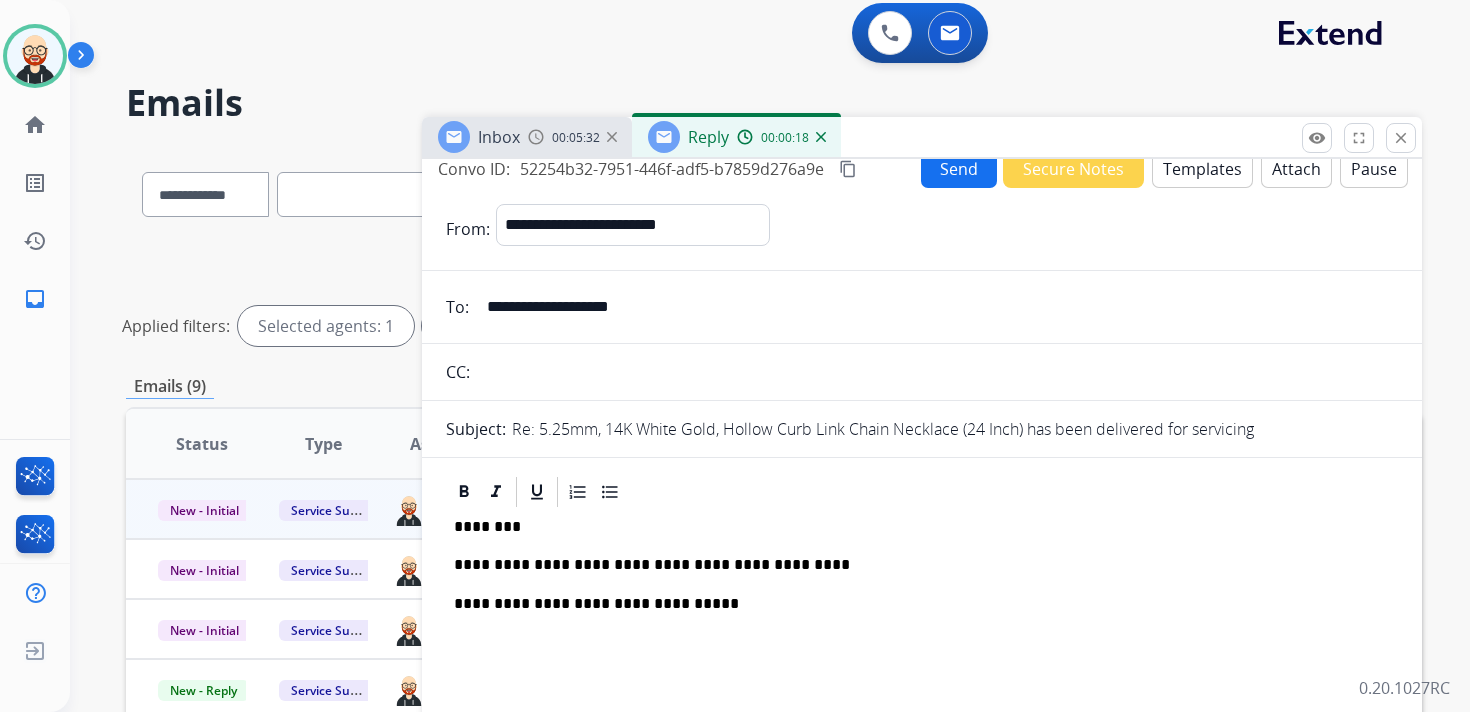scroll, scrollTop: 0, scrollLeft: 0, axis: both 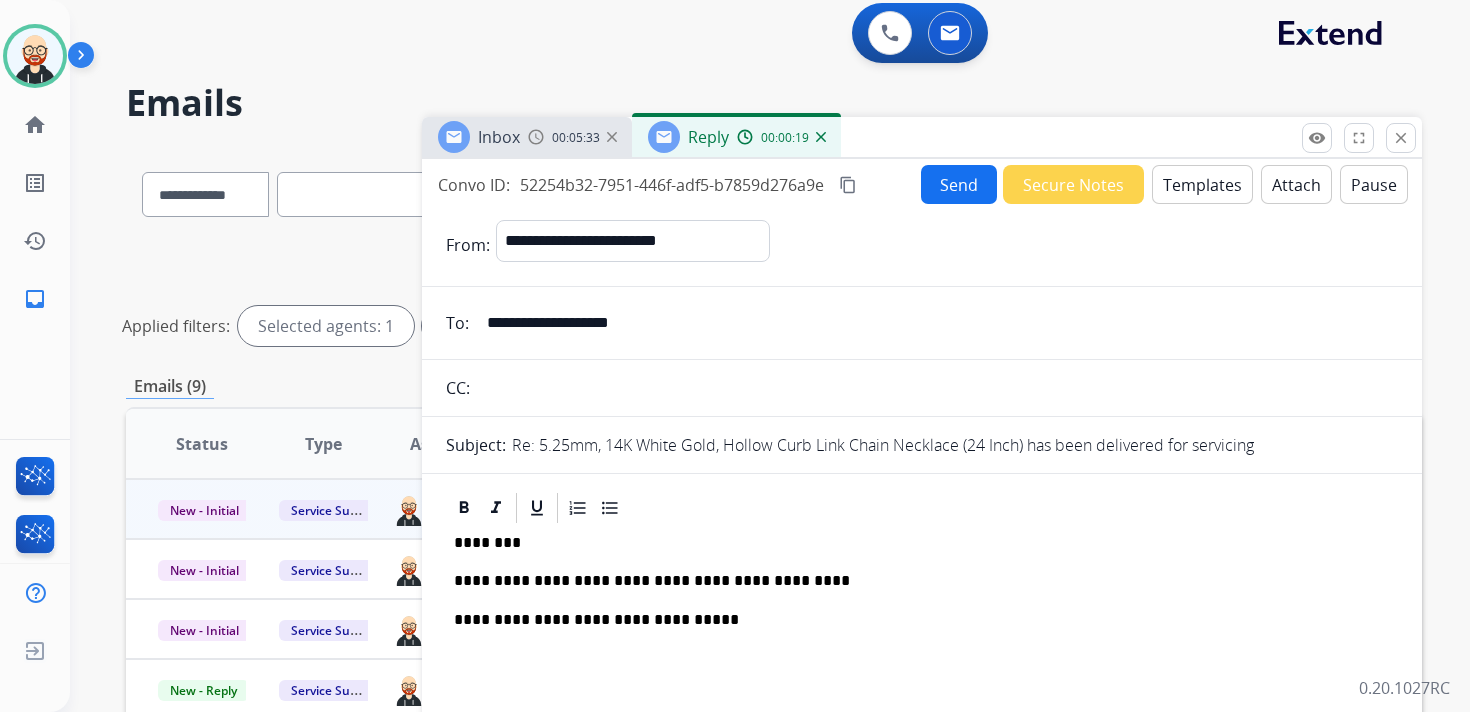 click on "Send" at bounding box center [959, 184] 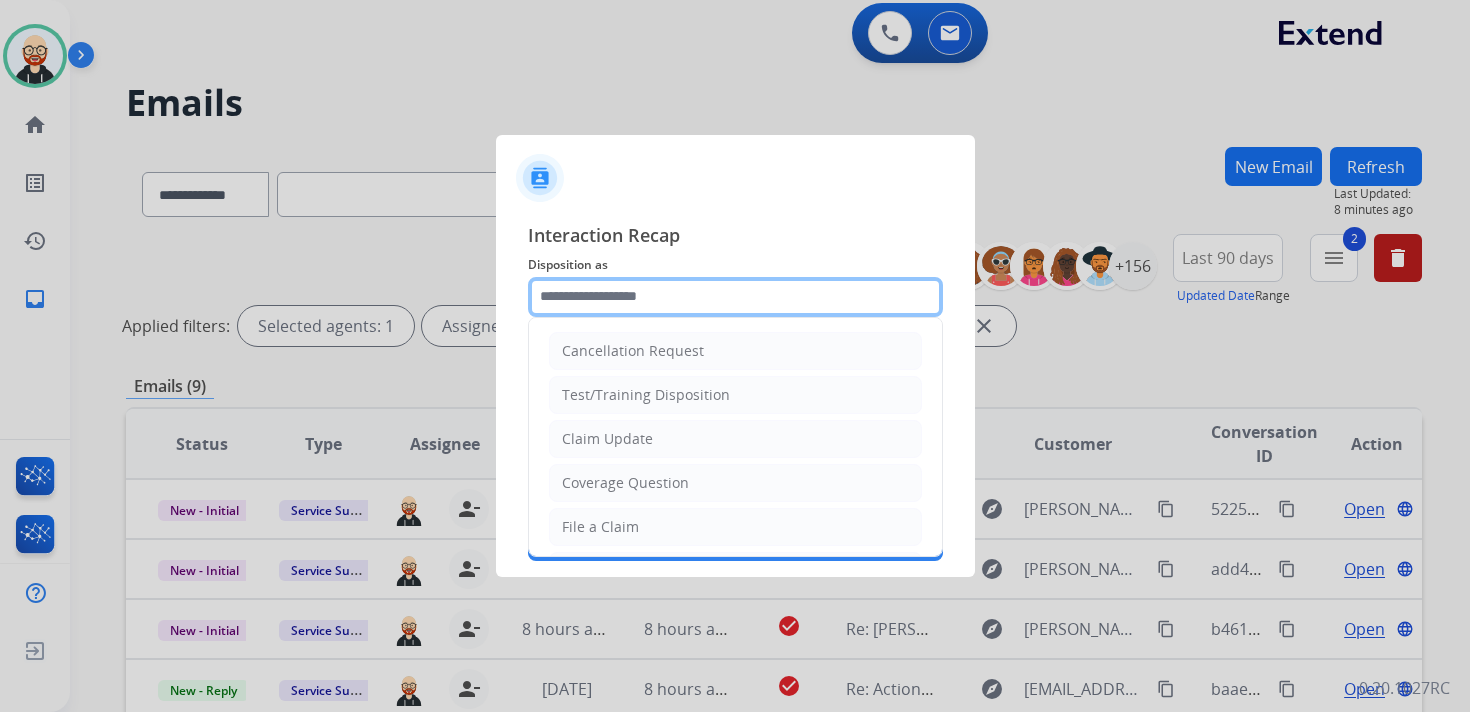 click 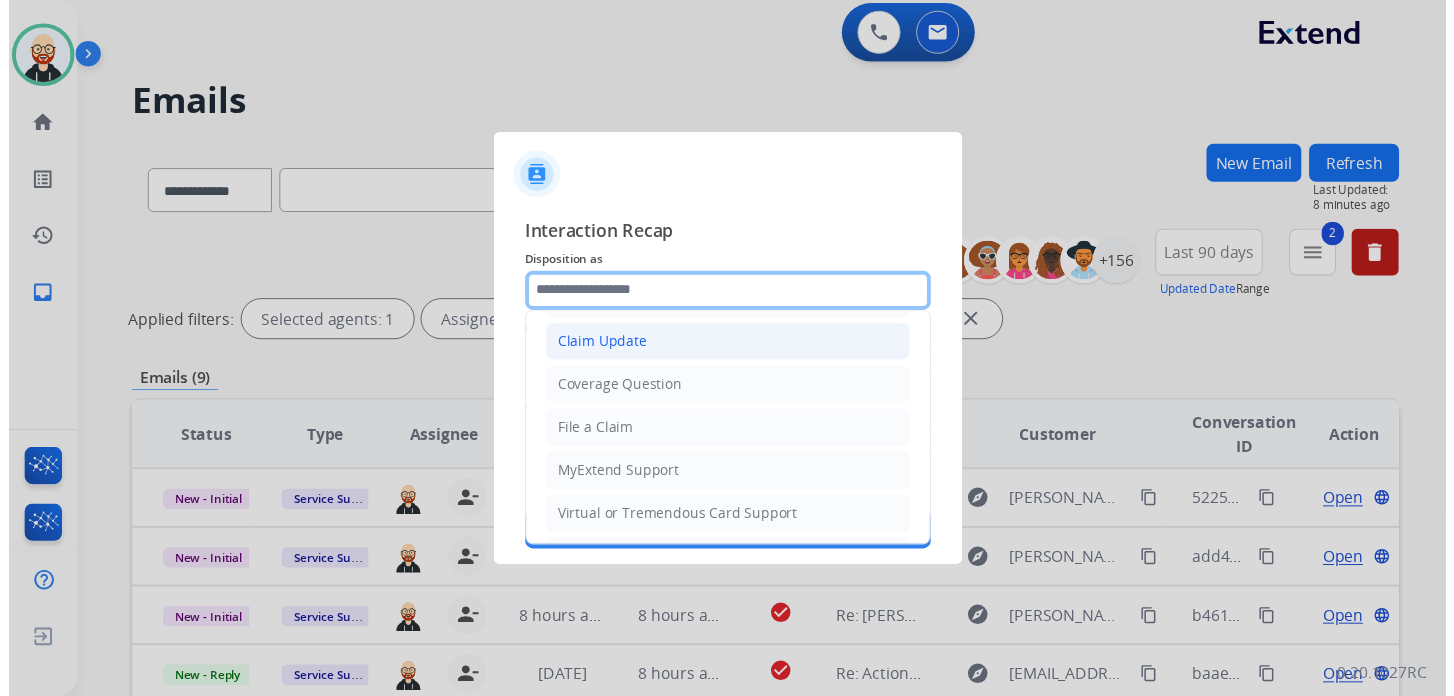 scroll, scrollTop: 300, scrollLeft: 0, axis: vertical 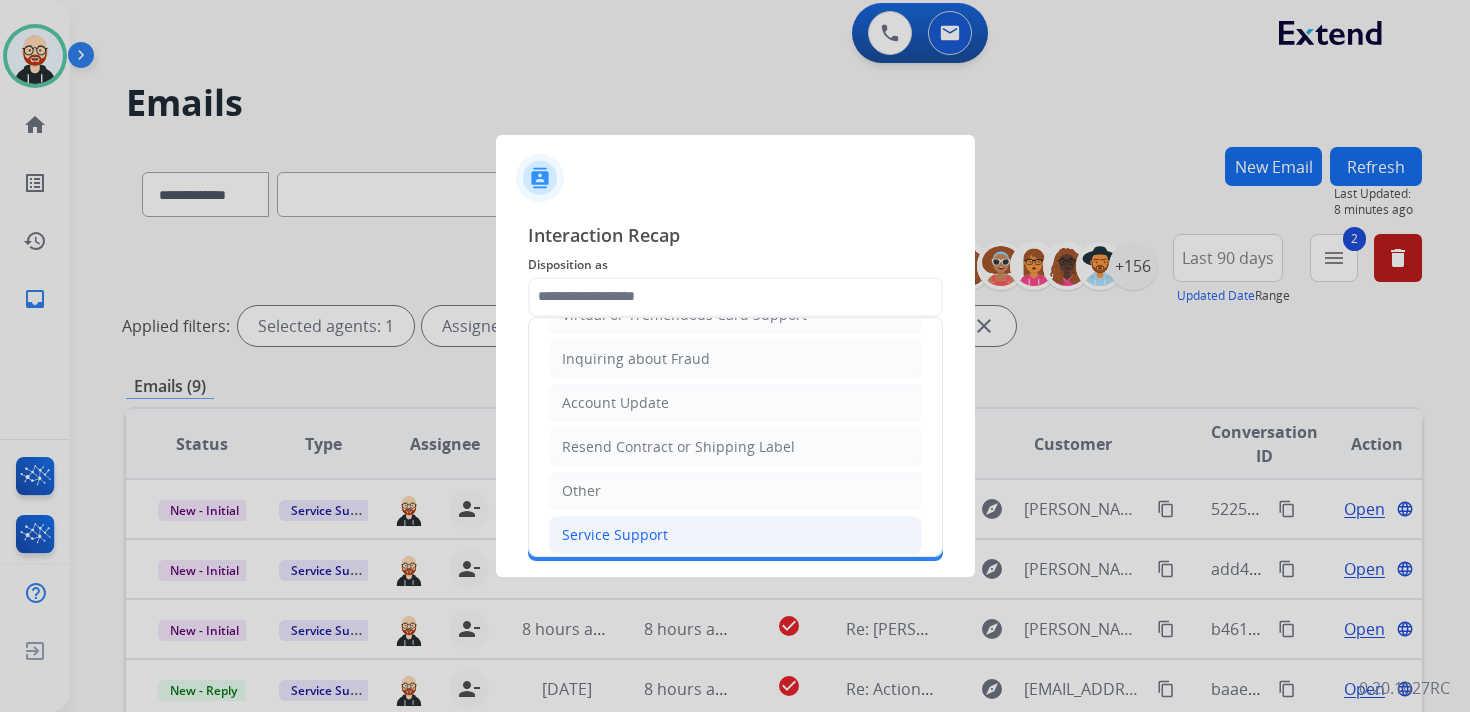 click on "Service Support" 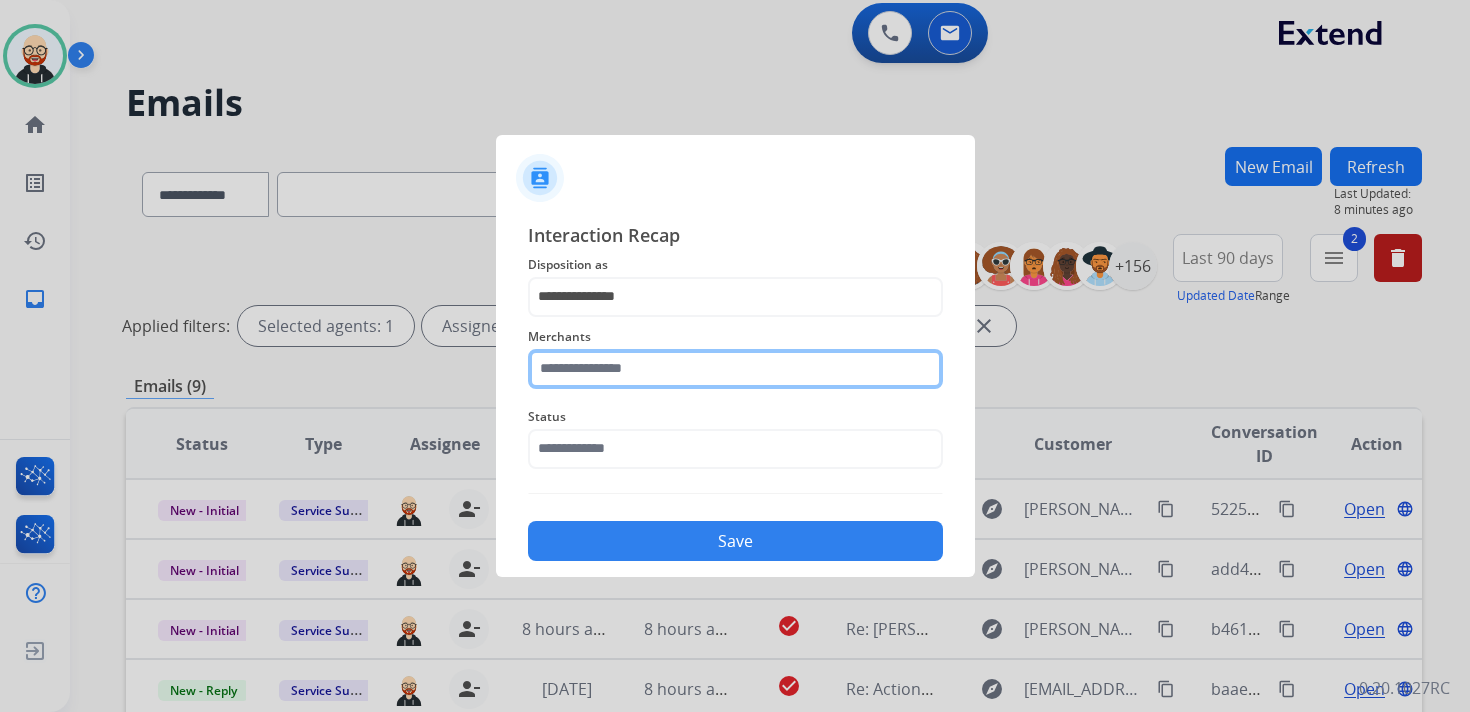 click 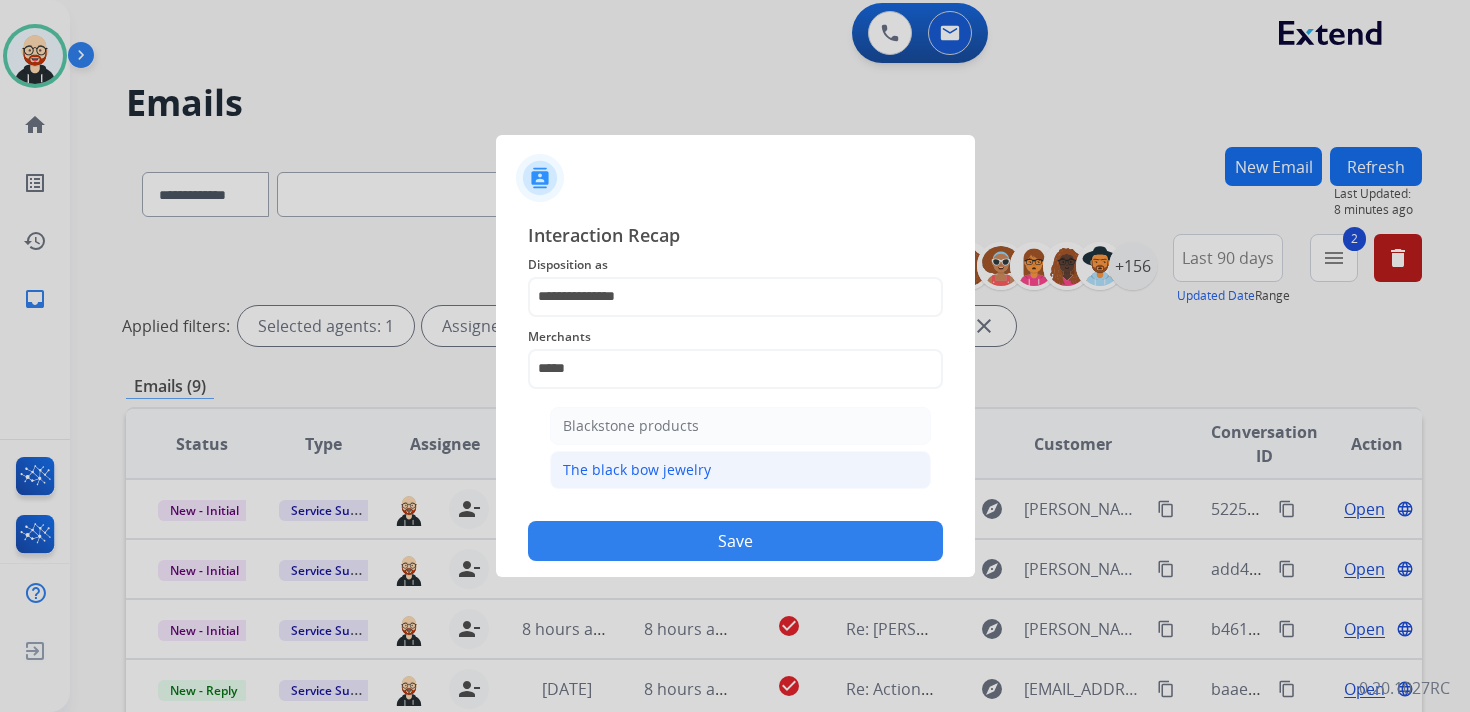click on "The black bow jewelry" 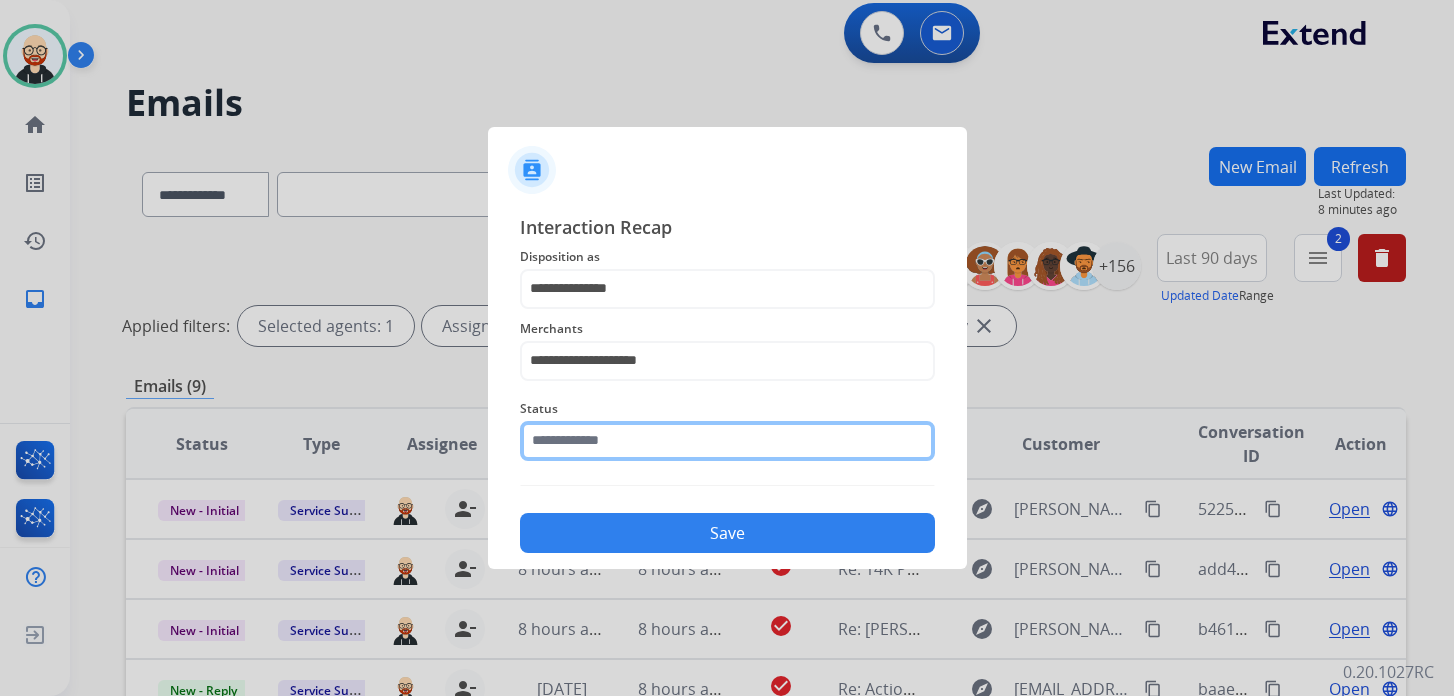 click 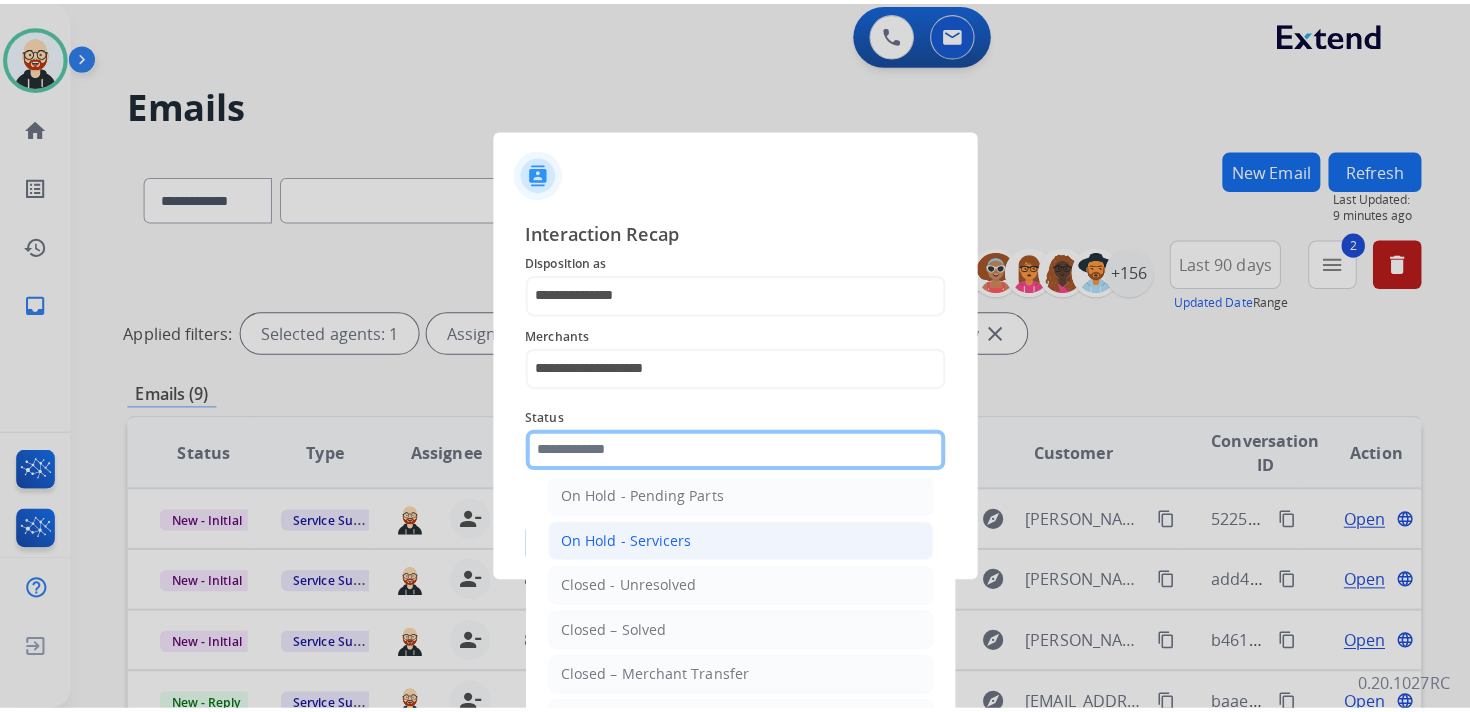 scroll, scrollTop: 101, scrollLeft: 0, axis: vertical 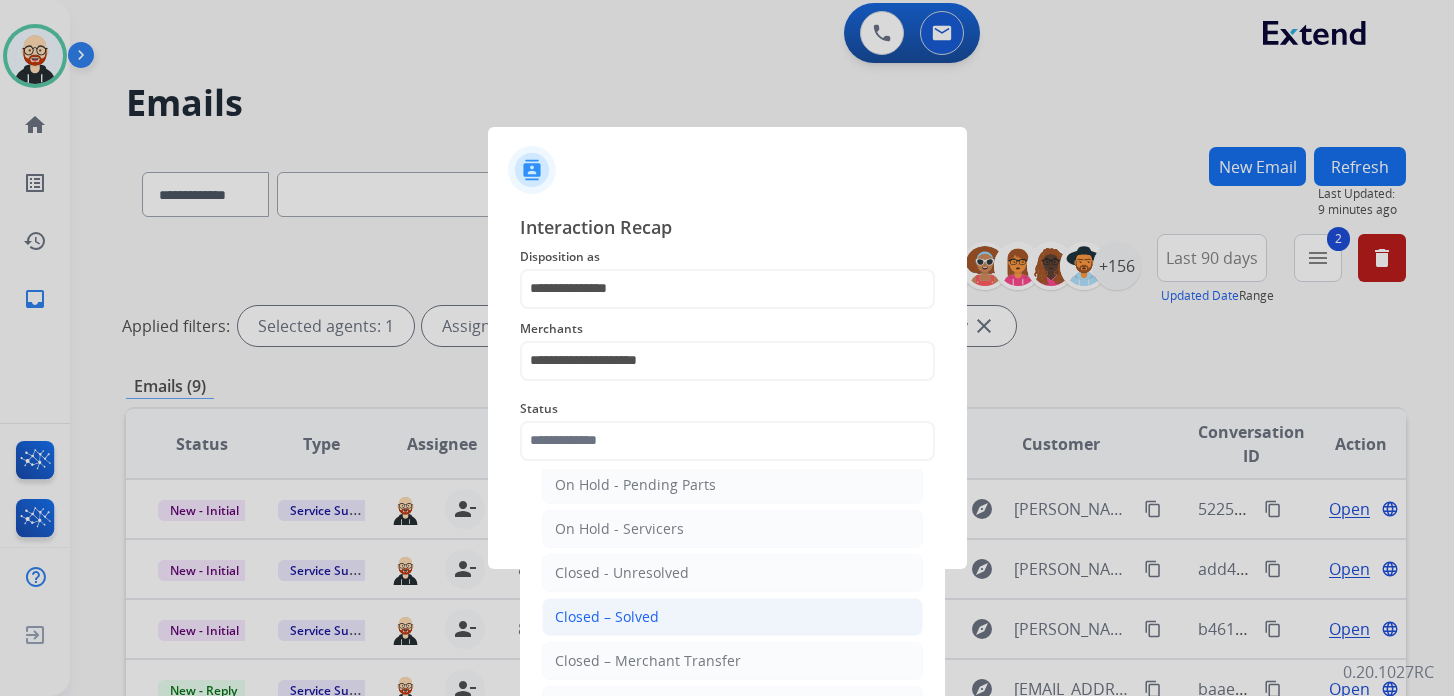 click on "Closed – Solved" 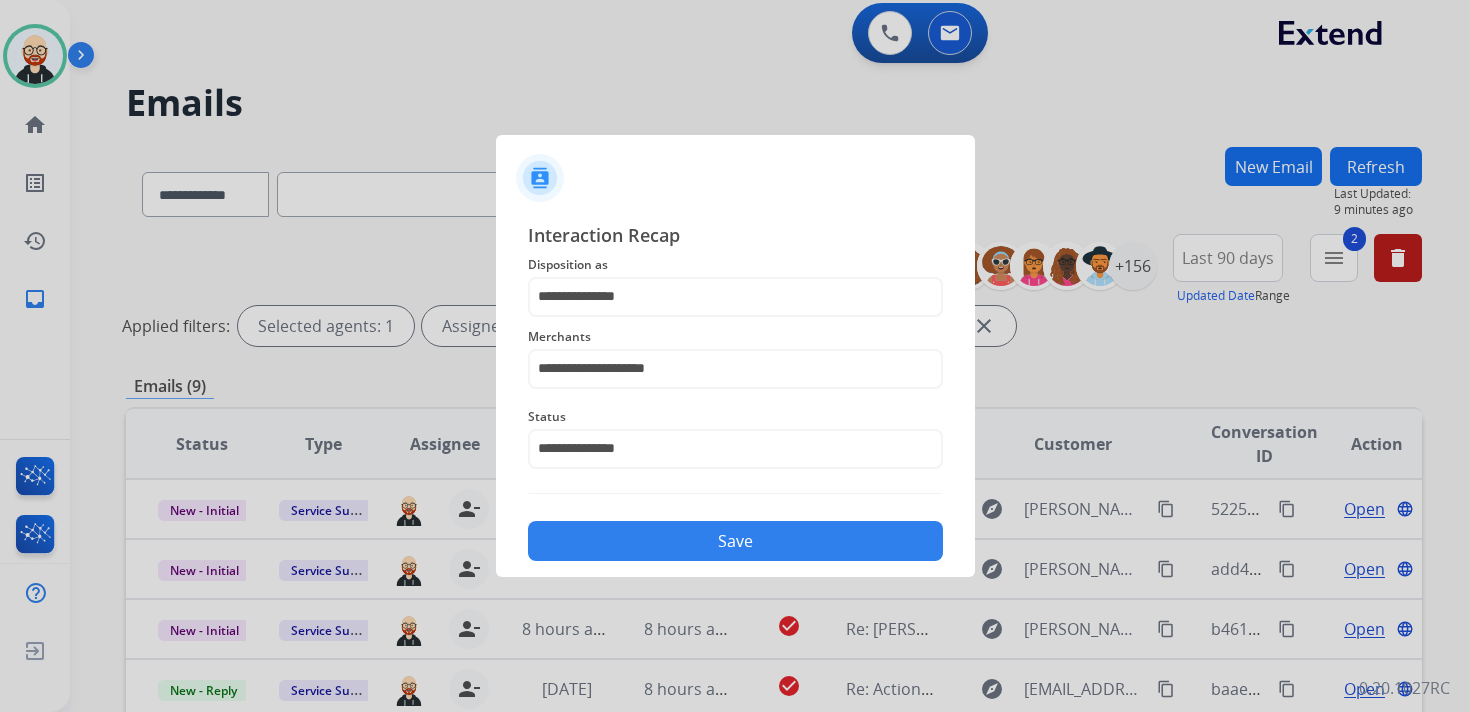 click on "Save" 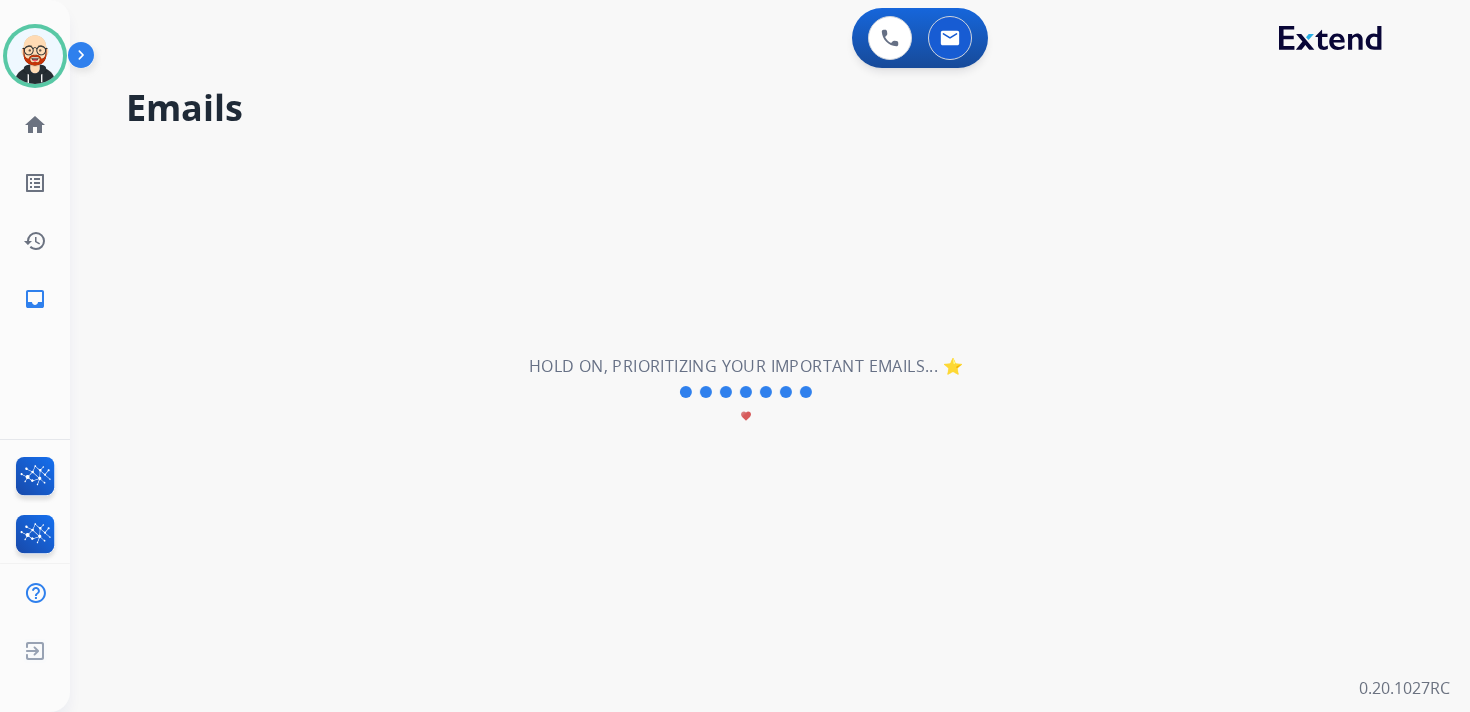 scroll, scrollTop: 0, scrollLeft: 0, axis: both 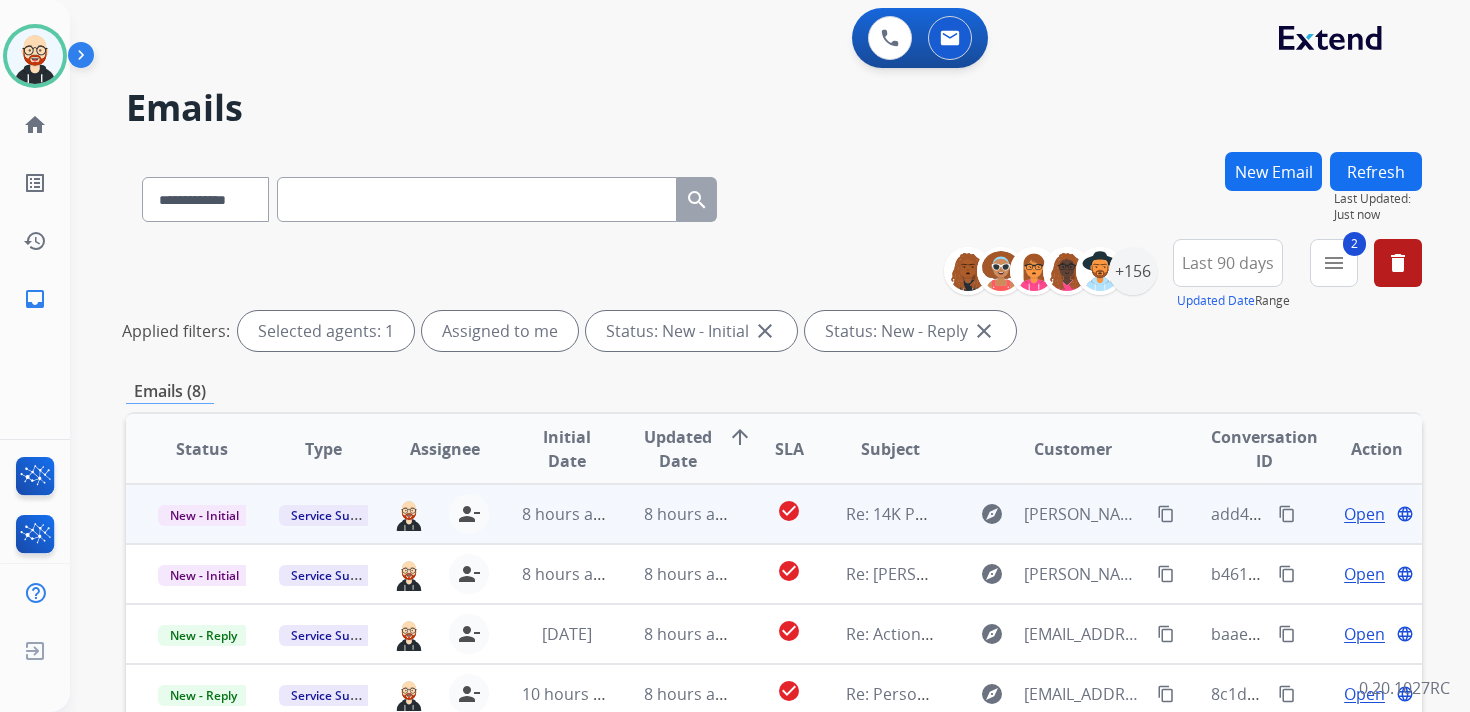 click on "Open" at bounding box center (1364, 514) 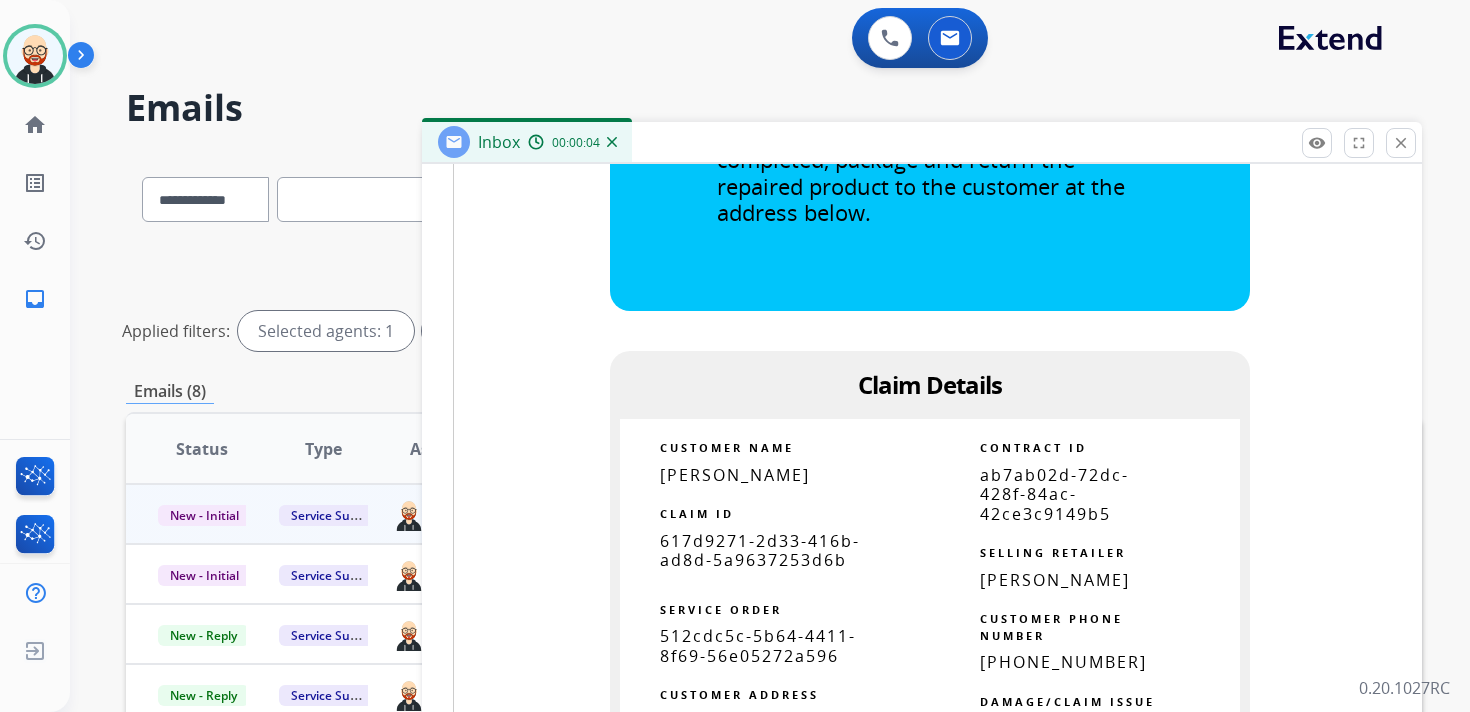 scroll, scrollTop: 1218, scrollLeft: 0, axis: vertical 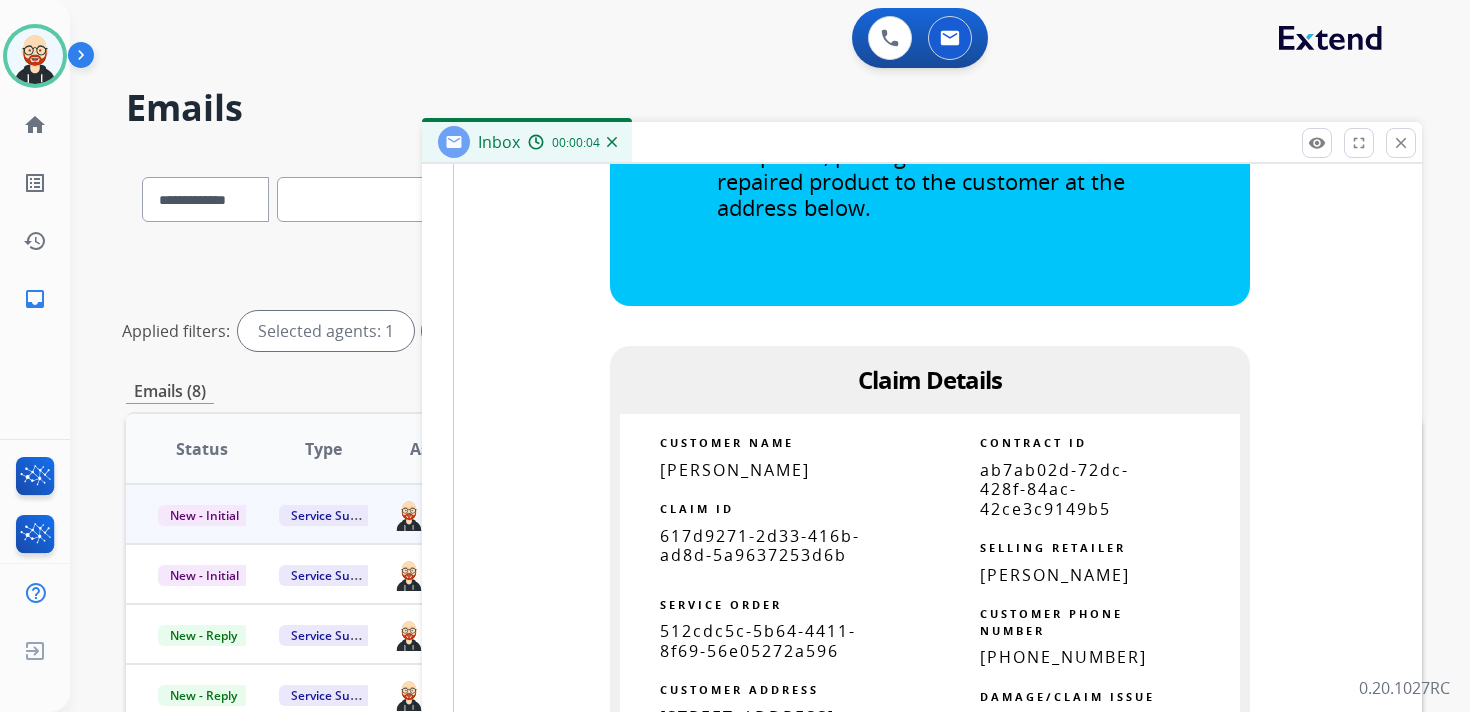 click on "617d9271-2d33-416b-ad8d-5a9637253d6b" at bounding box center (760, 545) 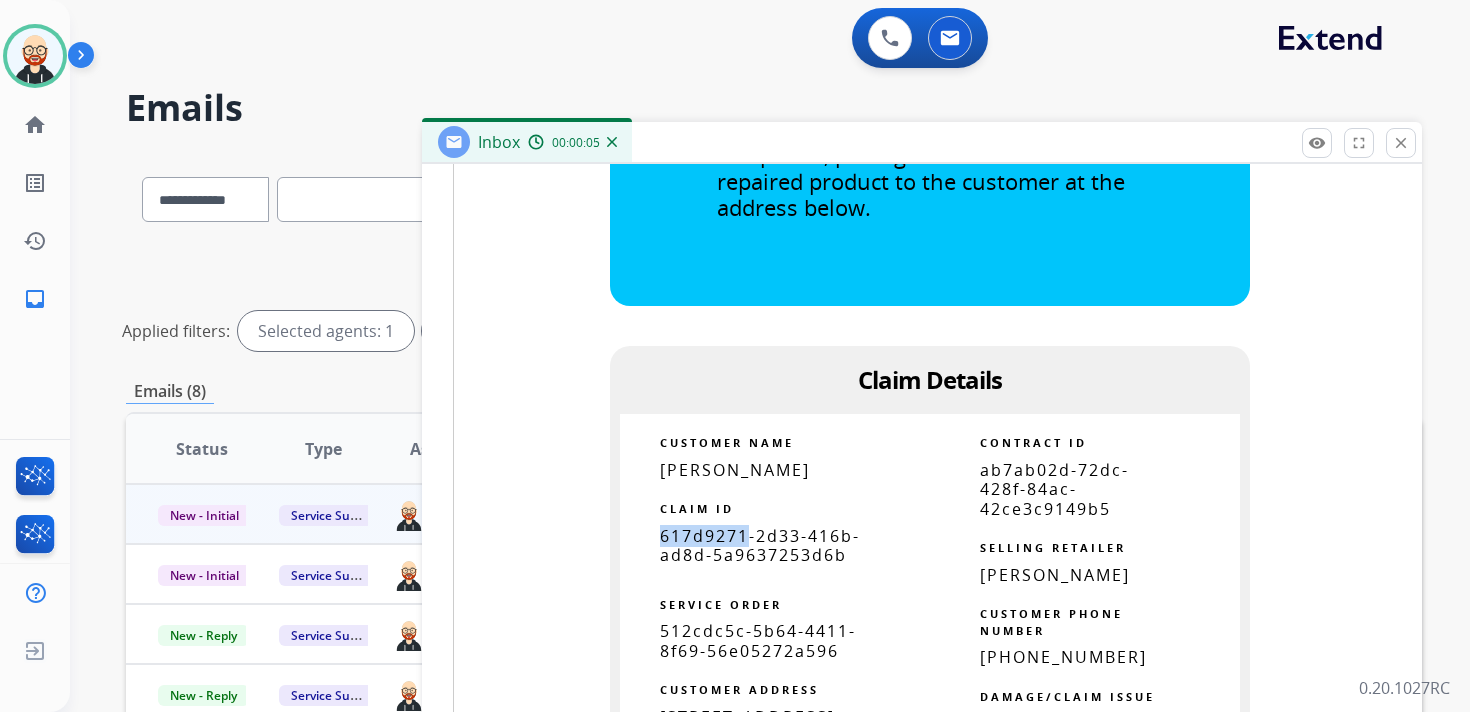 click on "617d9271-2d33-416b-ad8d-5a9637253d6b" at bounding box center [760, 545] 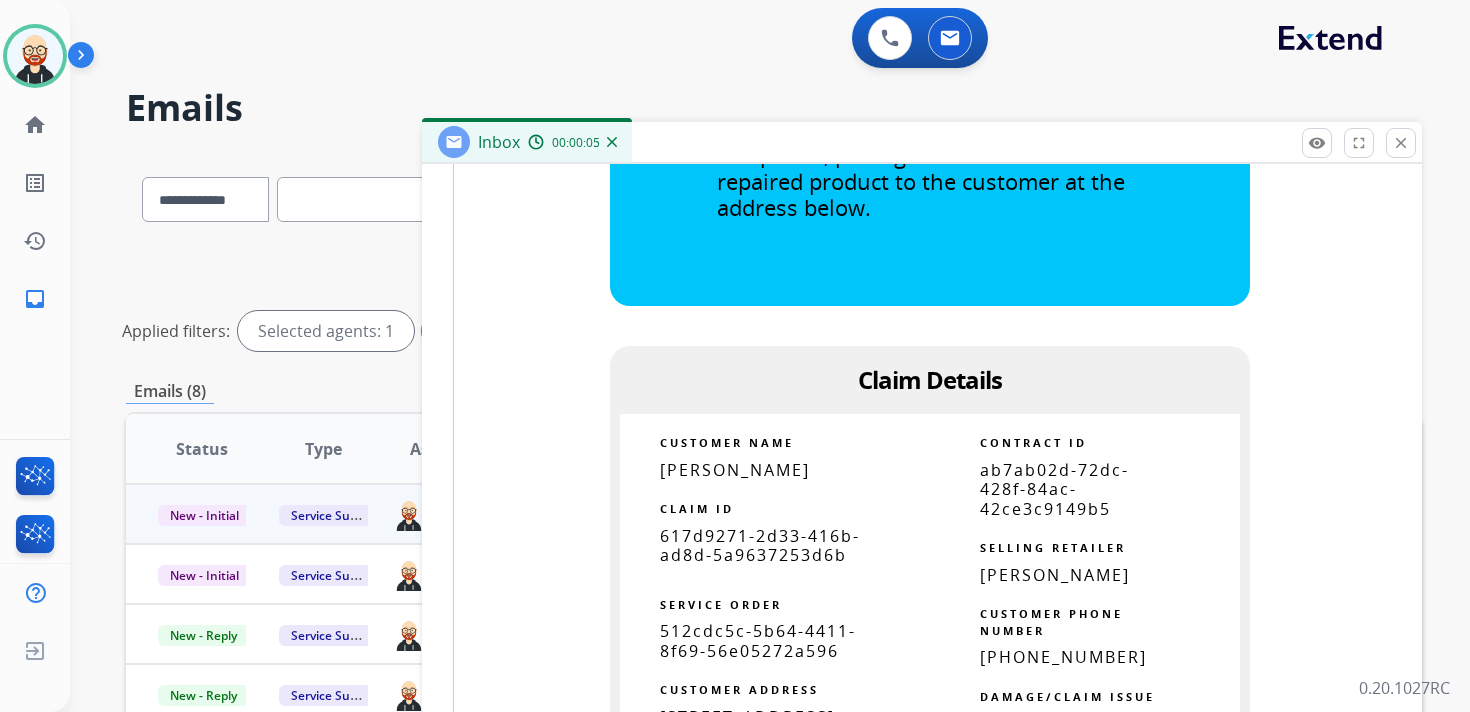 click on "617d9271-2d33-416b-ad8d-5a9637253d6b" at bounding box center [760, 545] 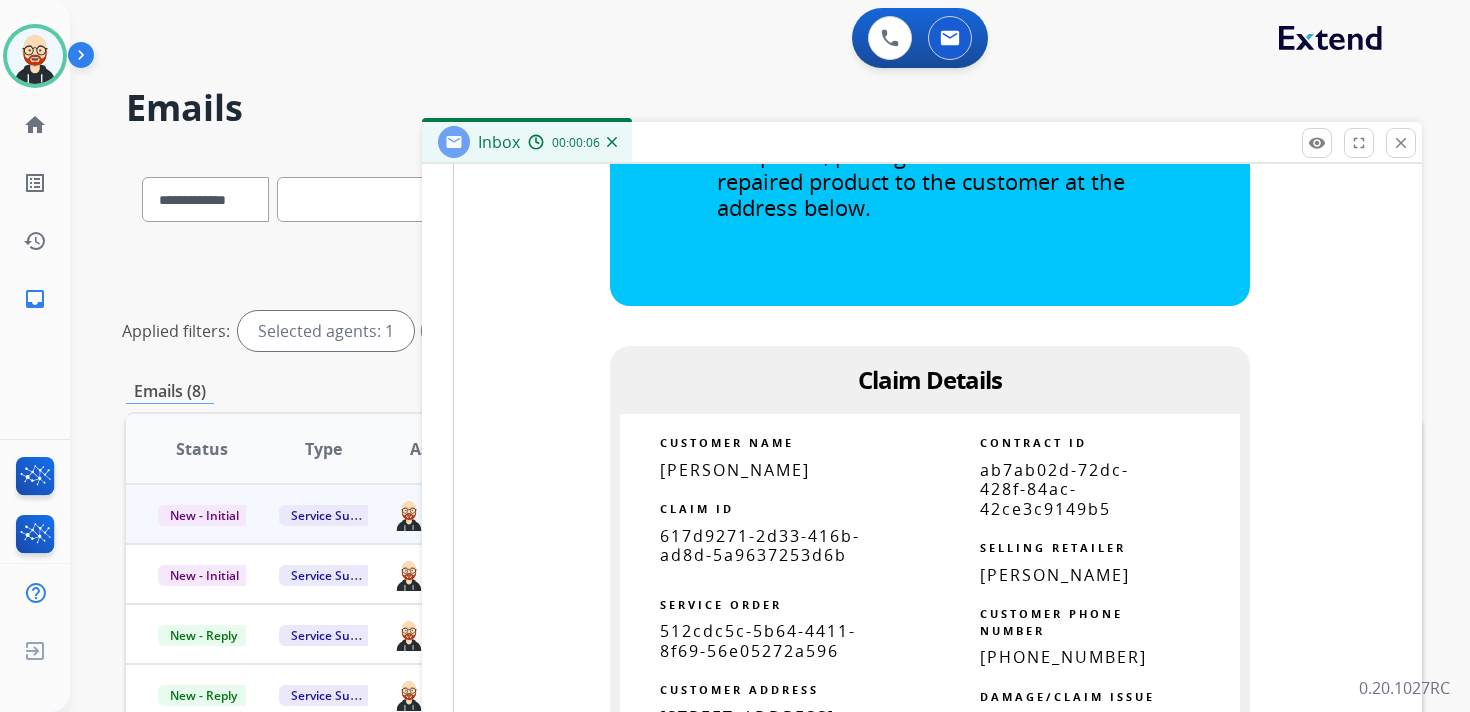 copy 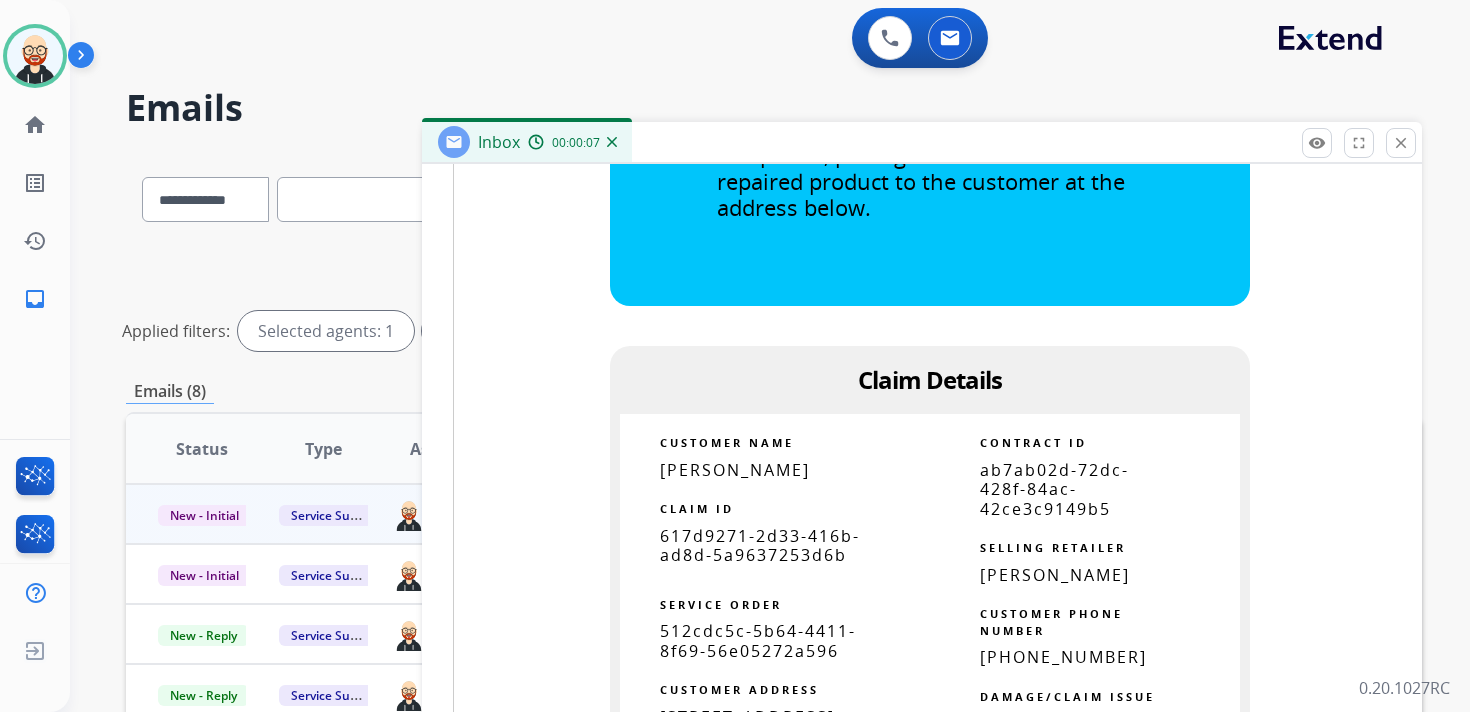 scroll, scrollTop: 0, scrollLeft: 0, axis: both 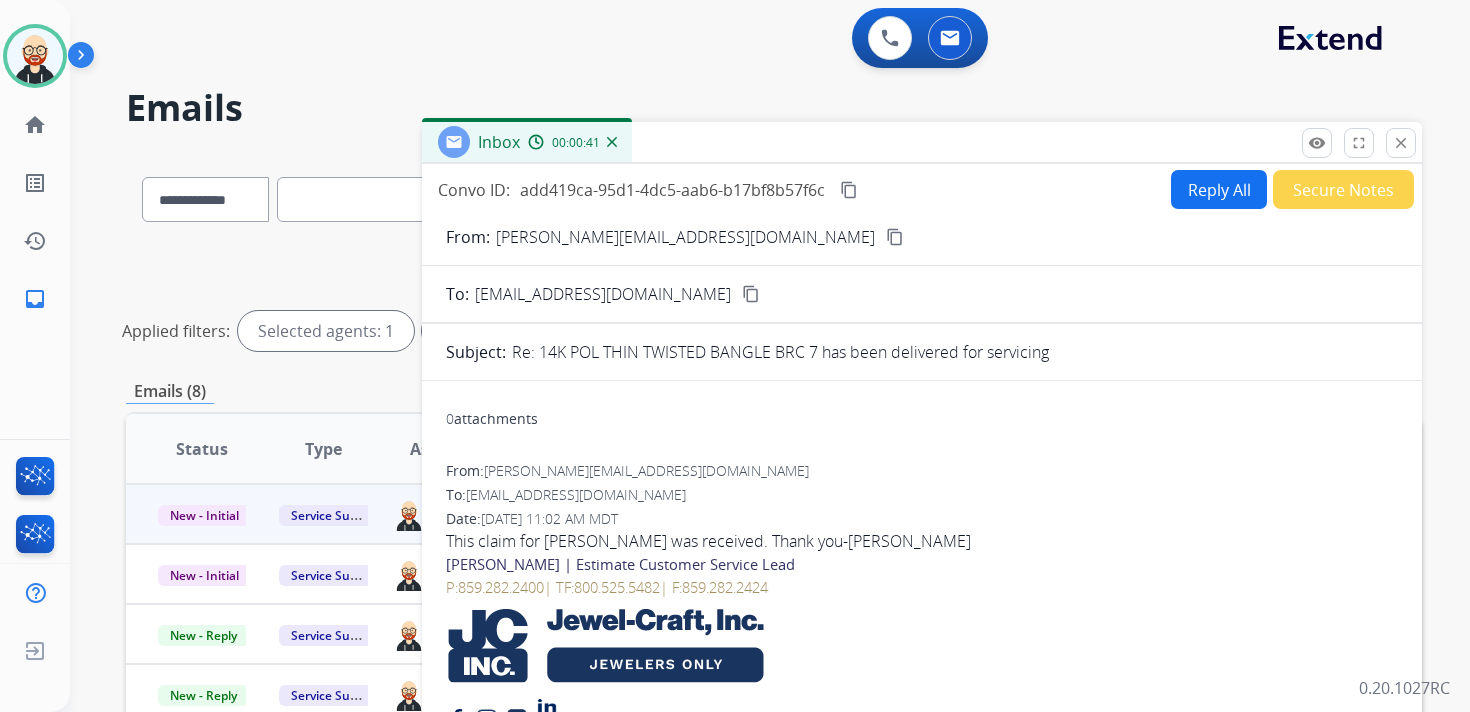 click on "content_copy" at bounding box center [849, 190] 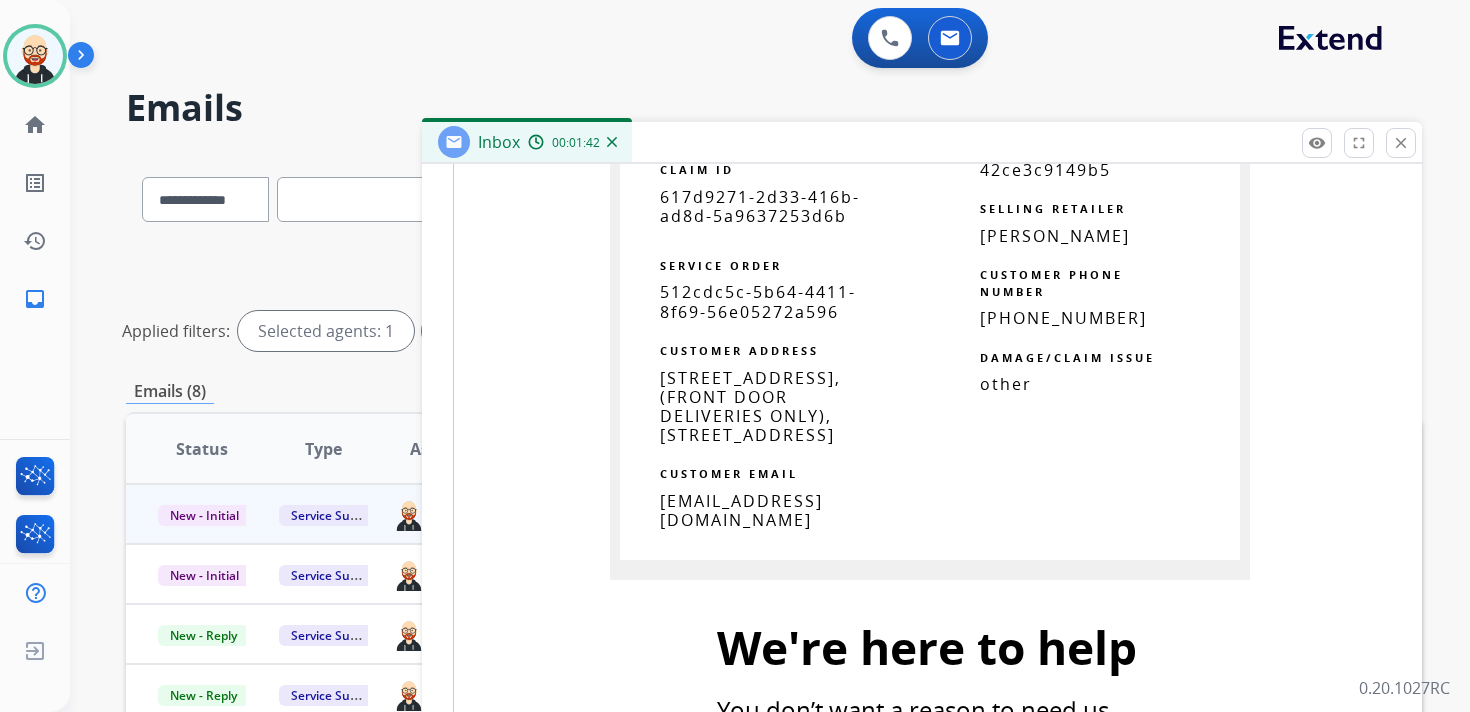 scroll, scrollTop: 1830, scrollLeft: 0, axis: vertical 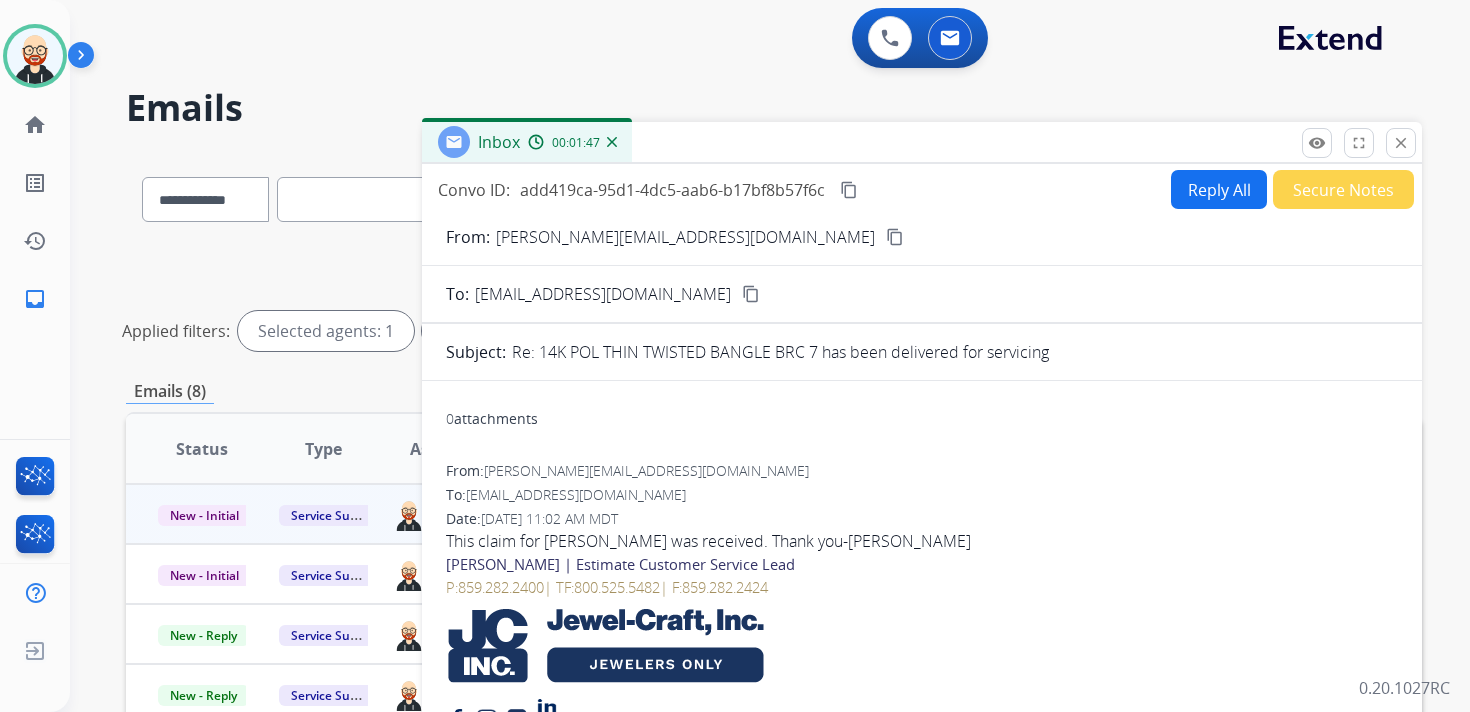 click on "Reply All" at bounding box center [1219, 189] 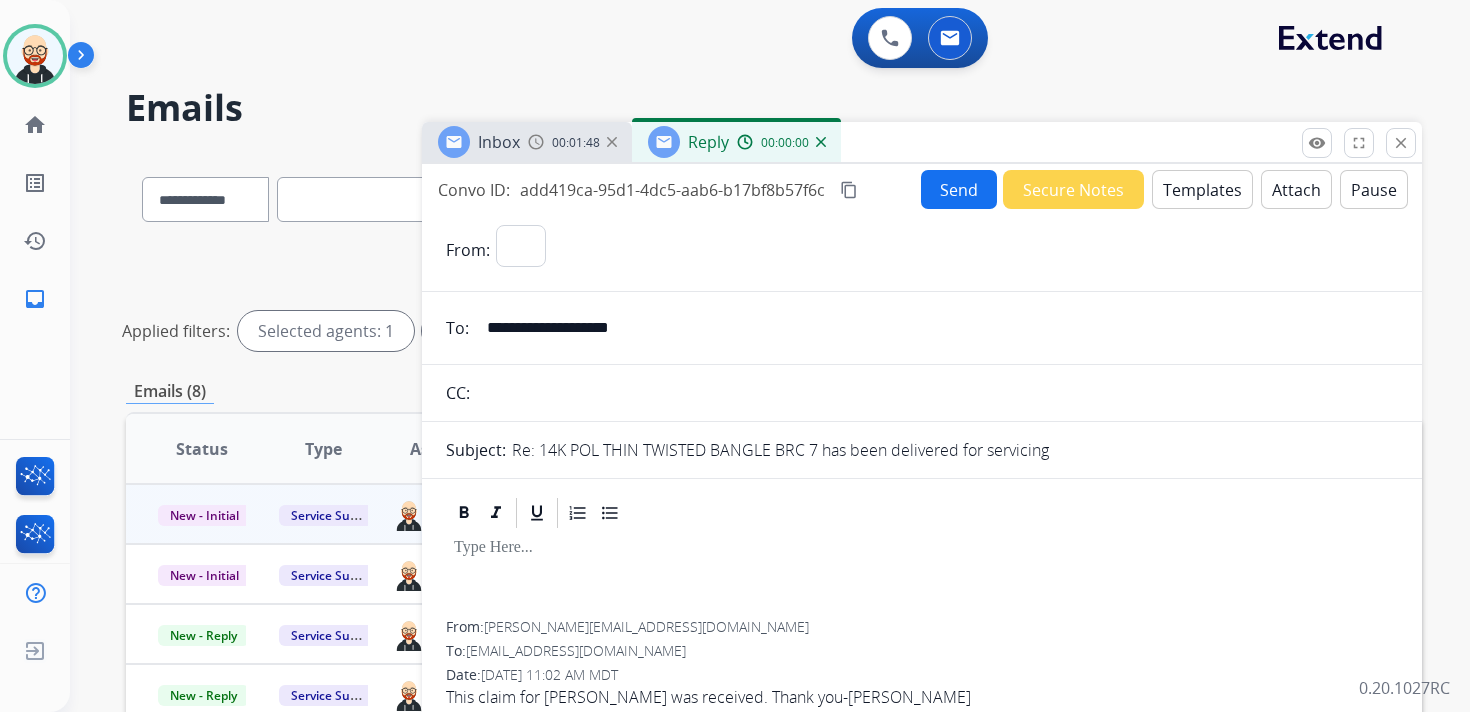 select on "**********" 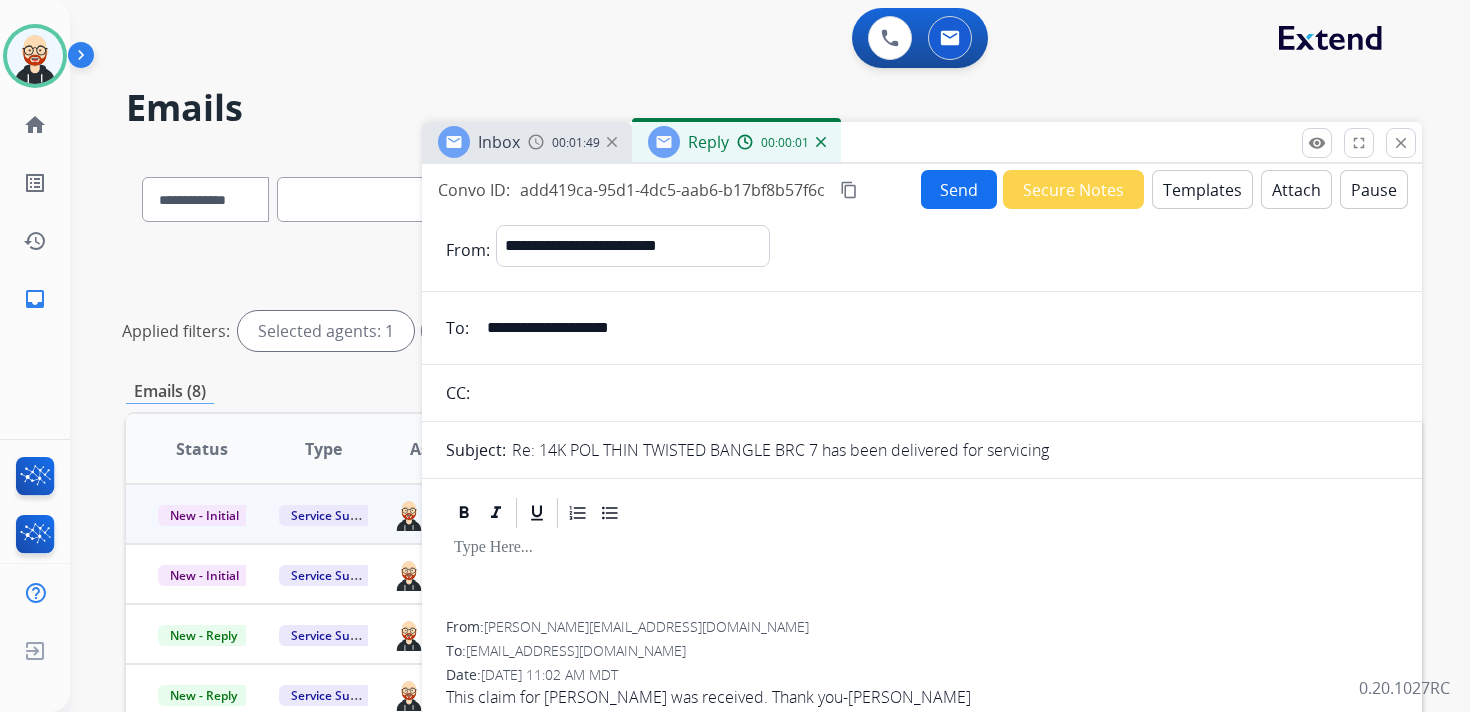 click at bounding box center [922, 576] 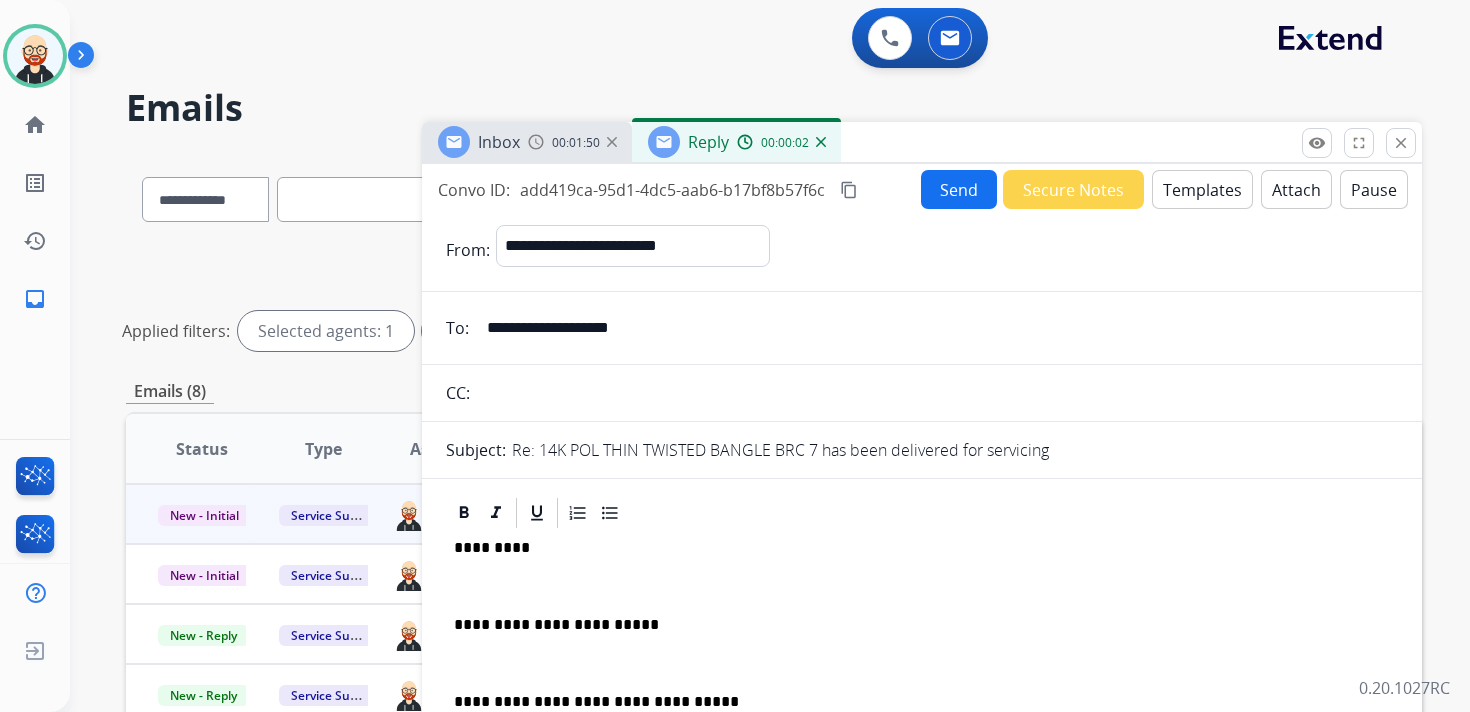 scroll, scrollTop: 5, scrollLeft: 0, axis: vertical 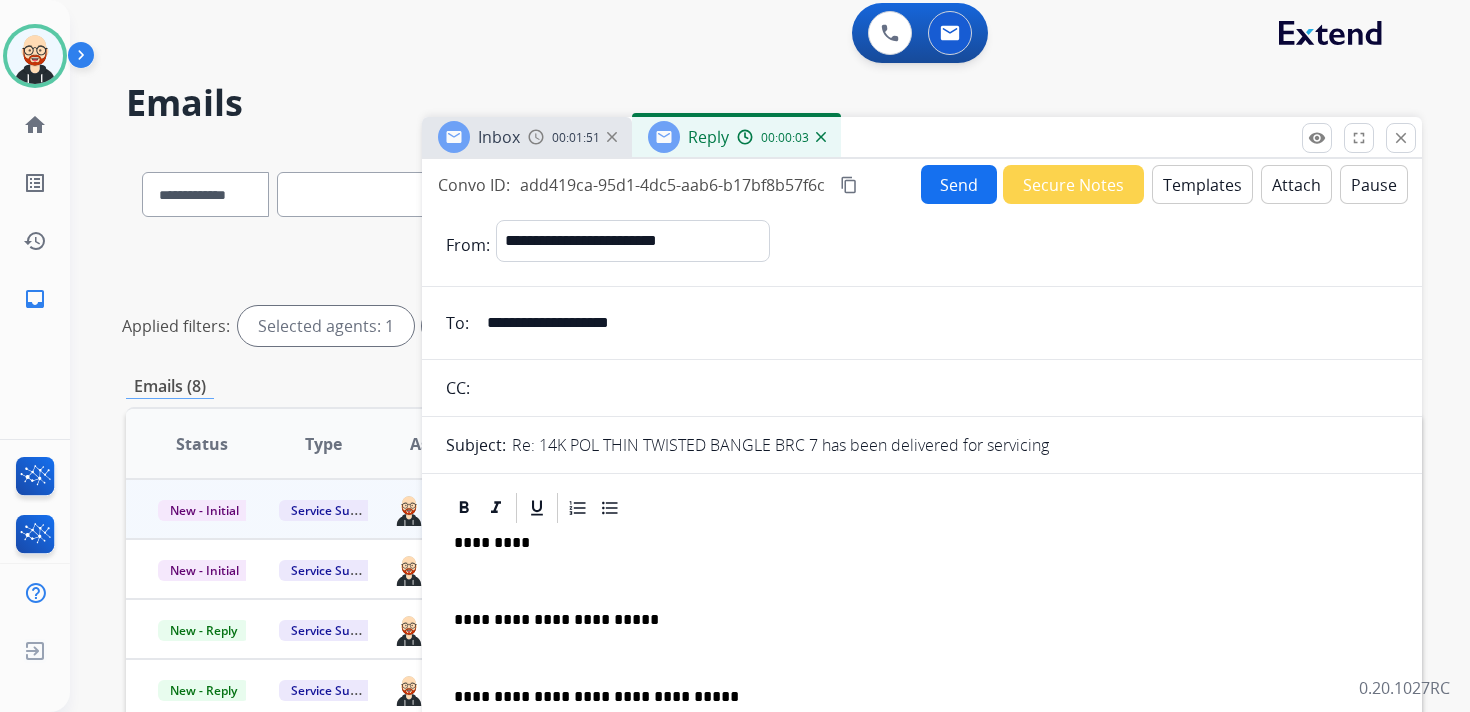 click at bounding box center (922, 581) 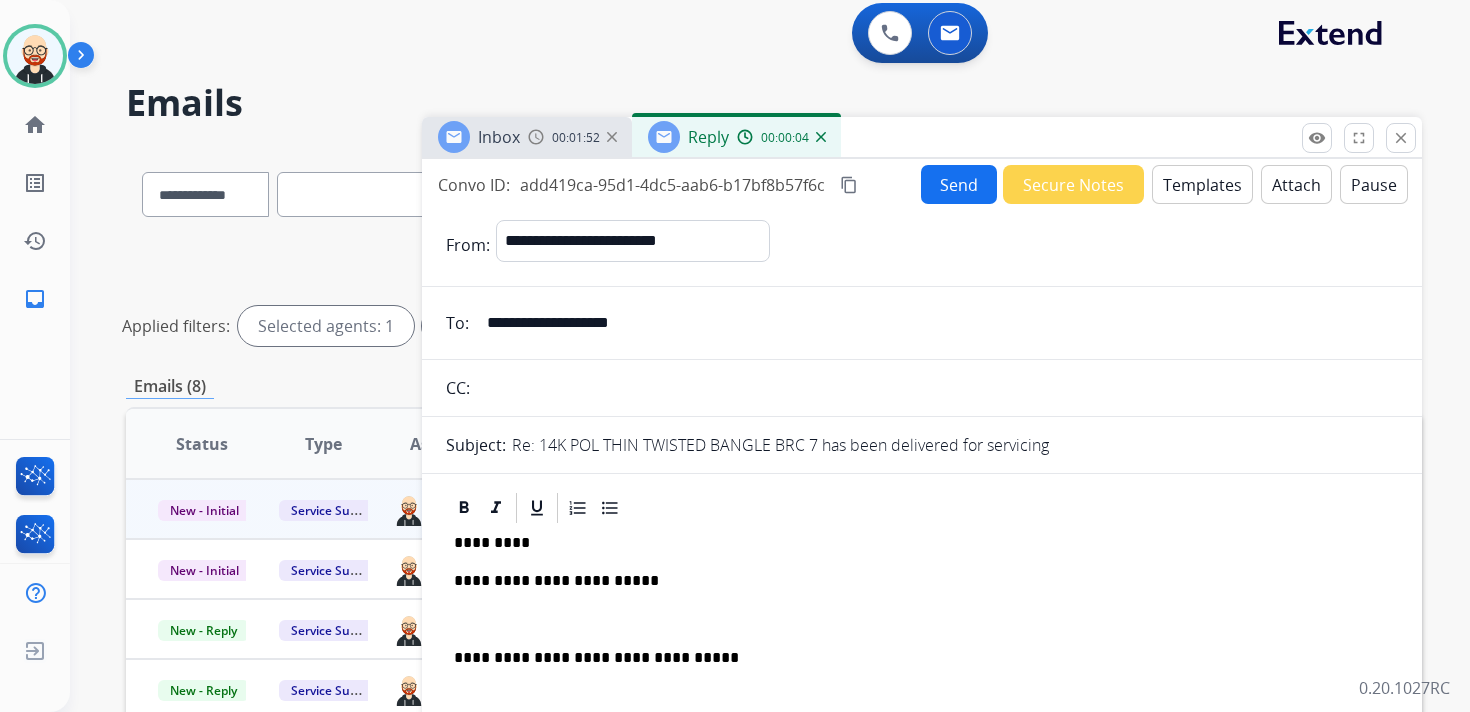 click at bounding box center (922, 620) 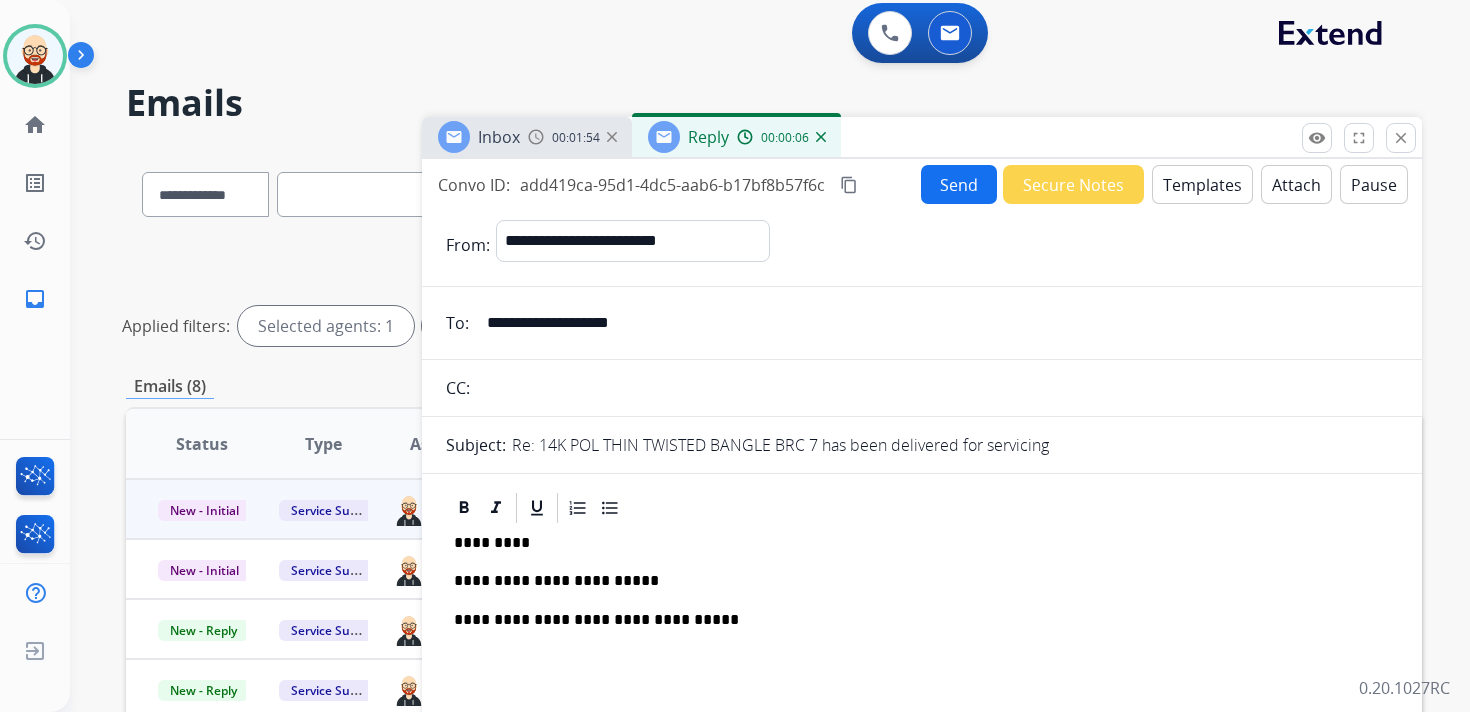 click on "*********" at bounding box center (914, 543) 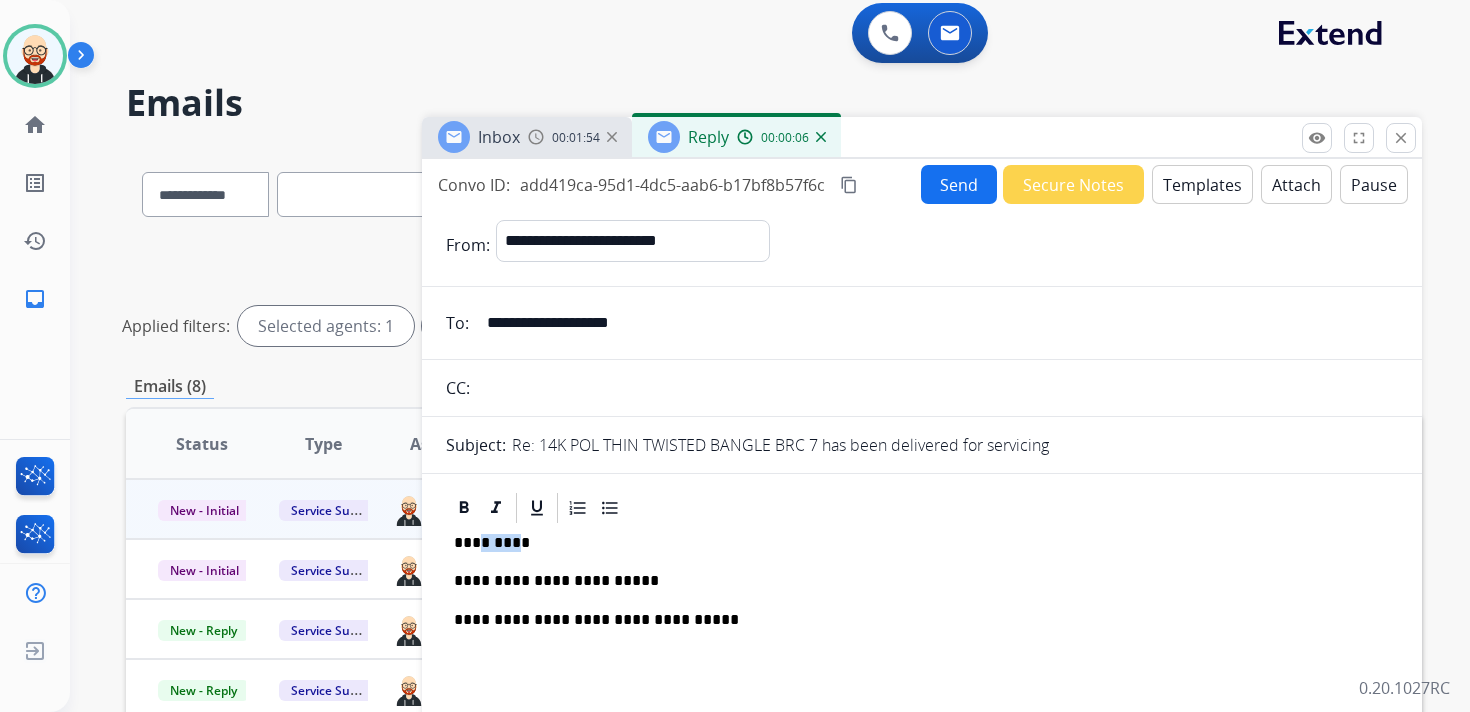 click on "*********" at bounding box center (914, 543) 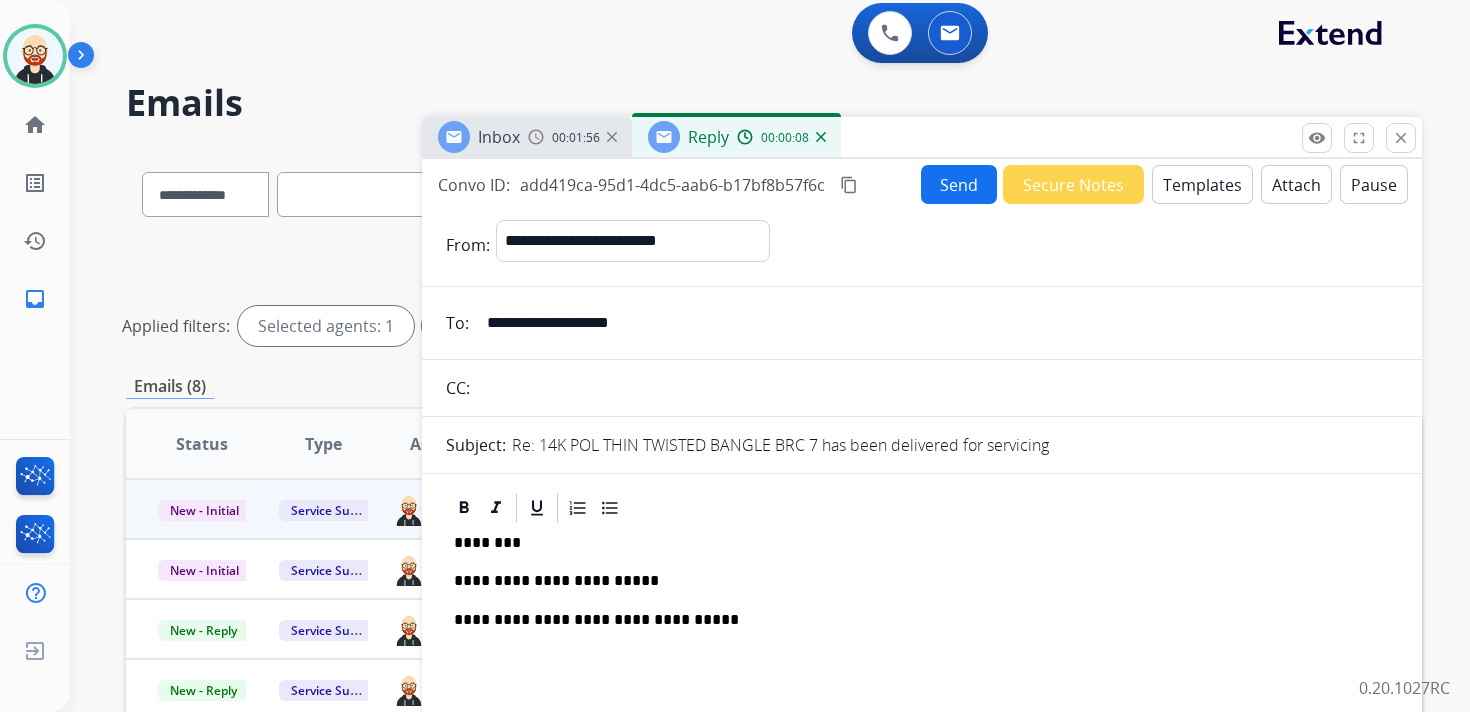 click on "Send" at bounding box center (959, 184) 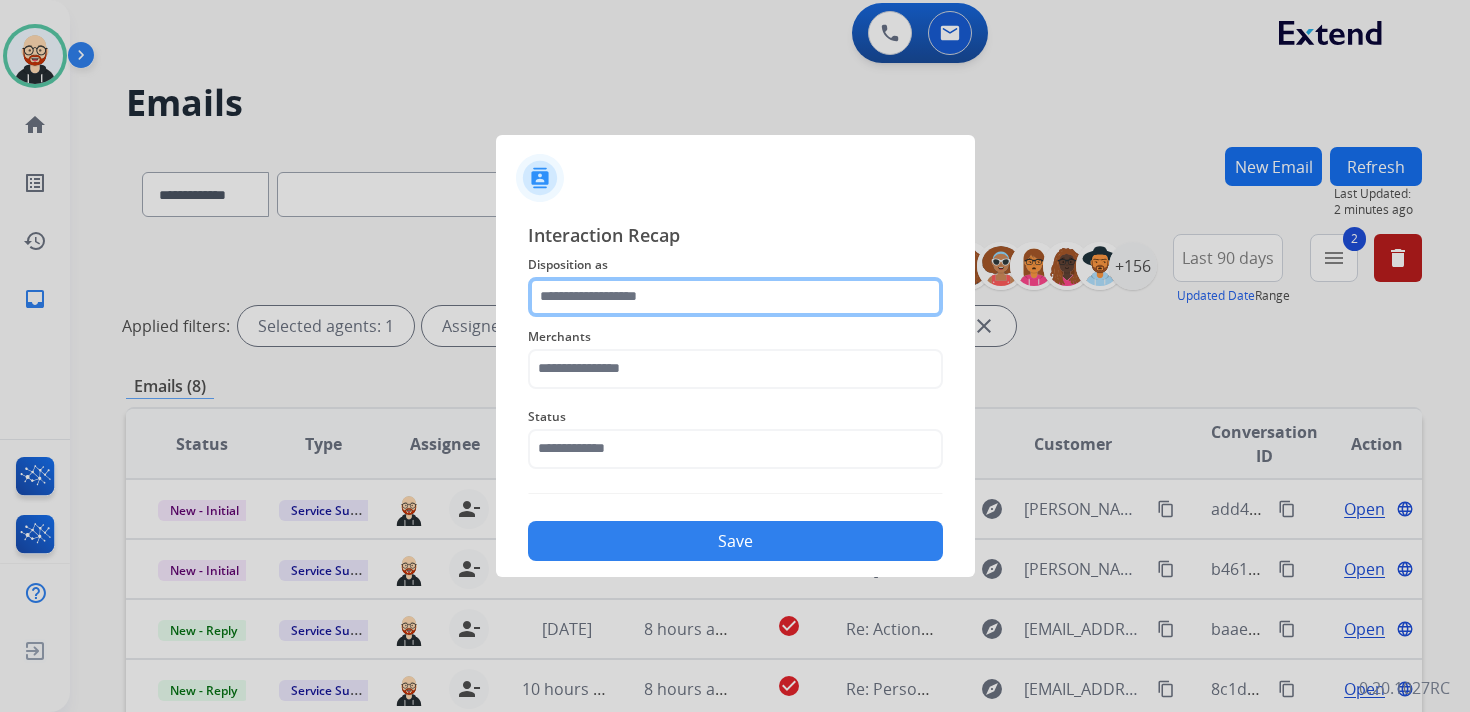 click 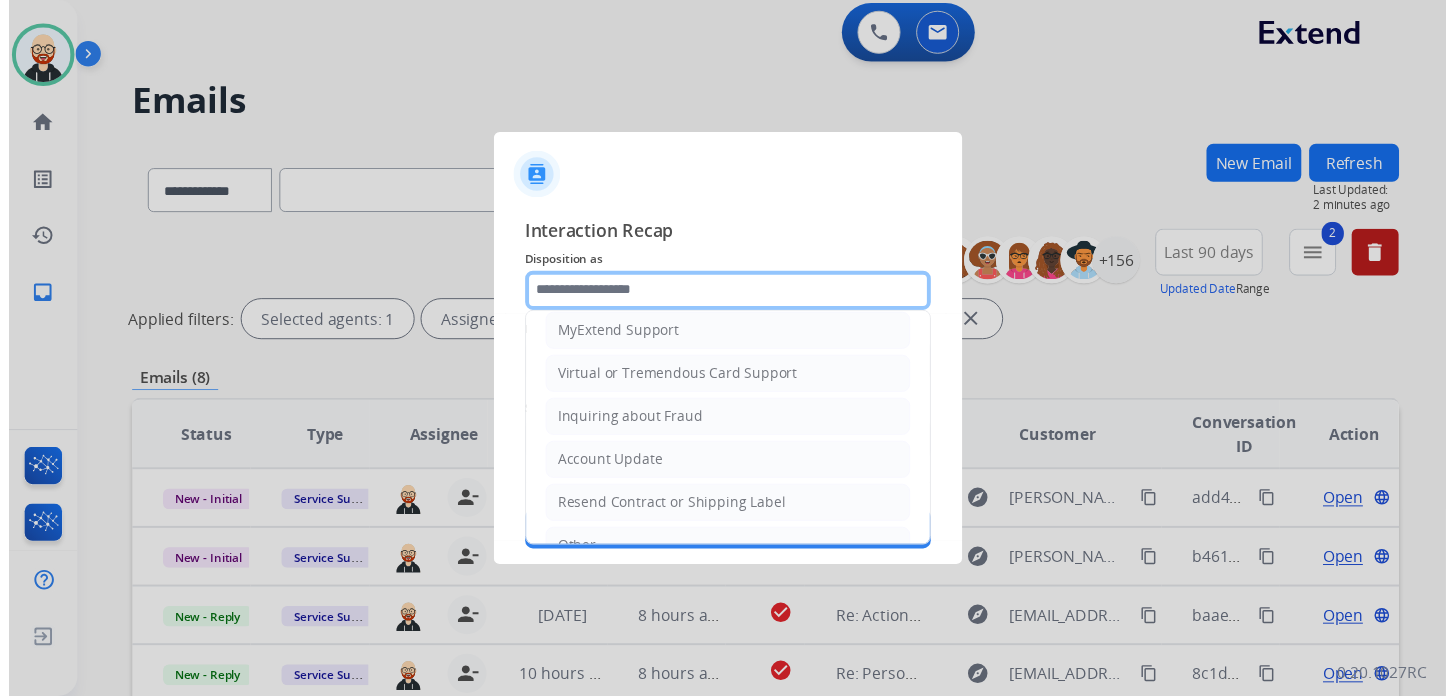 scroll, scrollTop: 300, scrollLeft: 0, axis: vertical 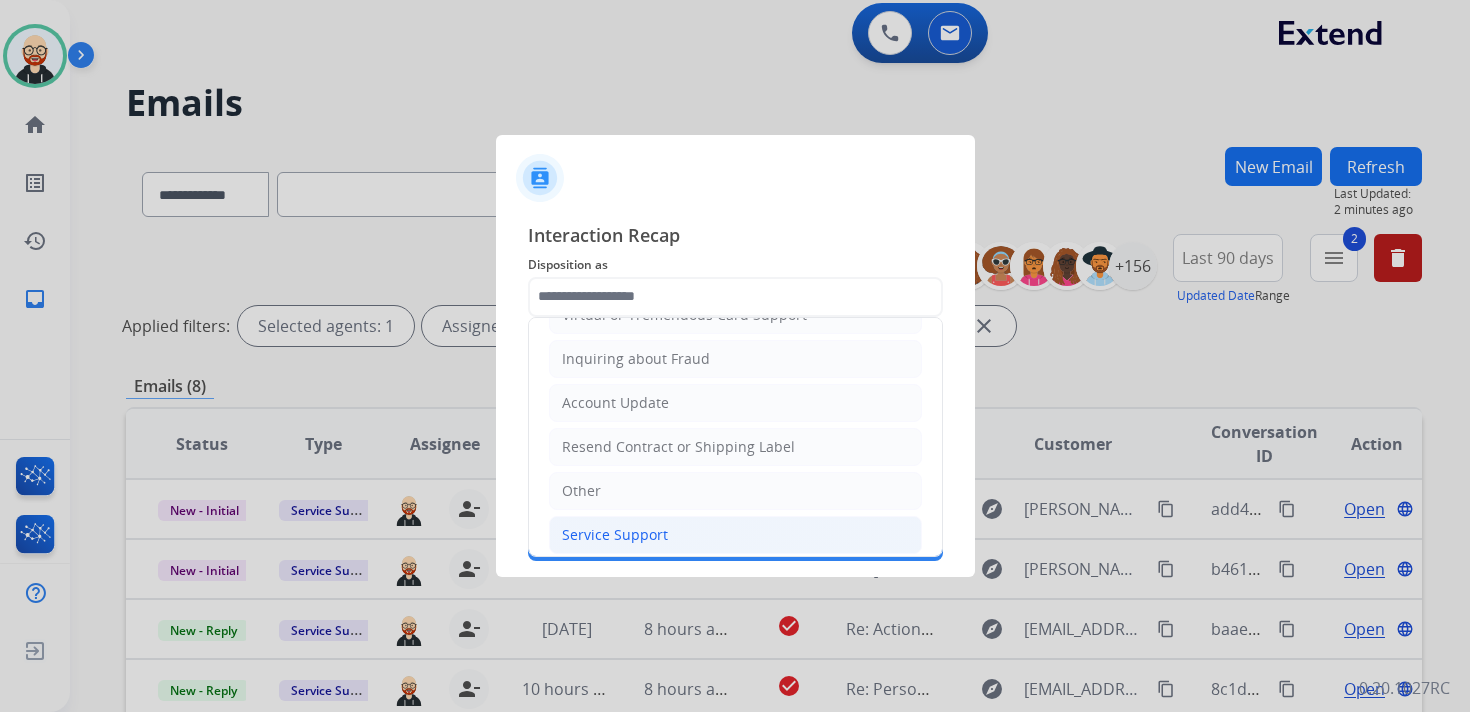 click on "Service Support" 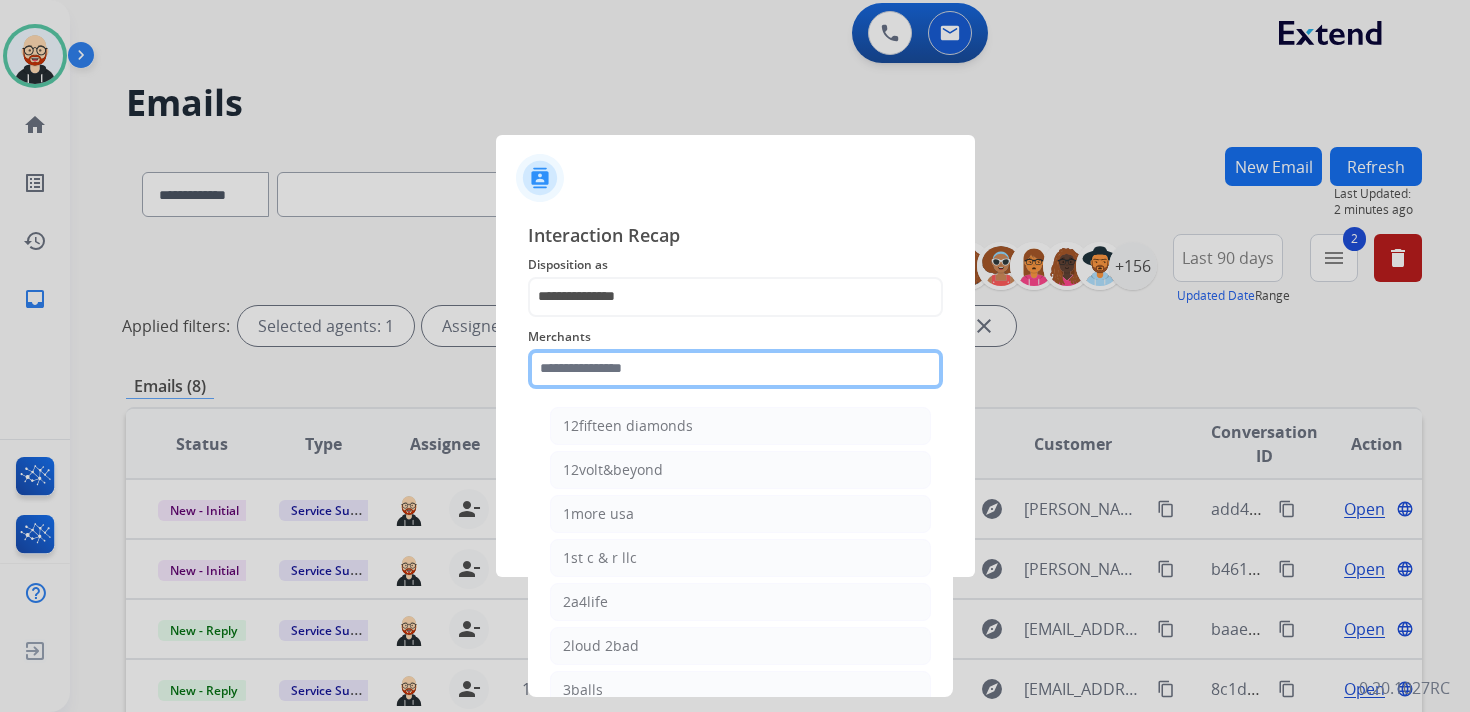 click 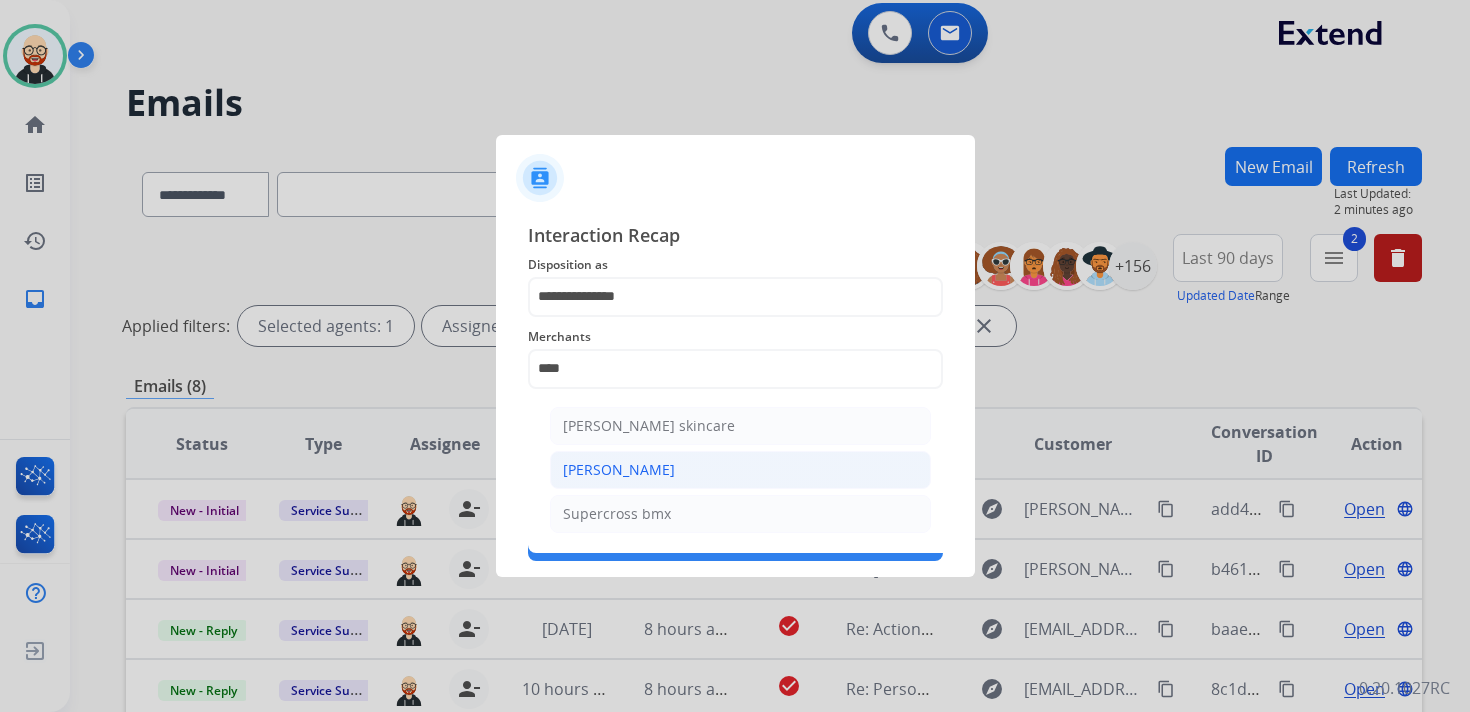 click on "[PERSON_NAME]" 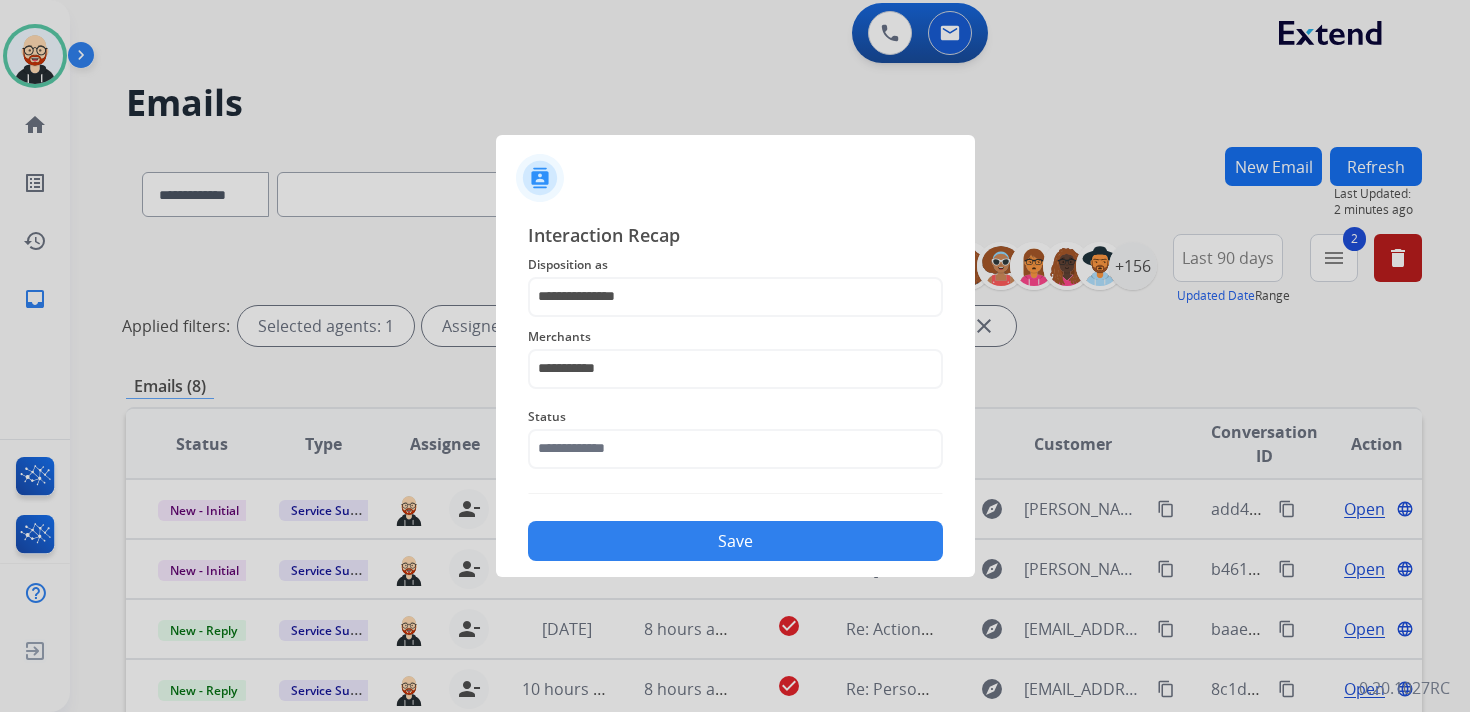 click on "Status" 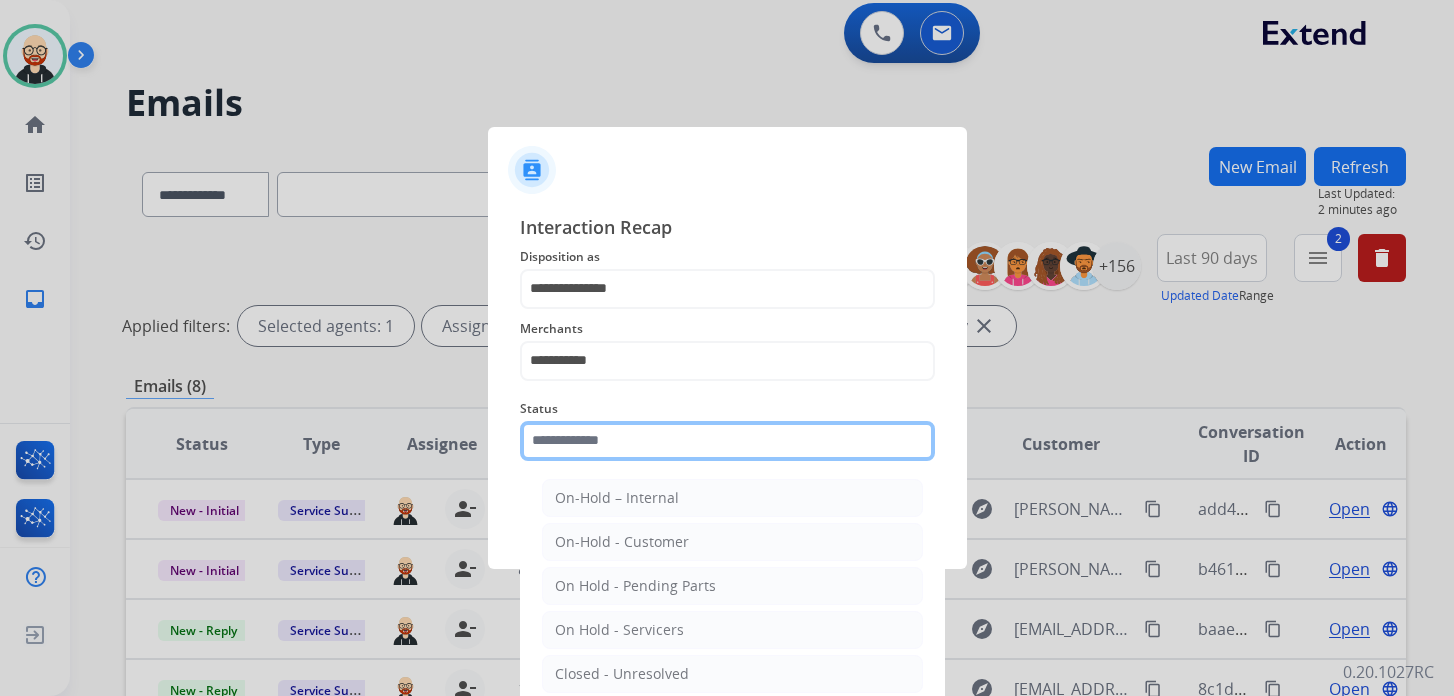 click 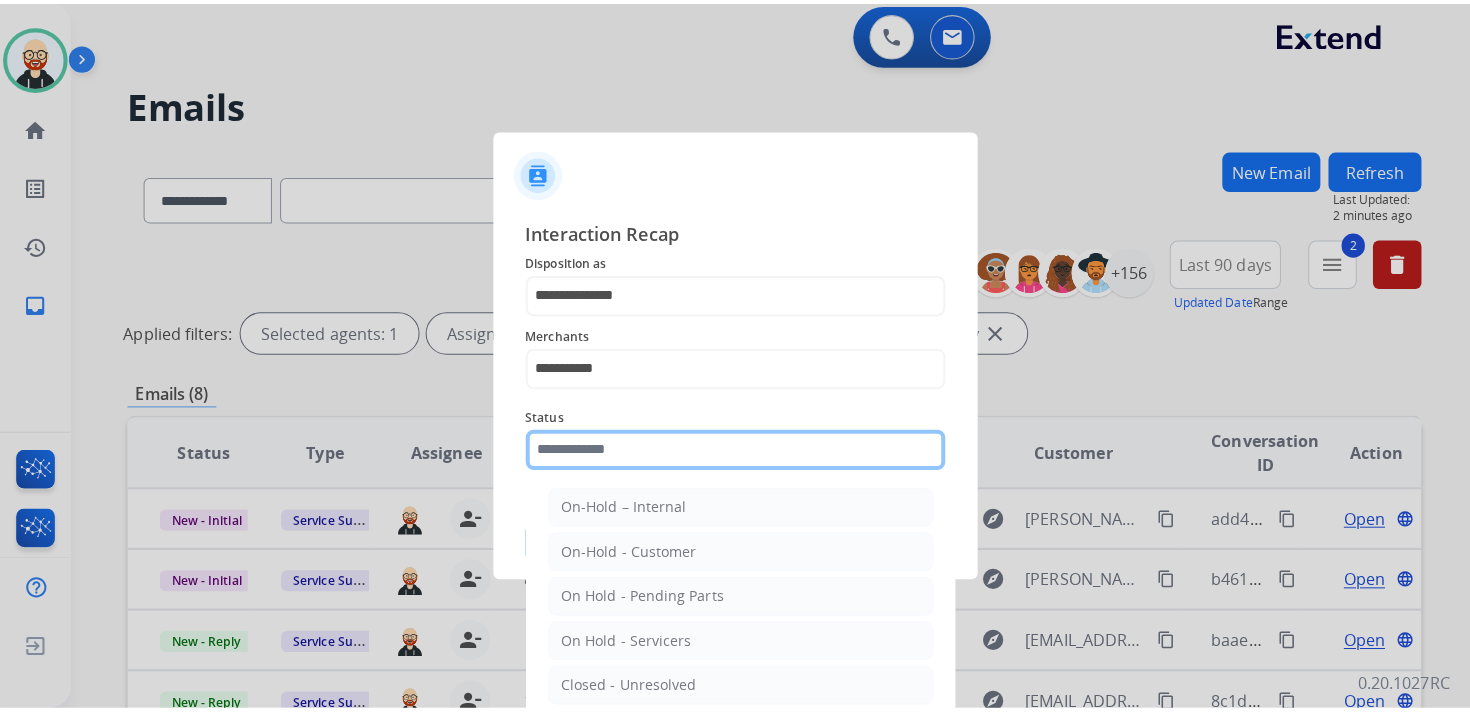 scroll, scrollTop: 111, scrollLeft: 0, axis: vertical 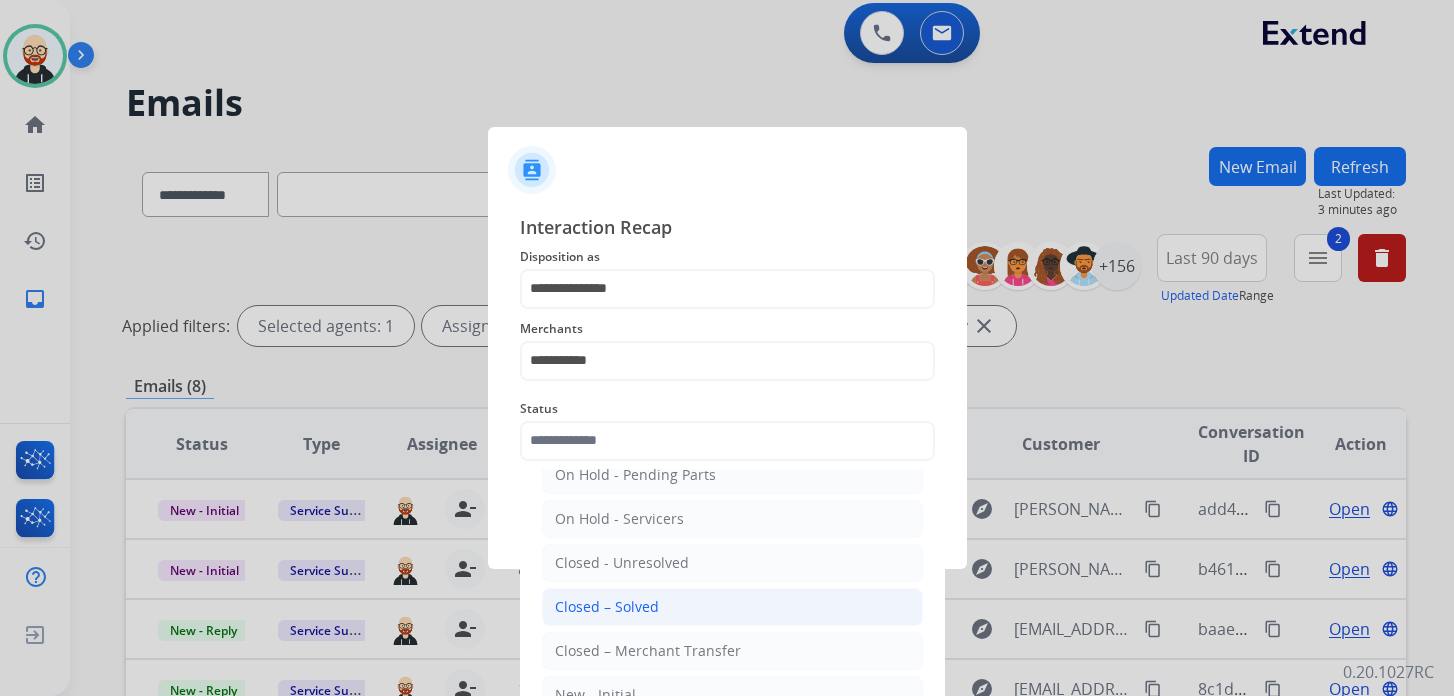 click on "Closed – Solved" 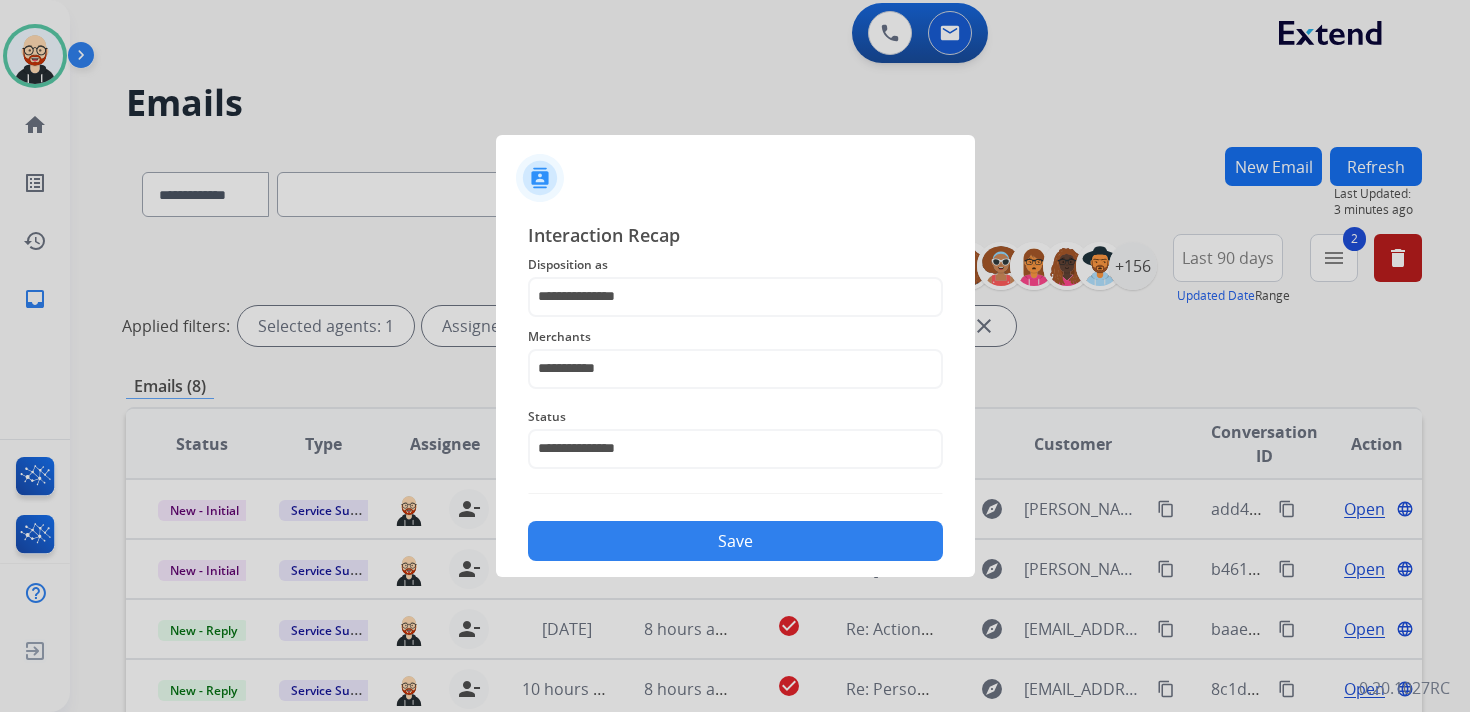 click on "Save" 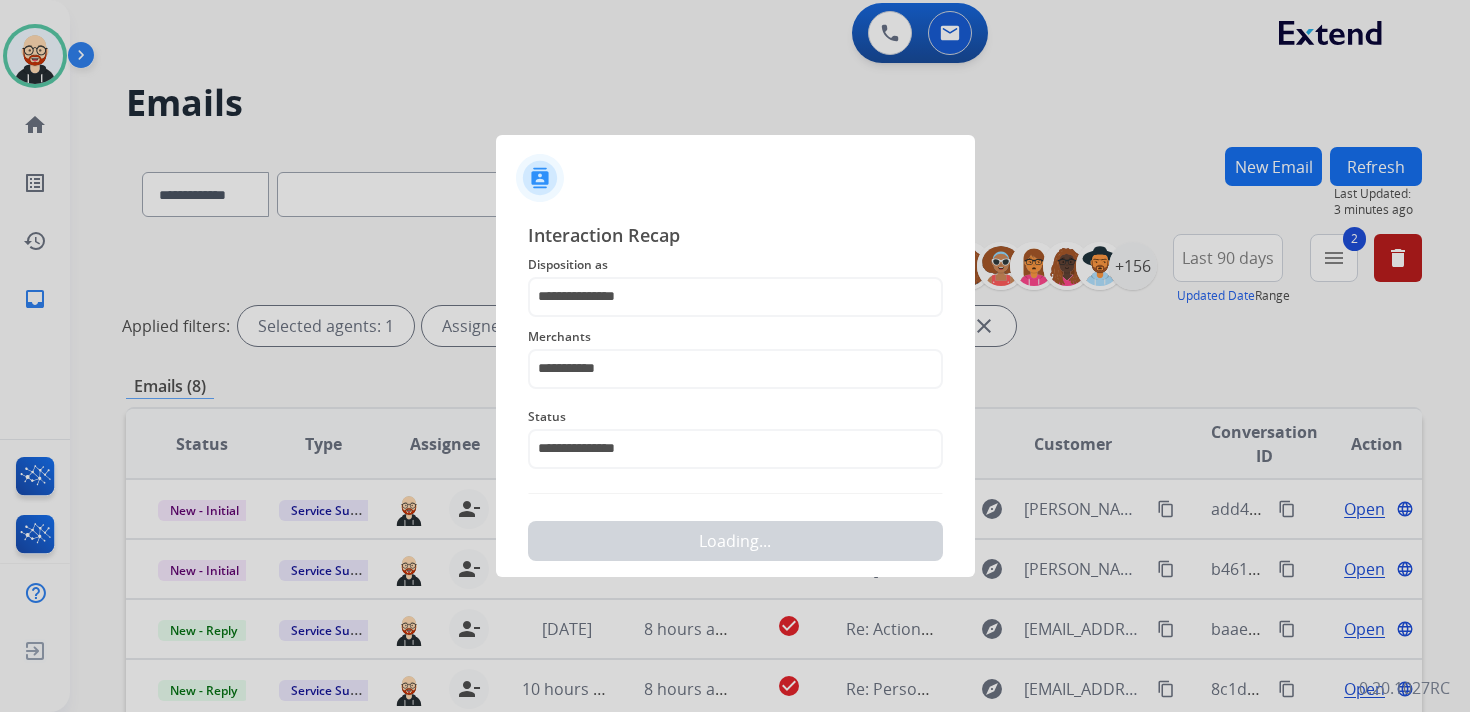 scroll, scrollTop: 0, scrollLeft: 0, axis: both 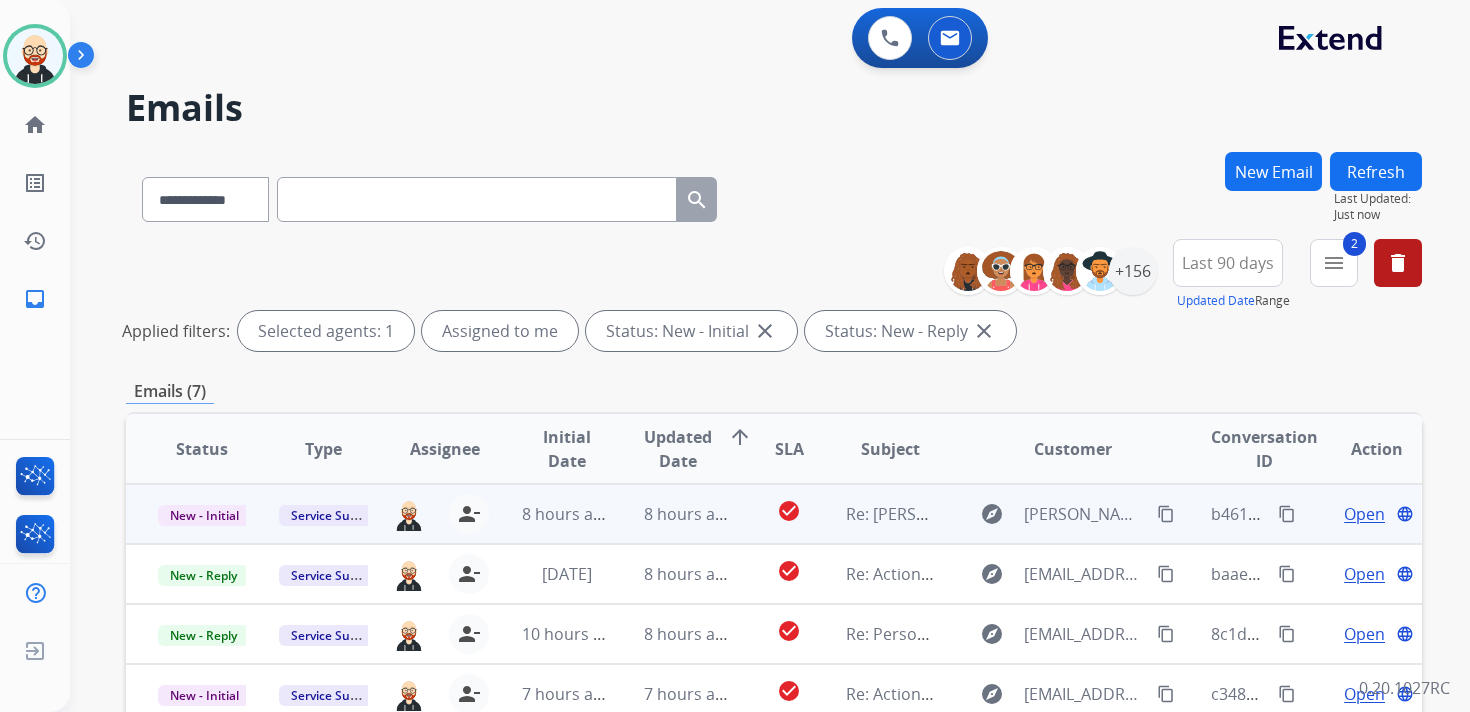 click on "Open" at bounding box center [1364, 514] 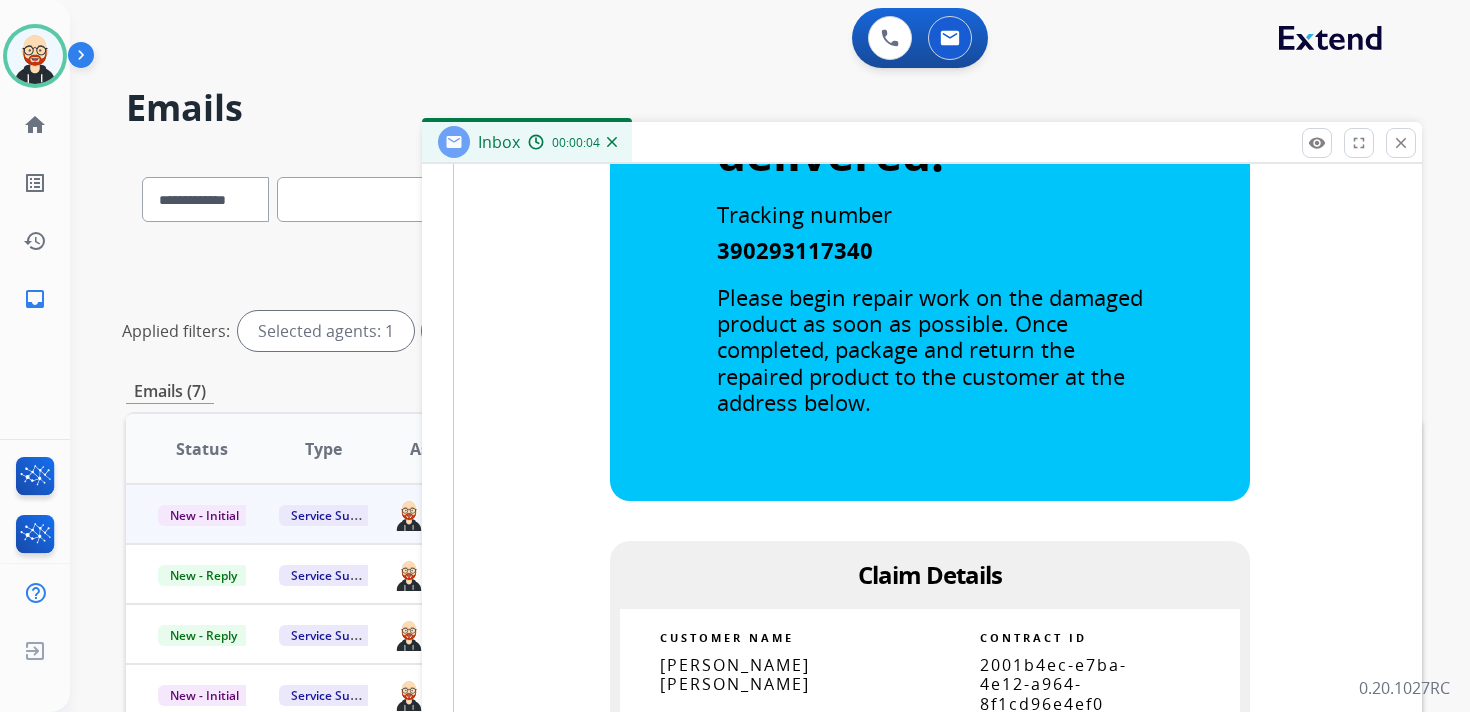 scroll, scrollTop: 1043, scrollLeft: 0, axis: vertical 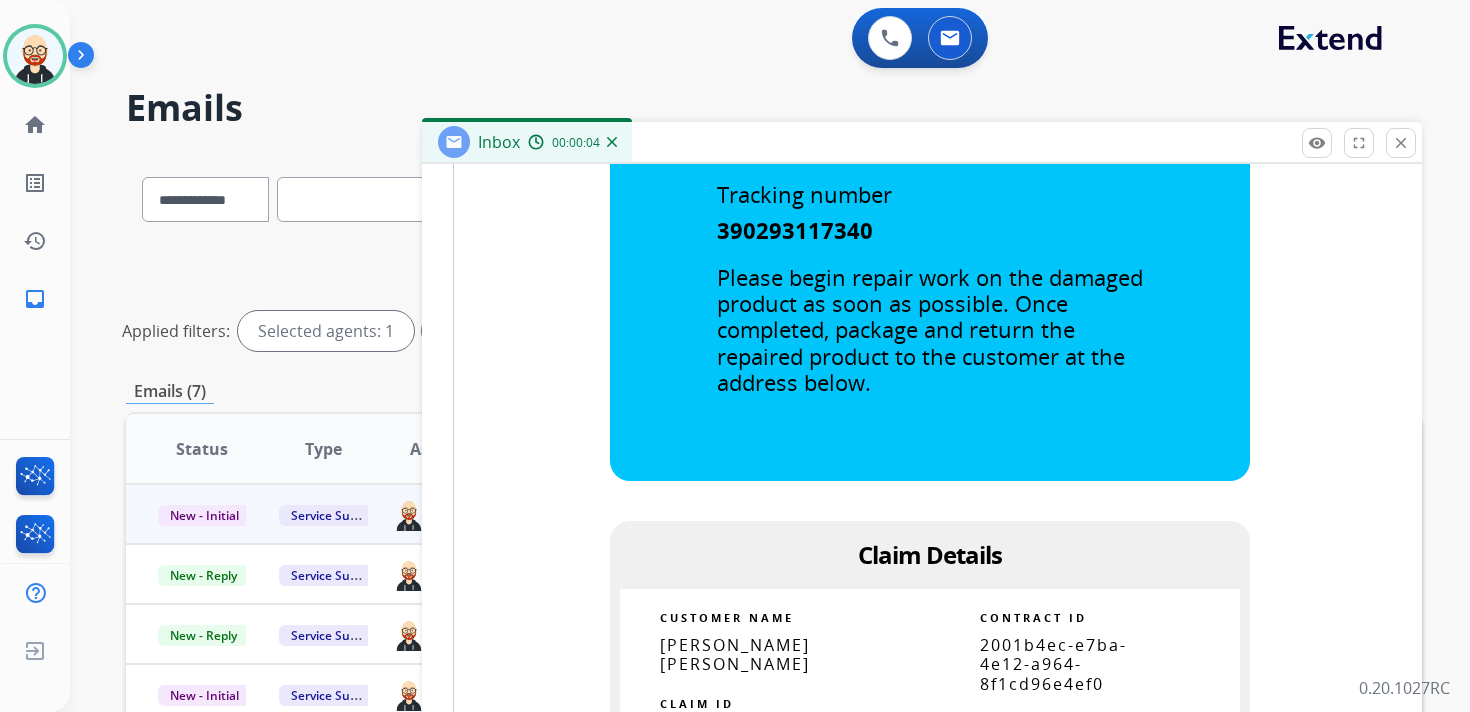 click on "2001b4ec-e7ba-4e12-a964-8f1cd96e4ef0" at bounding box center (1053, 664) 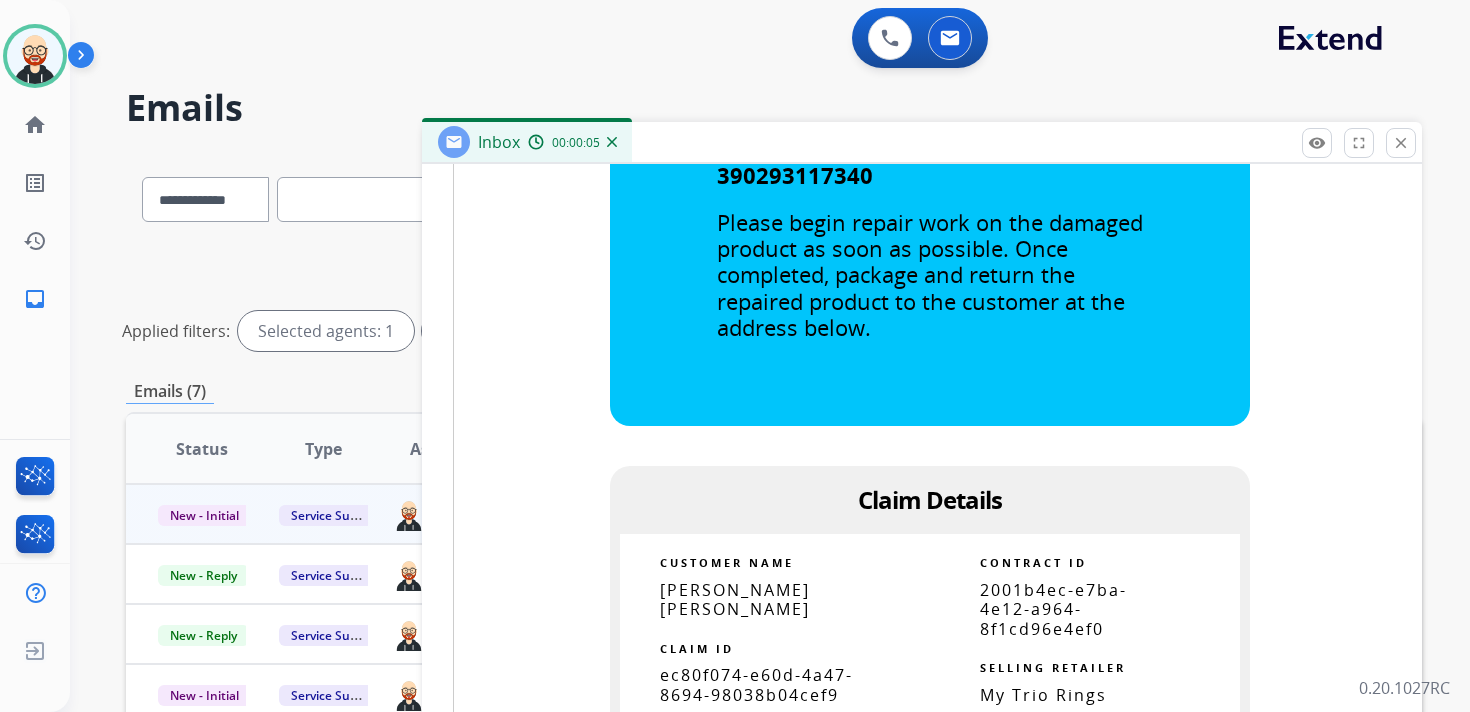 scroll, scrollTop: 1115, scrollLeft: 0, axis: vertical 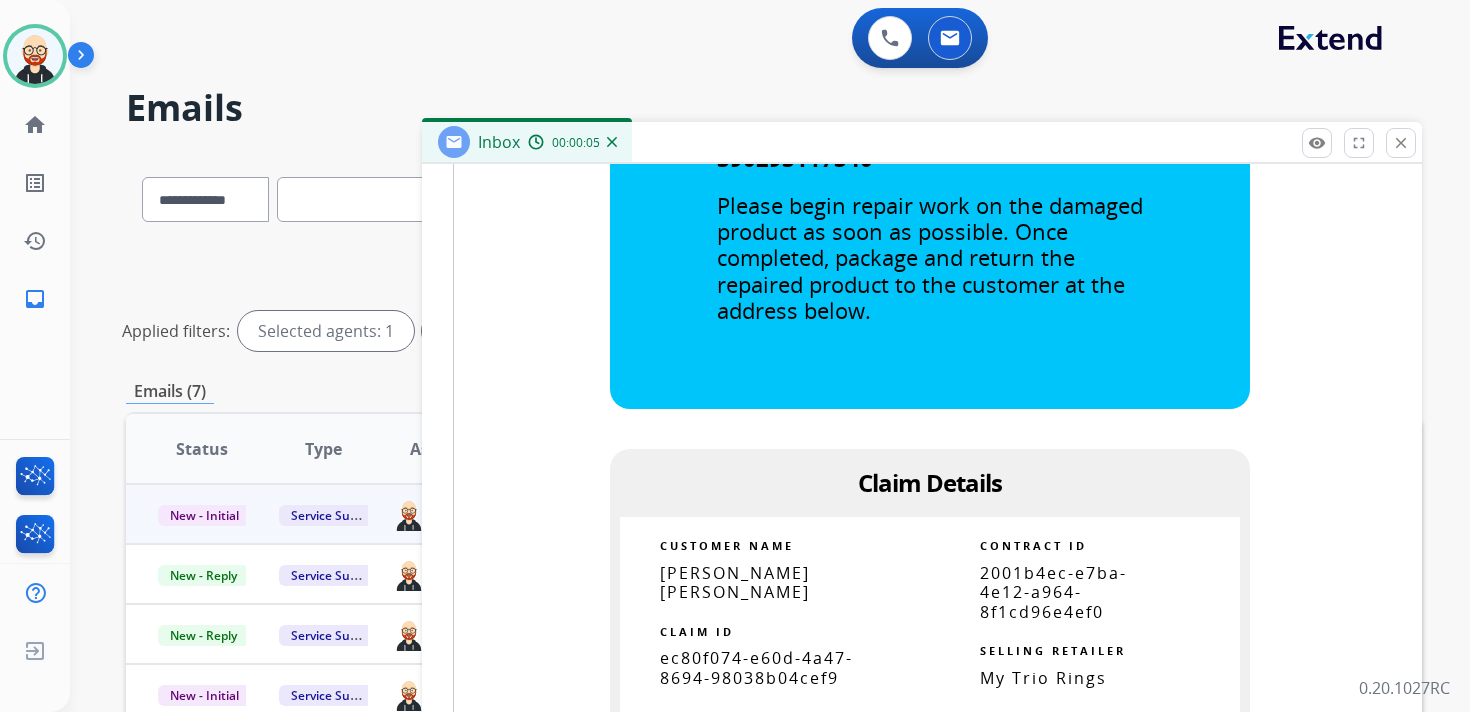 click on "ec80f074-e60d-4a47-8694-98038b04cef9" at bounding box center (756, 667) 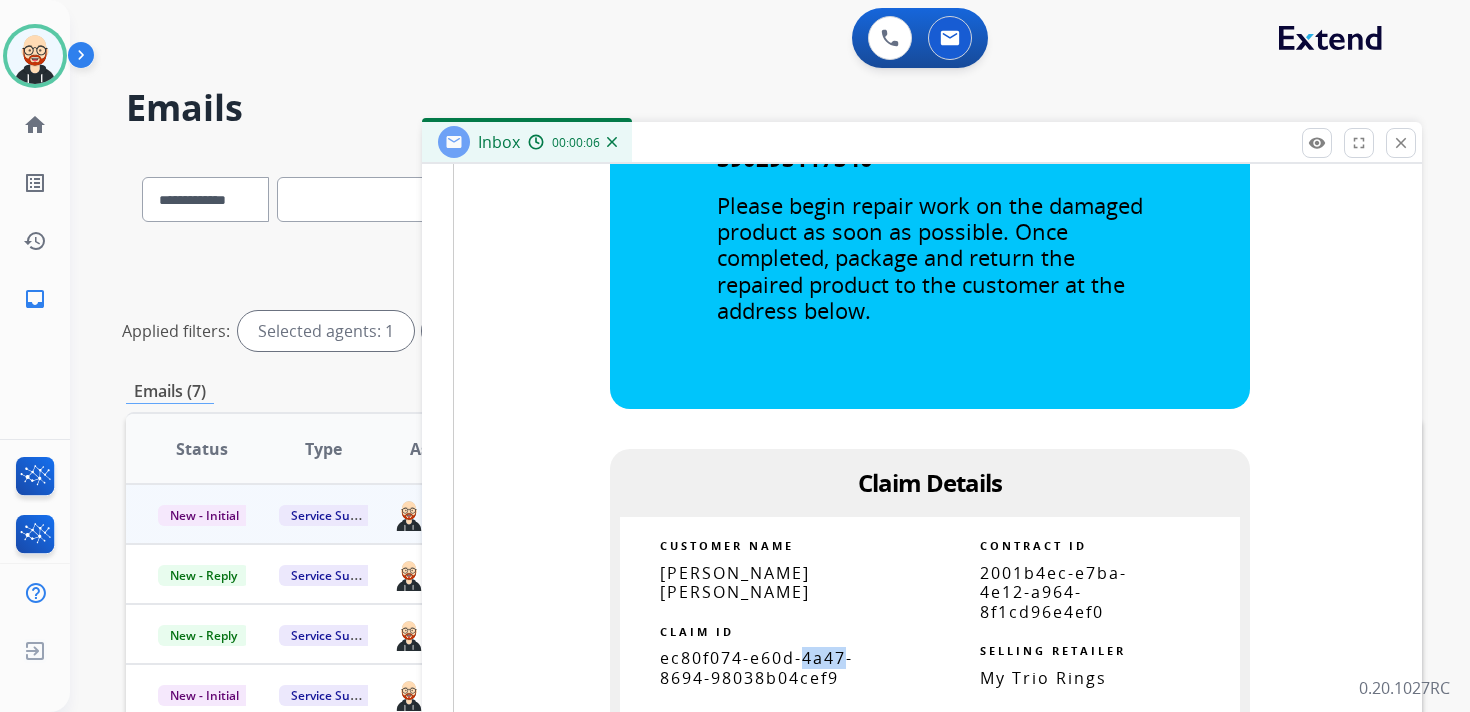 click on "ec80f074-e60d-4a47-8694-98038b04cef9" at bounding box center [756, 667] 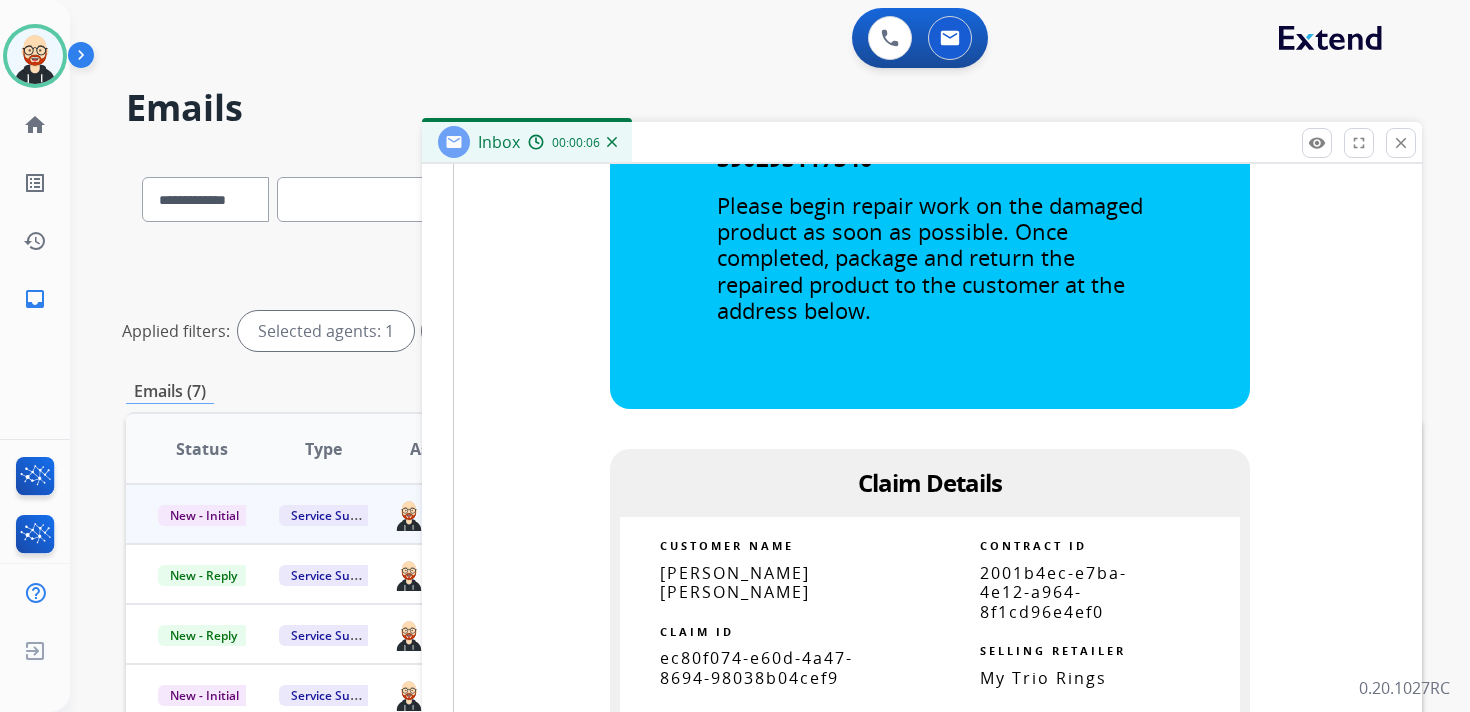 click on "ec80f074-e60d-4a47-8694-98038b04cef9" at bounding box center (756, 667) 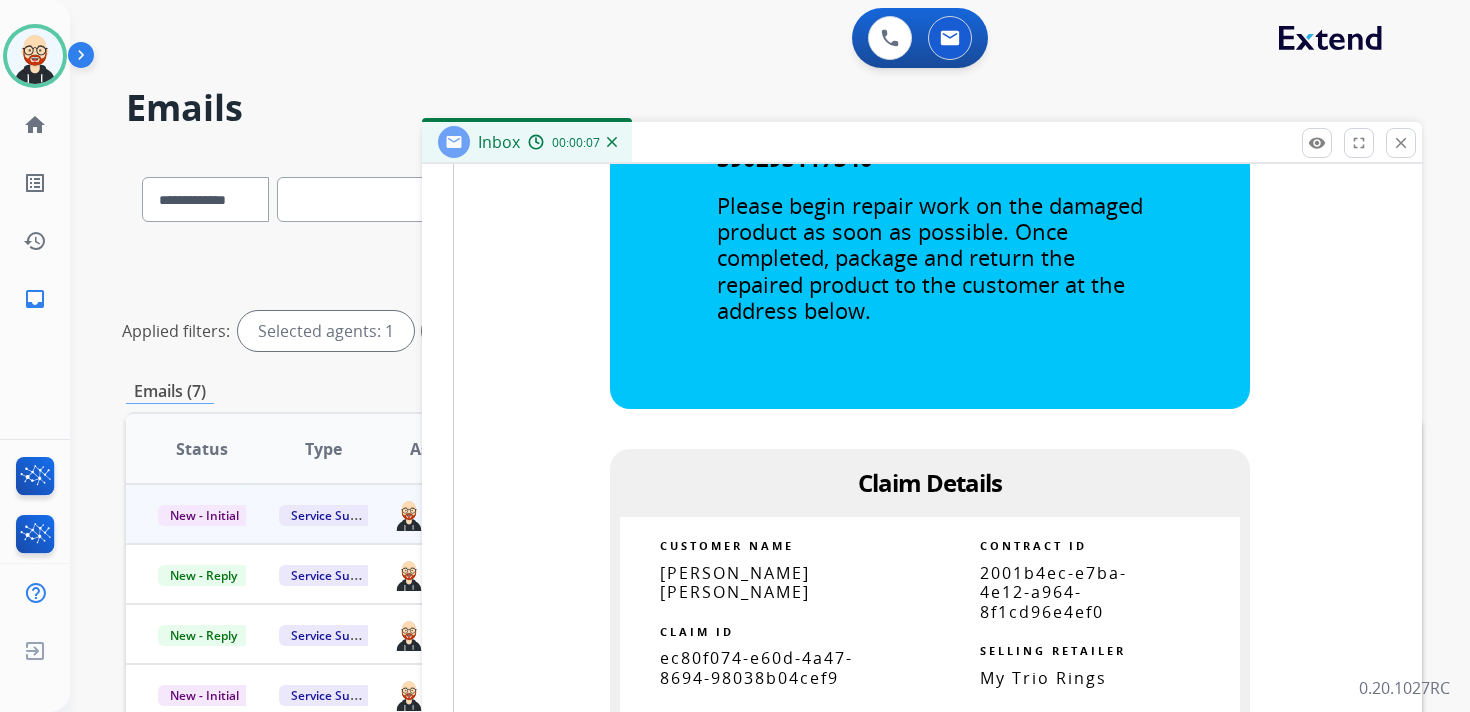 scroll, scrollTop: 0, scrollLeft: 0, axis: both 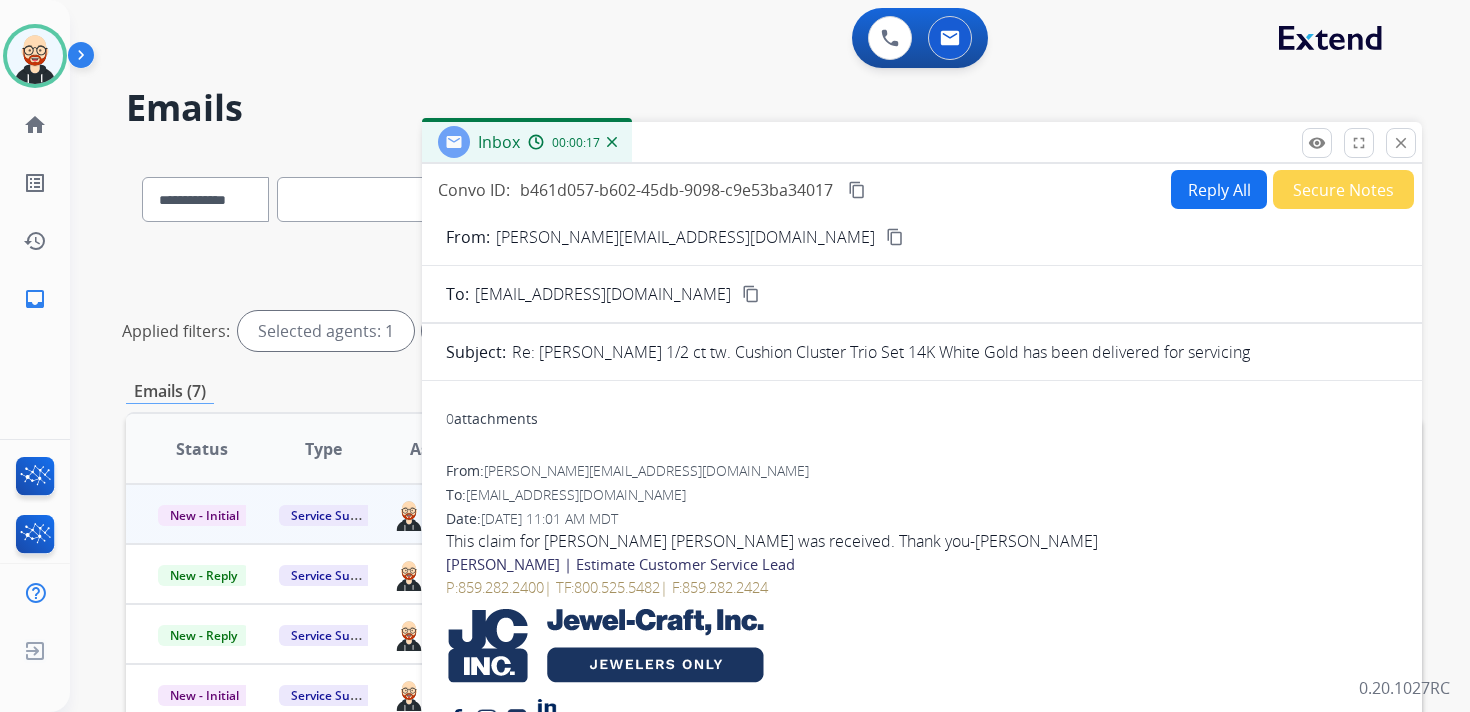 click on "content_copy" at bounding box center (857, 190) 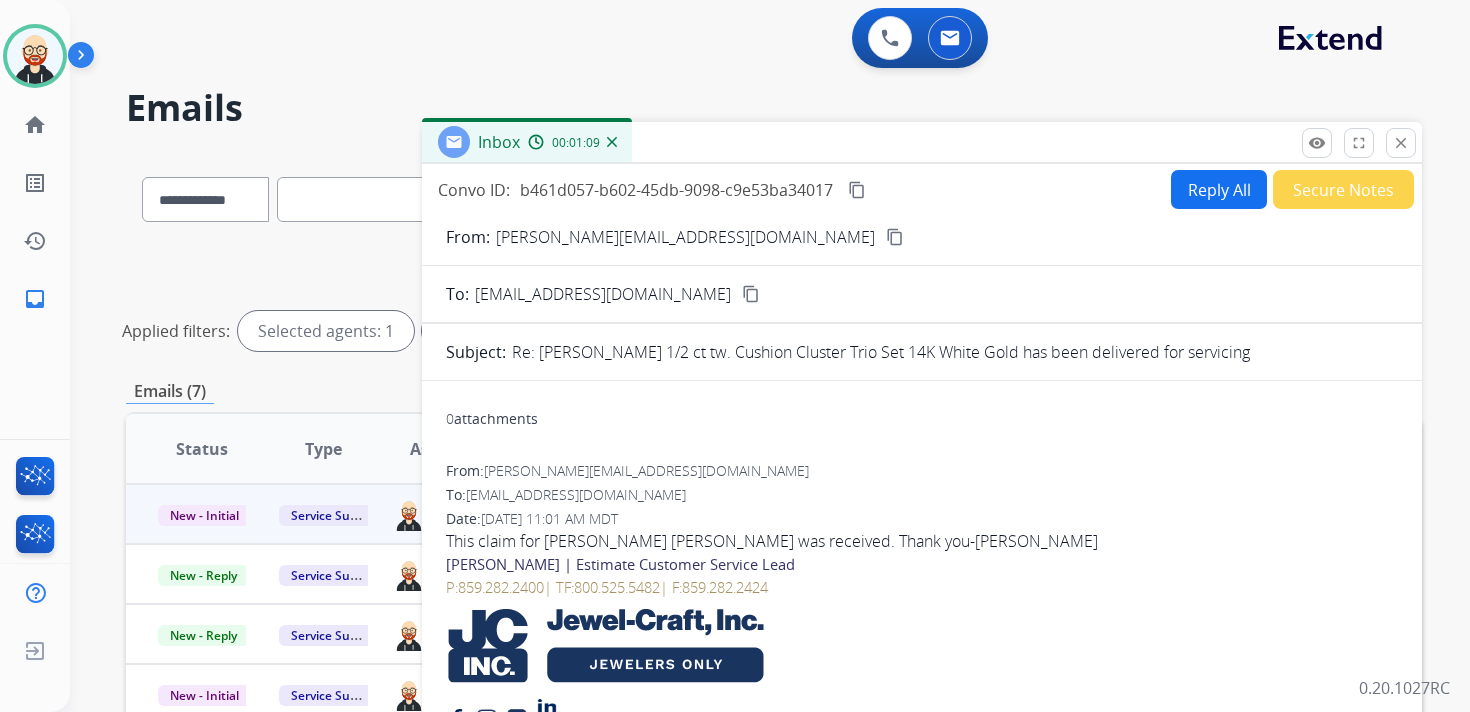 click on "content_copy" at bounding box center (857, 190) 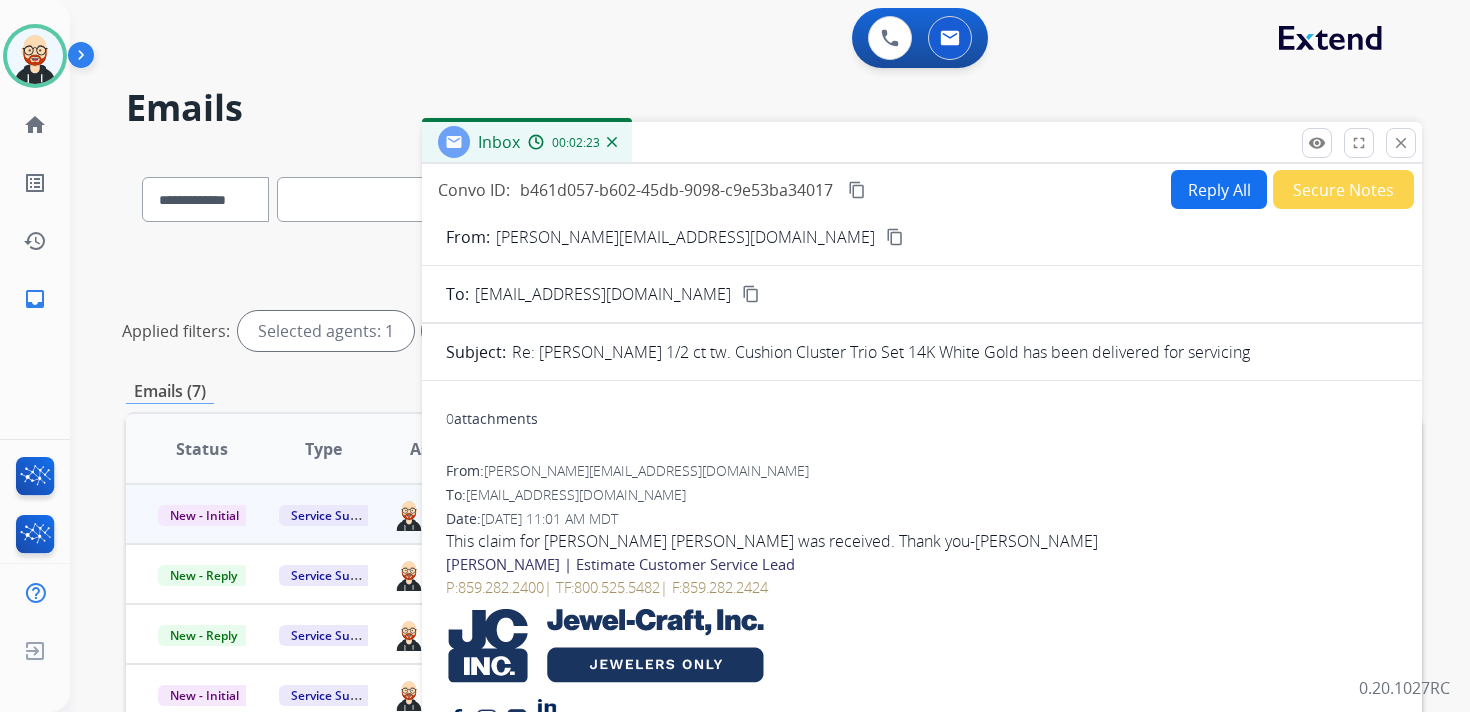 click on "Reply All" at bounding box center [1219, 189] 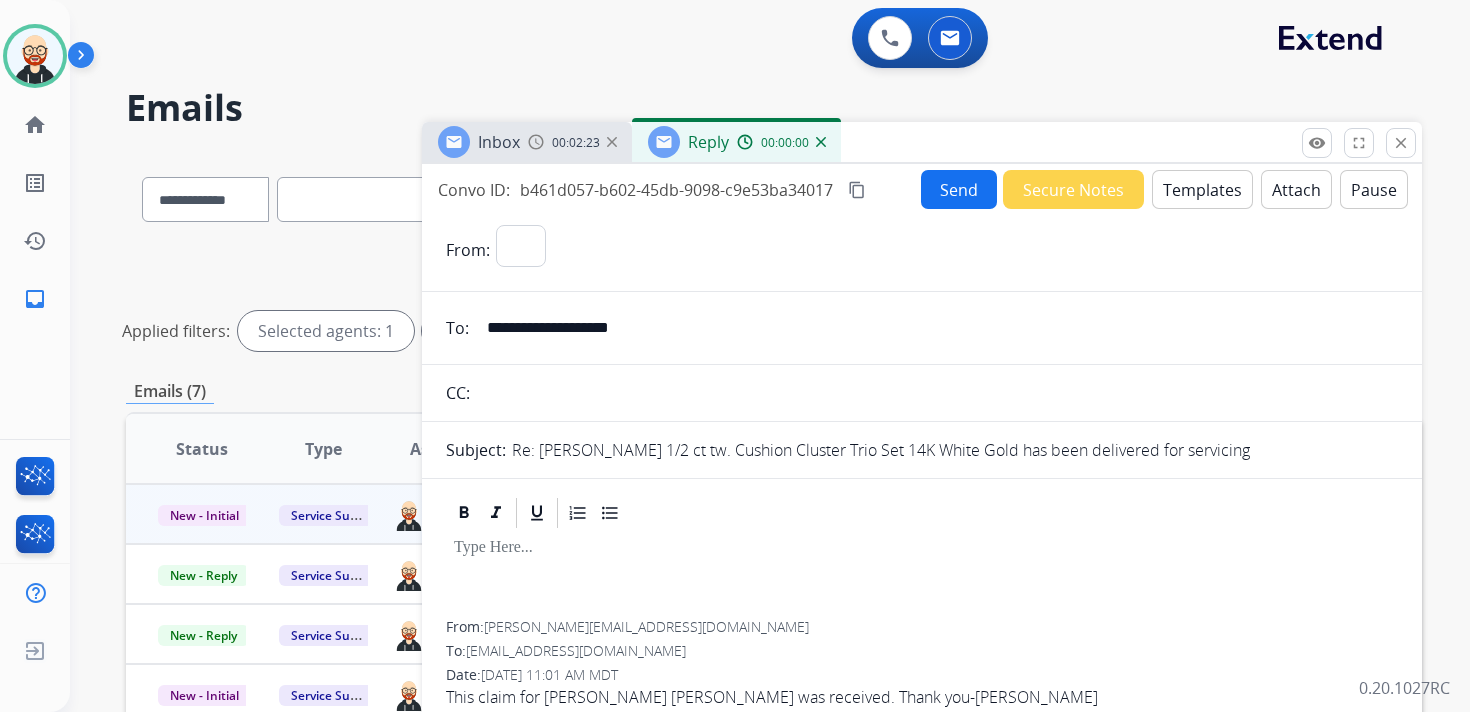 select on "**********" 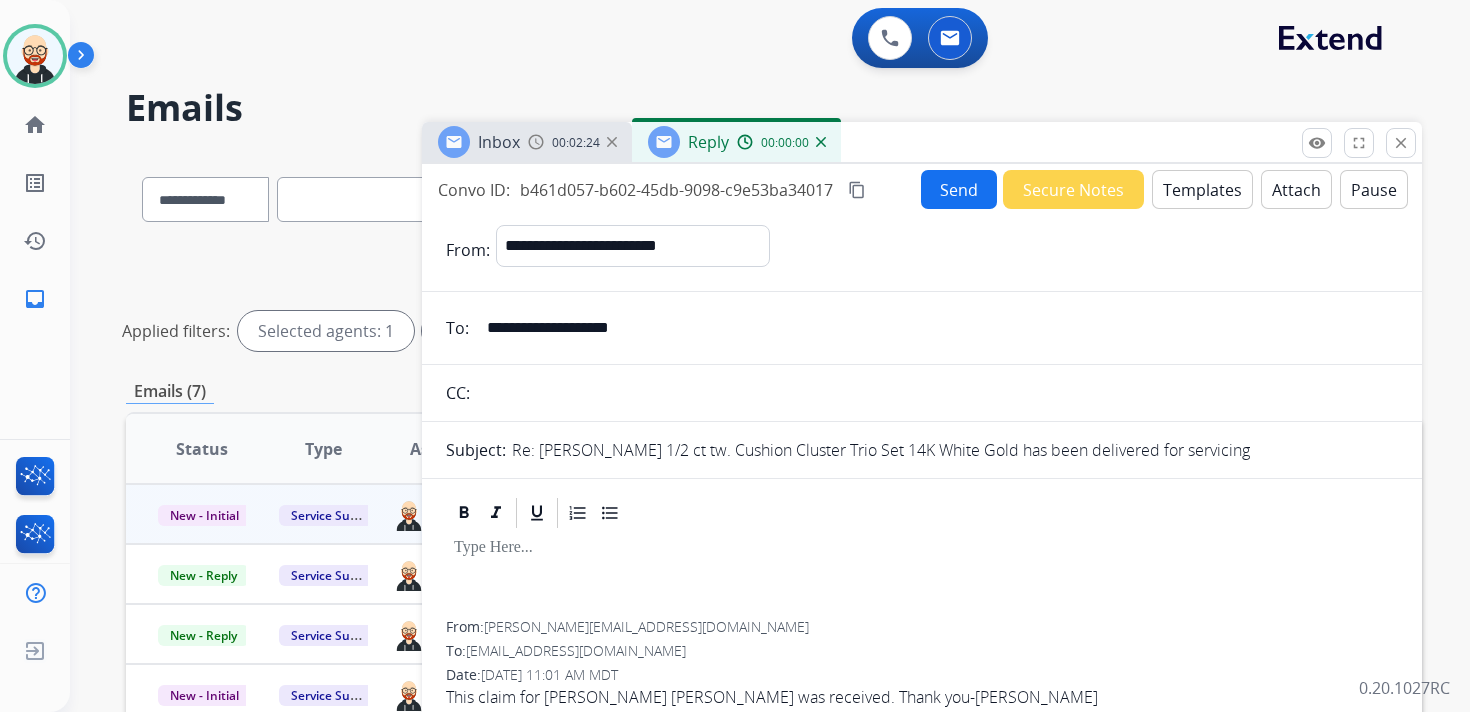 click at bounding box center (922, 576) 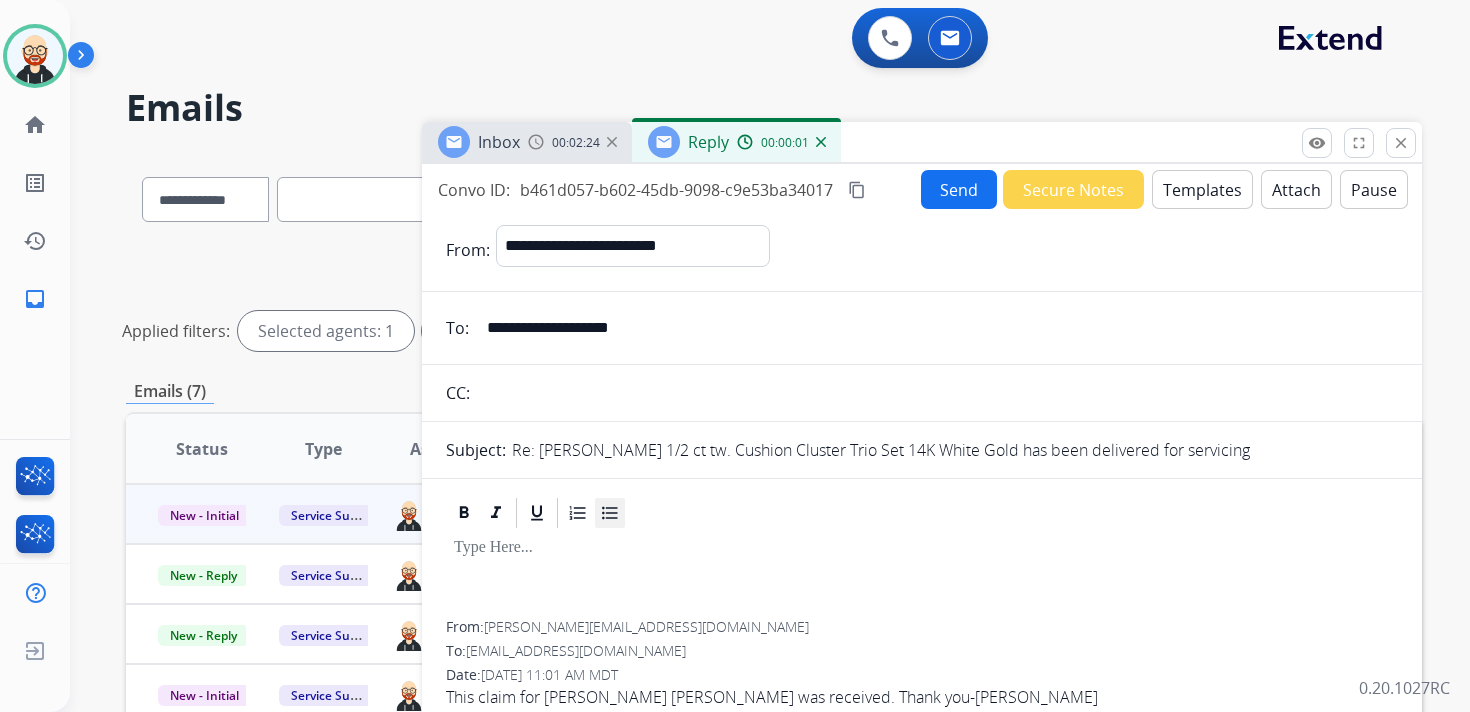 type 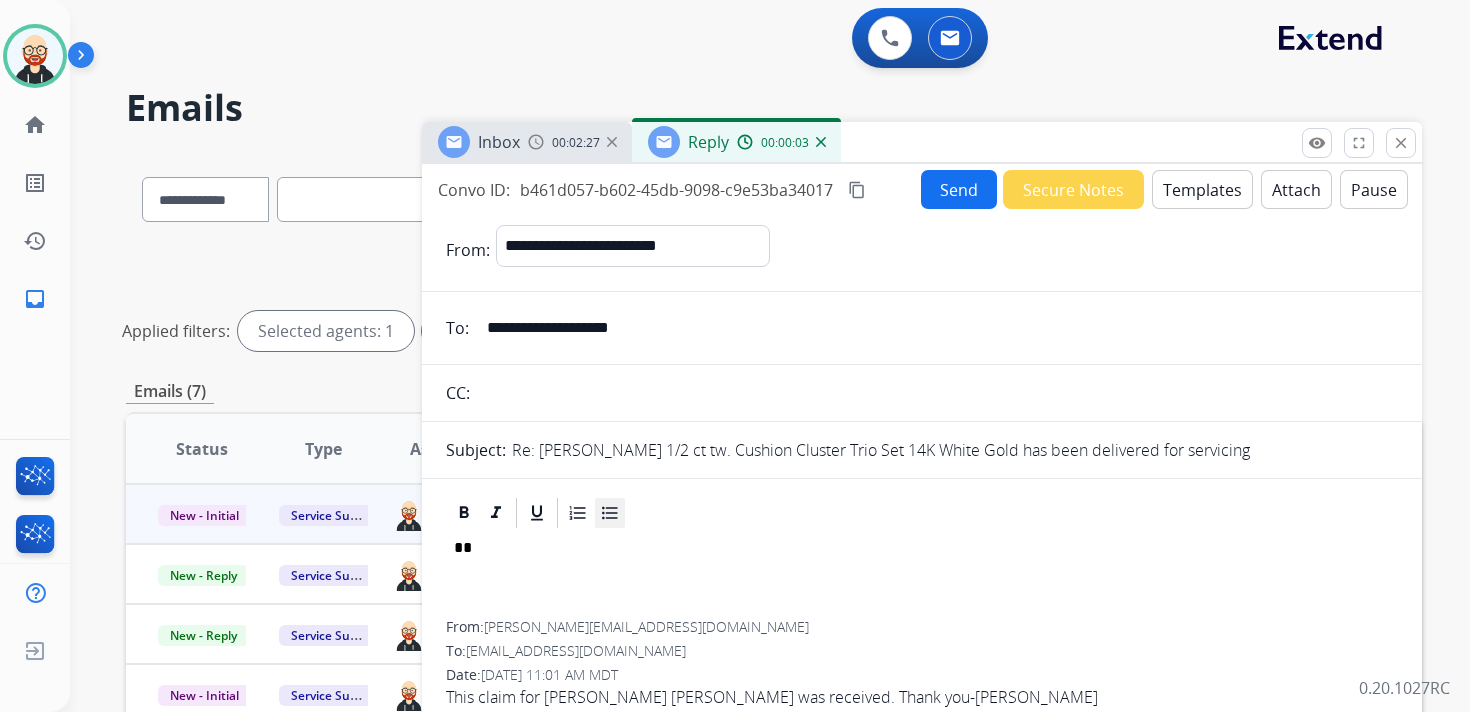 scroll, scrollTop: 5, scrollLeft: 0, axis: vertical 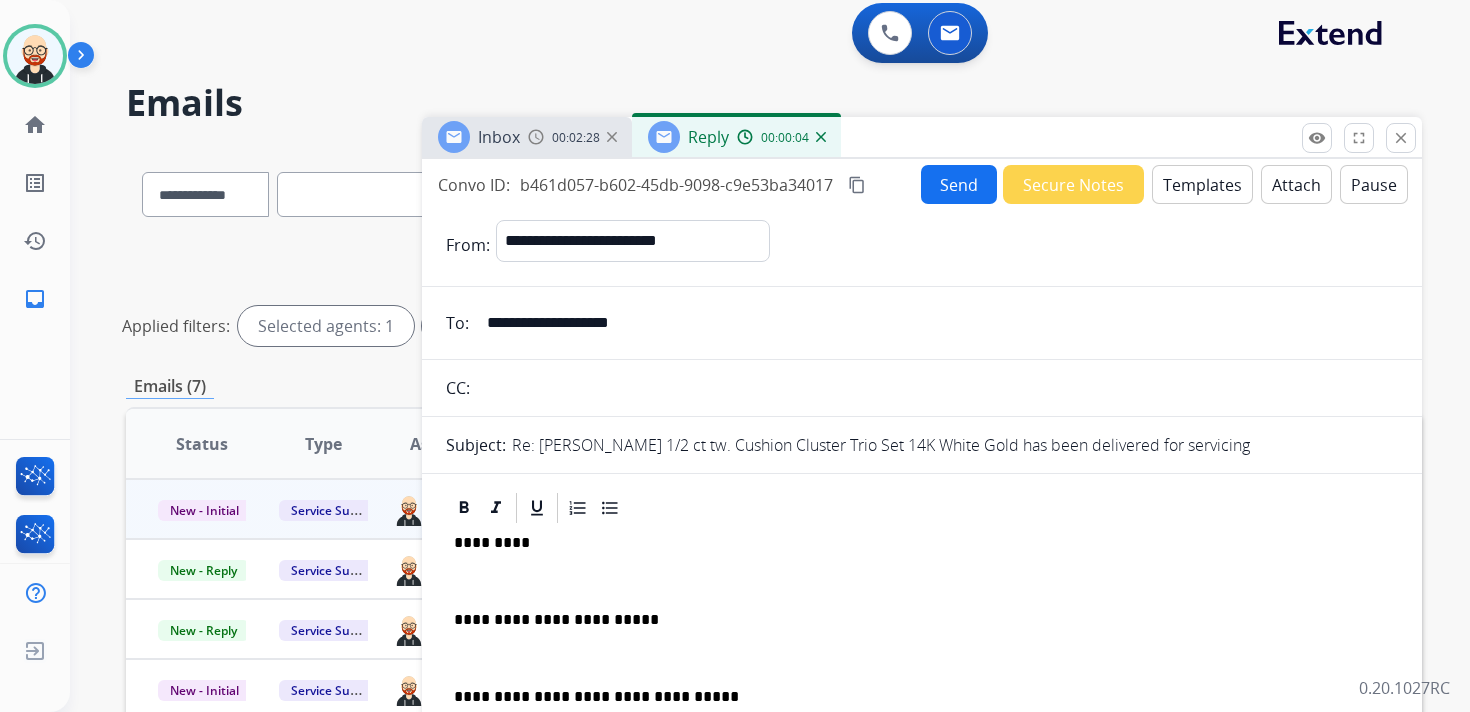 click on "*********" at bounding box center [914, 543] 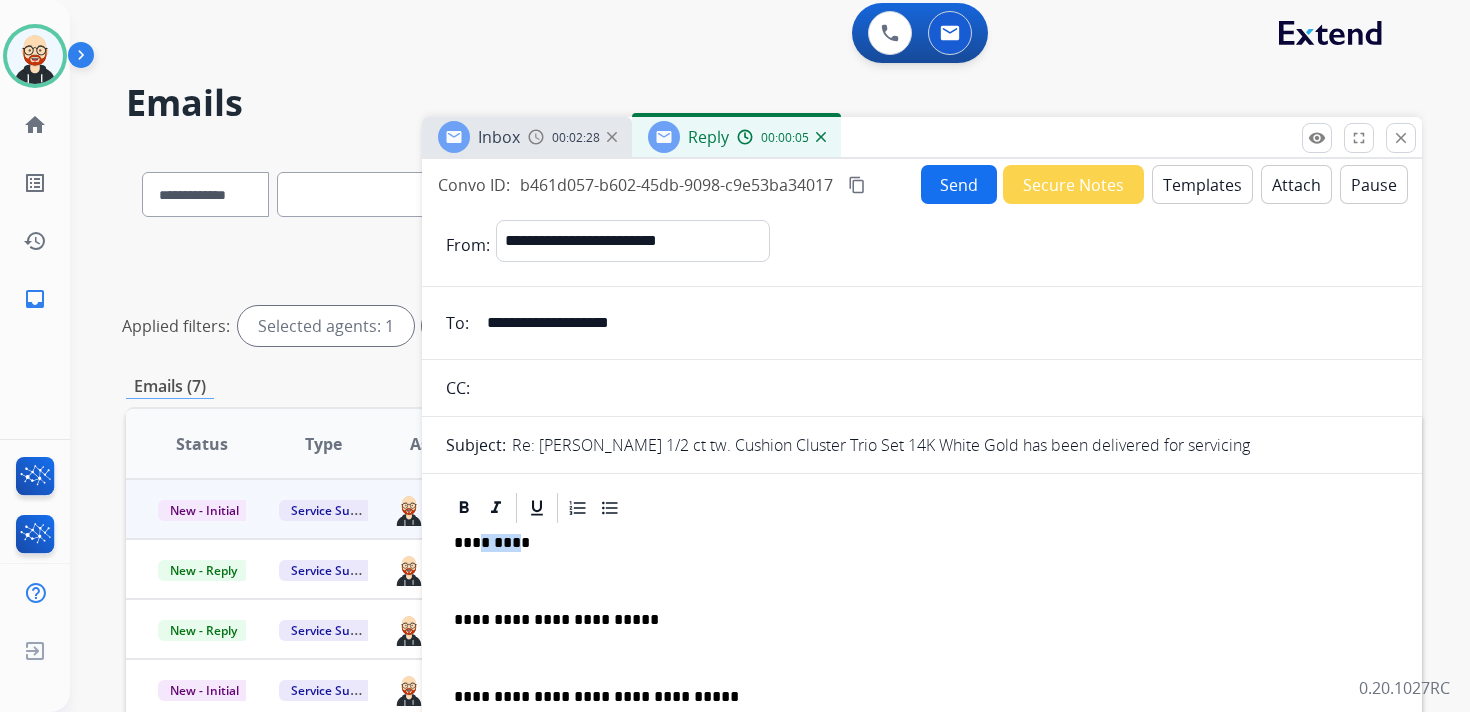 click on "*********" at bounding box center (914, 543) 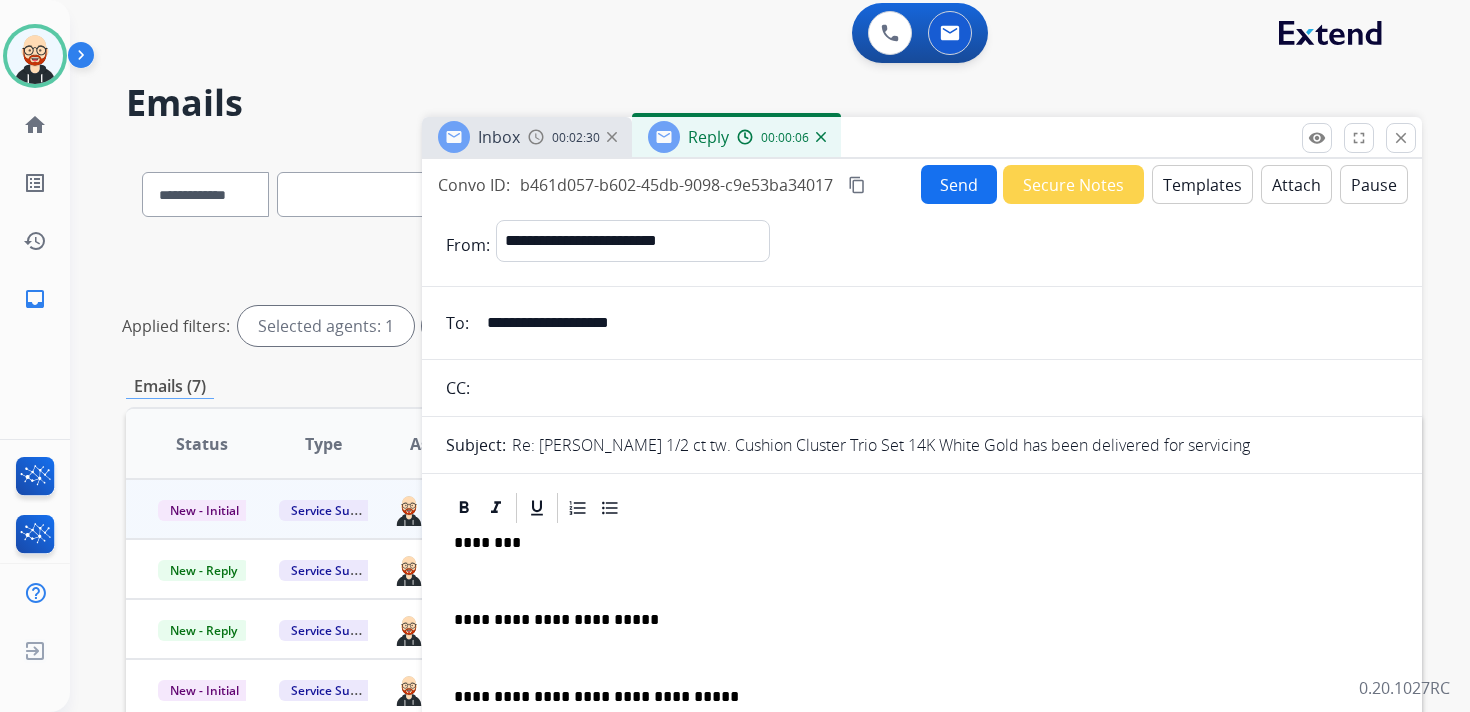 click on "**********" at bounding box center (922, 667) 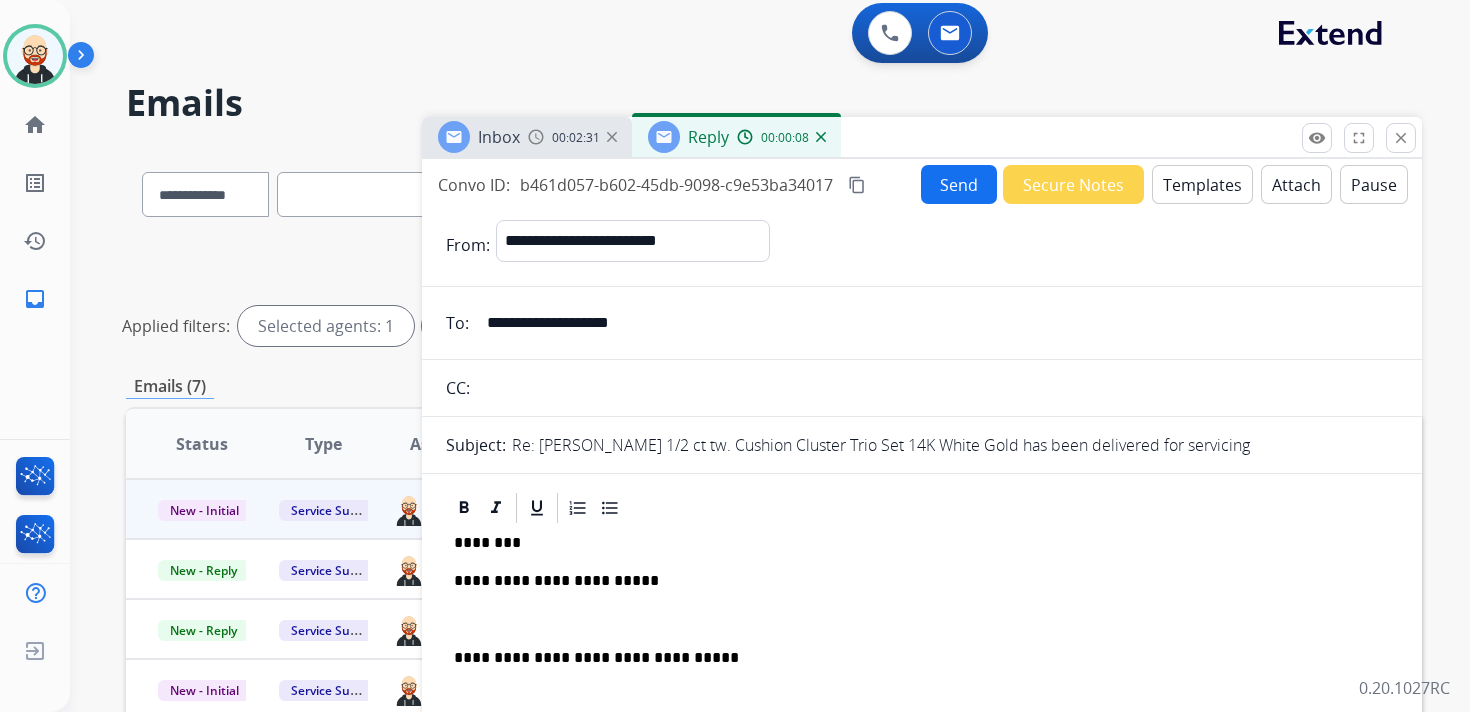 click on "**********" at bounding box center [922, 648] 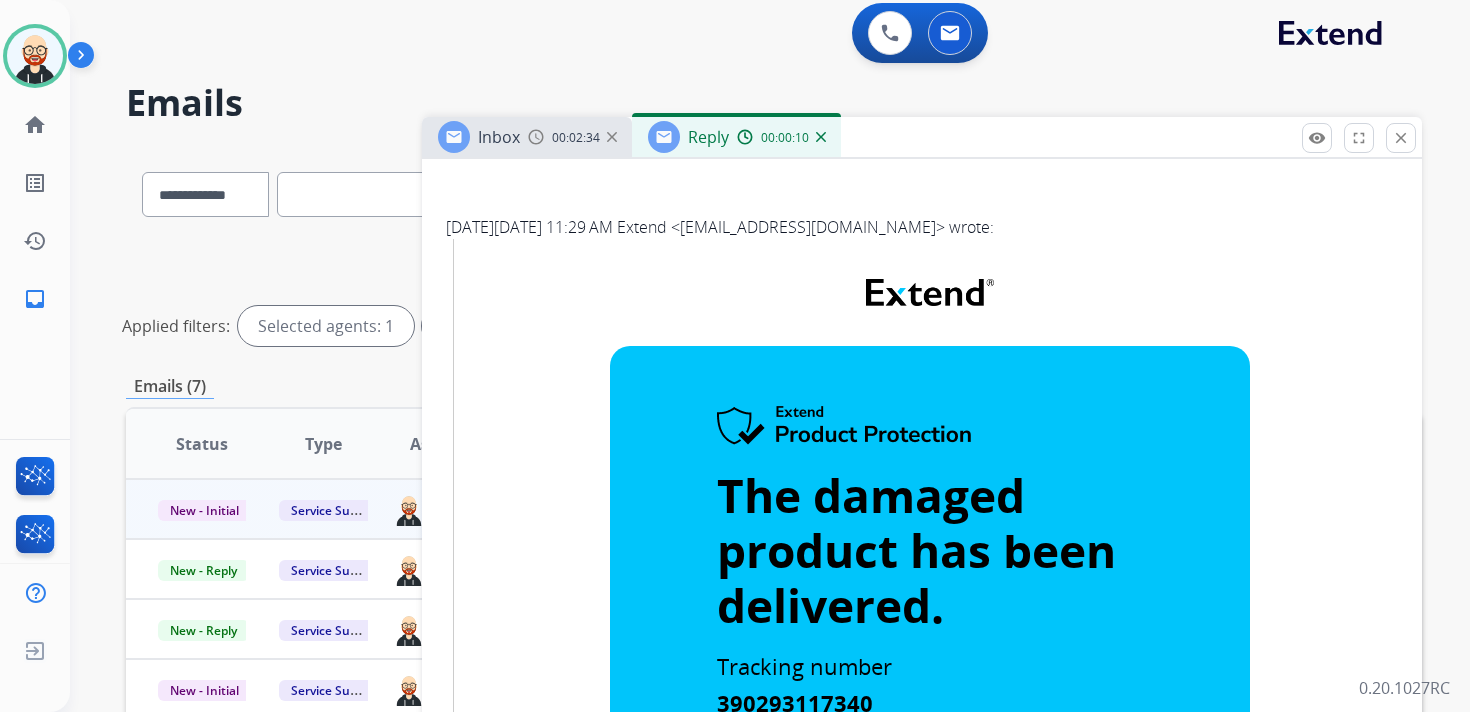 scroll, scrollTop: 0, scrollLeft: 0, axis: both 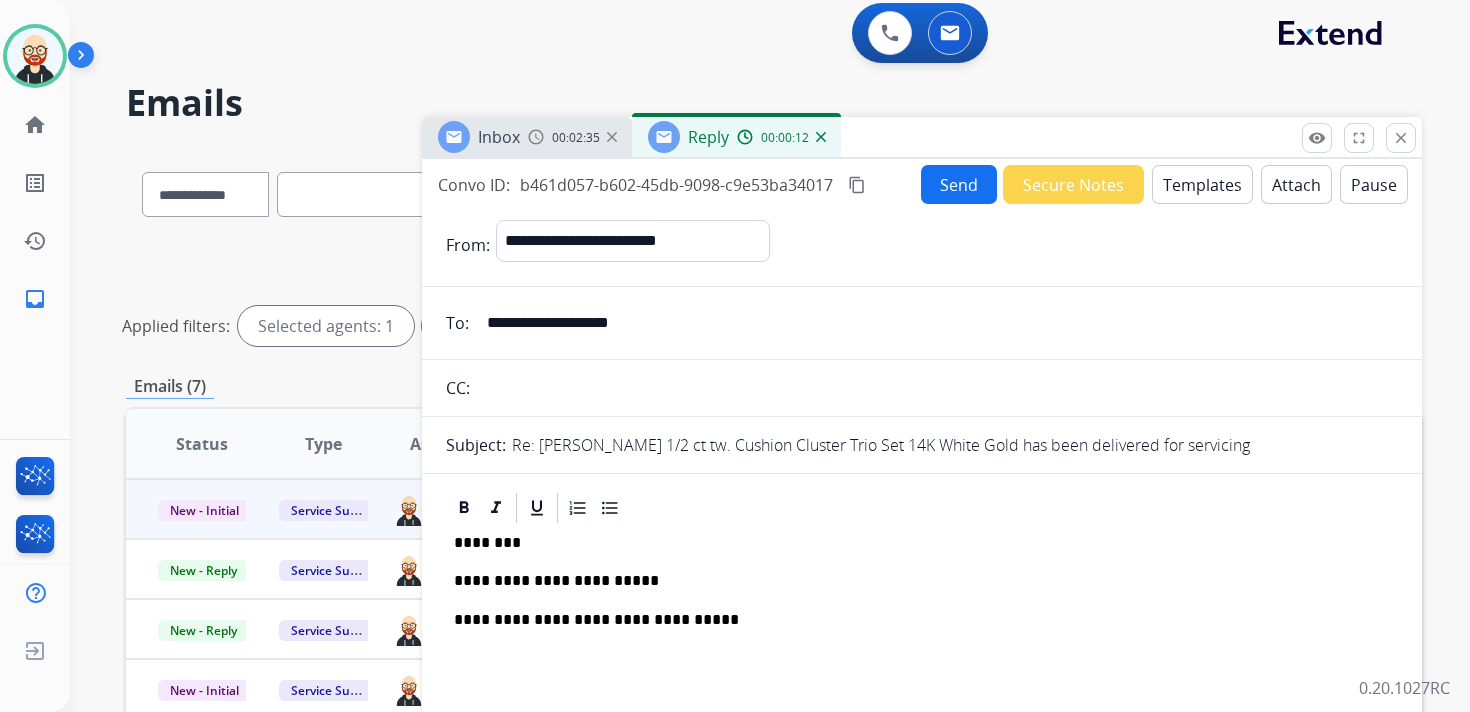 click on "Send" at bounding box center [959, 184] 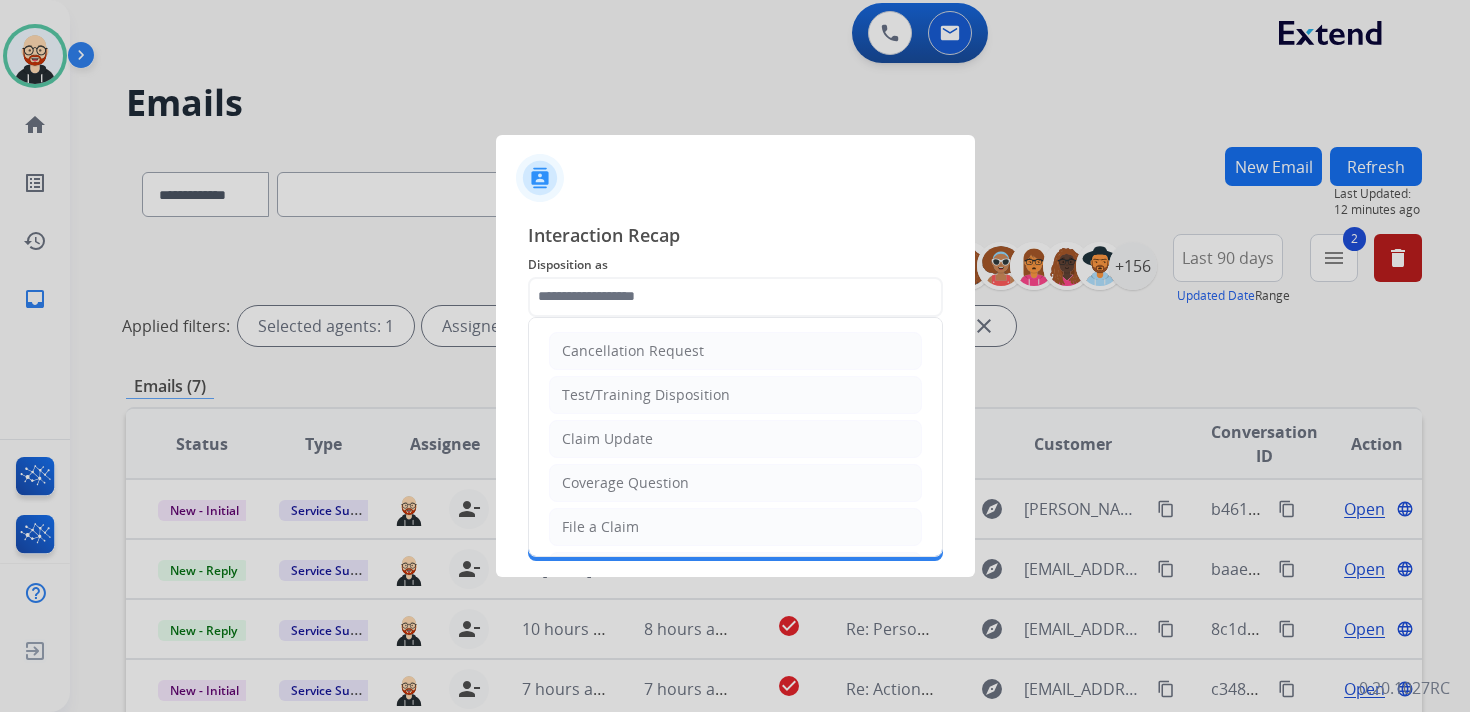 click 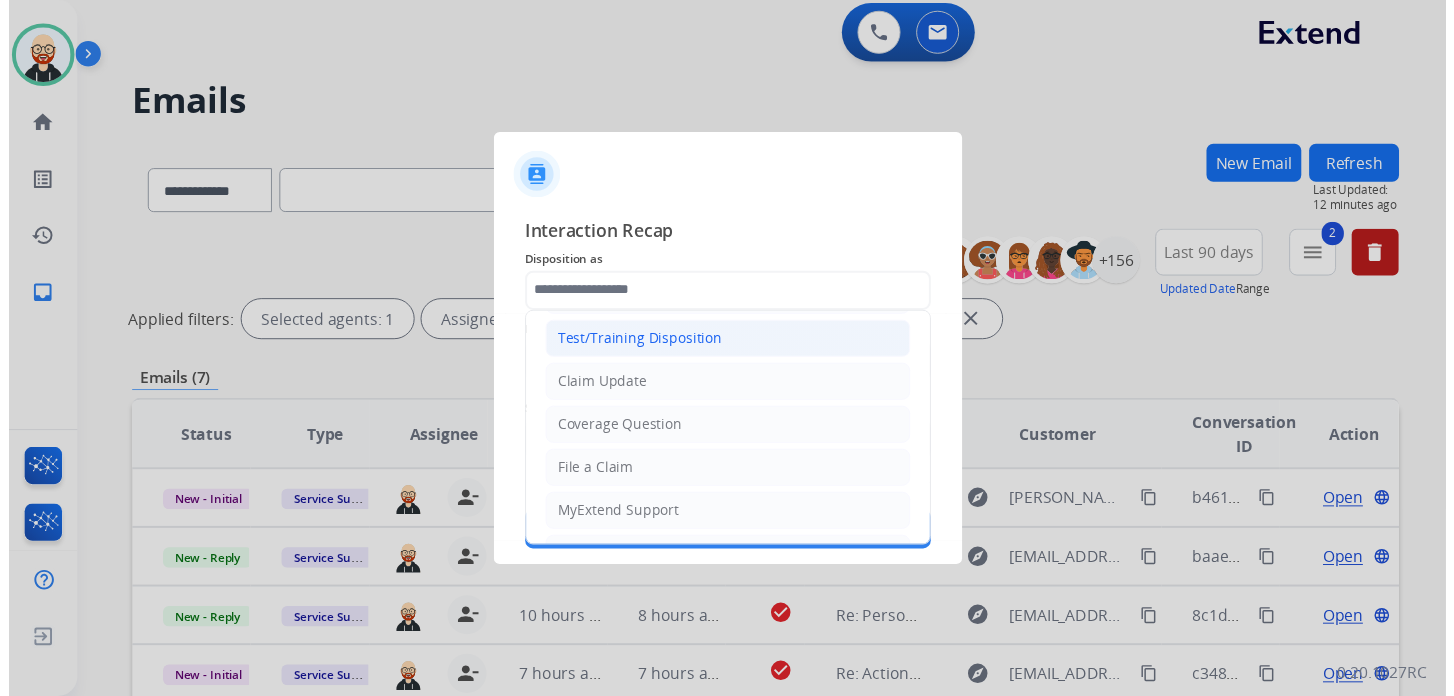 scroll, scrollTop: 300, scrollLeft: 0, axis: vertical 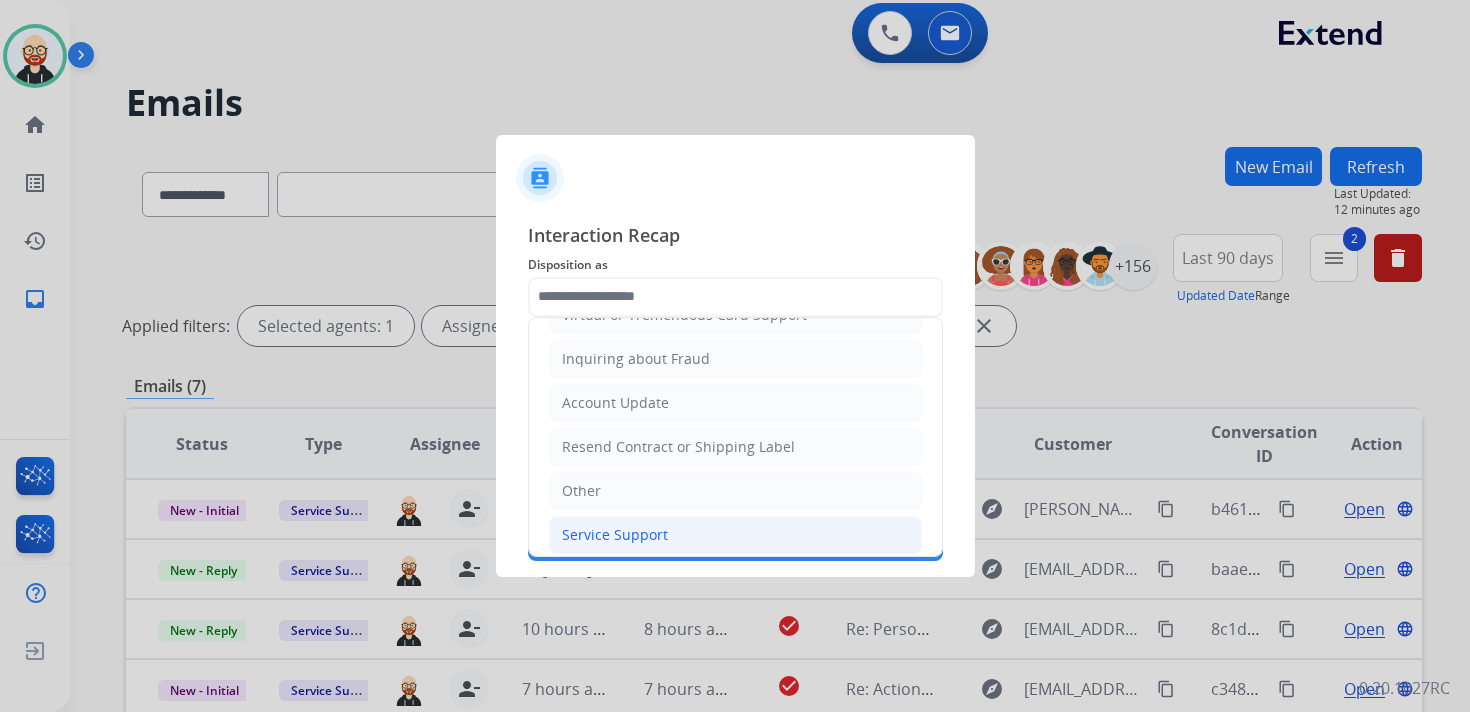 click on "Service Support" 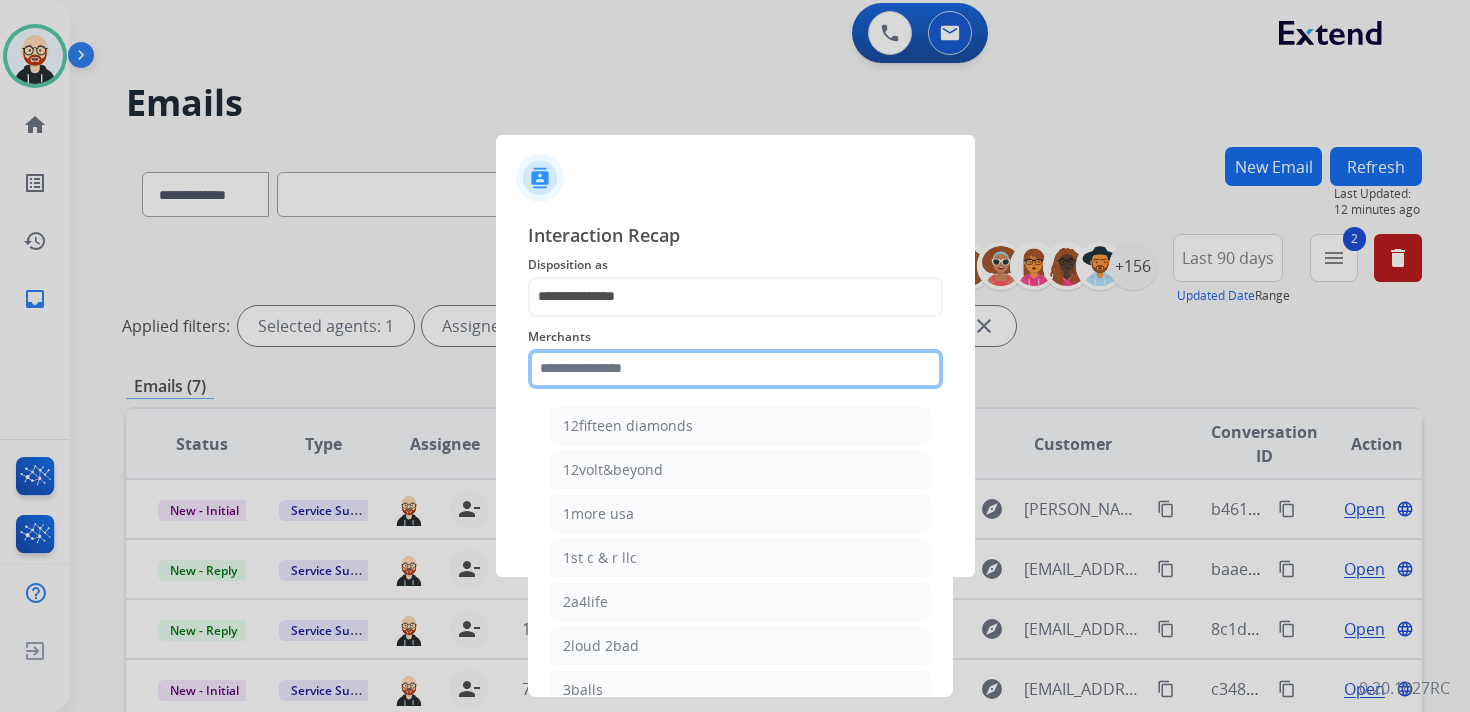 click 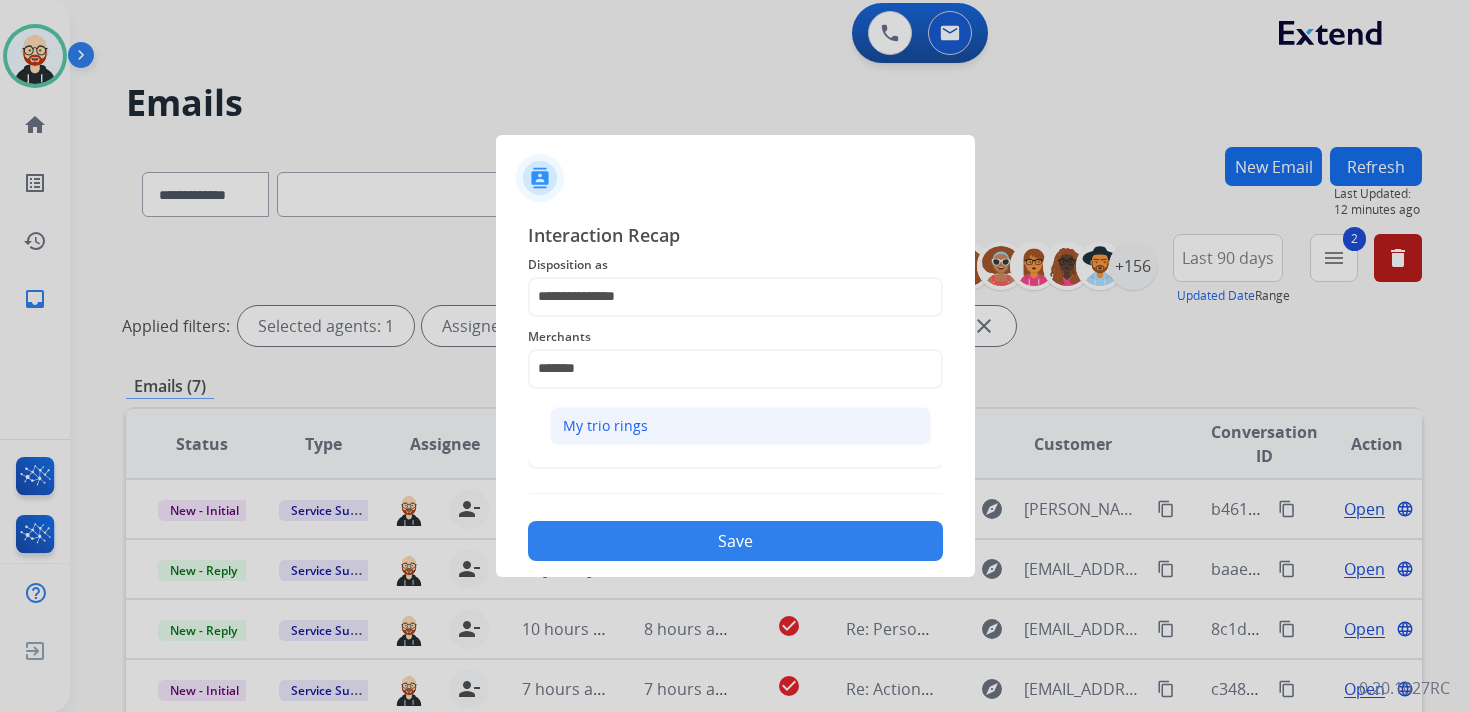 click on "My trio rings" 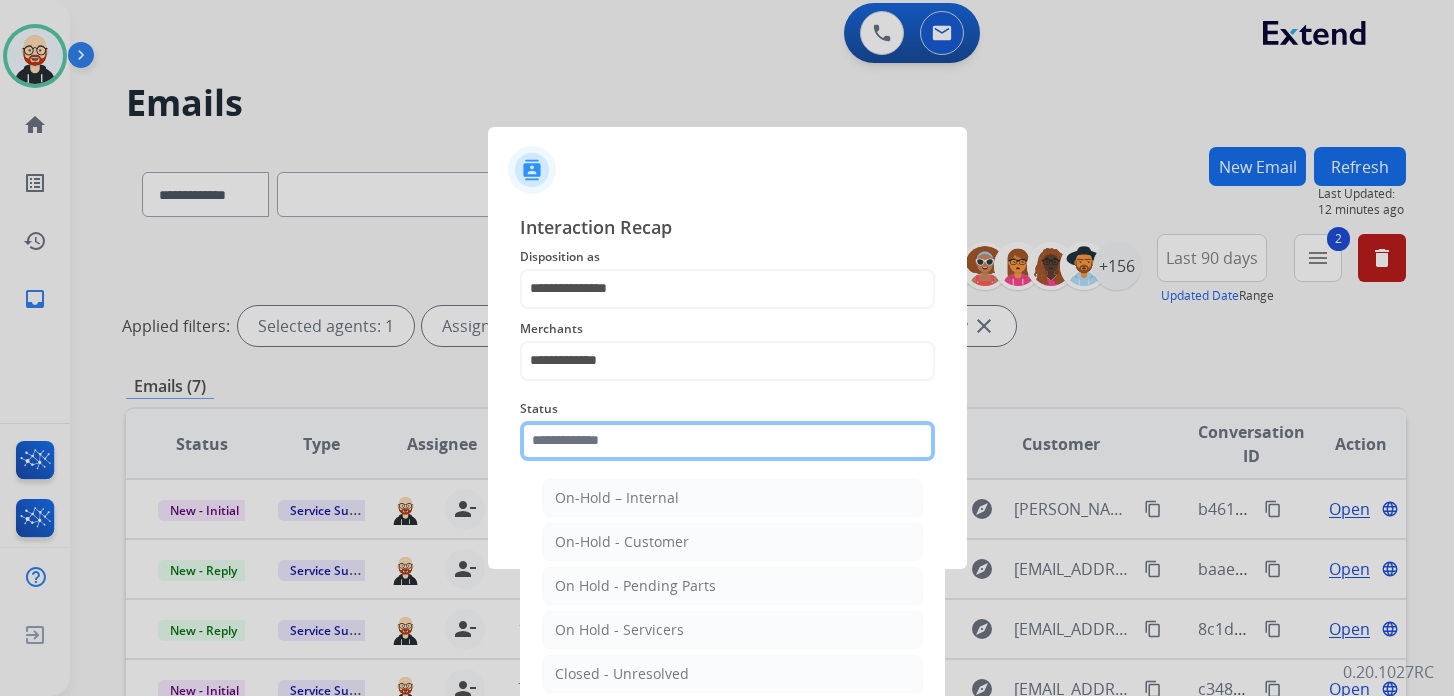 click 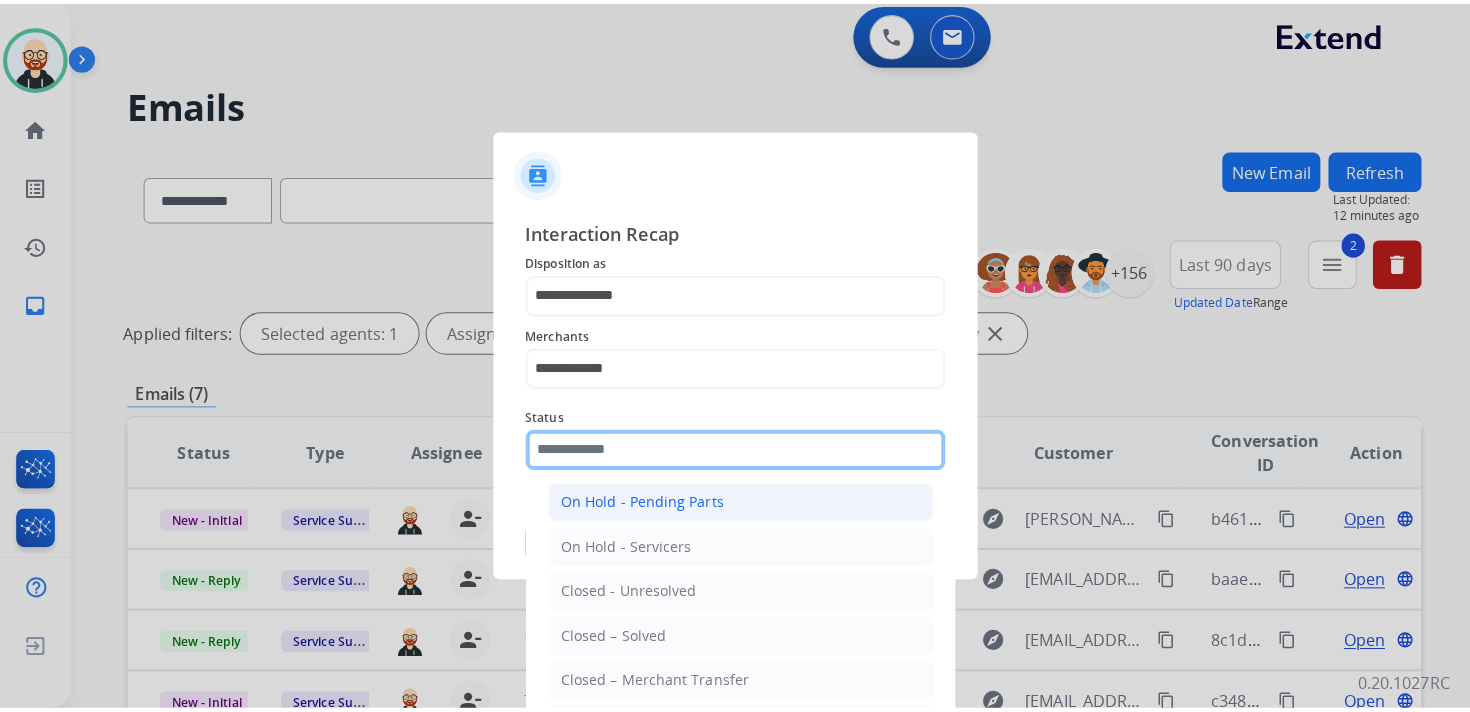 scroll, scrollTop: 100, scrollLeft: 0, axis: vertical 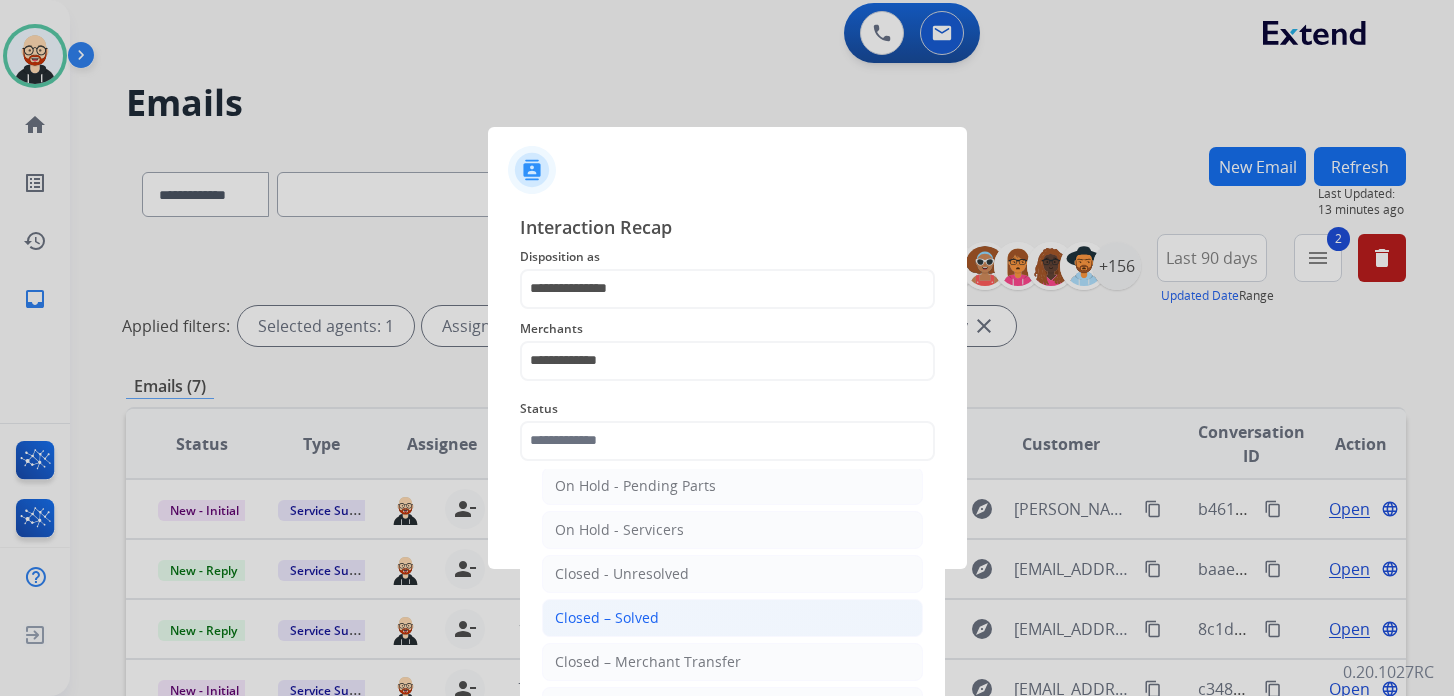 click on "Closed – Solved" 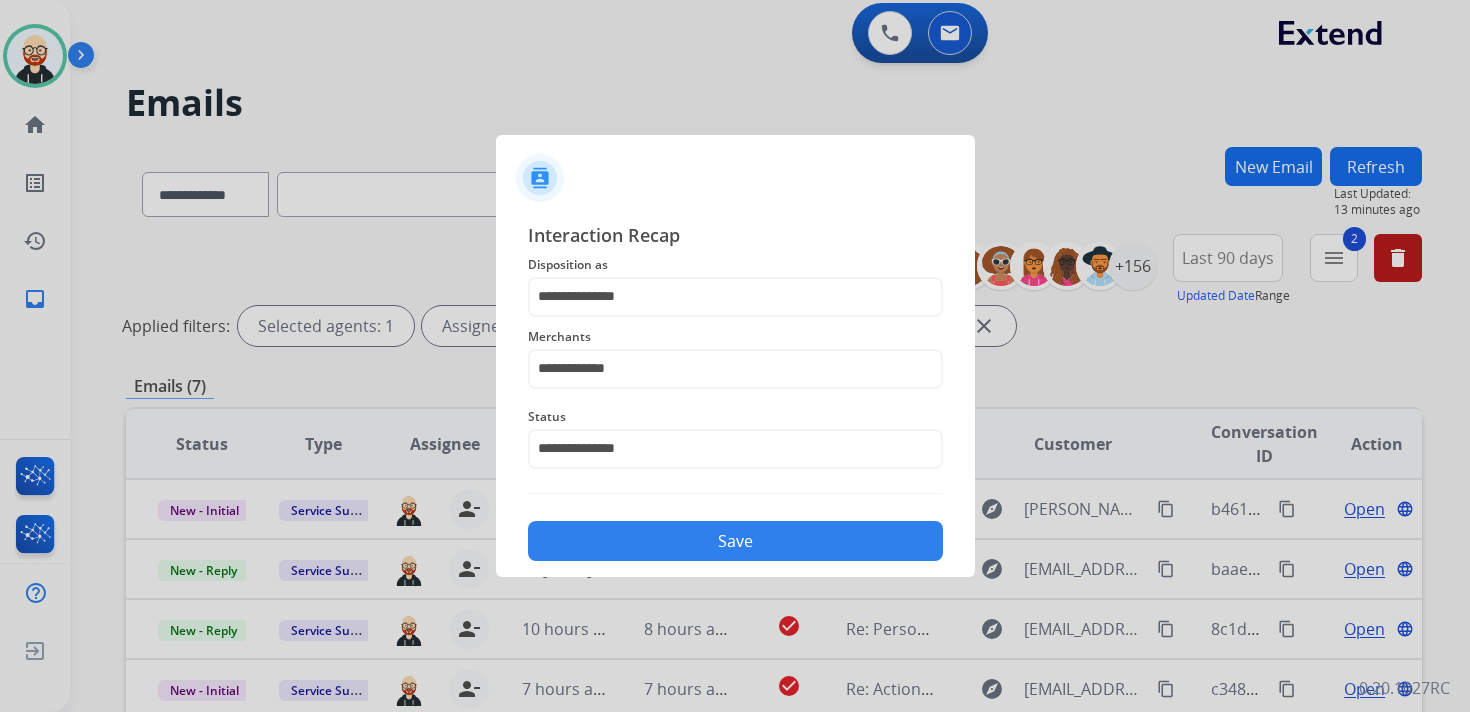 click on "Save" 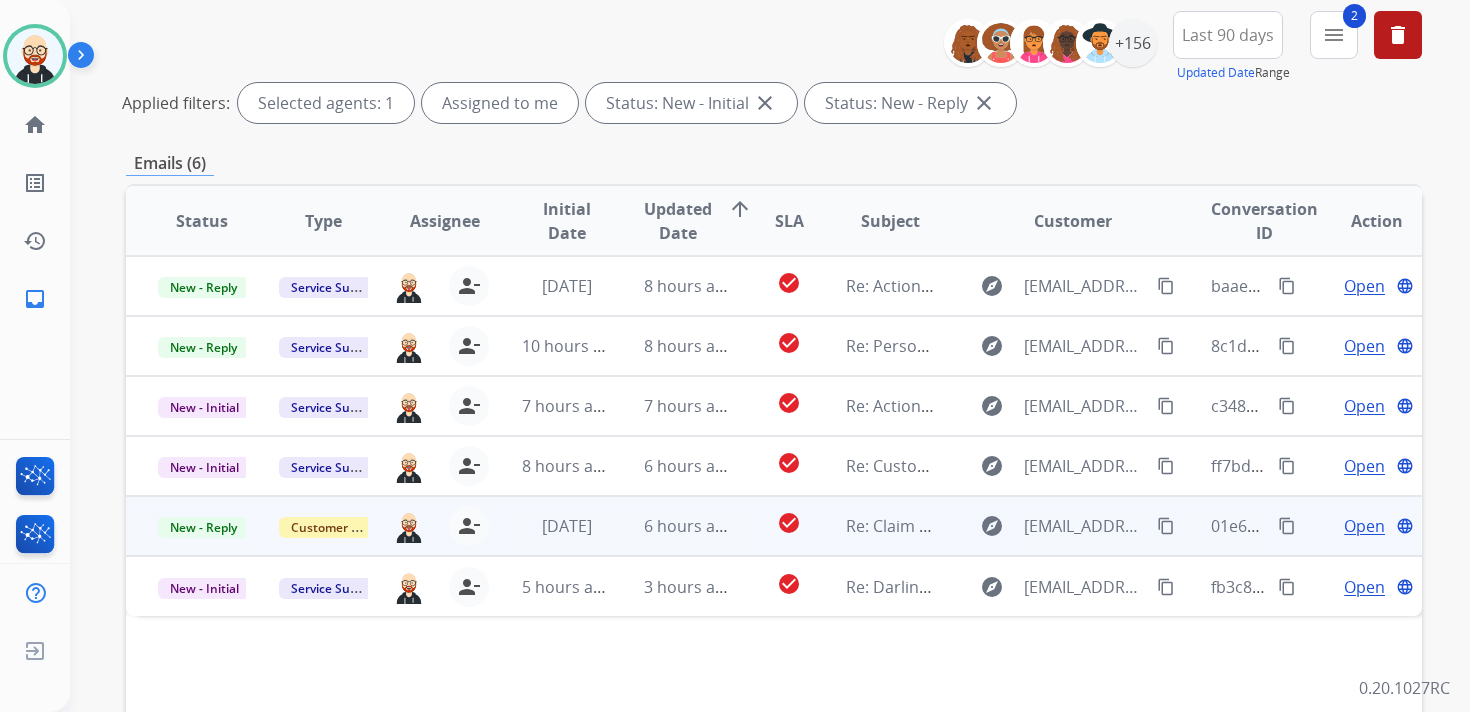 scroll, scrollTop: 222, scrollLeft: 0, axis: vertical 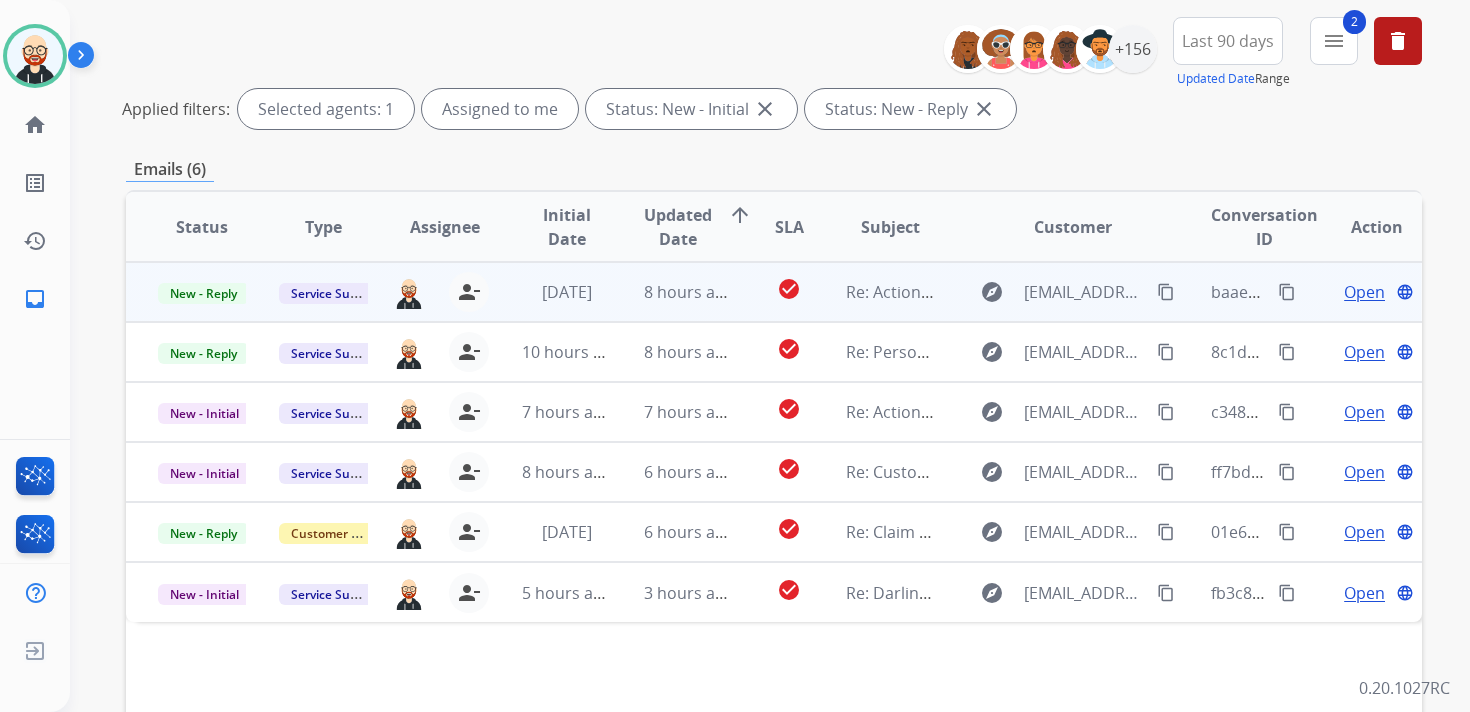 click on "Open" at bounding box center (1364, 292) 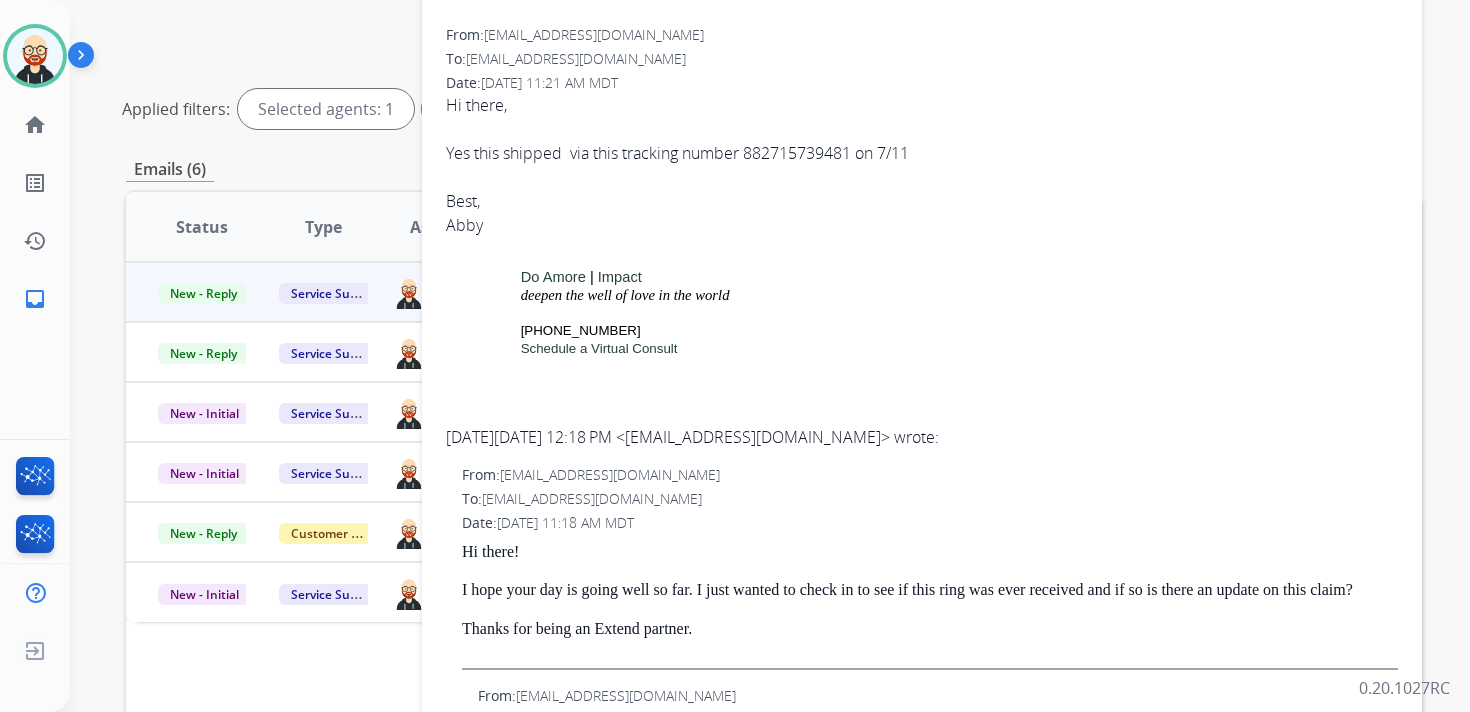 scroll, scrollTop: 0, scrollLeft: 0, axis: both 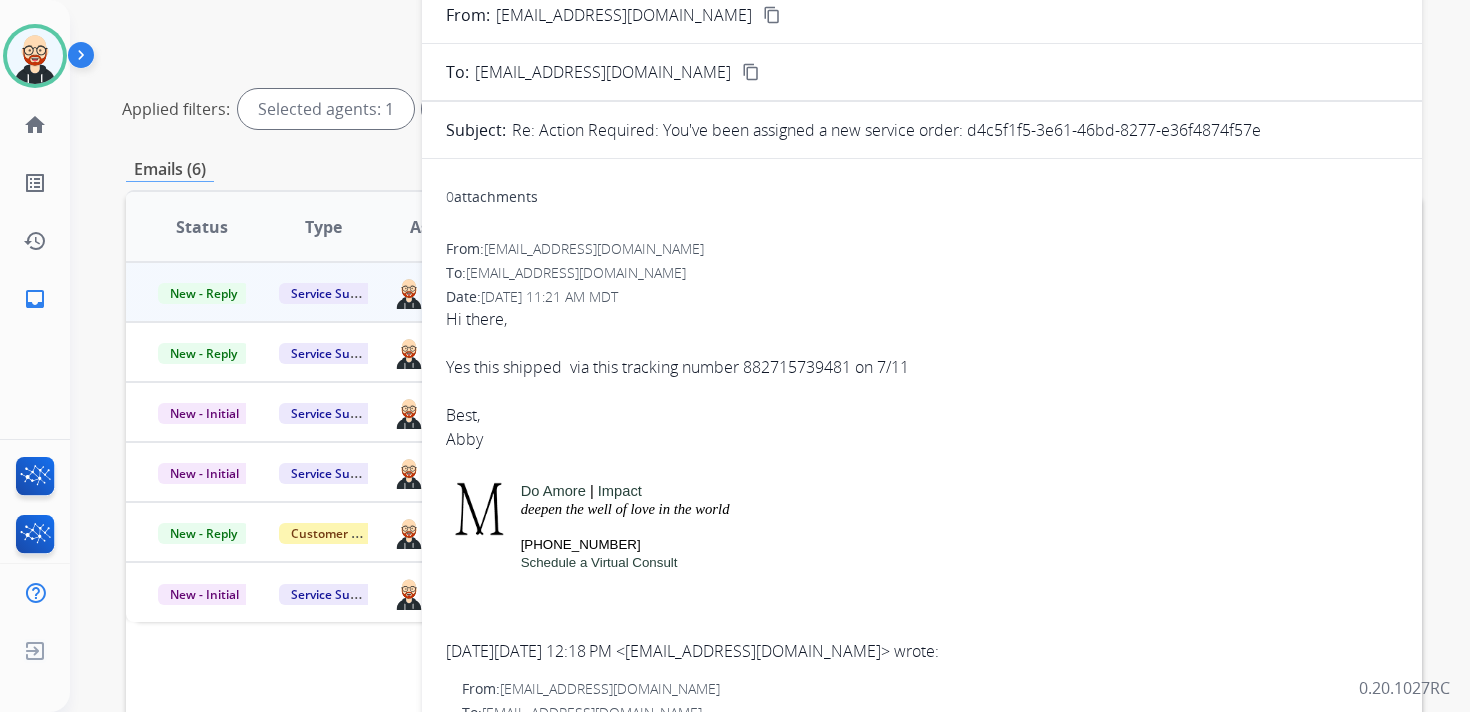 click at bounding box center [480, 509] 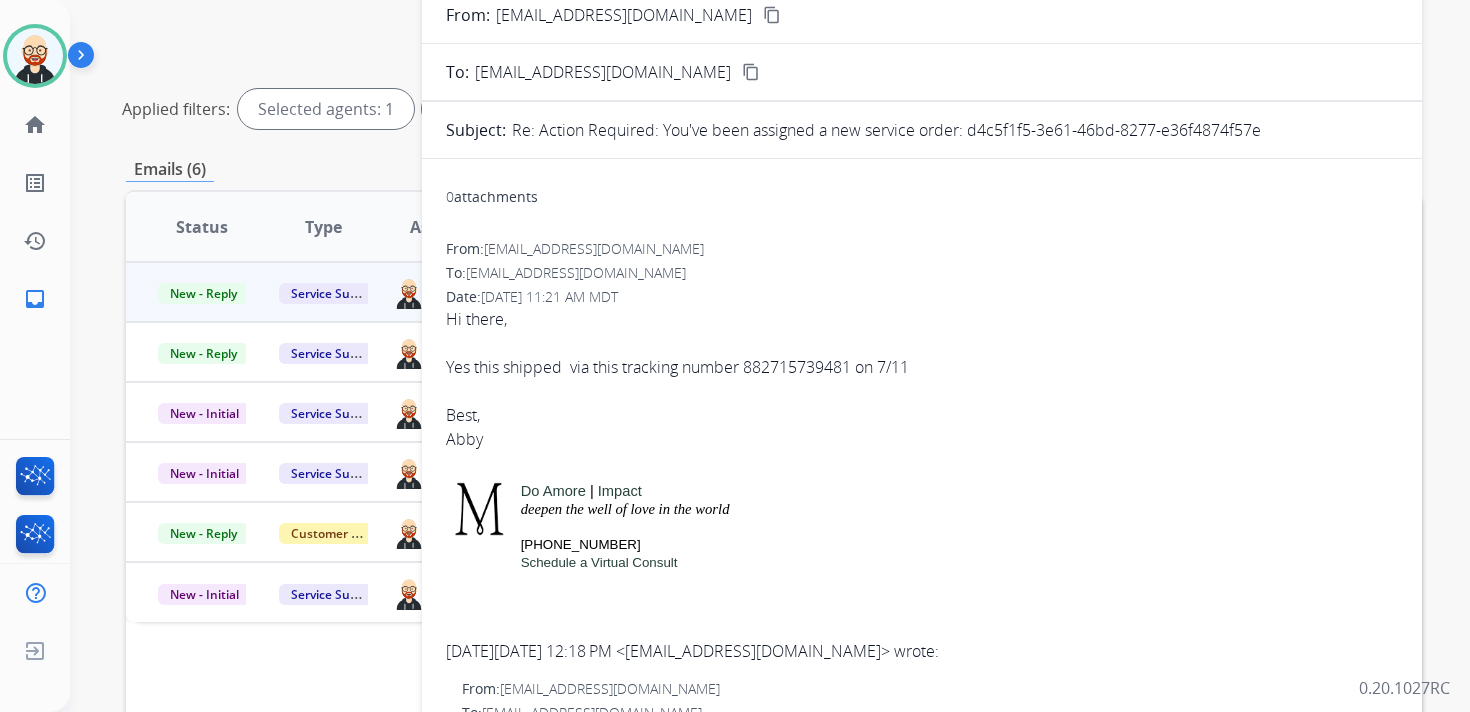click on "deepen the well of love in the world" at bounding box center [625, 509] 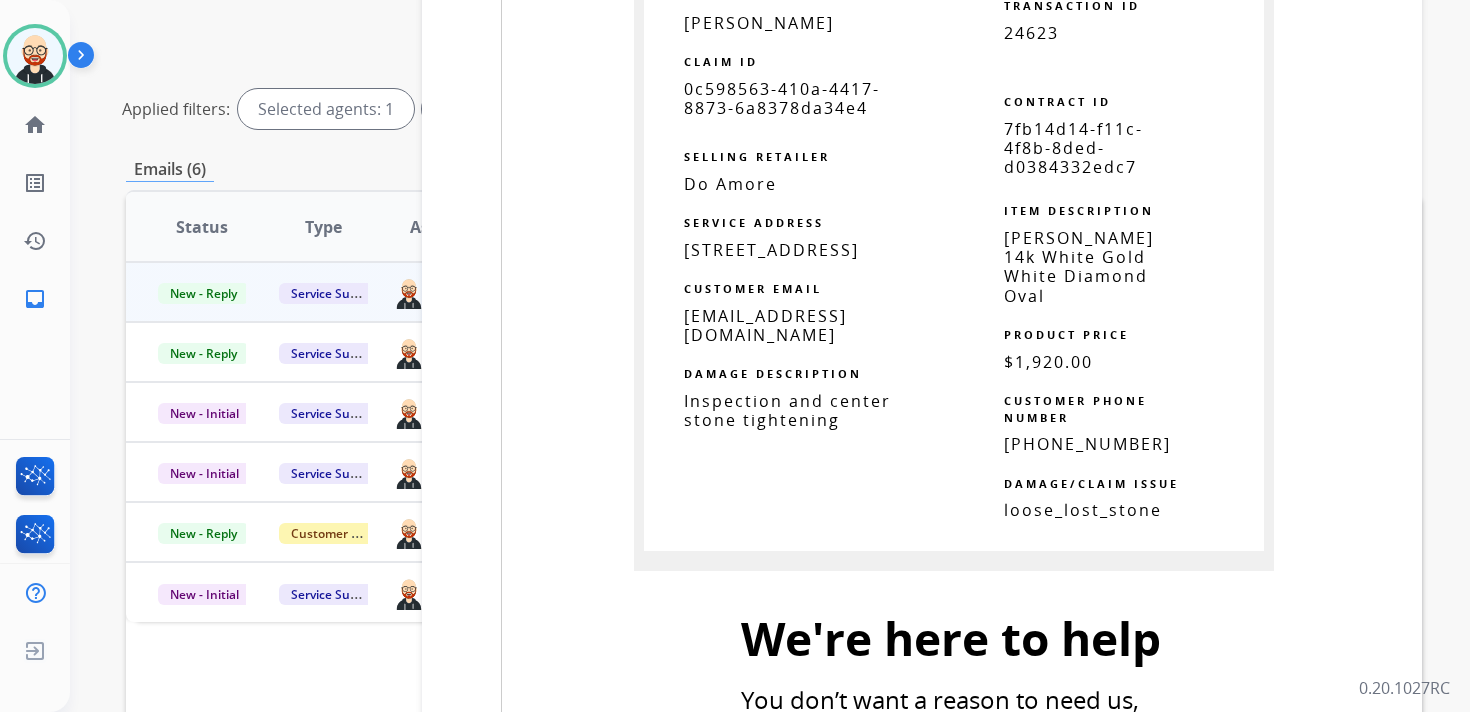 scroll, scrollTop: 2387, scrollLeft: 0, axis: vertical 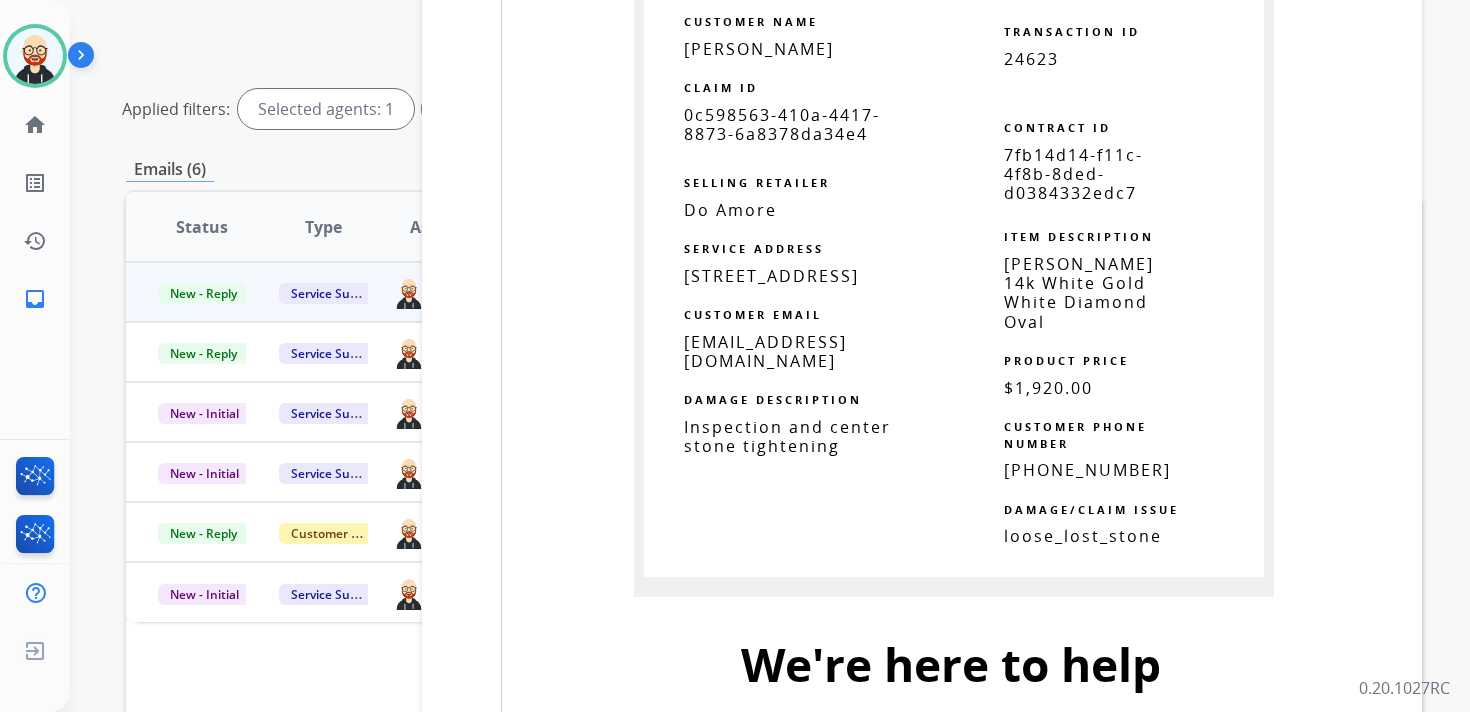 click on "0c598563-410a-4417-8873-6a8378da34e4" at bounding box center [782, 124] 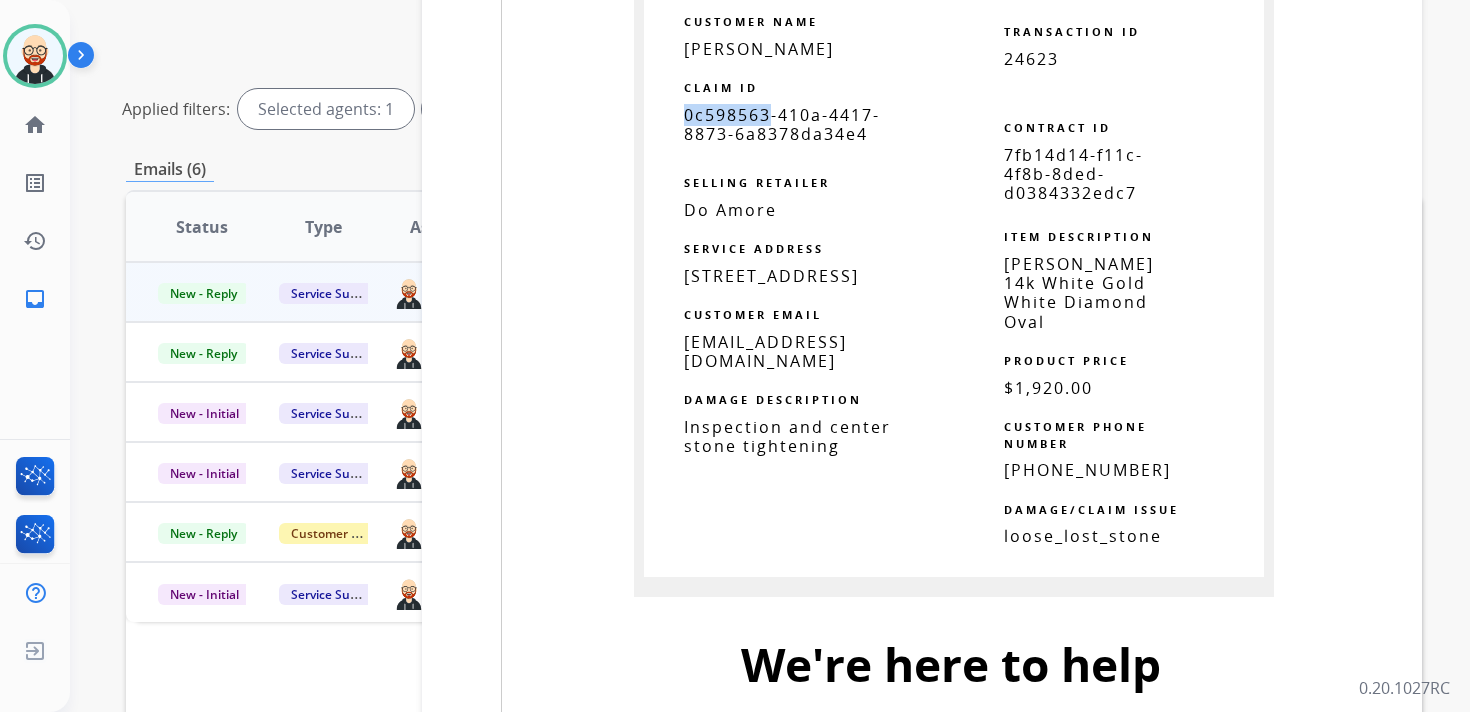 click on "0c598563-410a-4417-8873-6a8378da34e4" at bounding box center (782, 124) 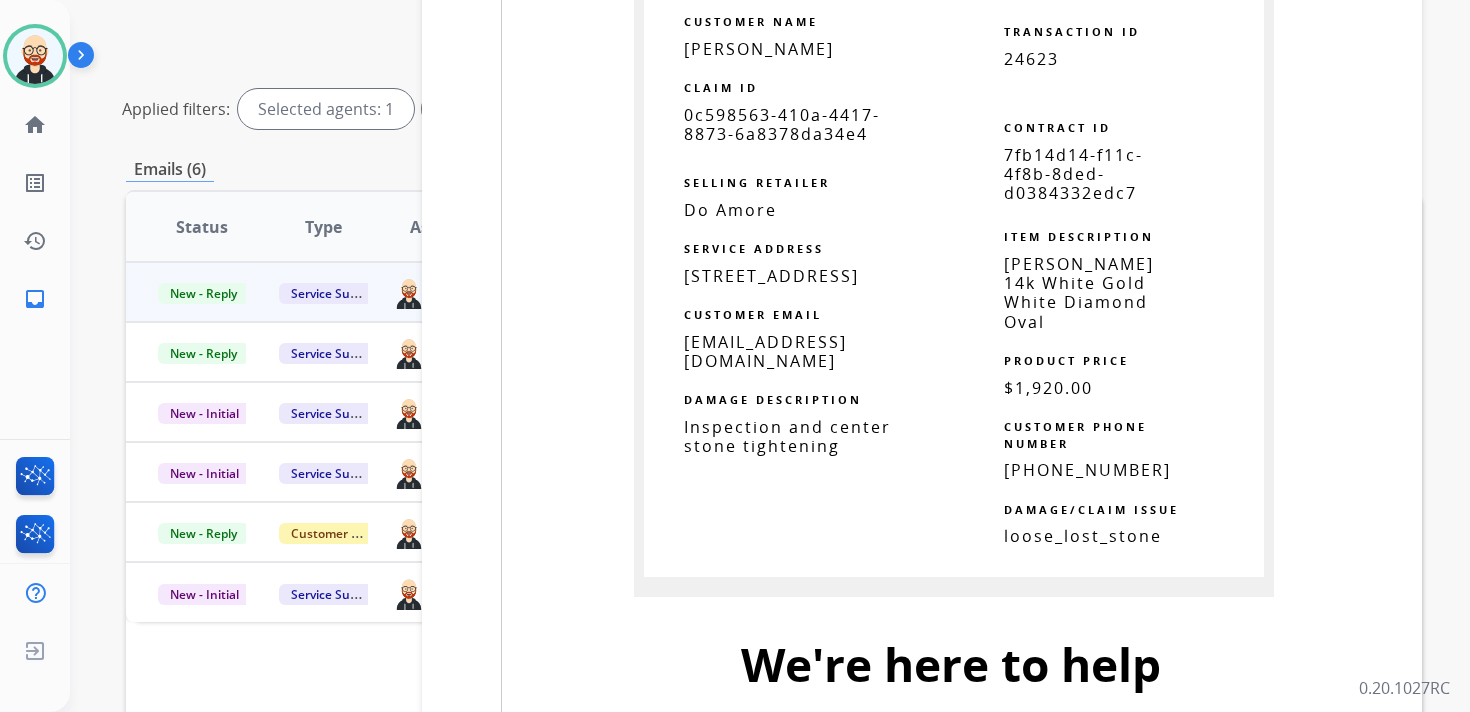 click on "0c598563-410a-4417-8873-6a8378da34e4" at bounding box center [782, 124] 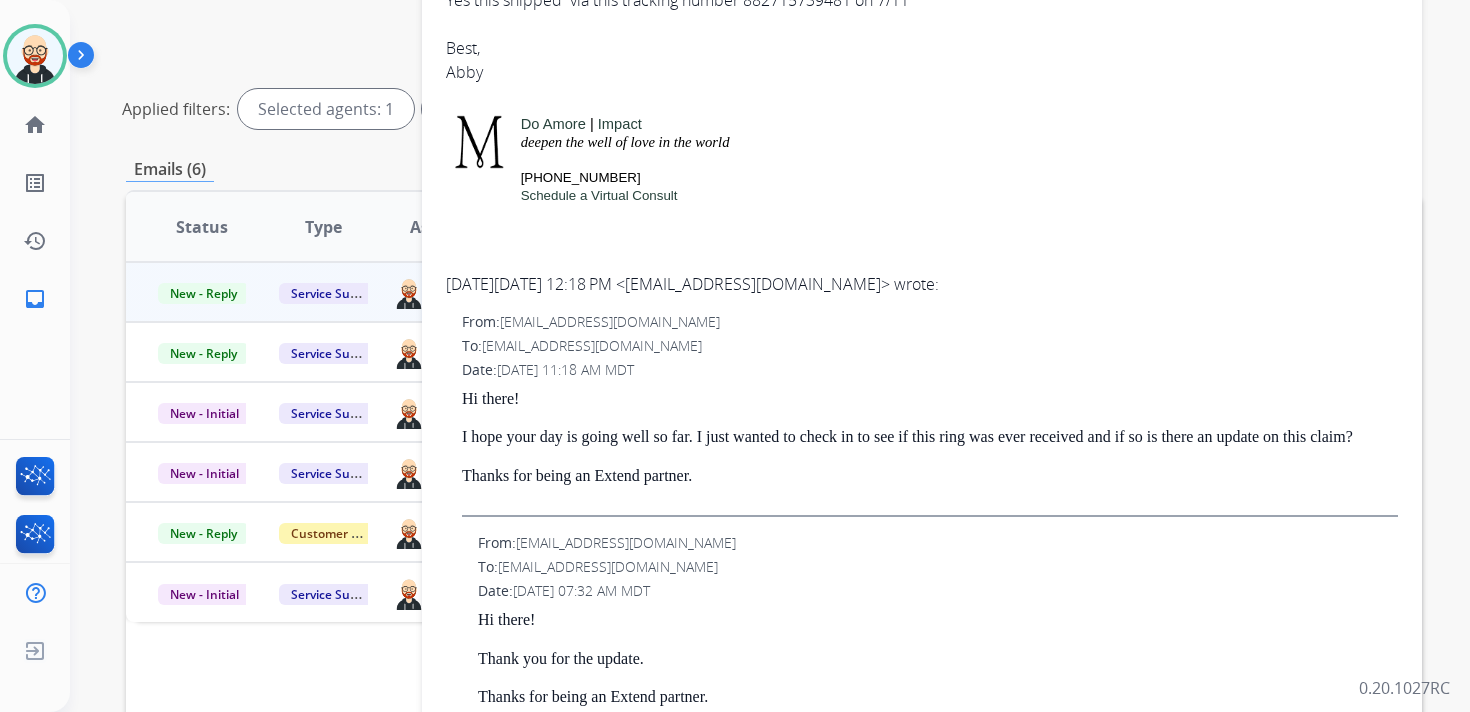 scroll, scrollTop: 0, scrollLeft: 0, axis: both 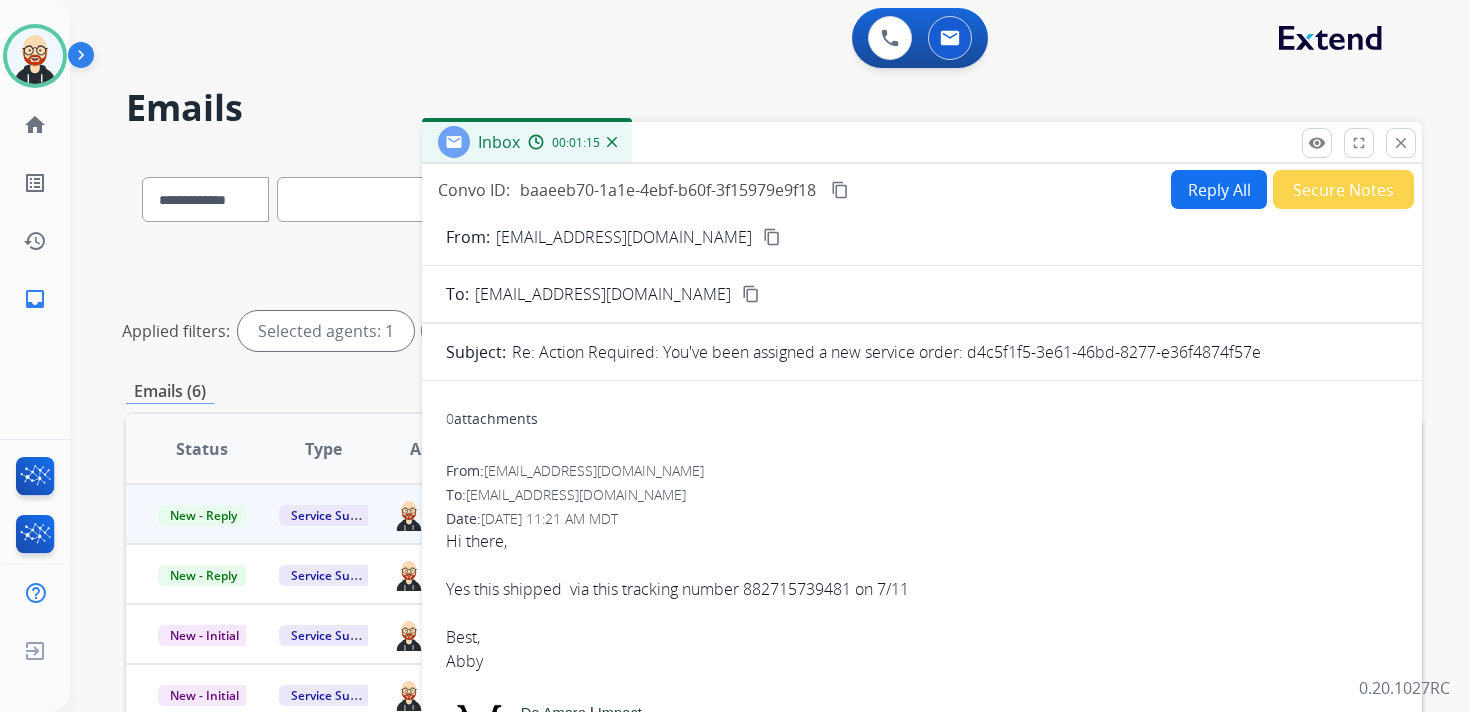 click on "content_copy" at bounding box center [840, 190] 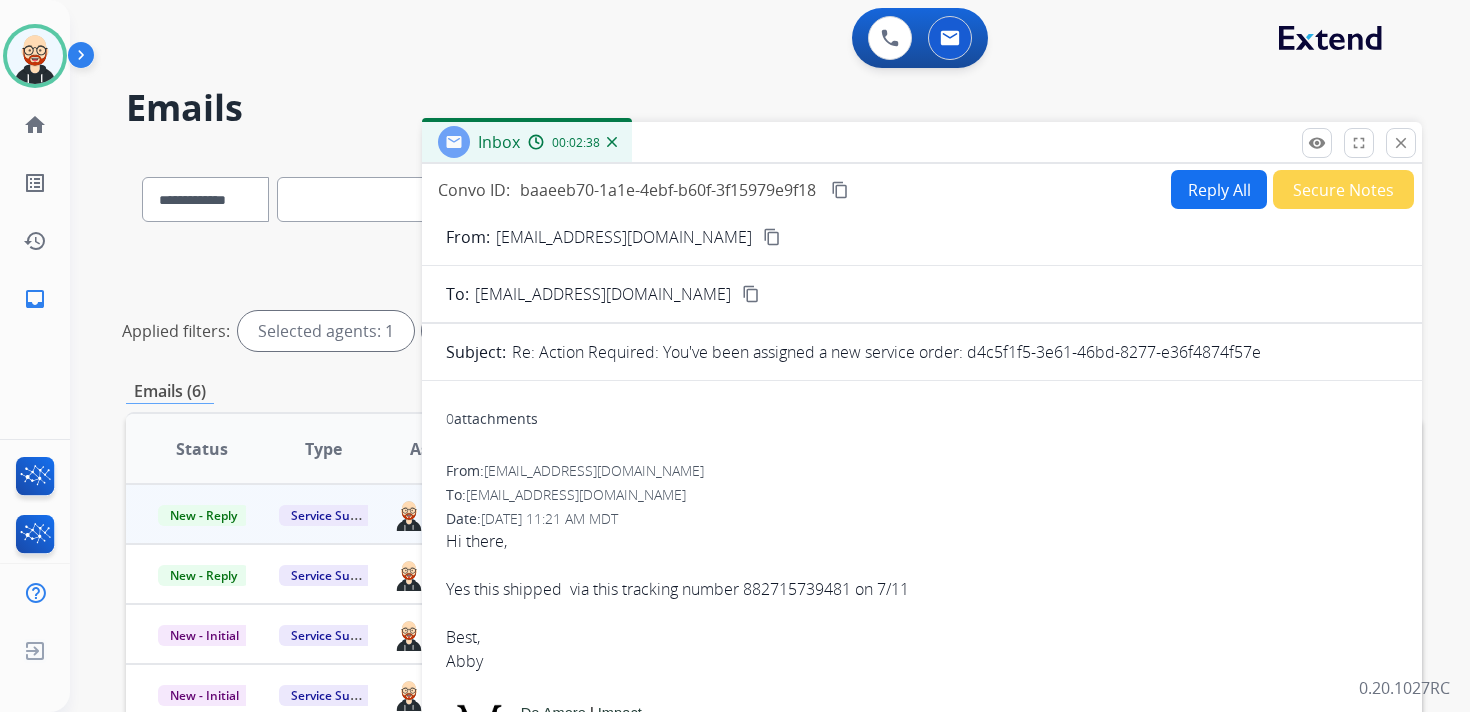 click on "Yes this shipped  via this tracking number 882715739481 on 7/11" at bounding box center [922, 589] 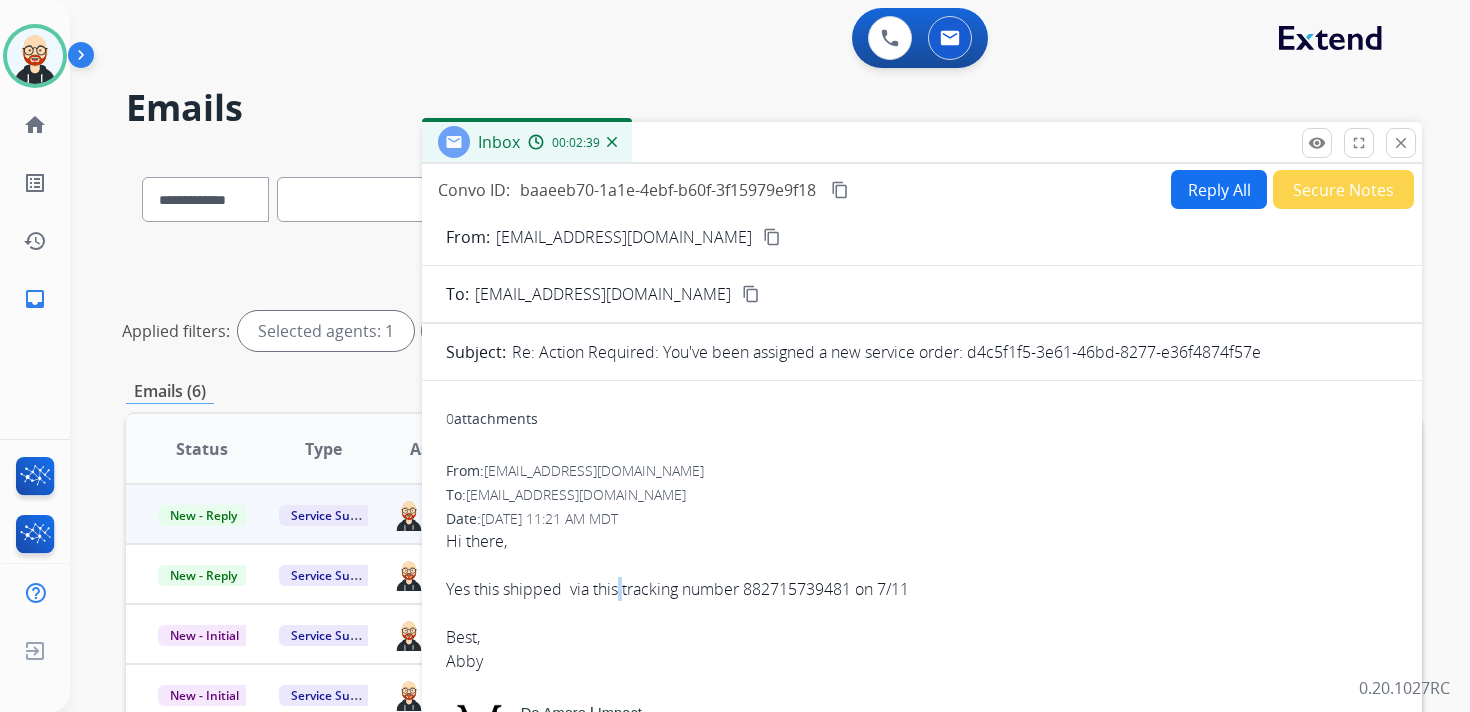 click on "Yes this shipped  via this tracking number 882715739481 on 7/11" at bounding box center [922, 589] 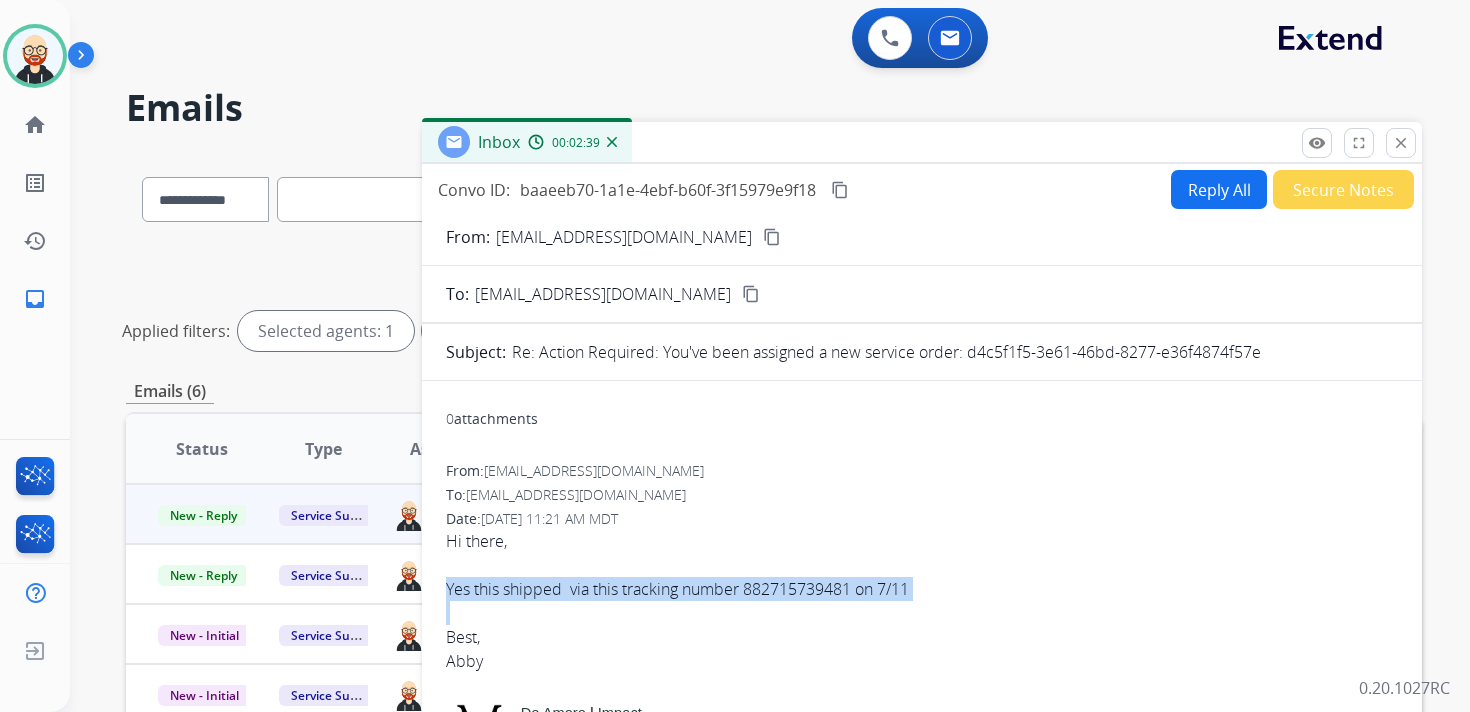 click on "Yes this shipped  via this tracking number 882715739481 on 7/11" at bounding box center [922, 589] 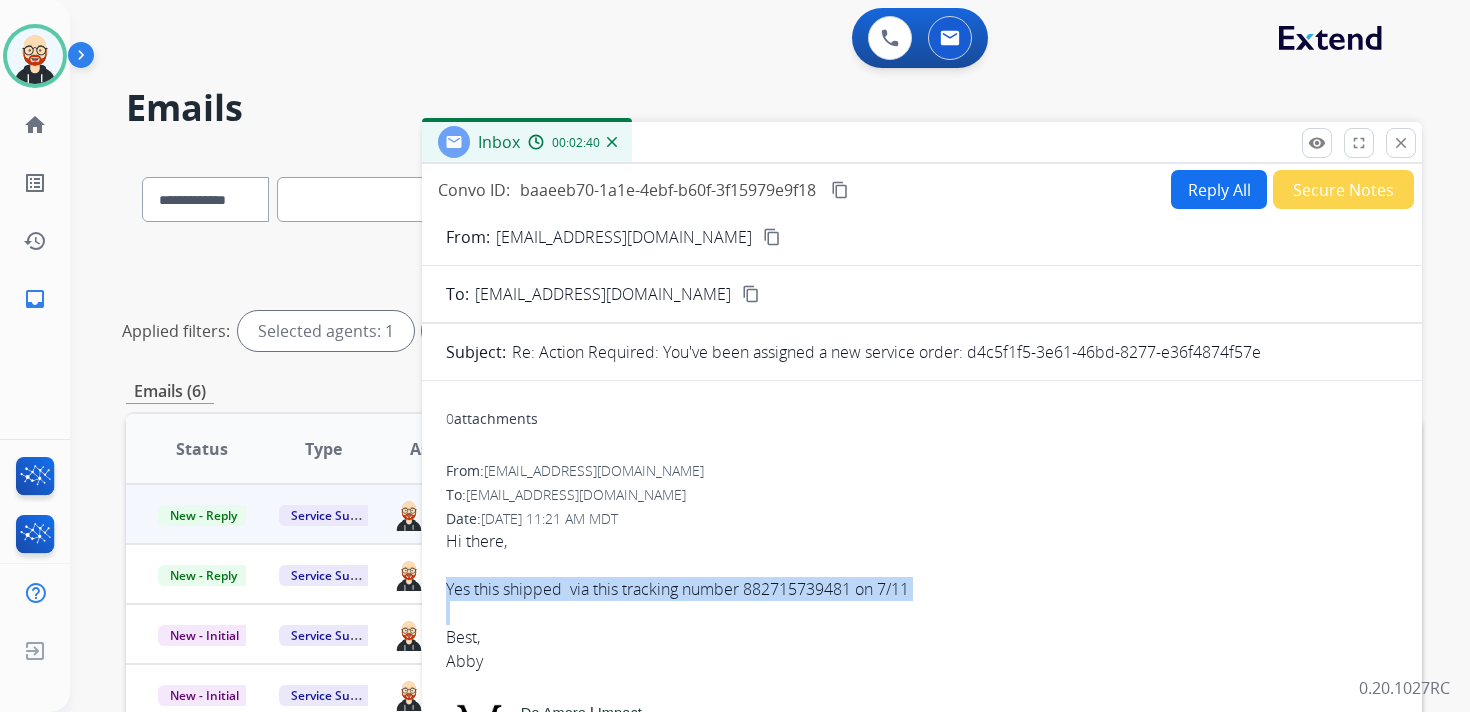 copy on "Yes this shipped  via this tracking number 882715739481 on 7/11" 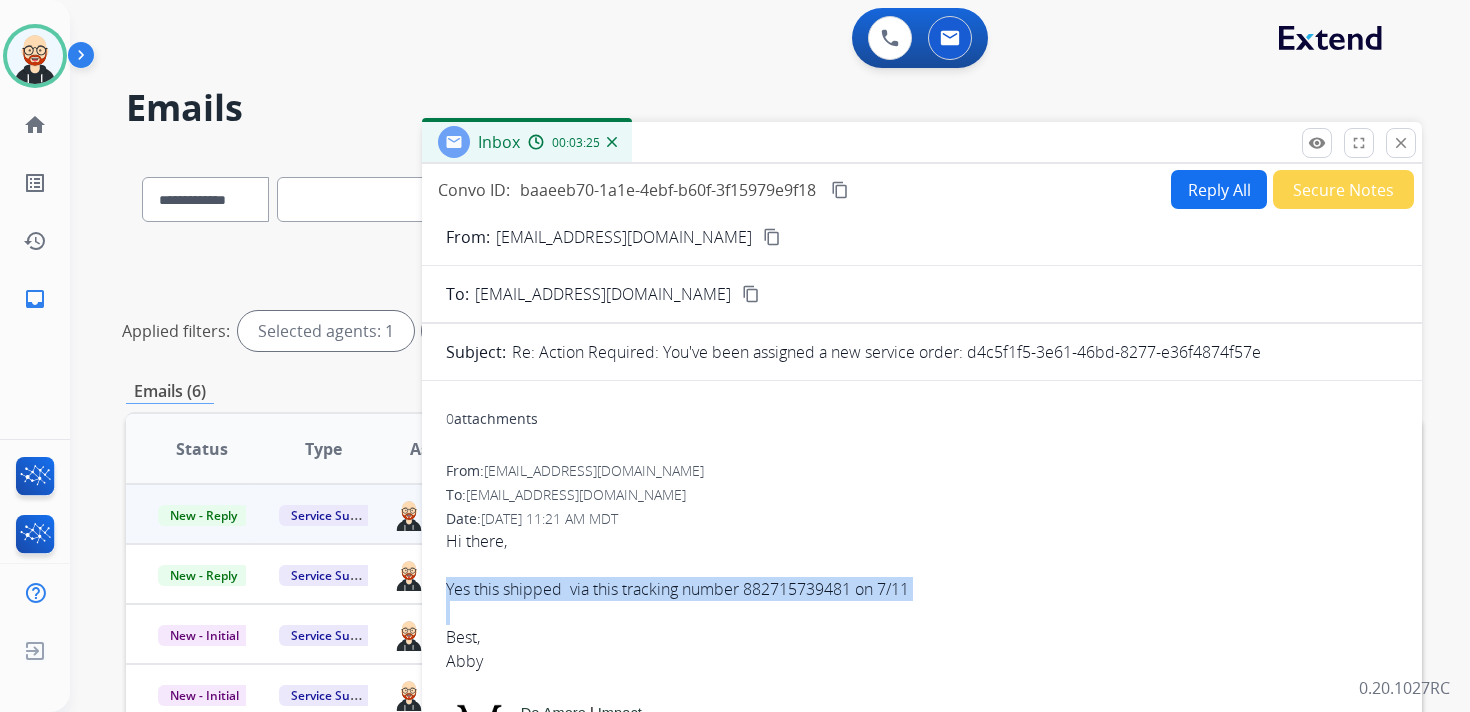 click on "Reply All" at bounding box center (1219, 189) 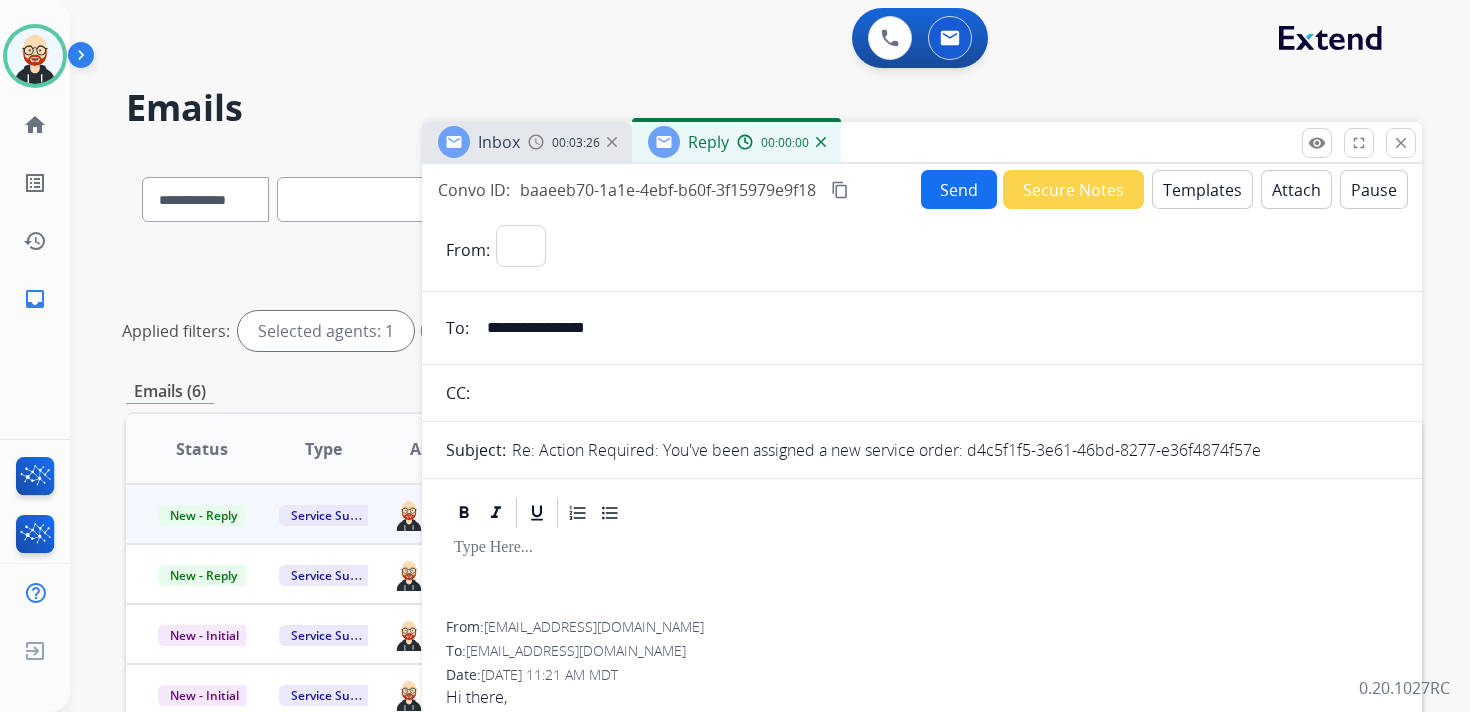 select on "**********" 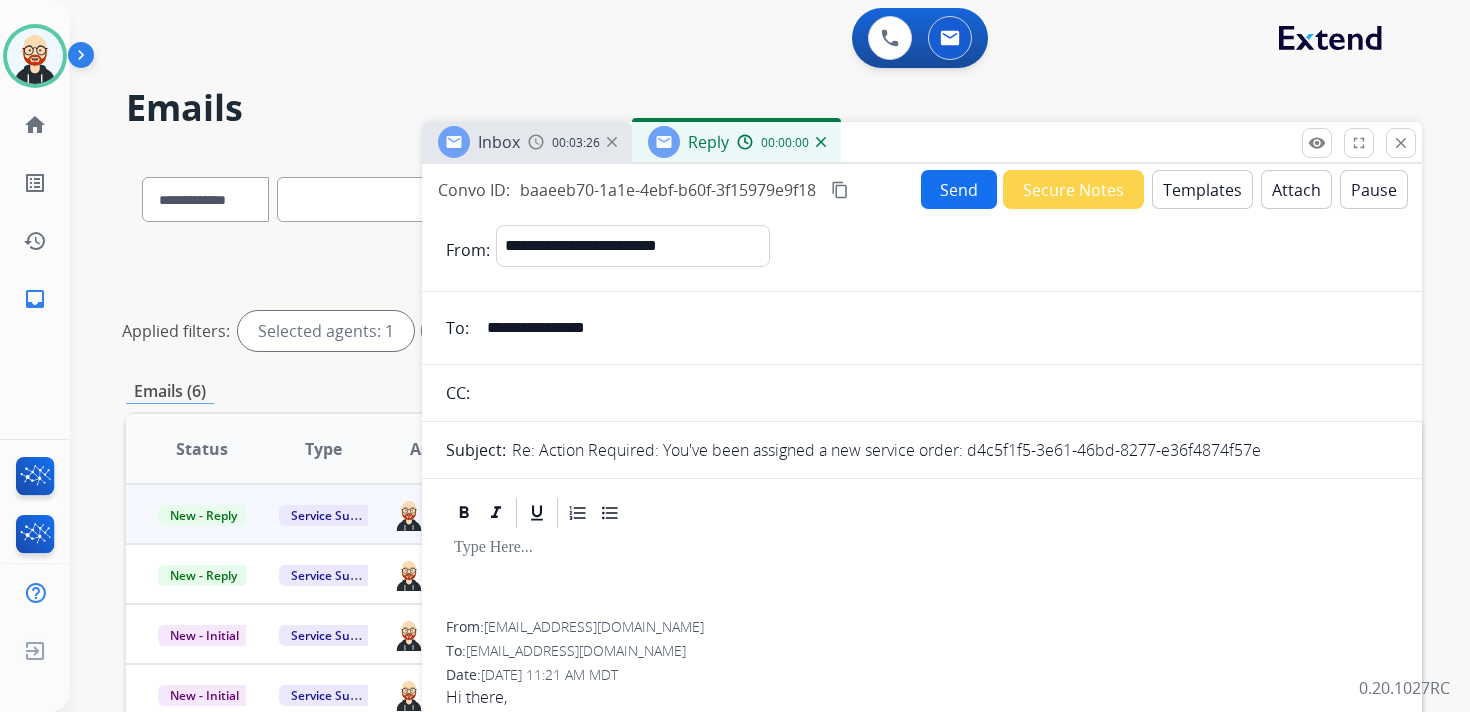 click at bounding box center (922, 548) 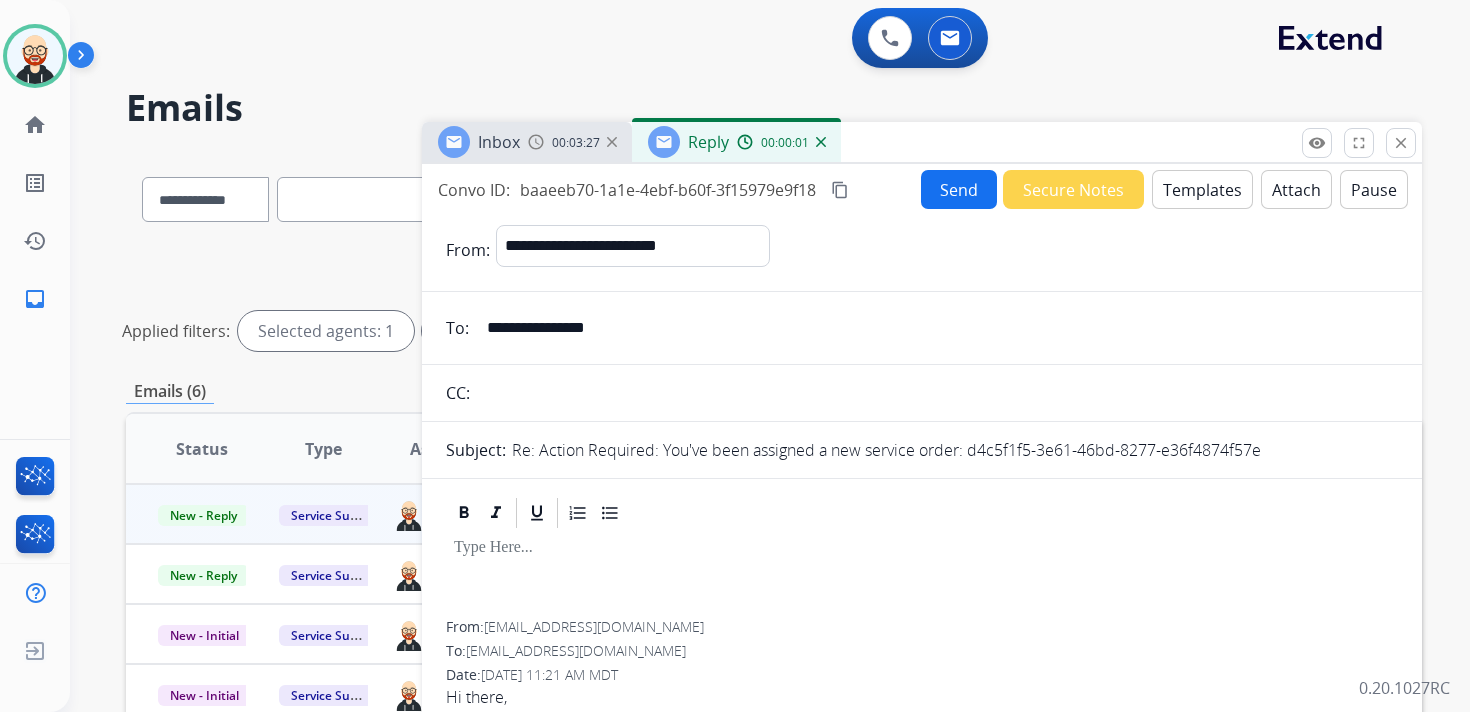 type 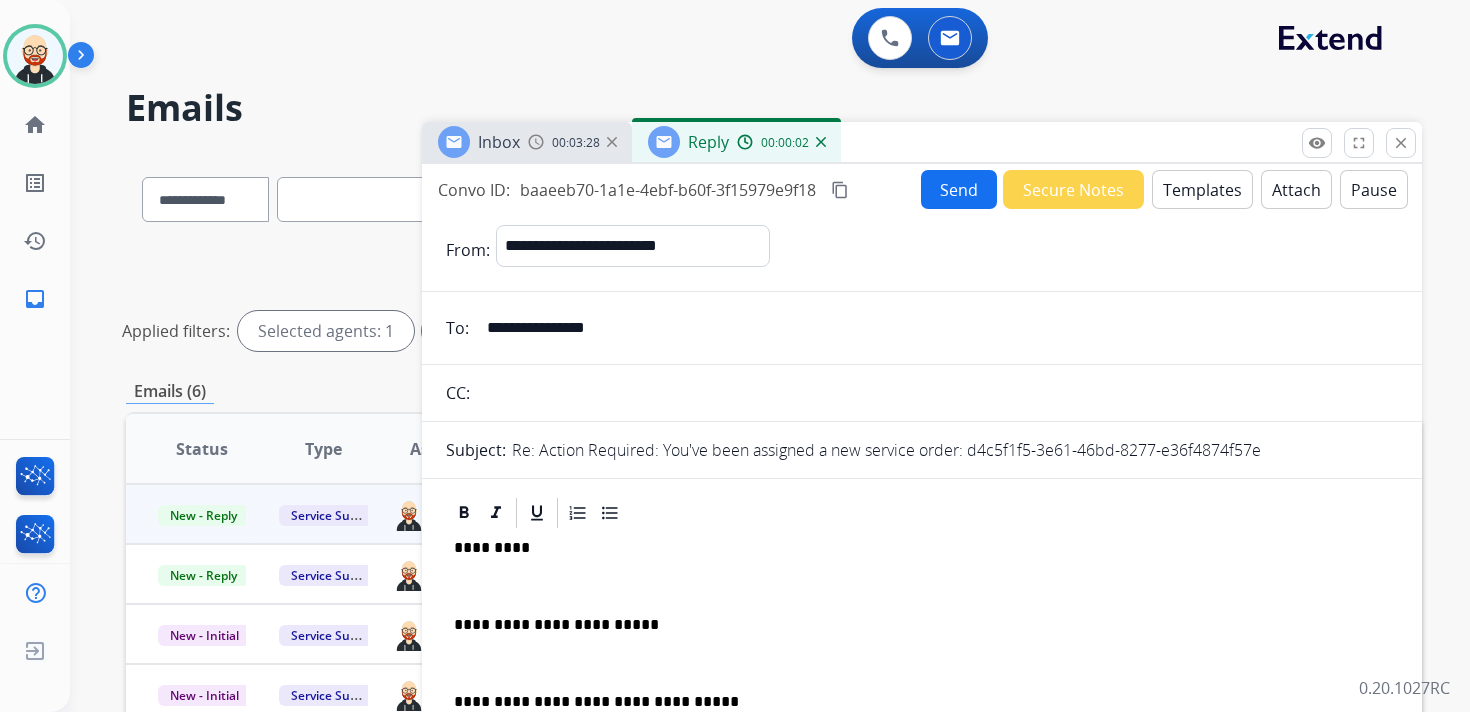 scroll, scrollTop: 5, scrollLeft: 0, axis: vertical 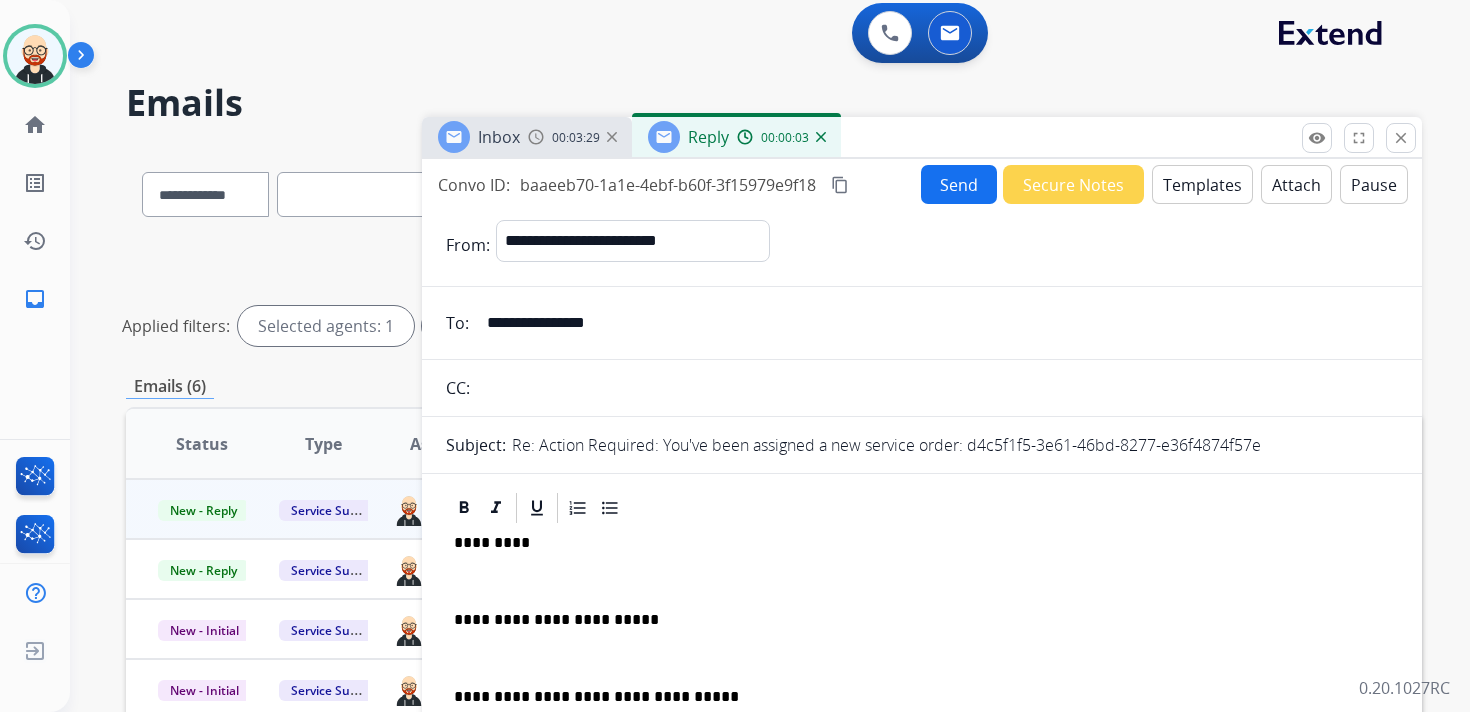 click on "*********" at bounding box center (914, 543) 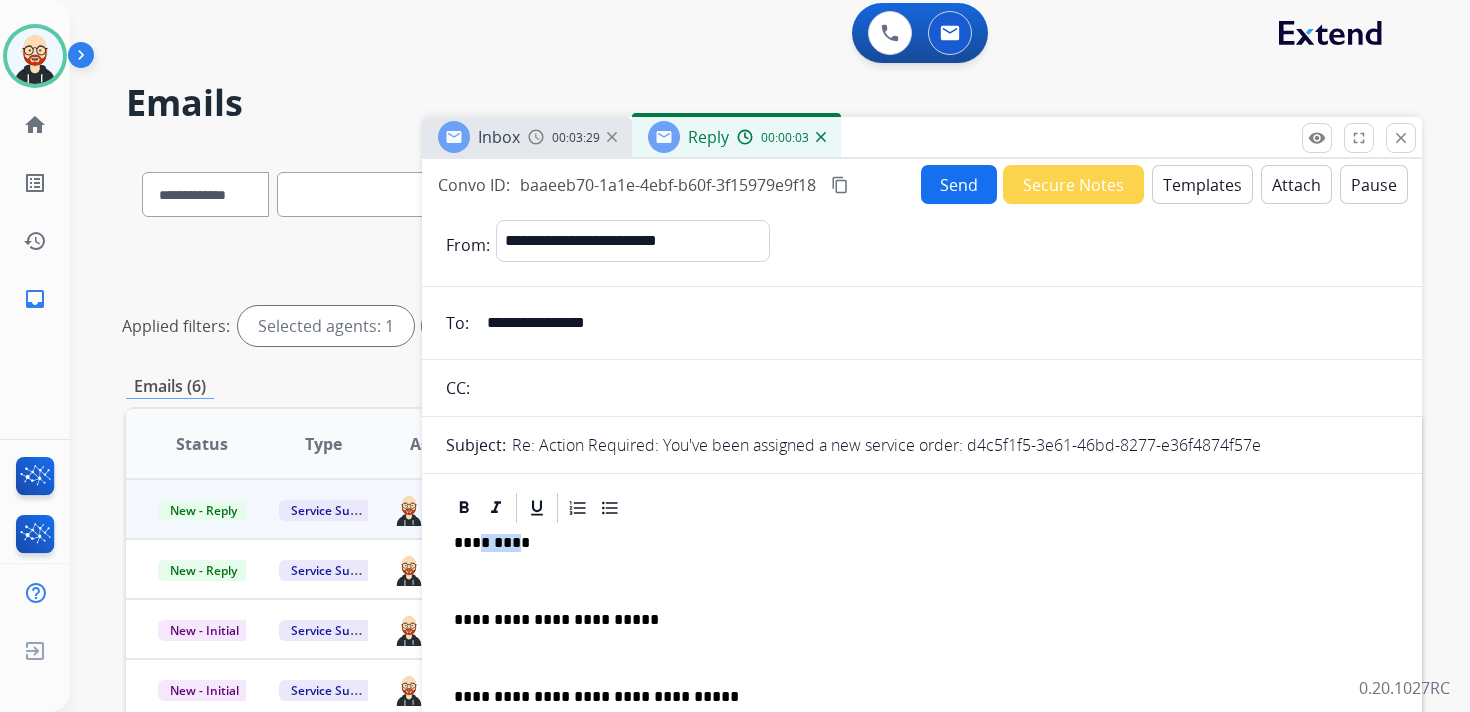 click on "*********" at bounding box center (914, 543) 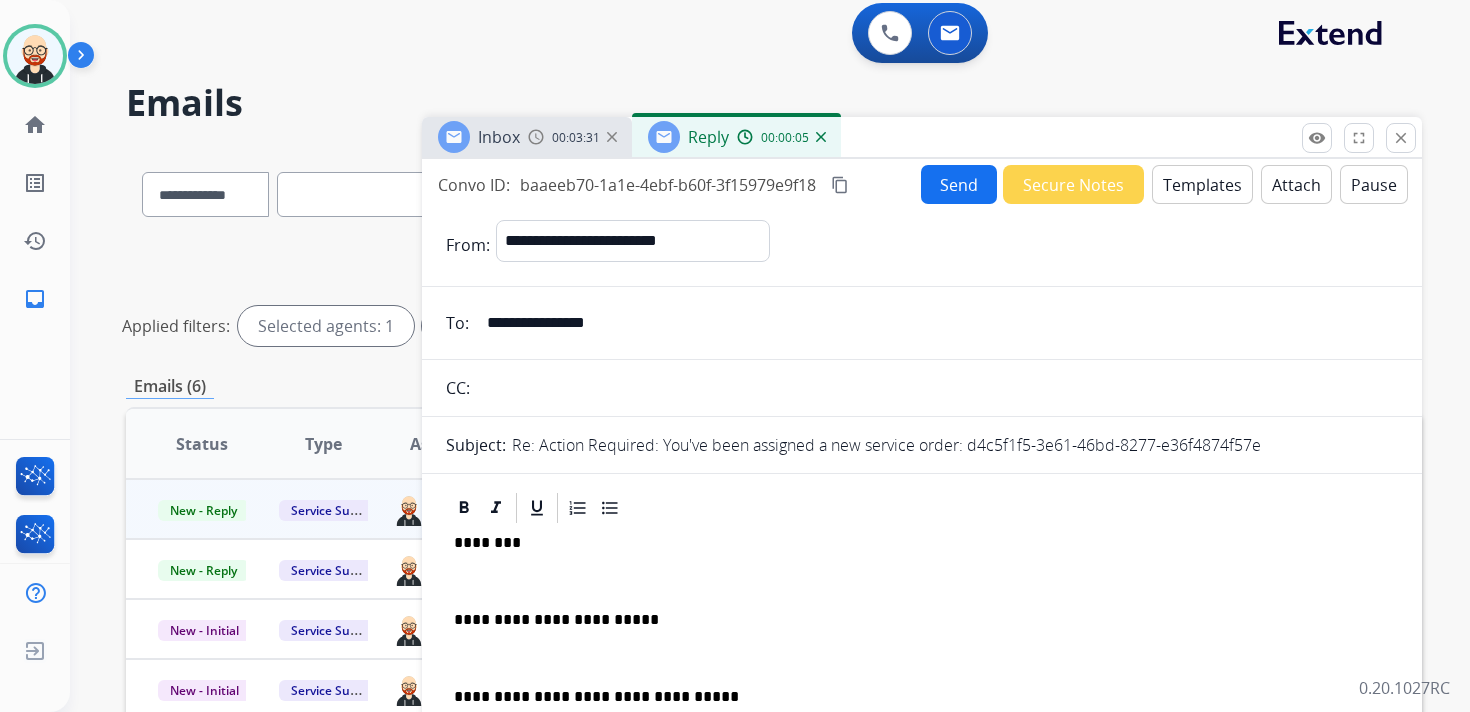 click at bounding box center (922, 581) 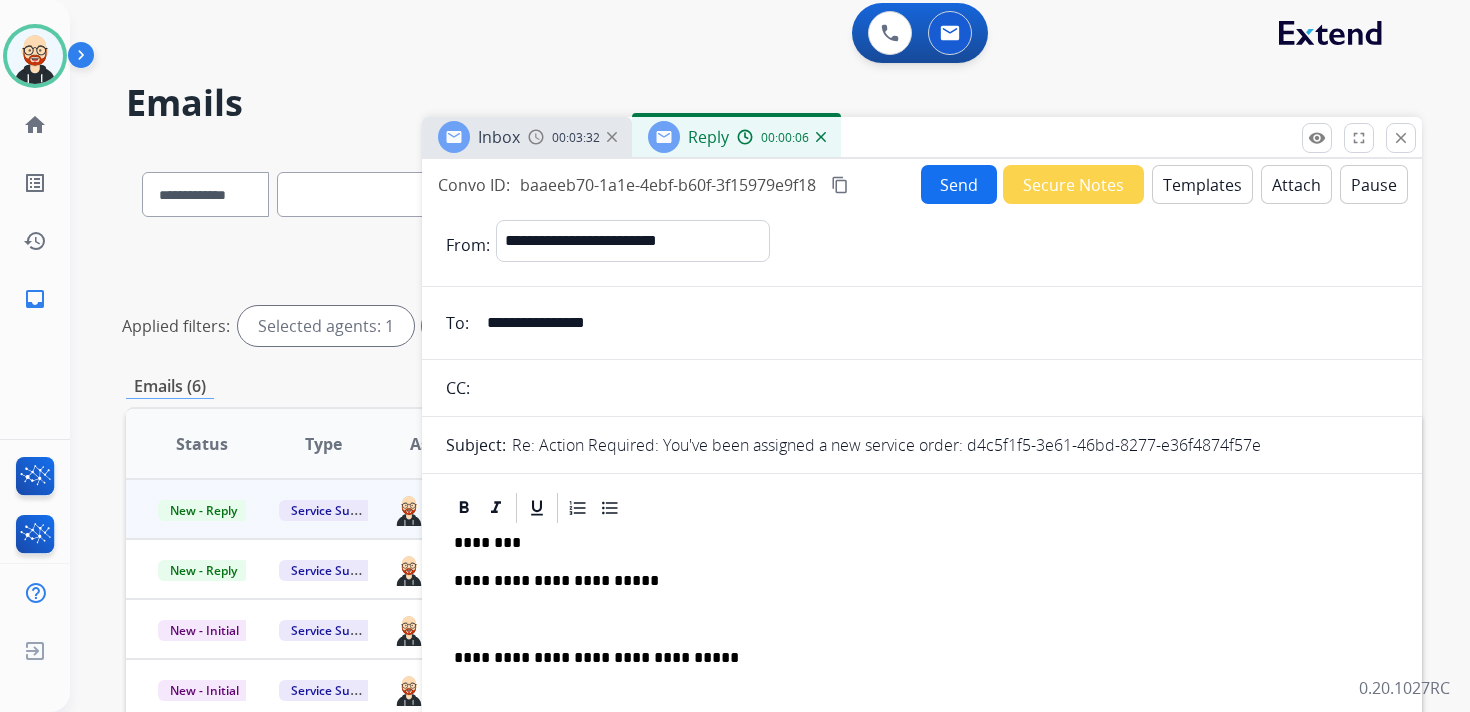 click on "**********" at bounding box center (922, 648) 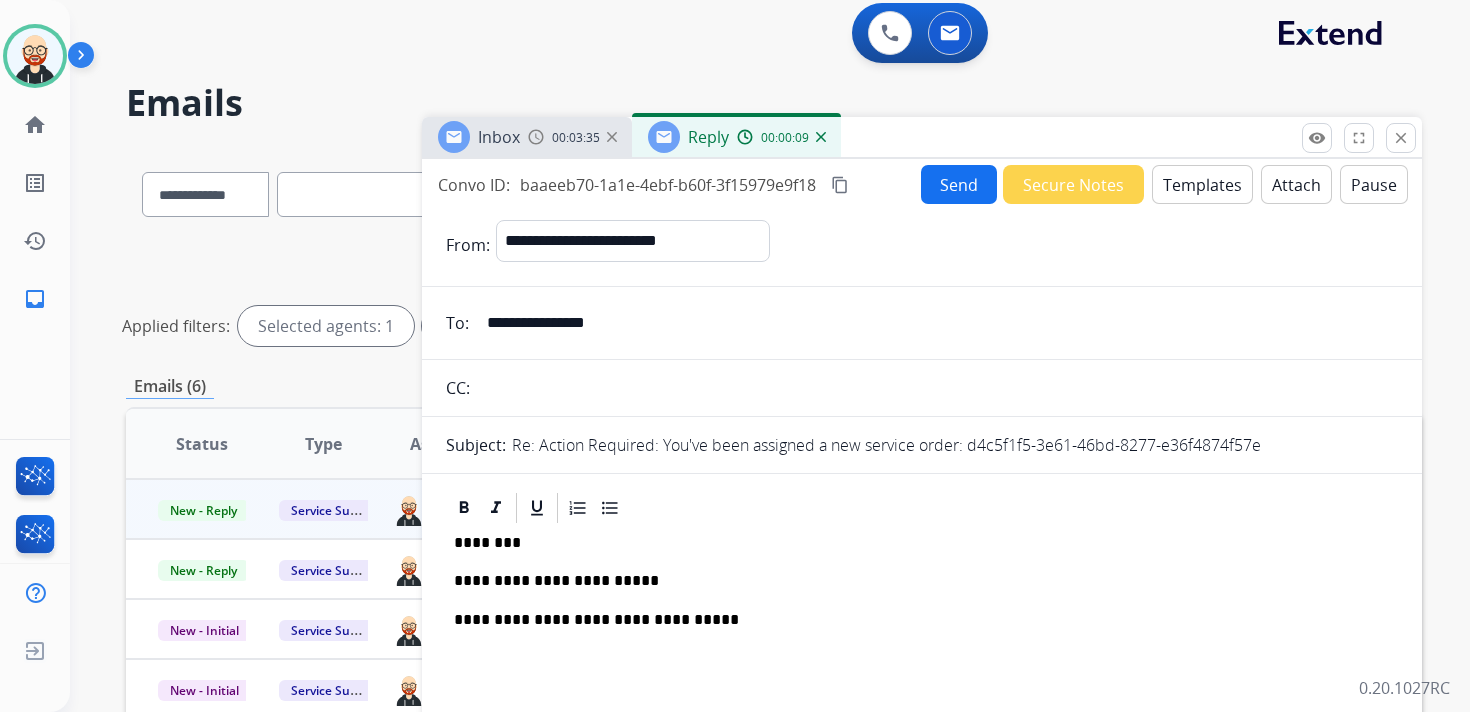 click on "Send" at bounding box center (959, 184) 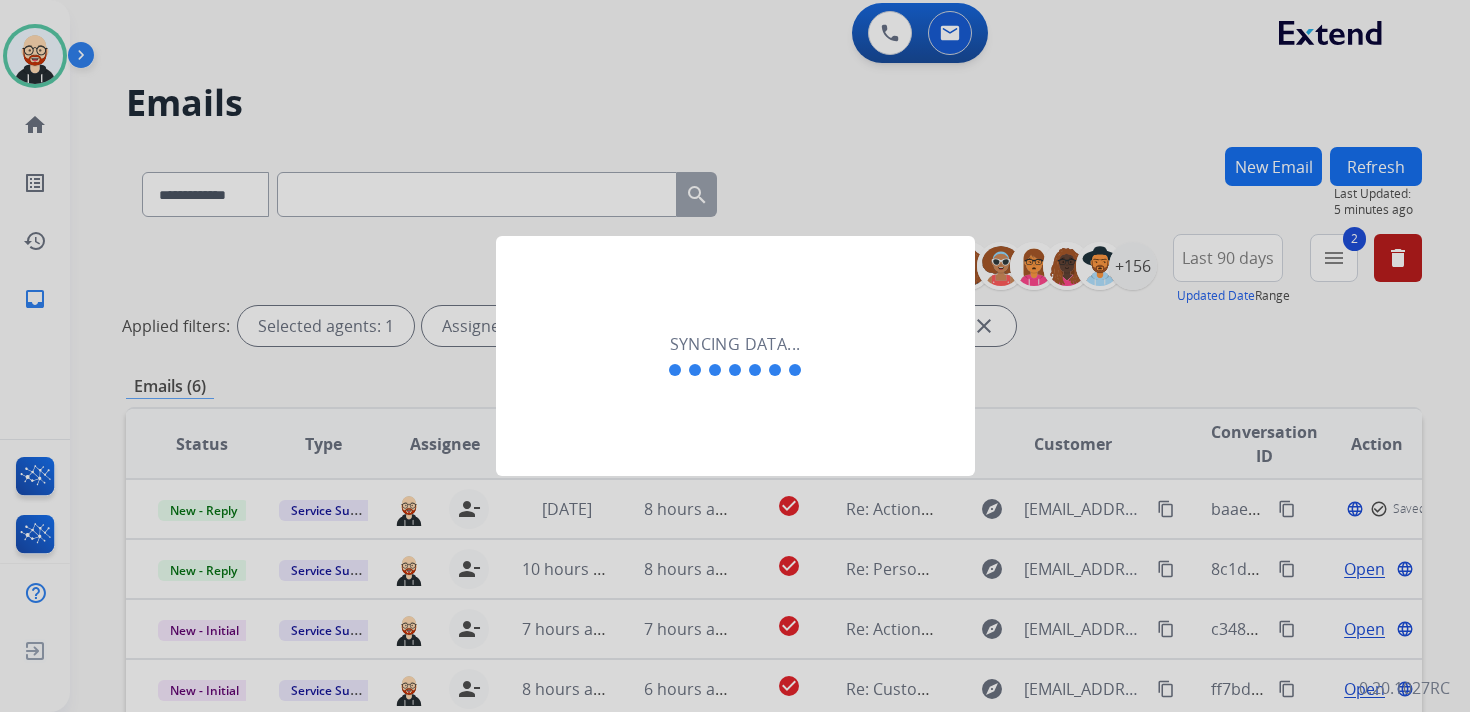 click at bounding box center [735, 356] 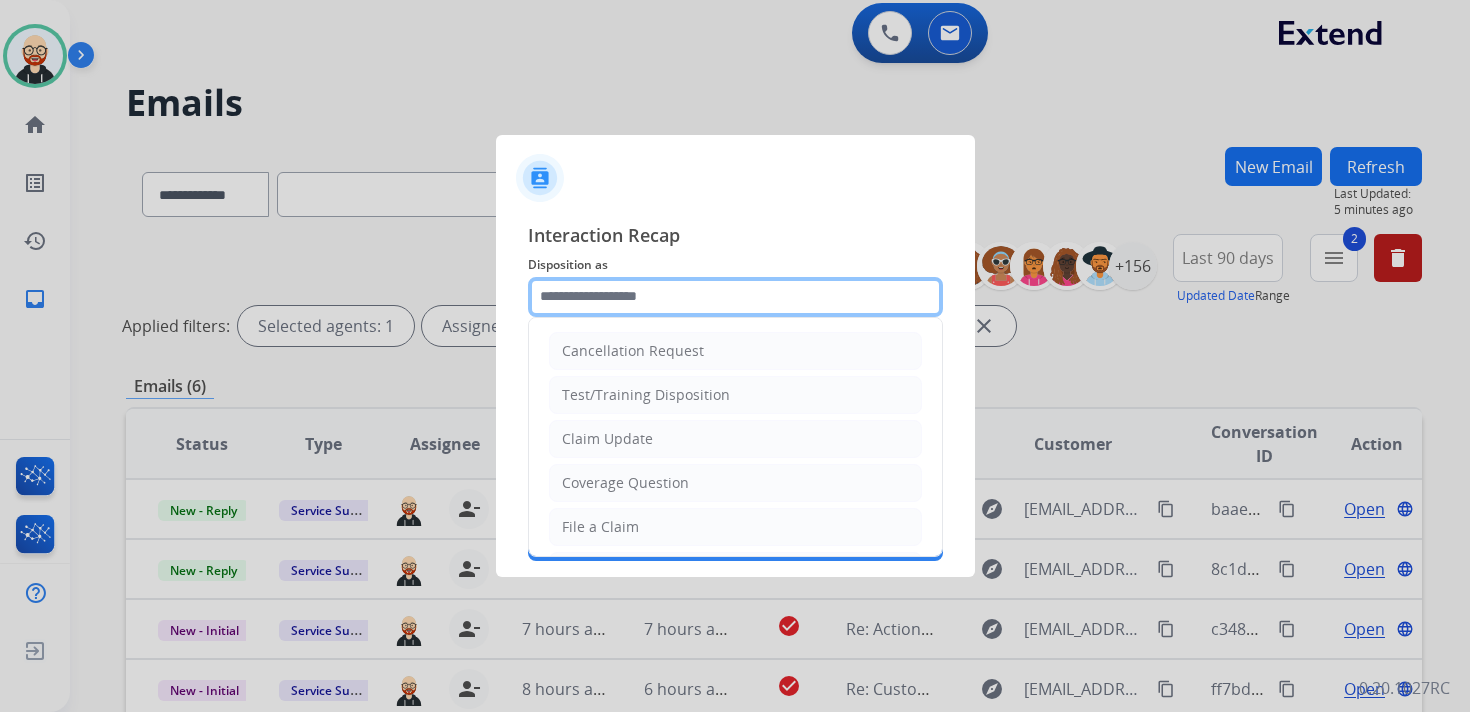 click 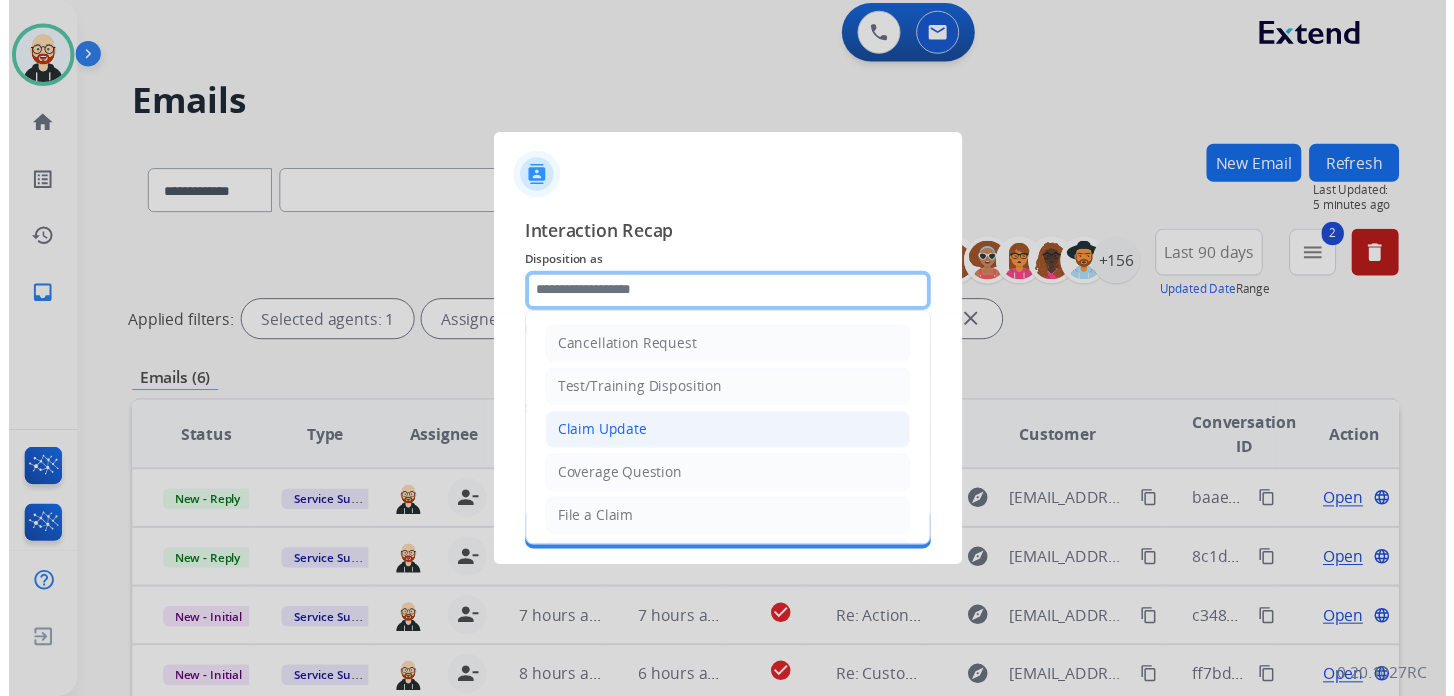 scroll, scrollTop: 300, scrollLeft: 0, axis: vertical 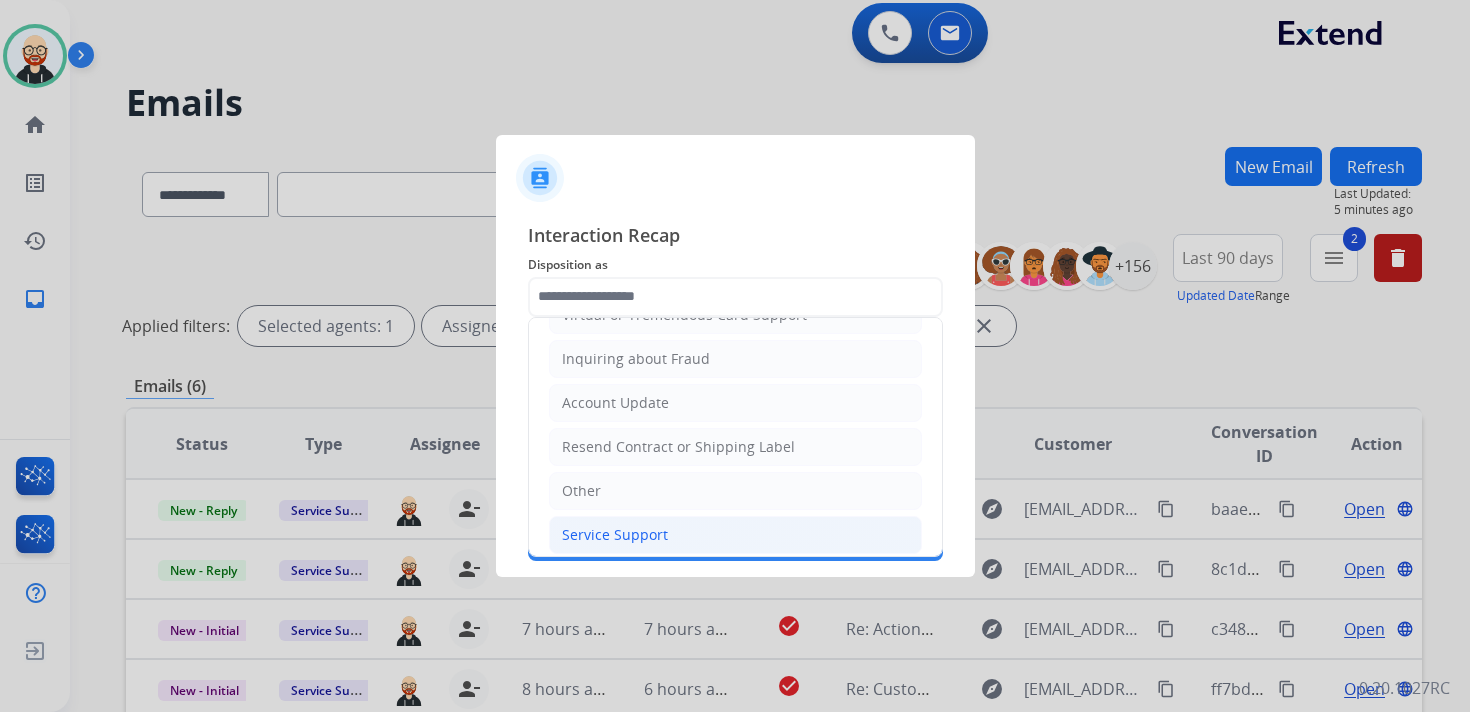 click on "Service Support" 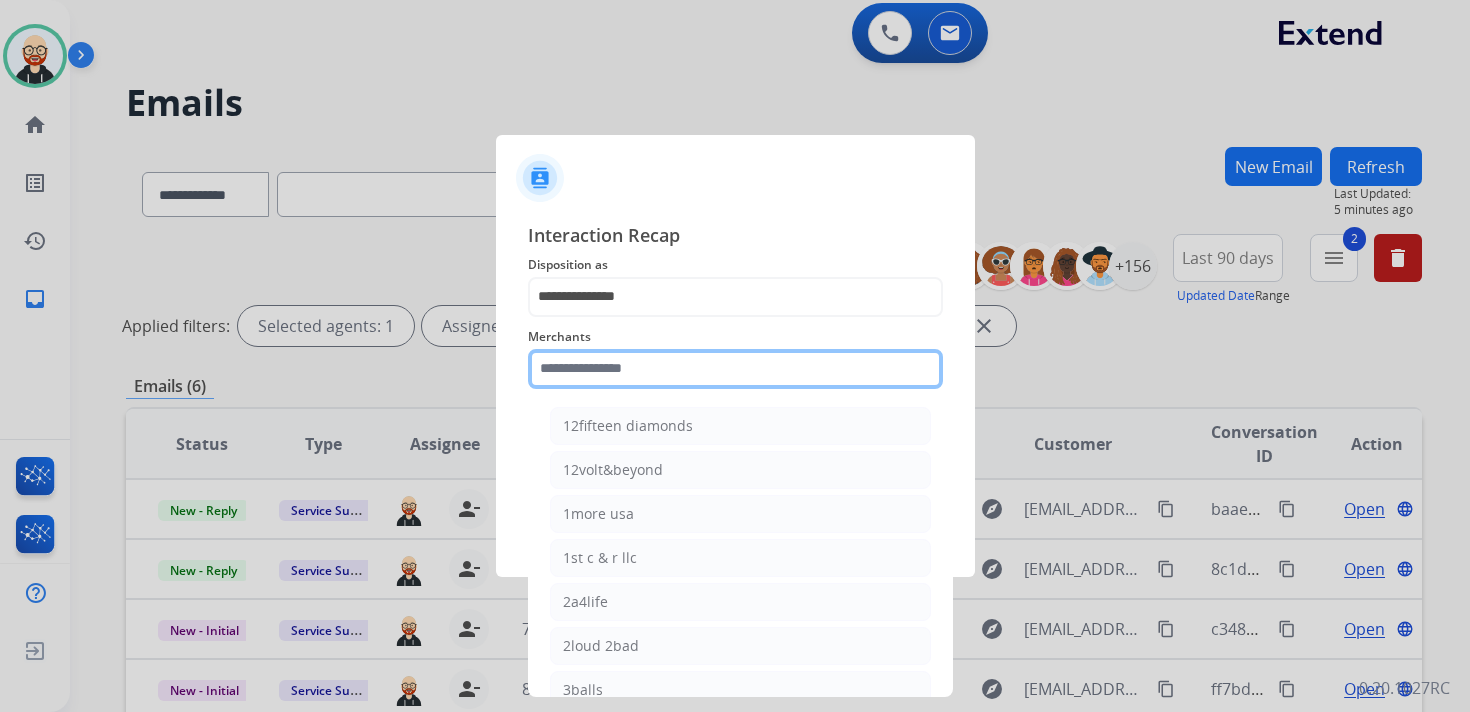 click 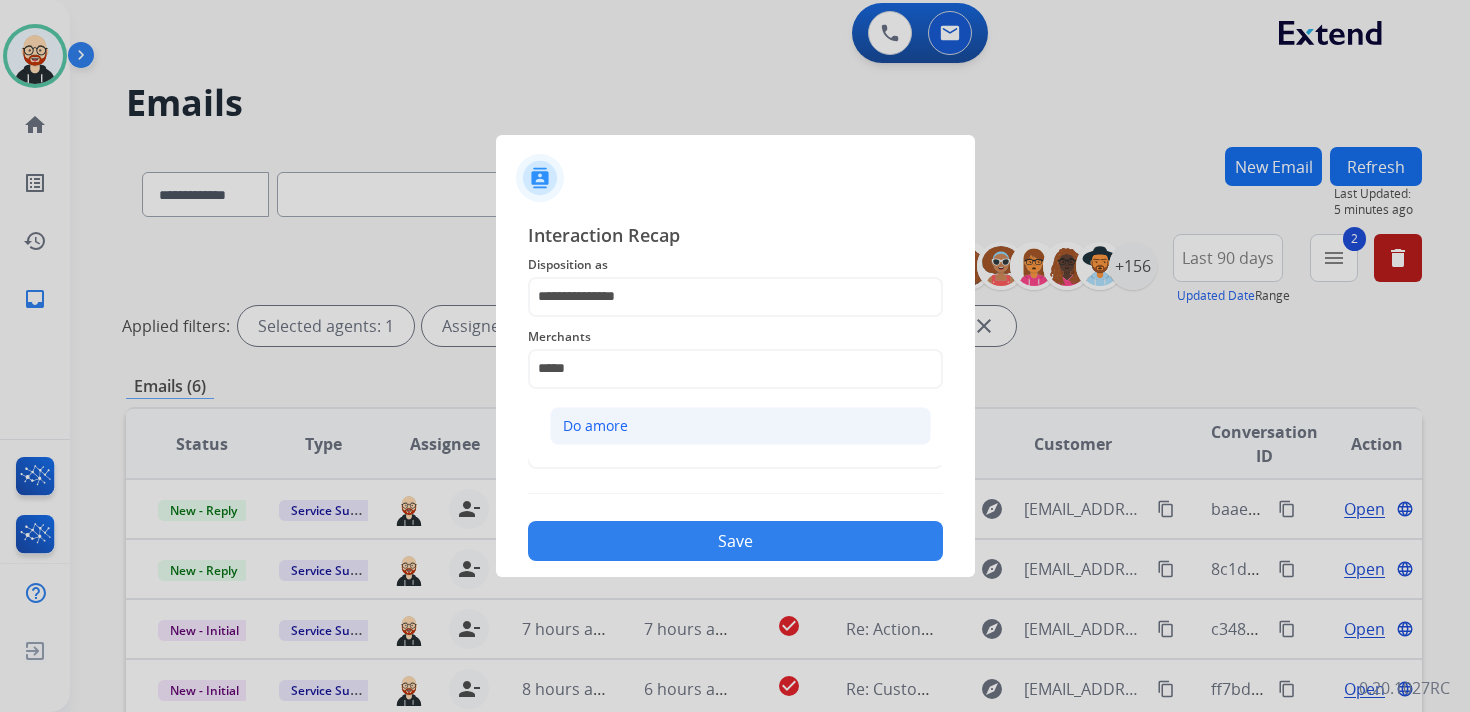 click on "Do amore" 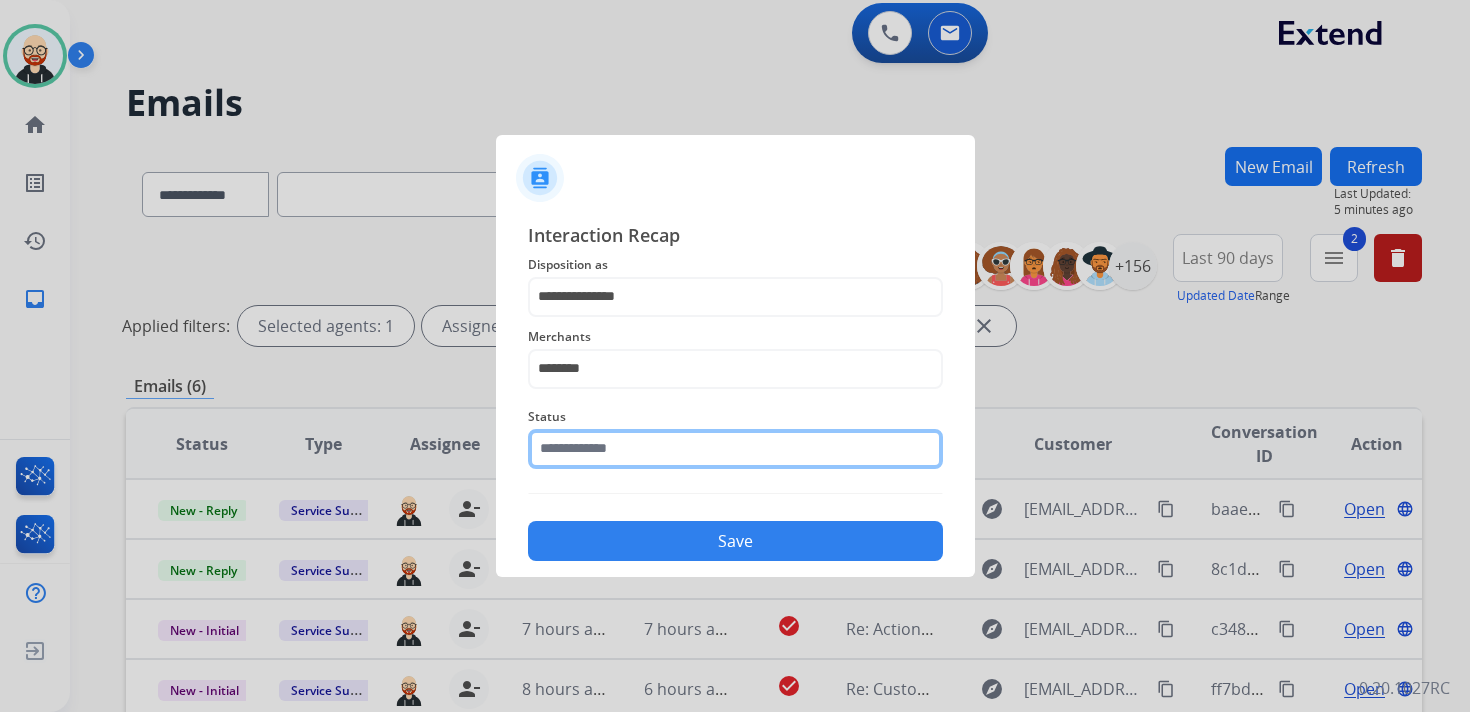 click 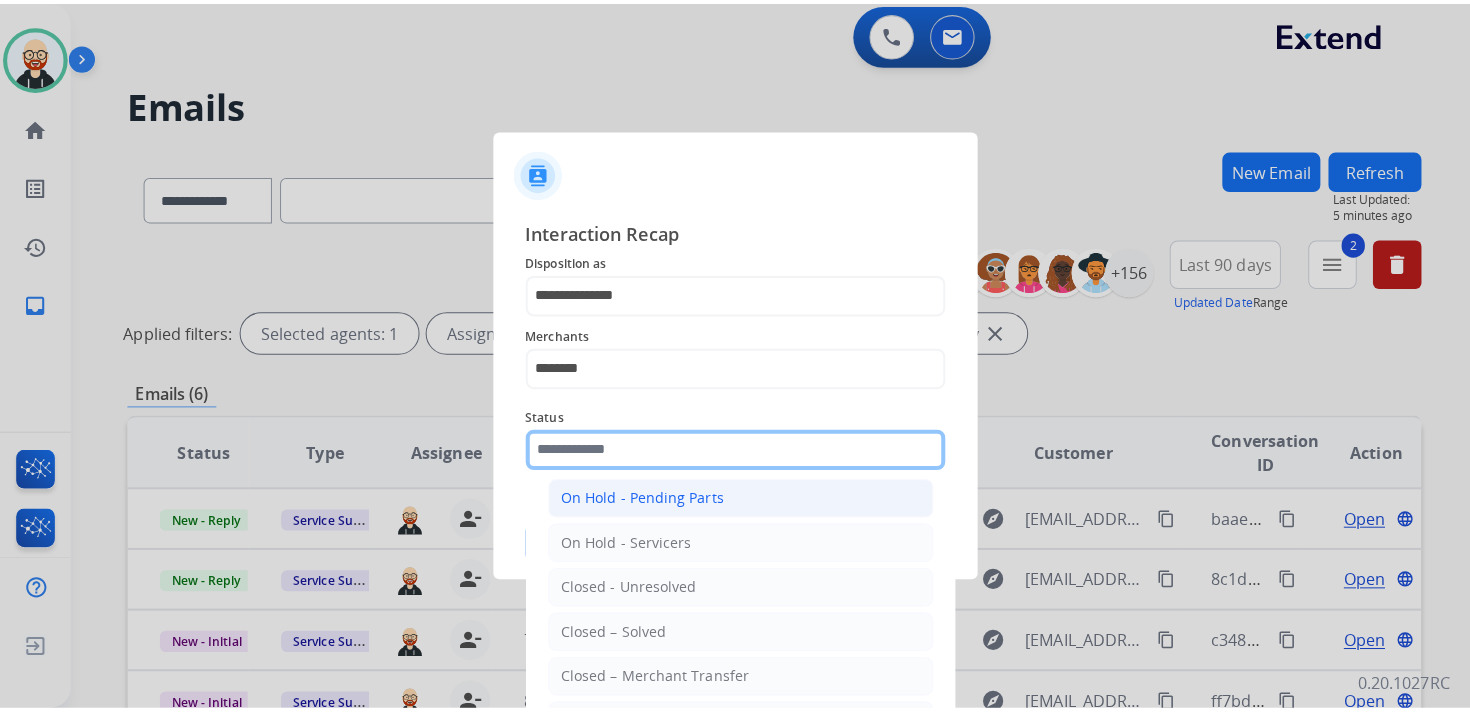scroll, scrollTop: 103, scrollLeft: 0, axis: vertical 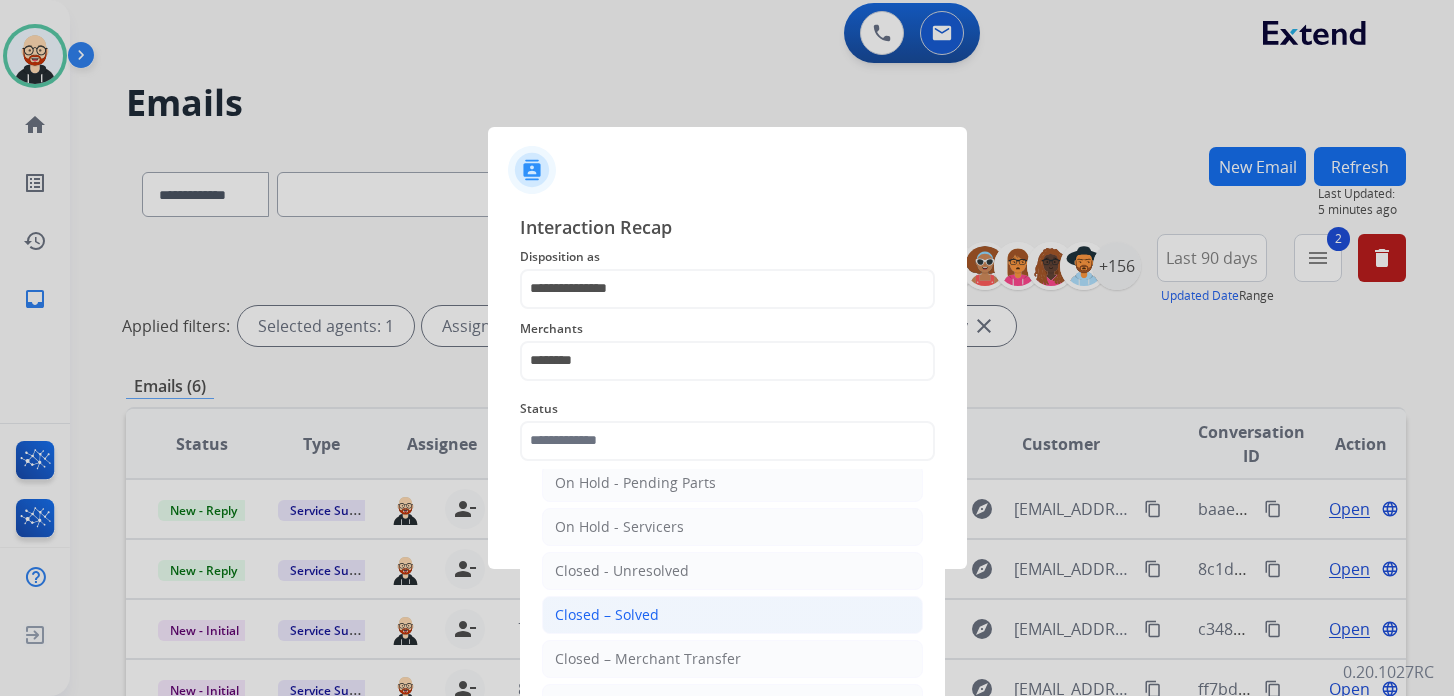 click on "Closed – Solved" 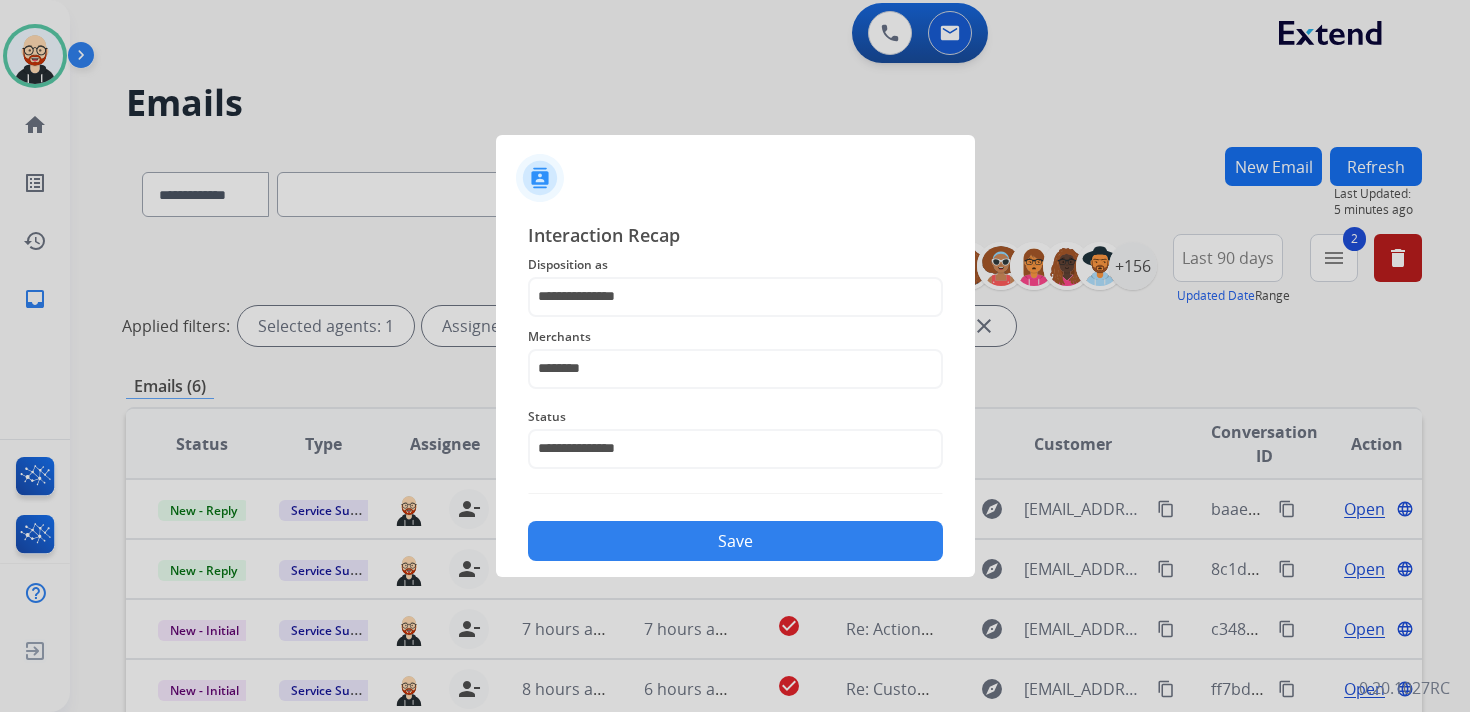 click on "Save" 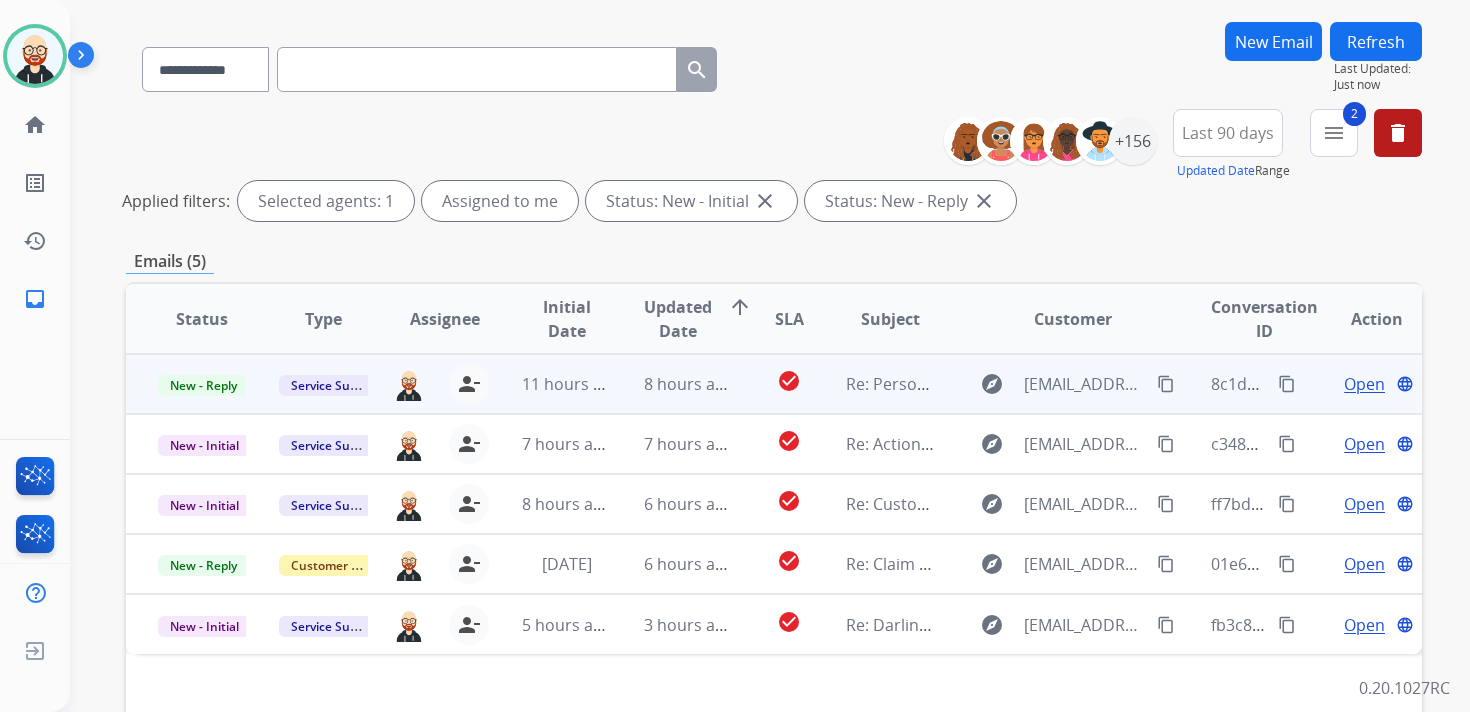 scroll, scrollTop: 131, scrollLeft: 0, axis: vertical 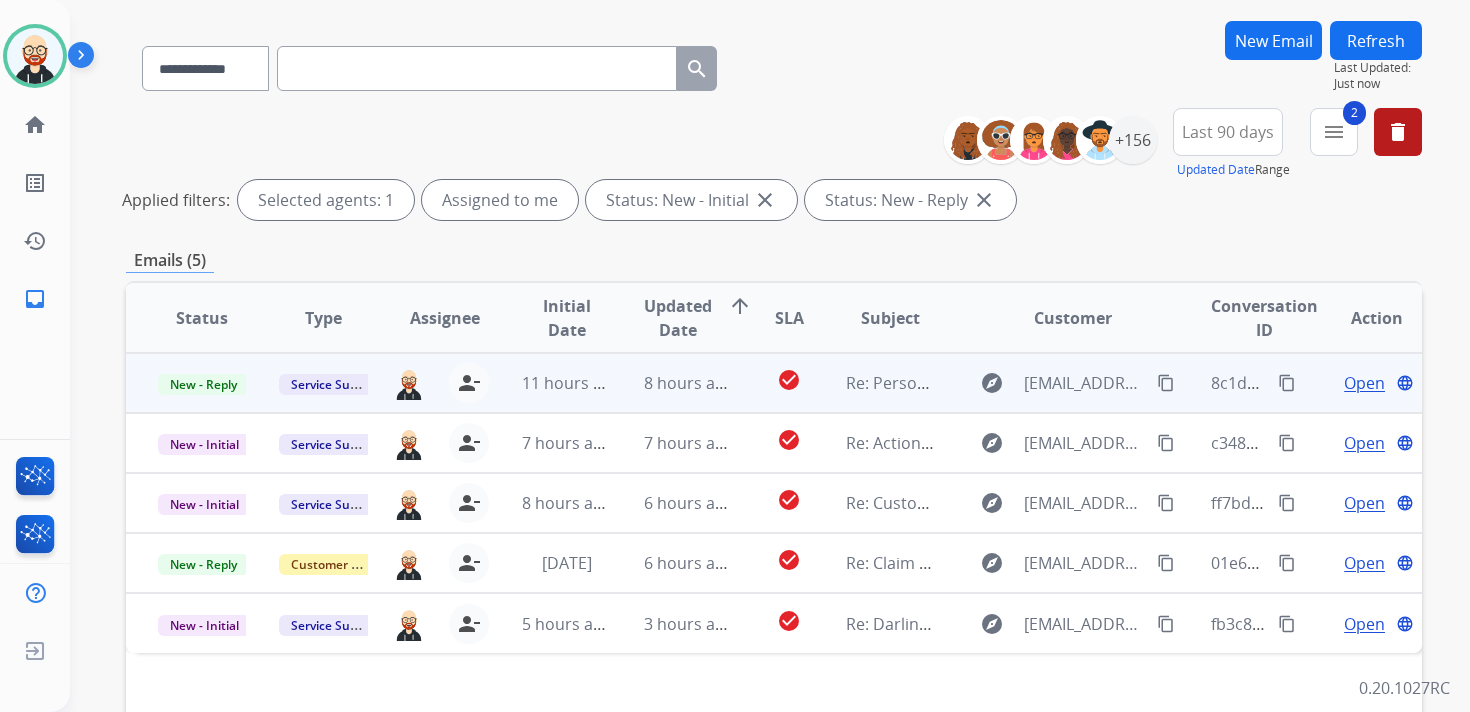 click on "Open" at bounding box center [1364, 383] 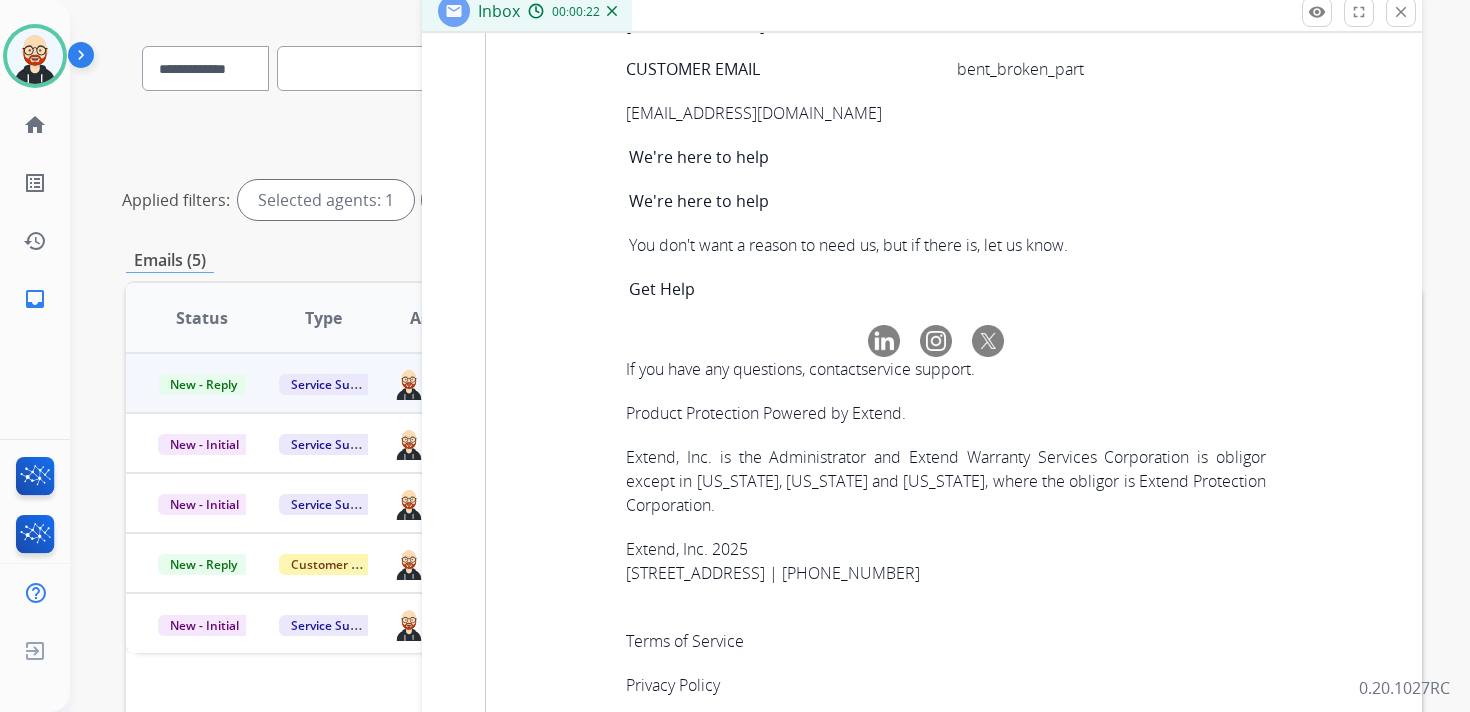 scroll, scrollTop: 7895, scrollLeft: 0, axis: vertical 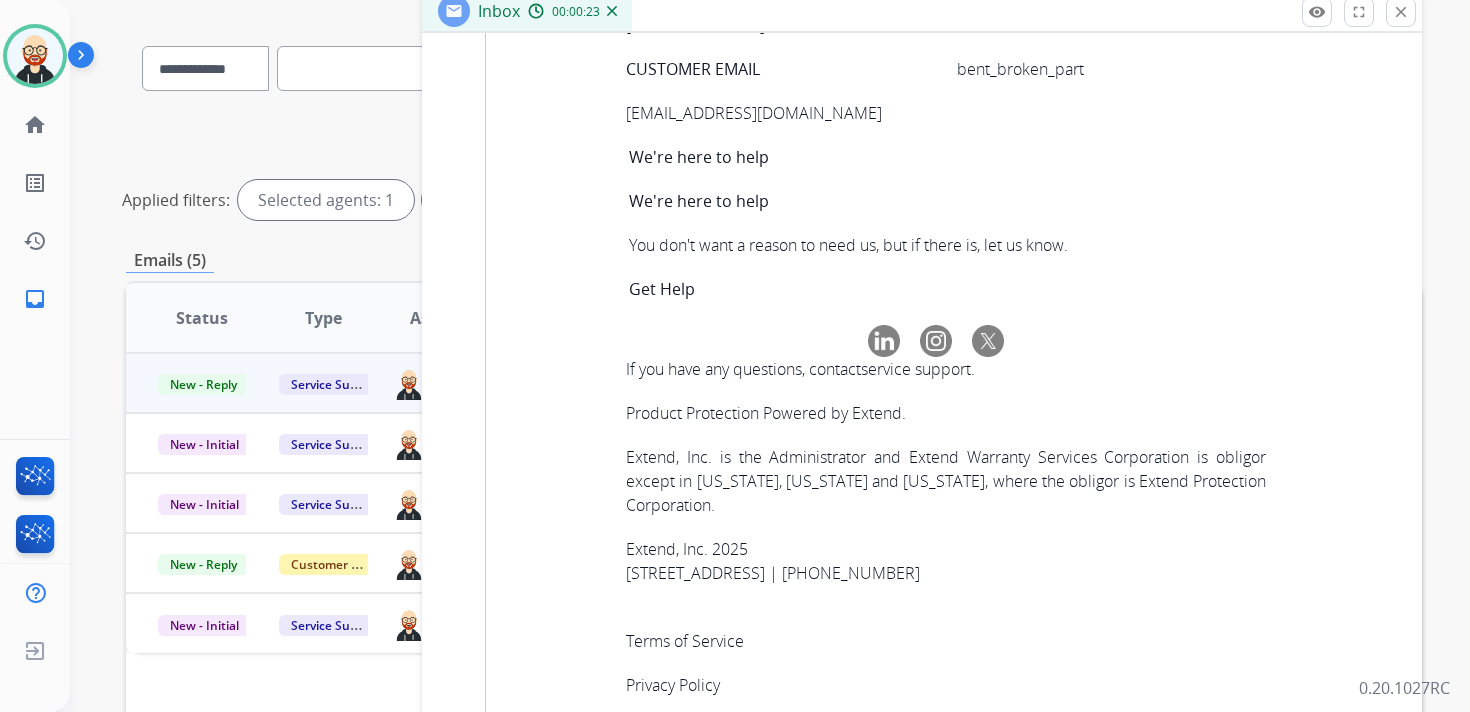 click on "543b46d1-467c-4fb1-8da3-e5e25fe03fb7" at bounding box center [791, -141] 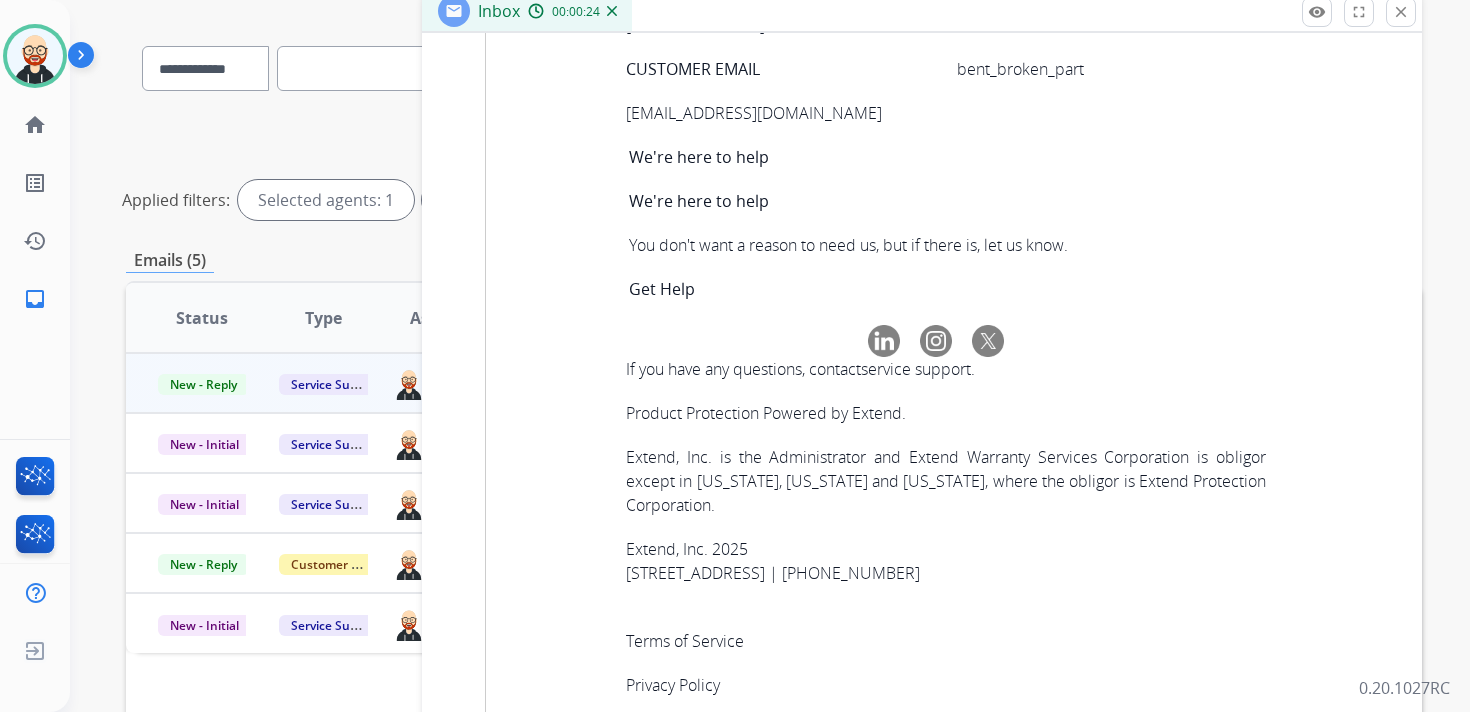 click on "543b46d1-467c-4fb1-8da3-e5e25fe03fb7" at bounding box center [791, -141] 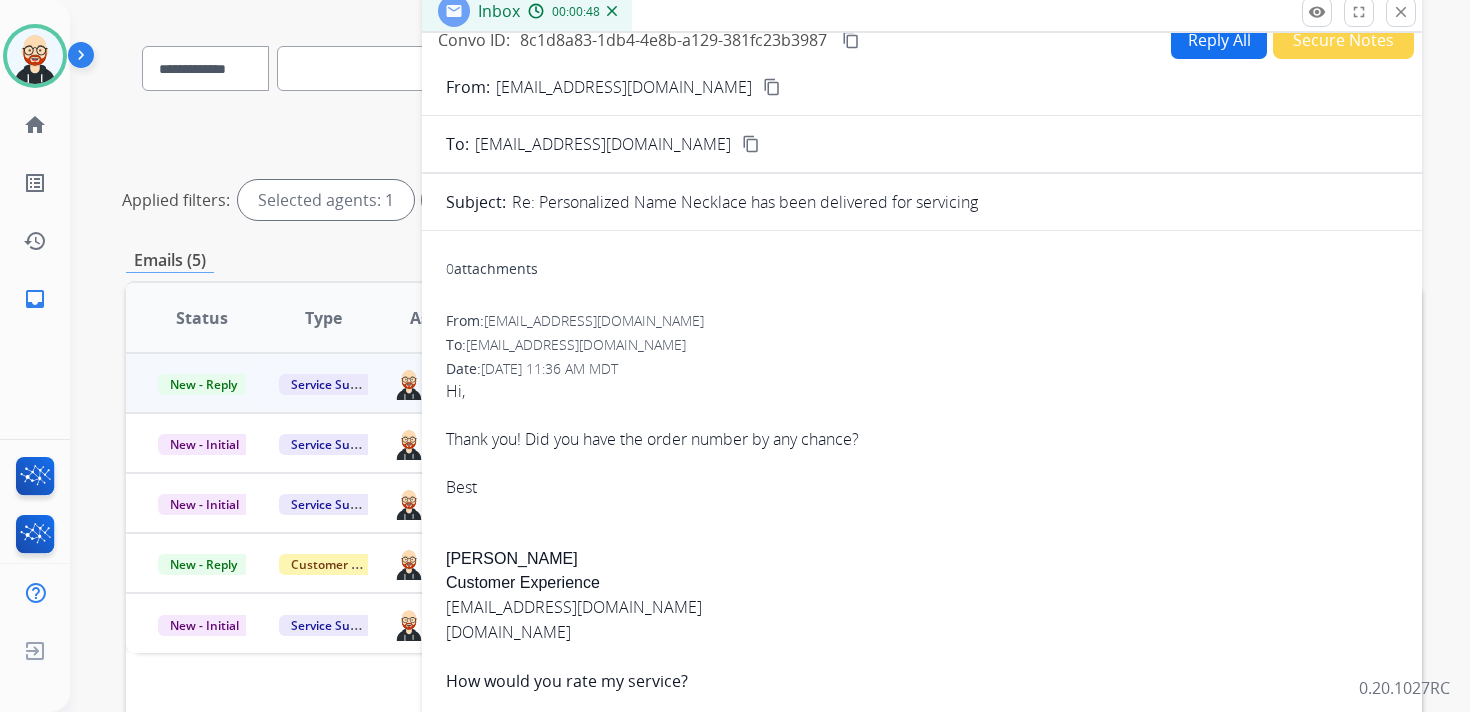 scroll, scrollTop: 20, scrollLeft: 0, axis: vertical 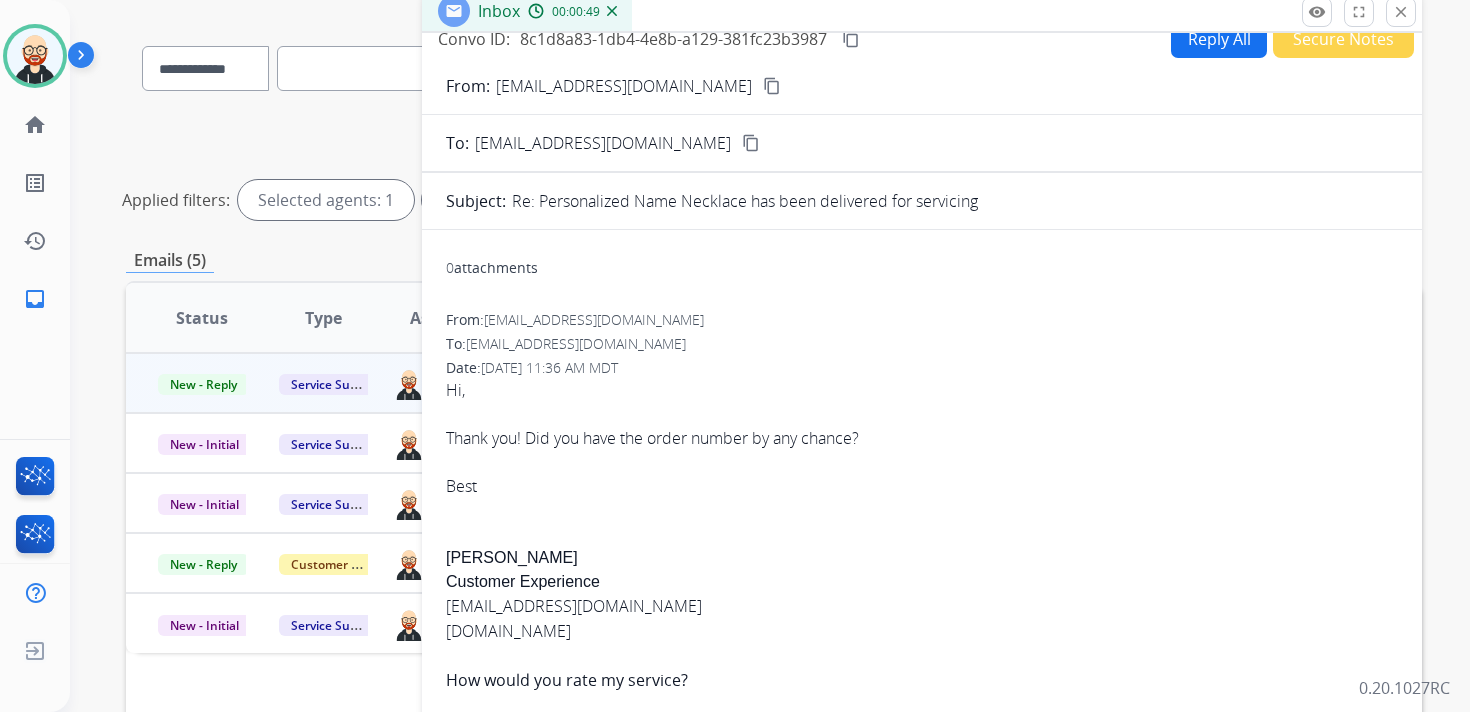 click on "Reply All" at bounding box center [1219, 38] 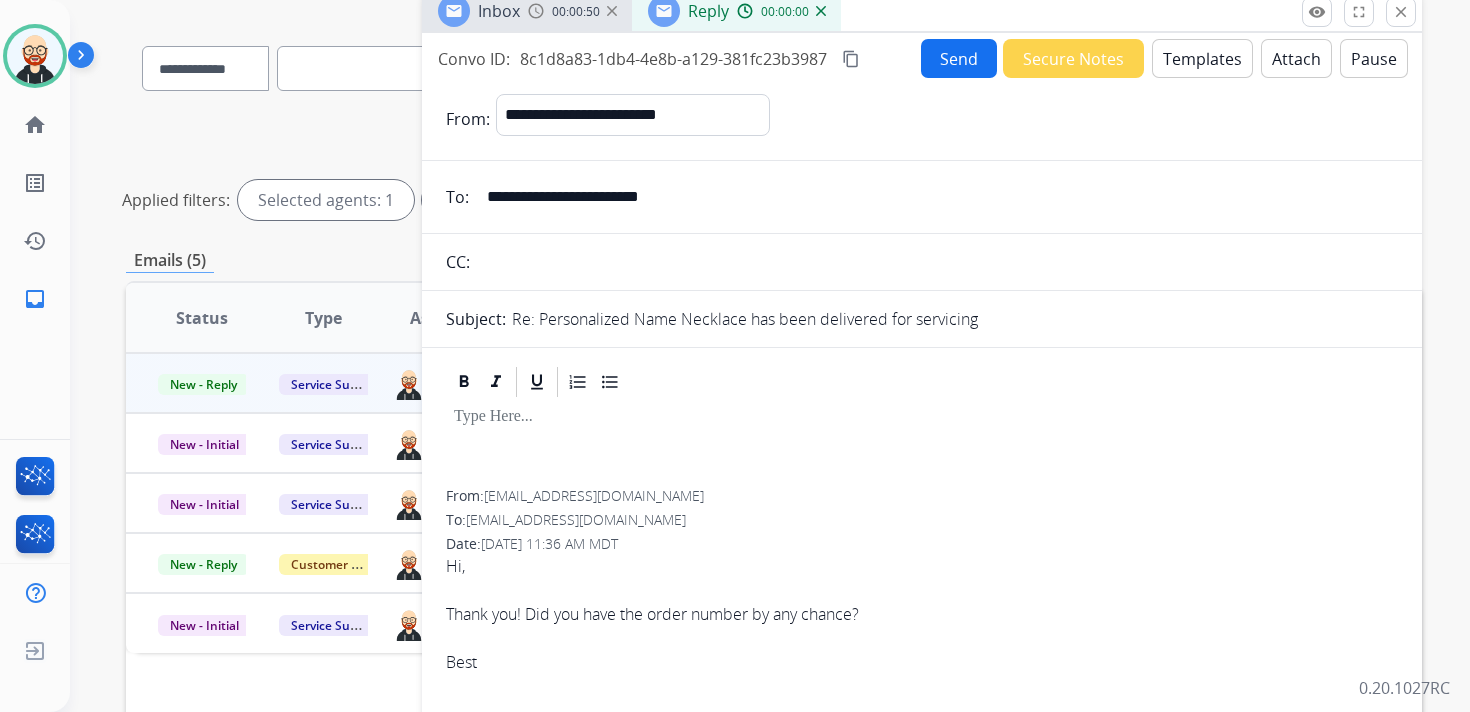 click at bounding box center (922, 445) 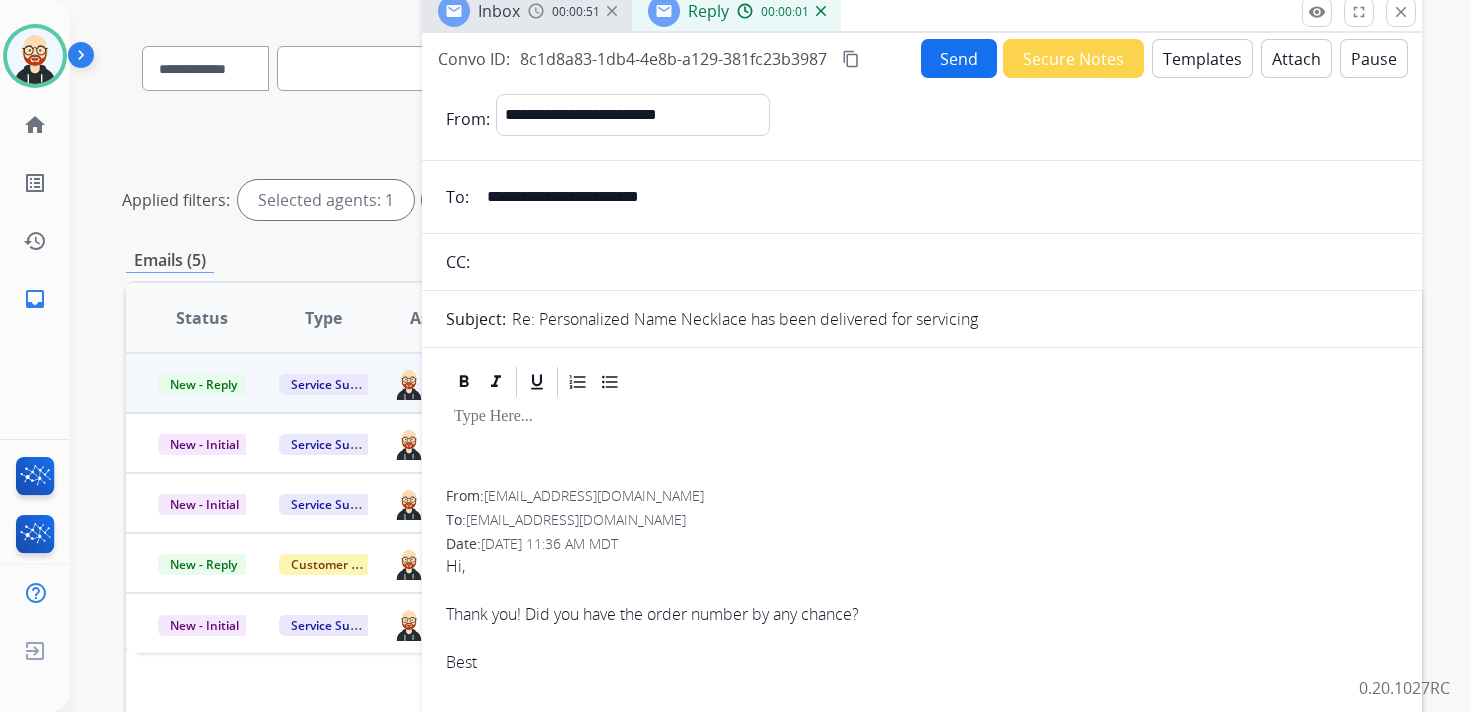 type 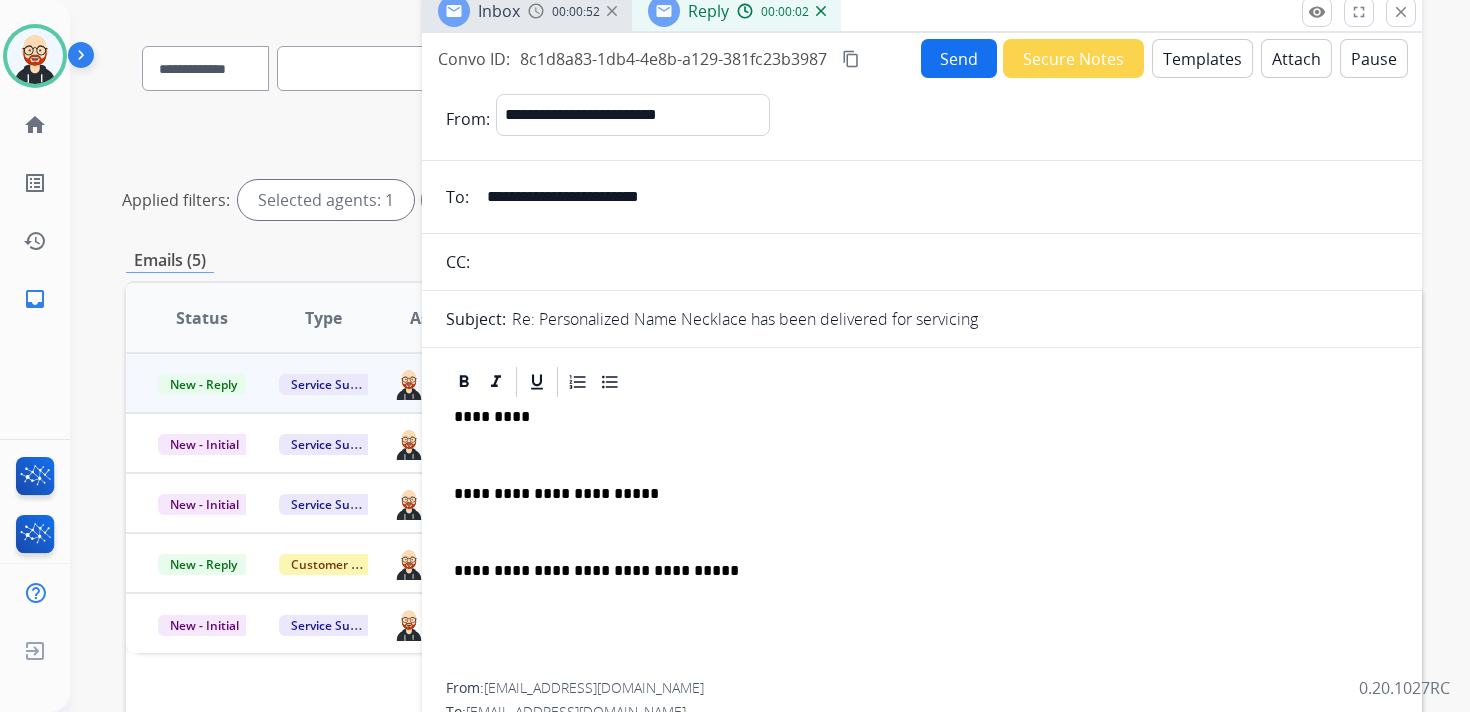 click on "*********" at bounding box center [914, 417] 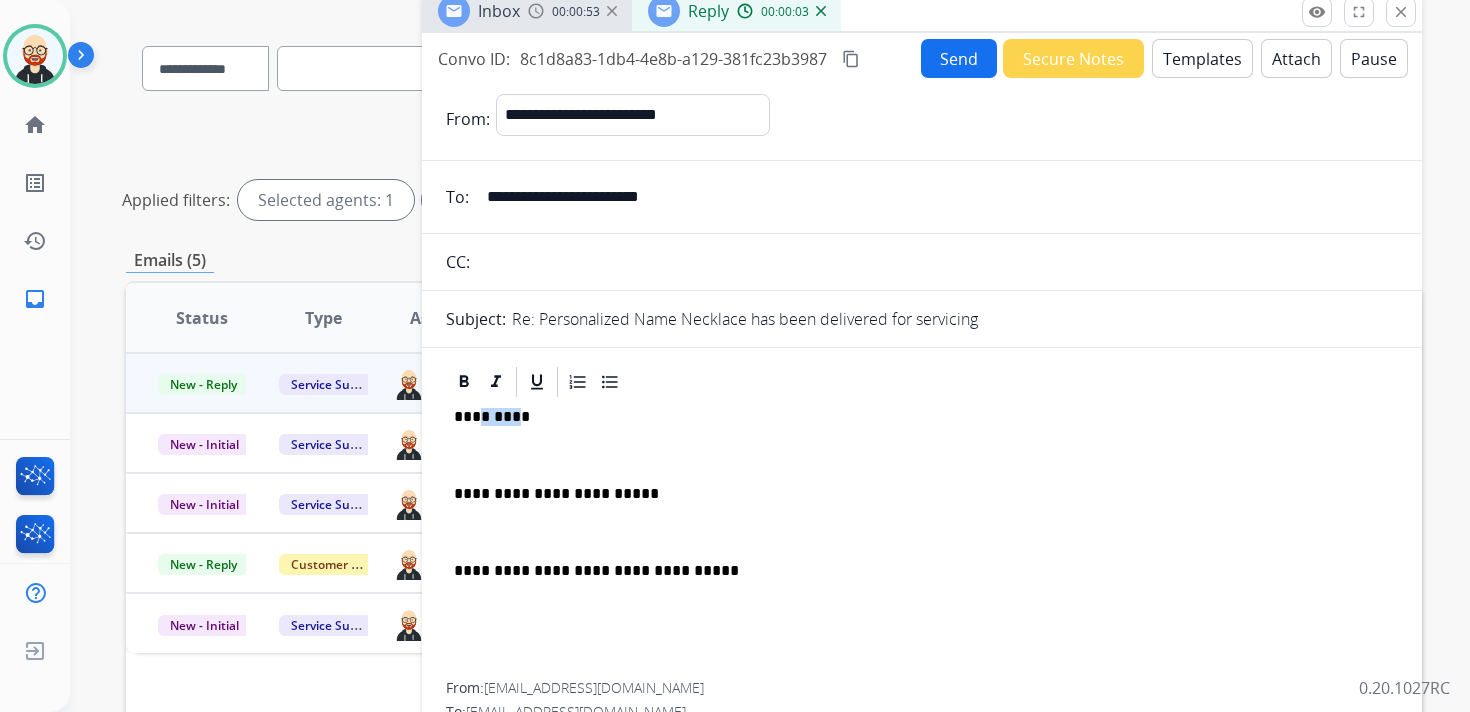 click on "*********" at bounding box center [914, 417] 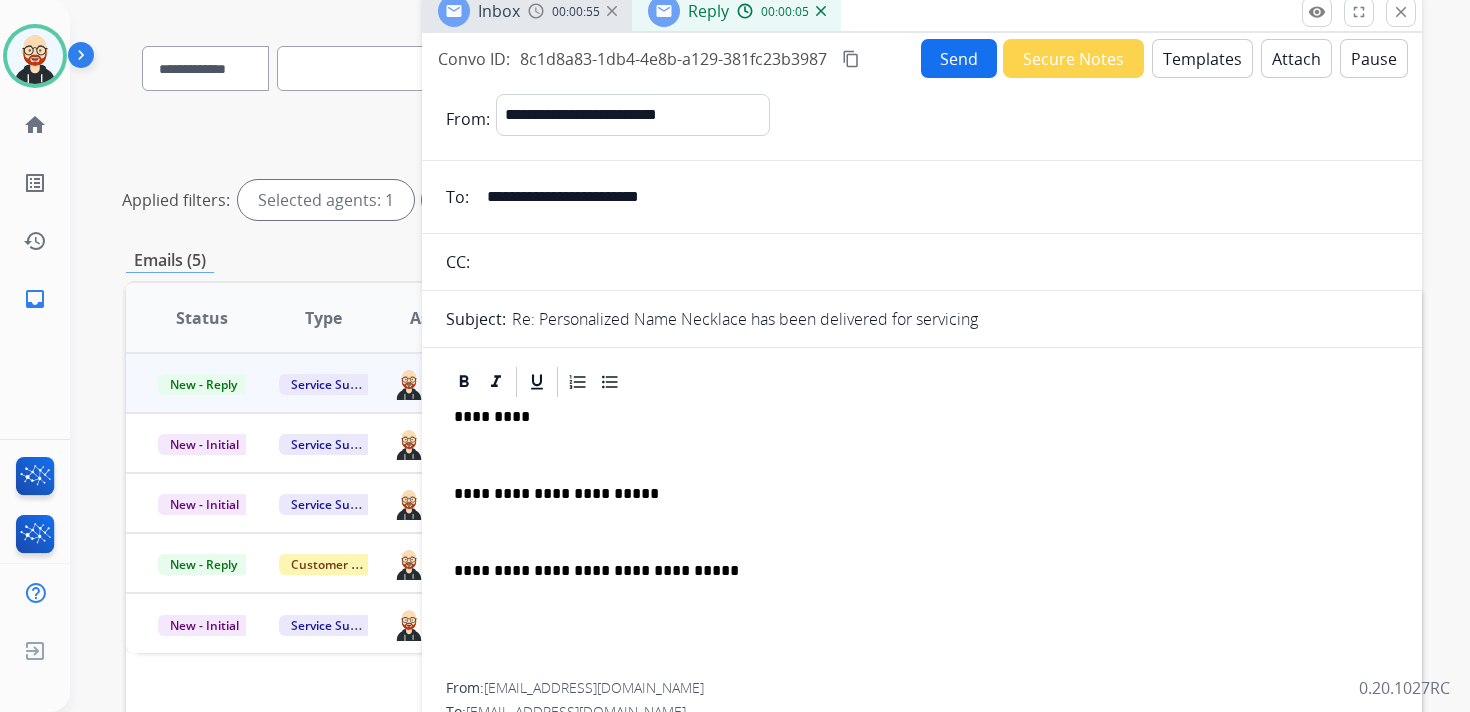 click at bounding box center (922, 455) 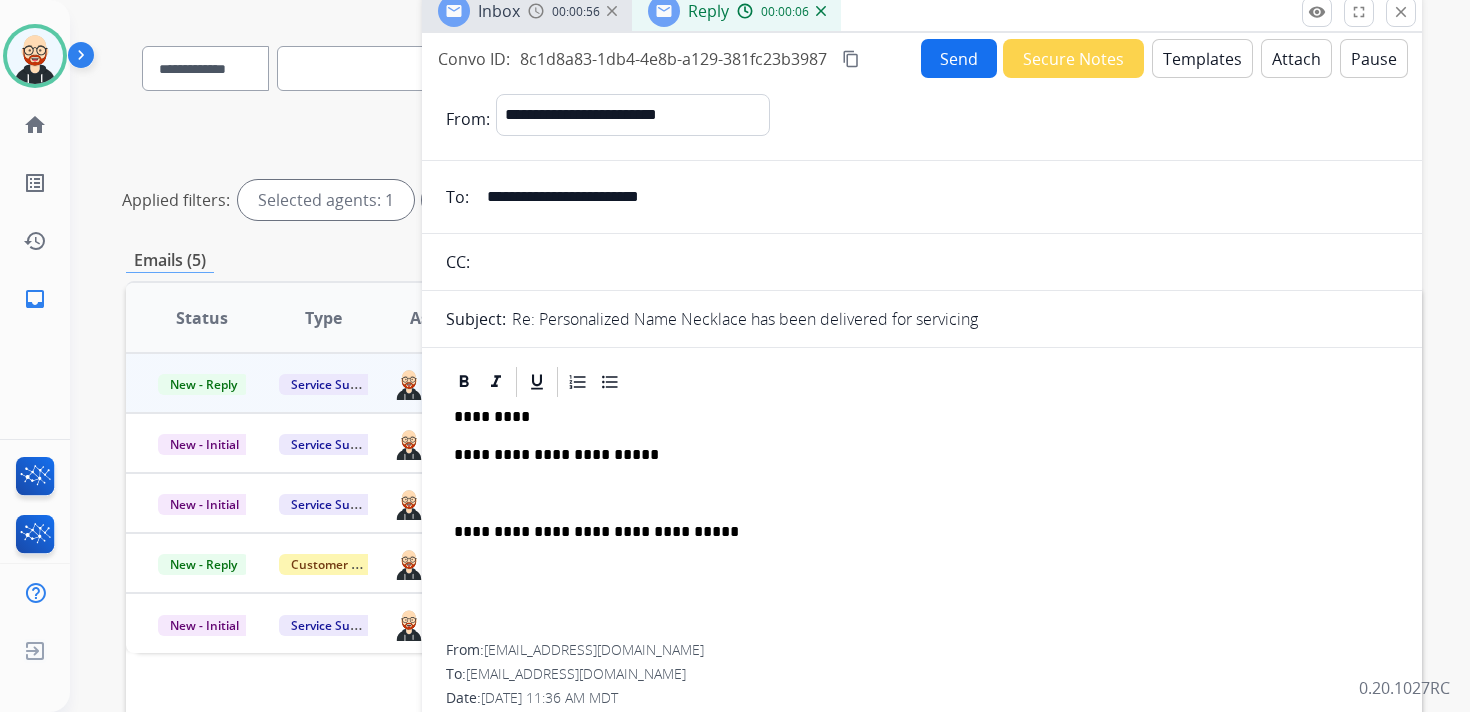 click at bounding box center (922, 494) 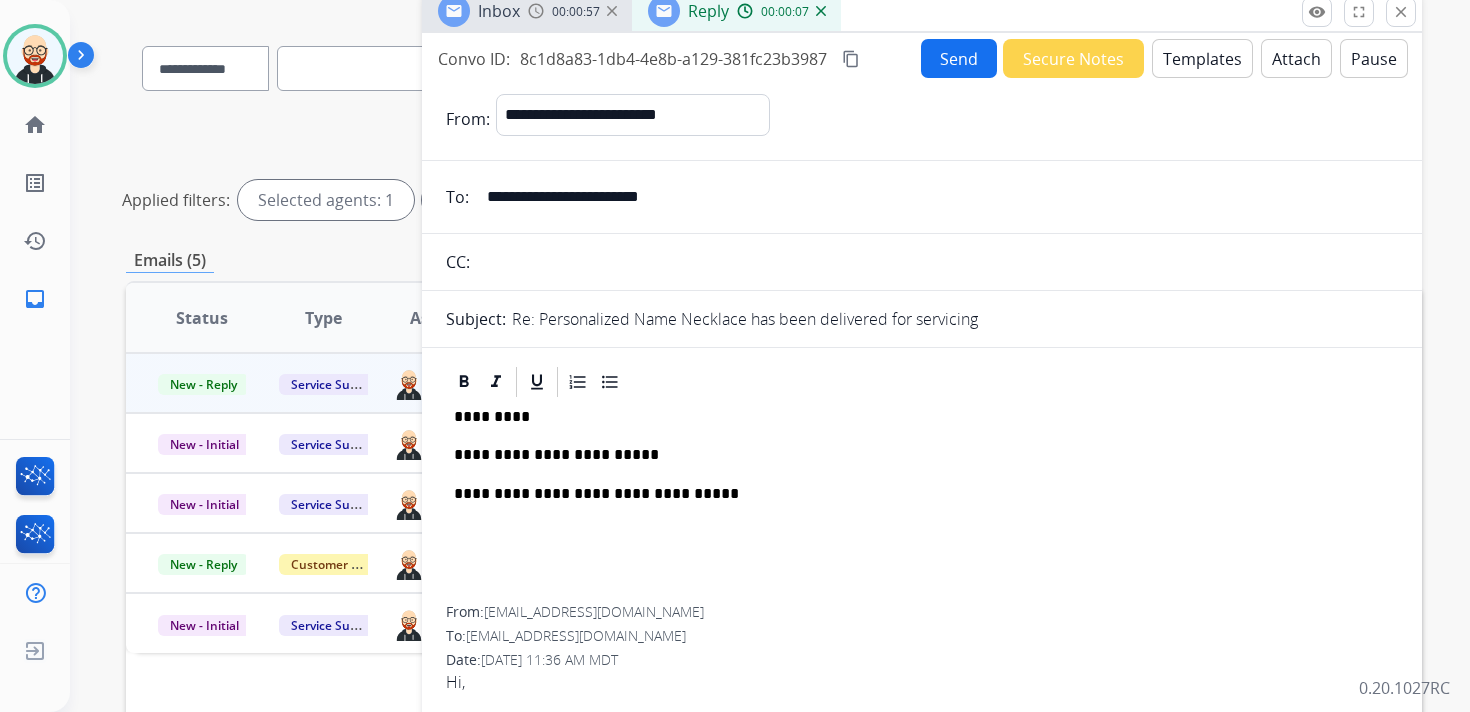 click on "**********" at bounding box center [914, 455] 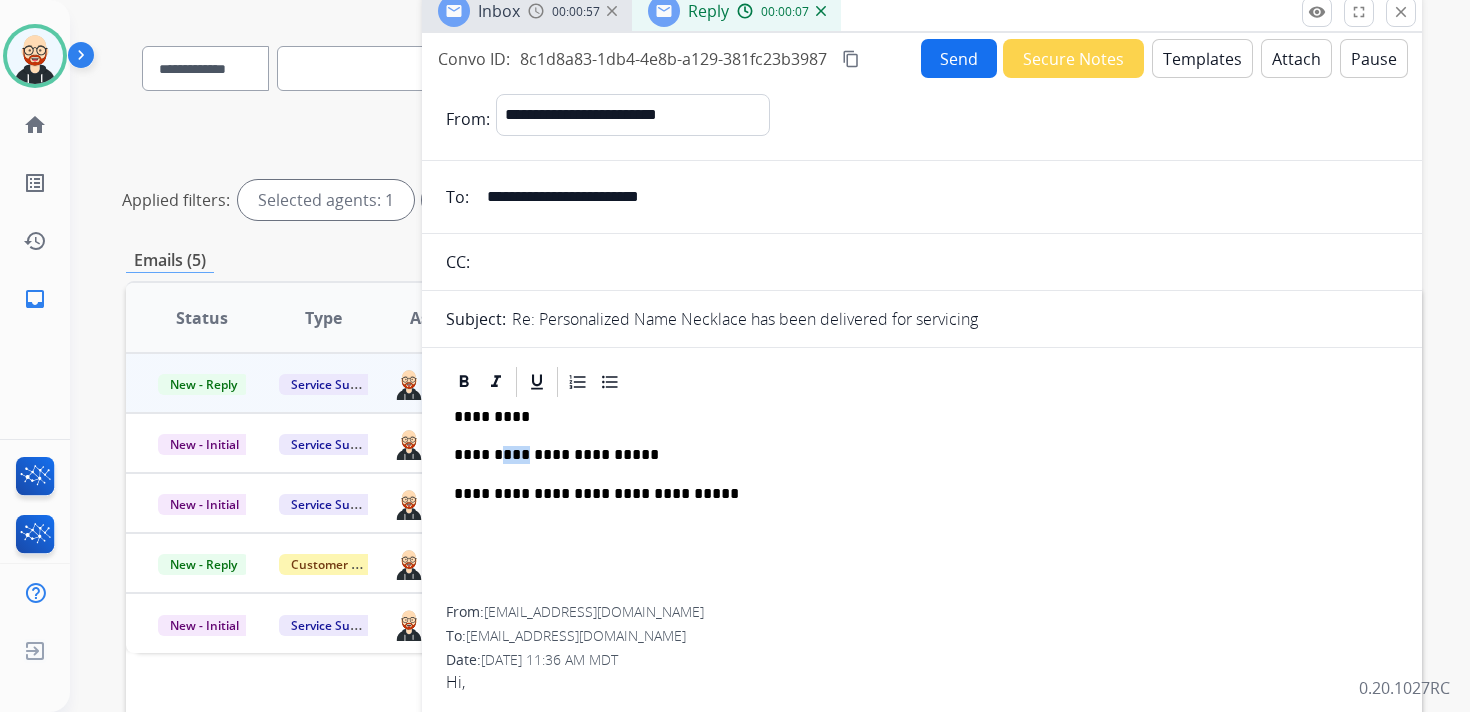 click on "**********" at bounding box center [914, 455] 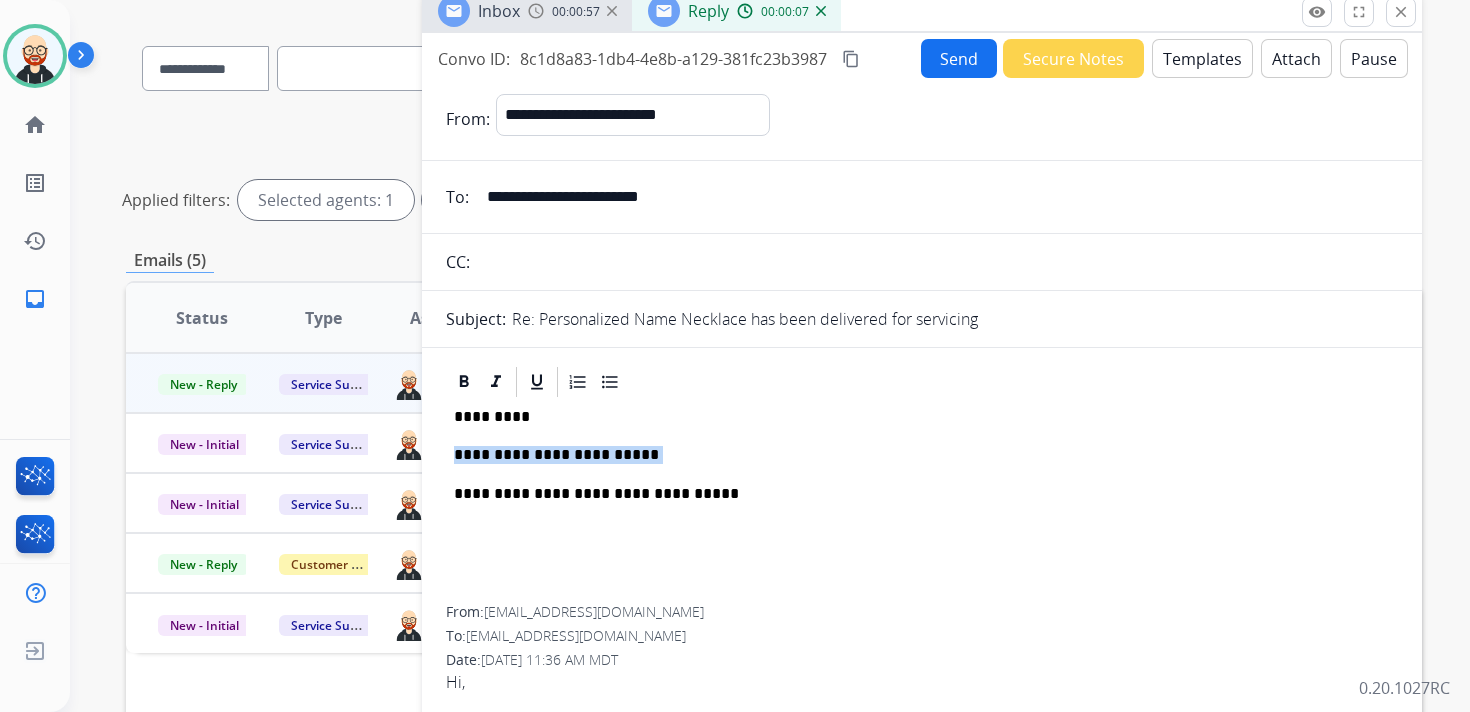 click on "**********" at bounding box center [914, 455] 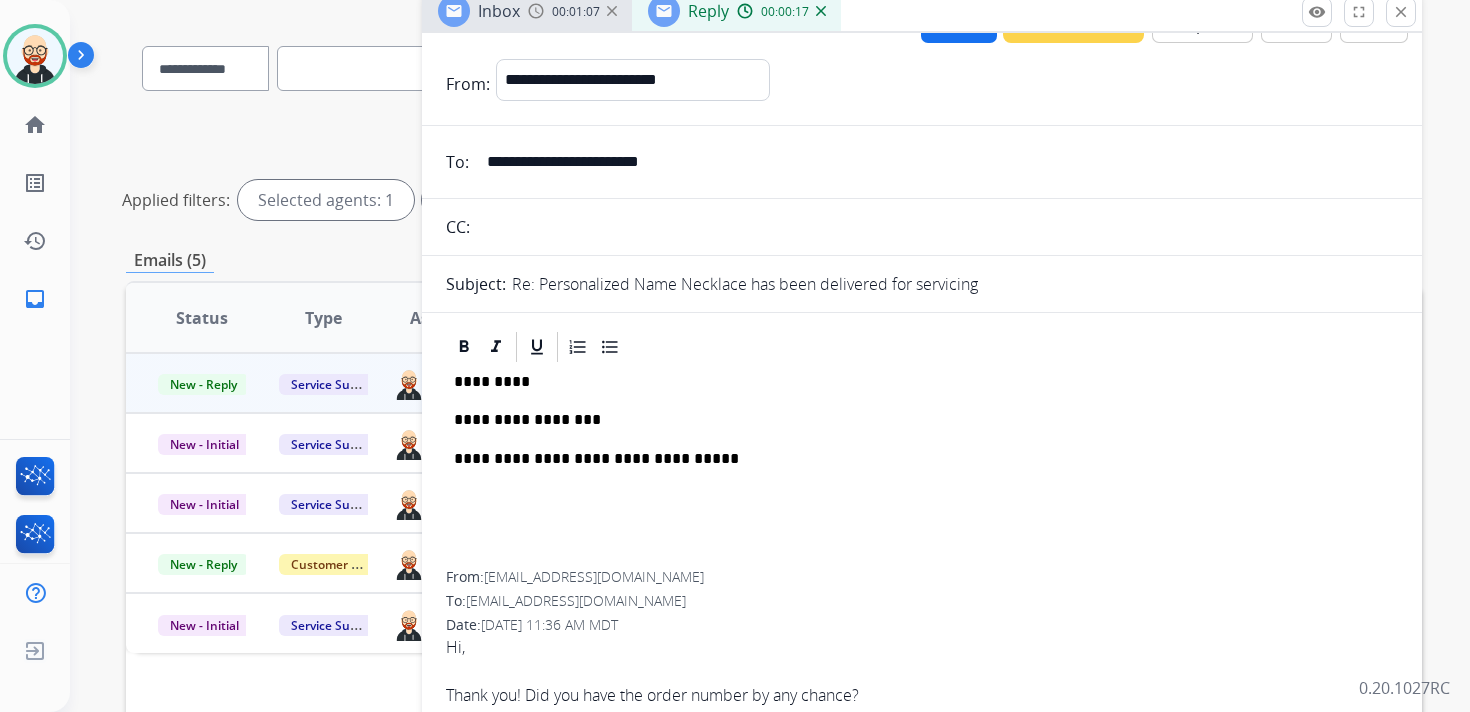 scroll, scrollTop: 0, scrollLeft: 0, axis: both 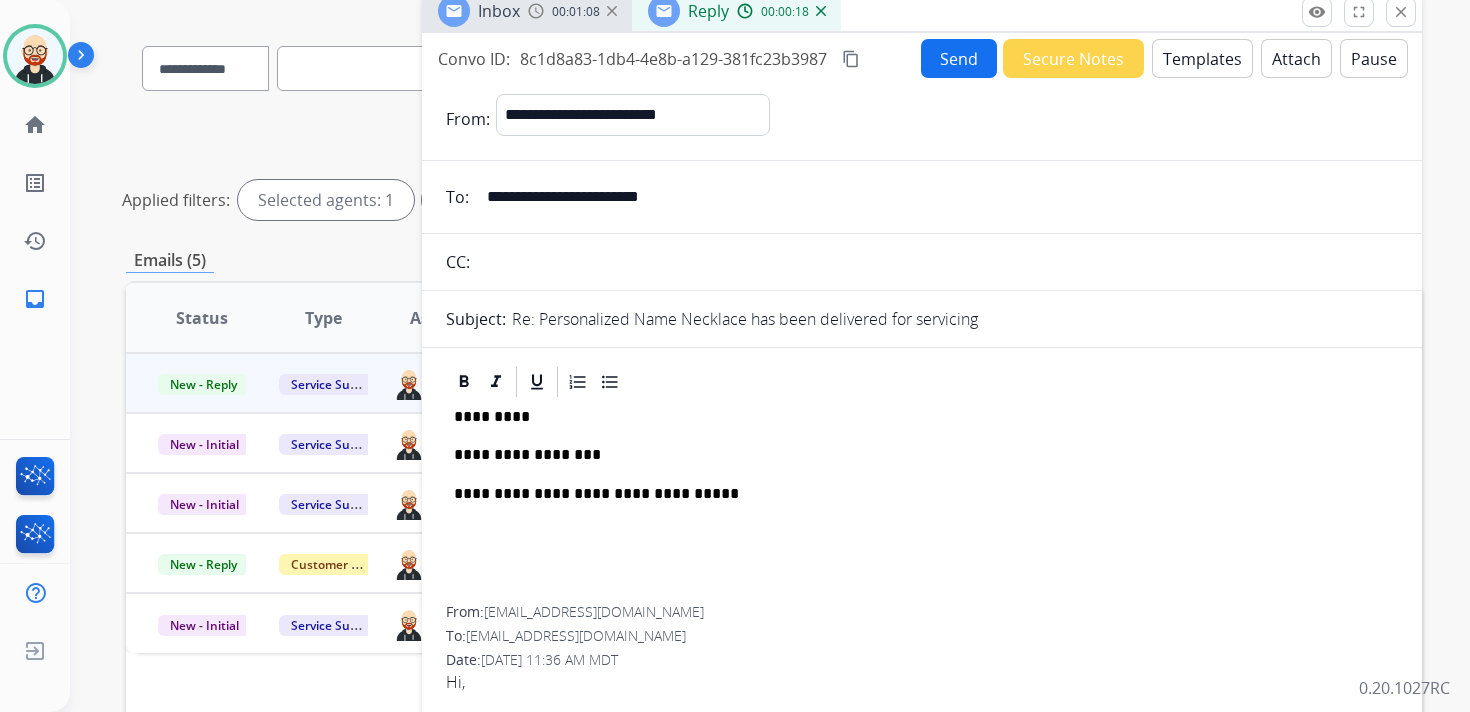 click on "**********" at bounding box center [914, 455] 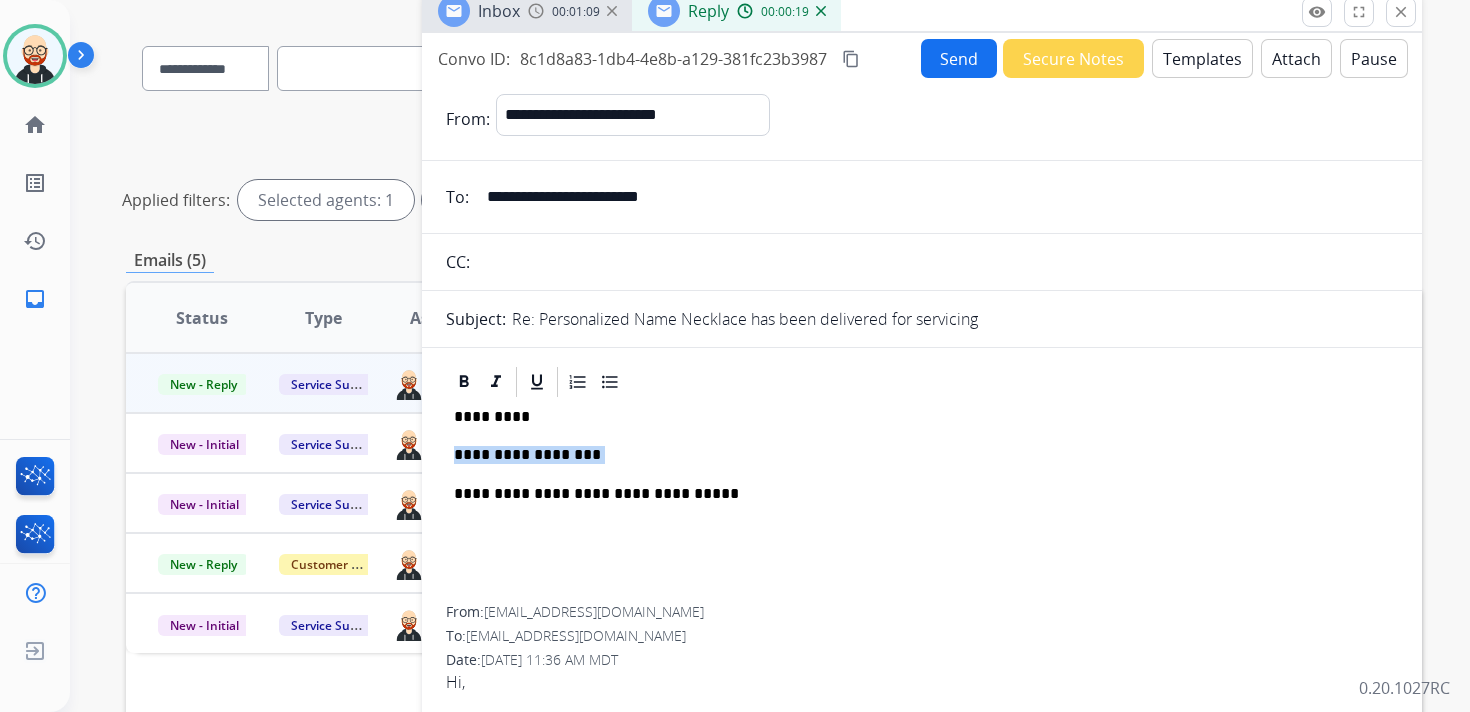 click on "**********" at bounding box center (914, 455) 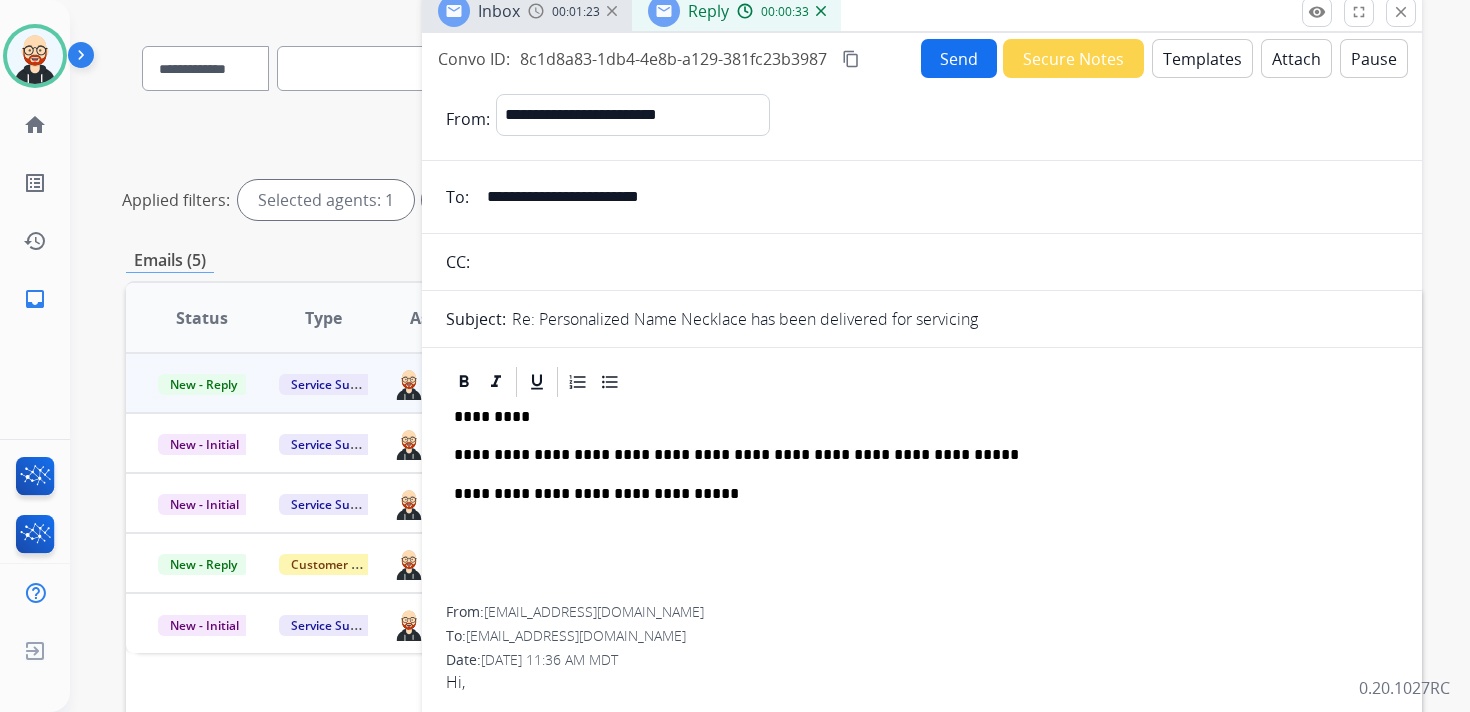 click on "**********" at bounding box center [914, 455] 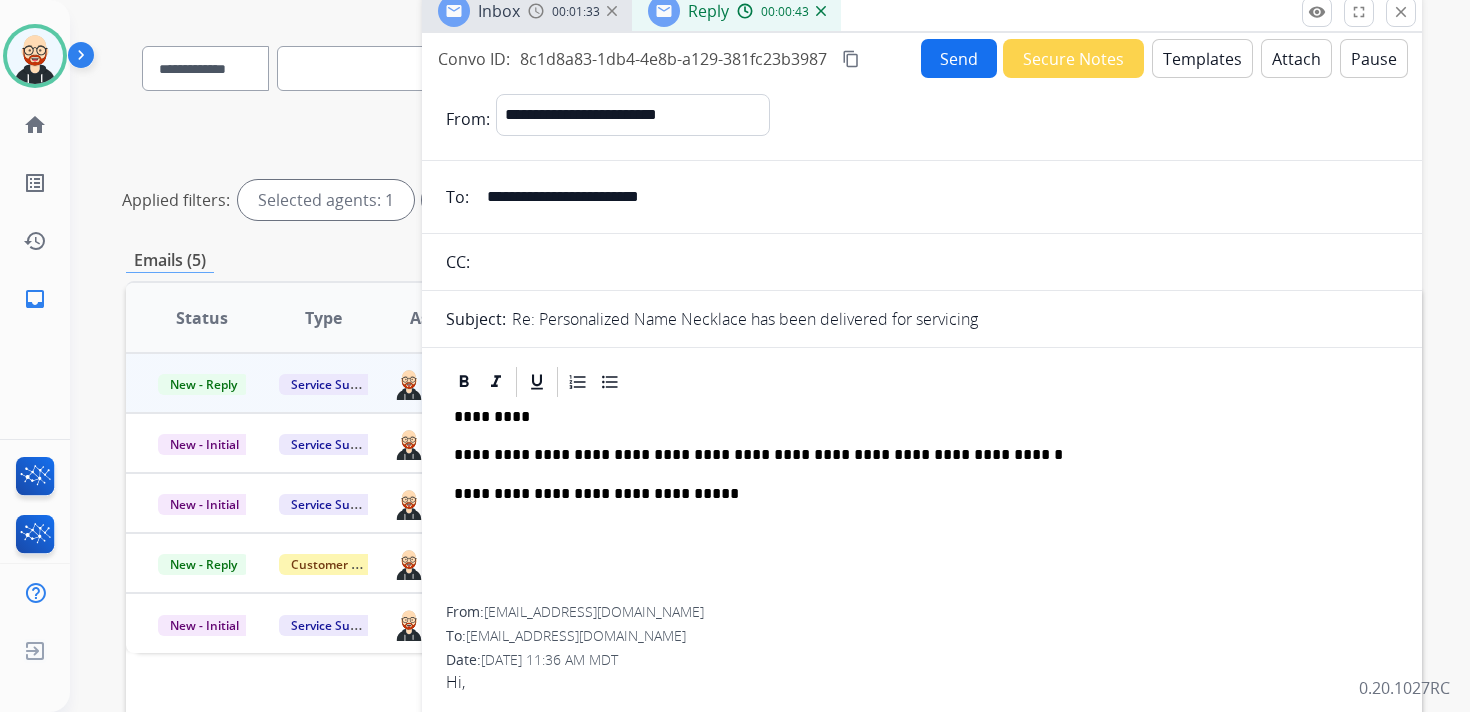click on "Send" at bounding box center [959, 58] 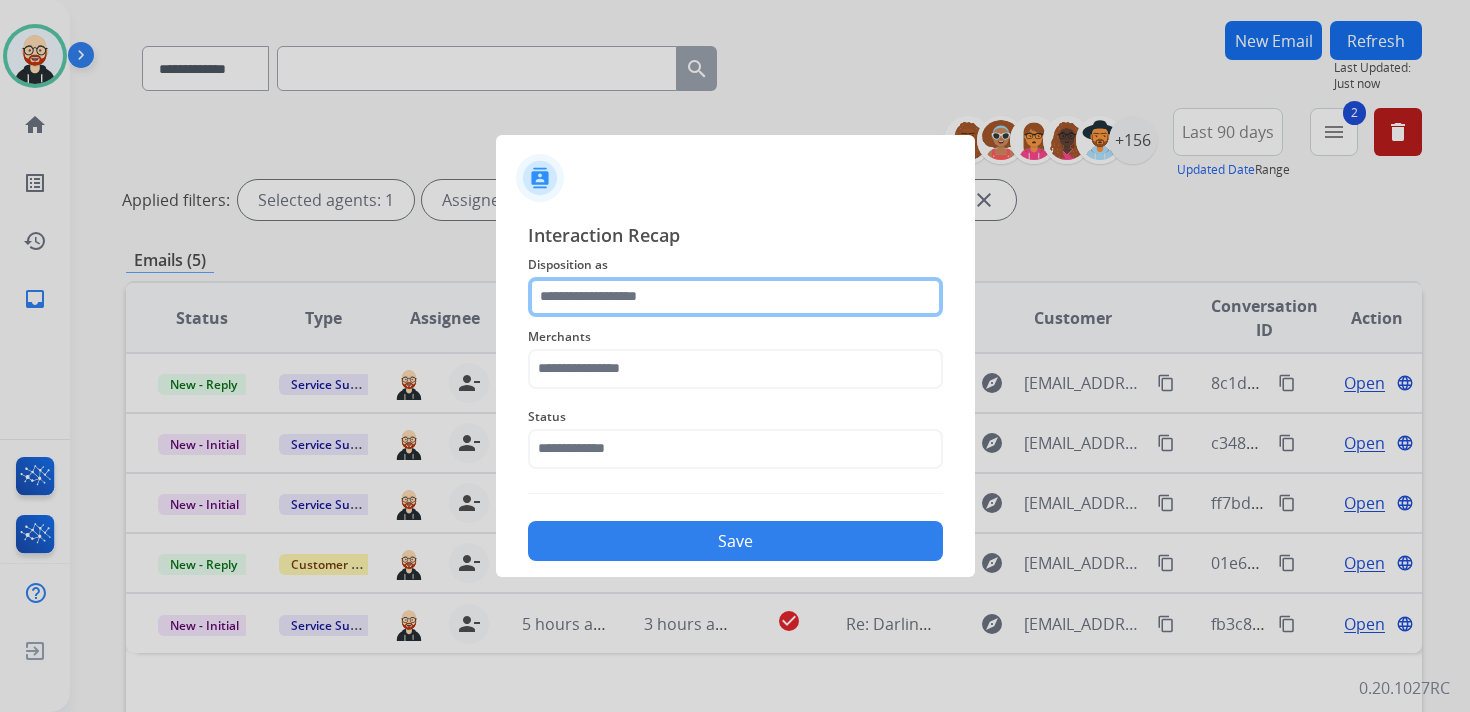 click 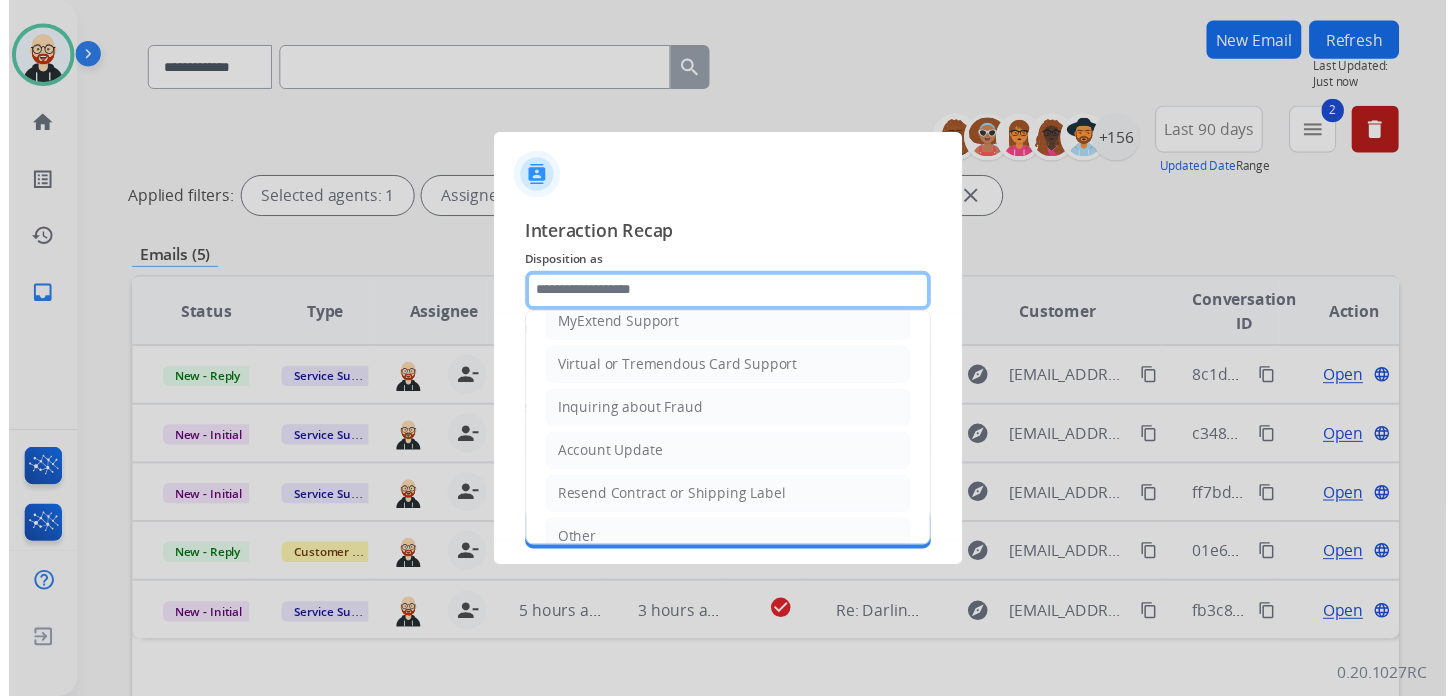 scroll, scrollTop: 300, scrollLeft: 0, axis: vertical 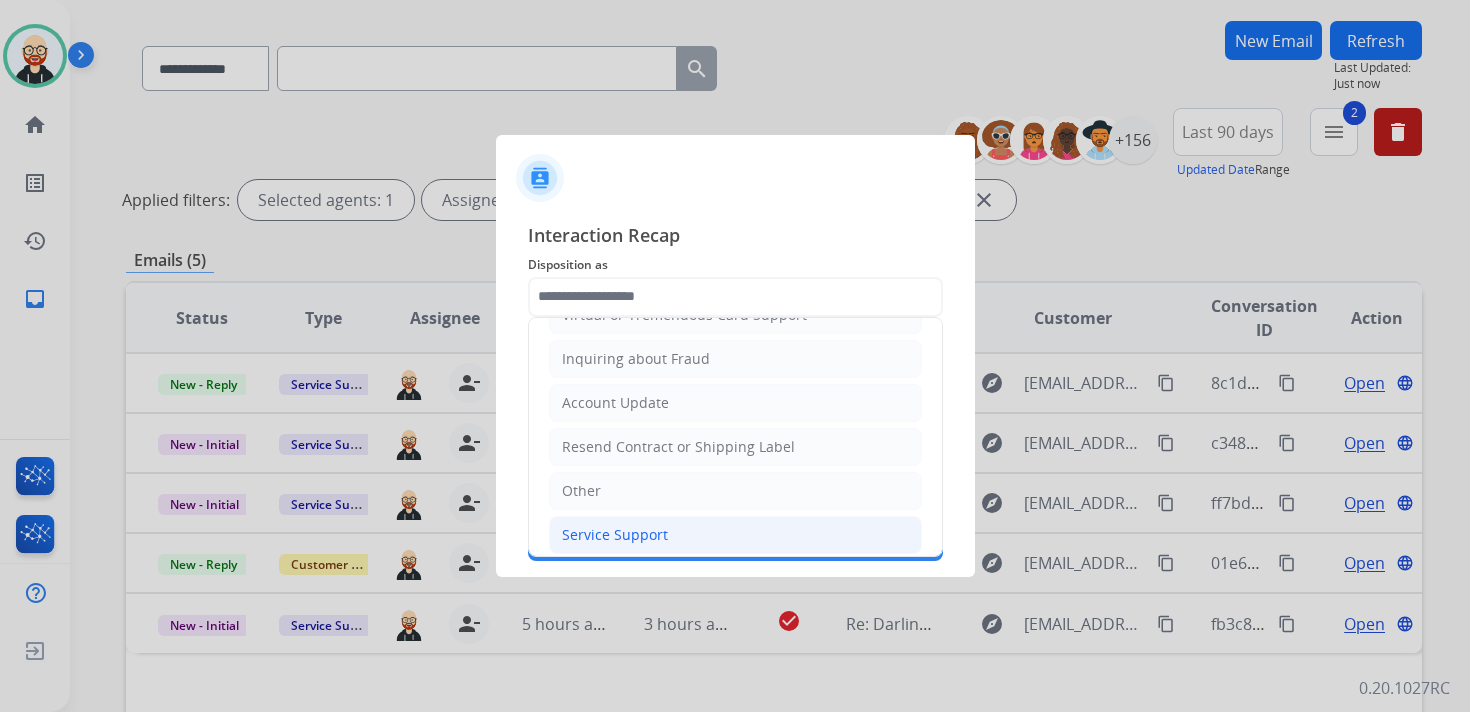 click on "Service Support" 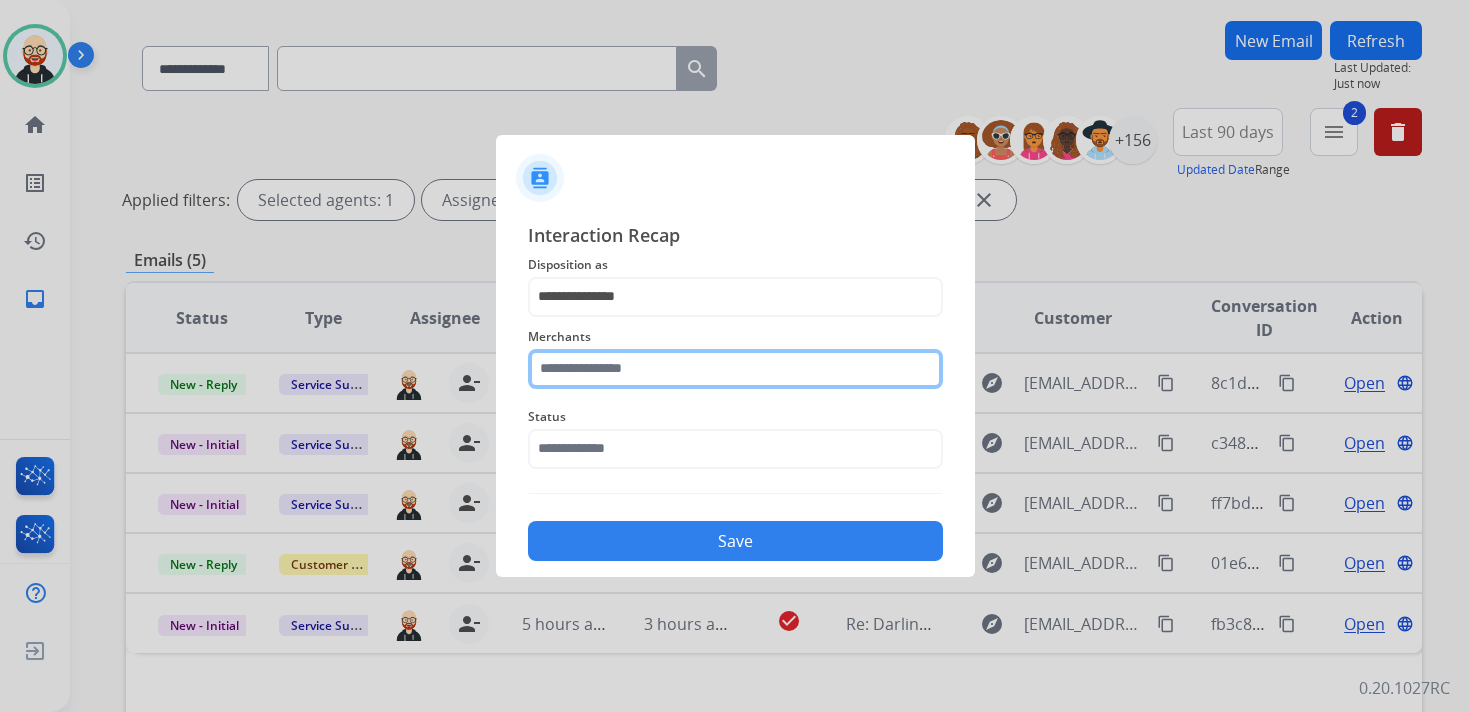 click 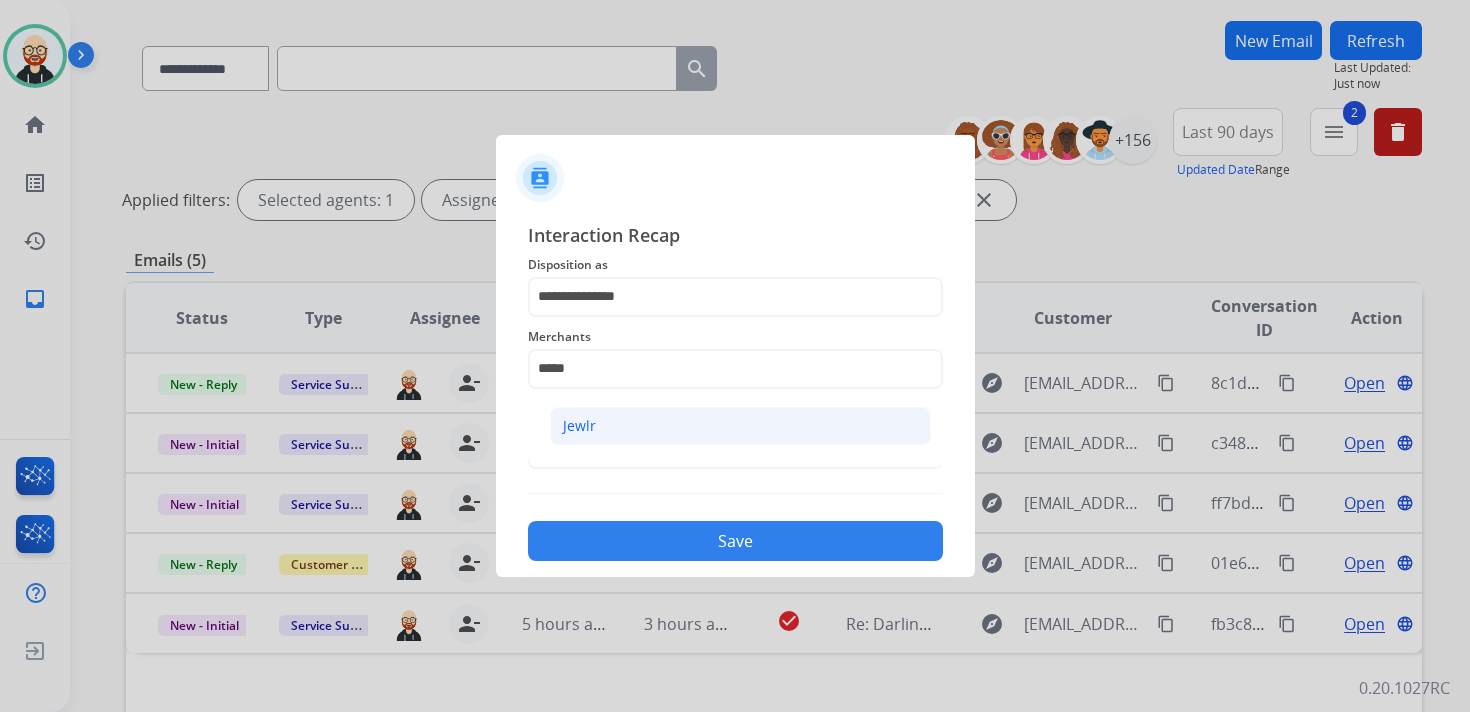 click on "Jewlr" 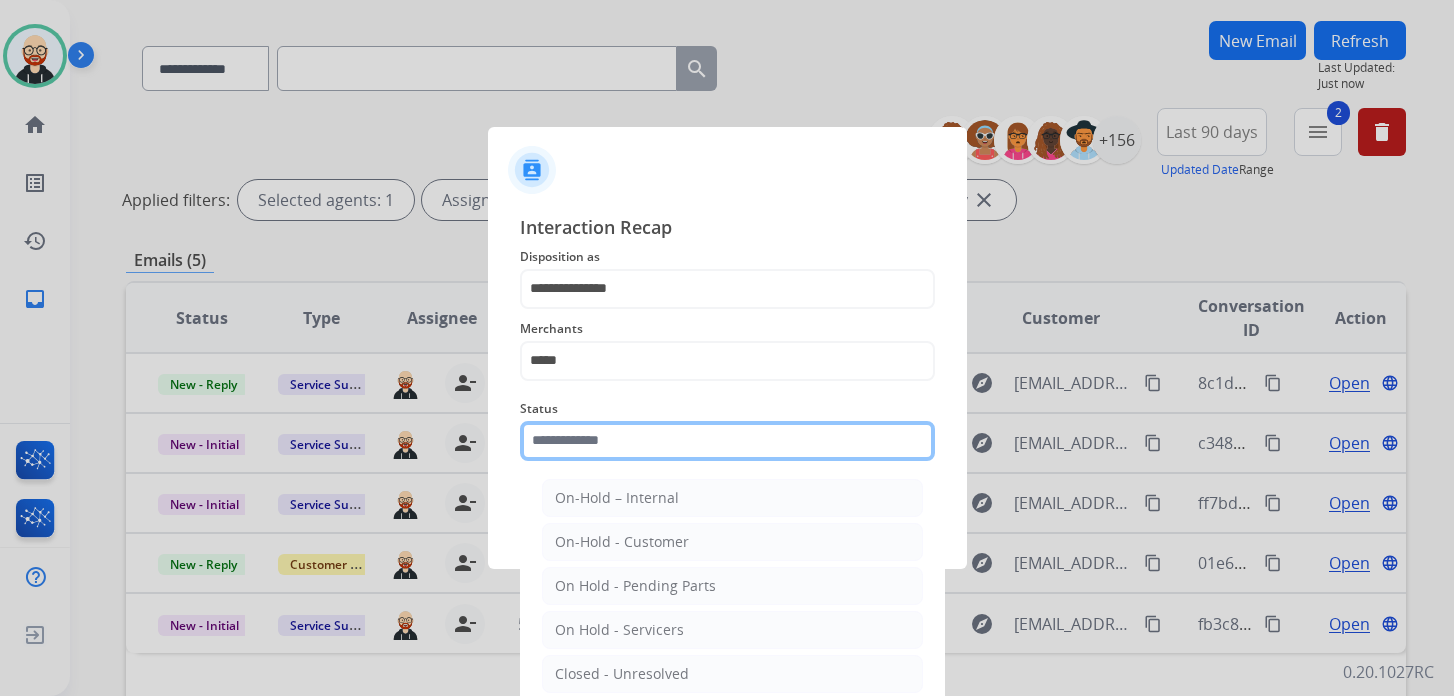 click 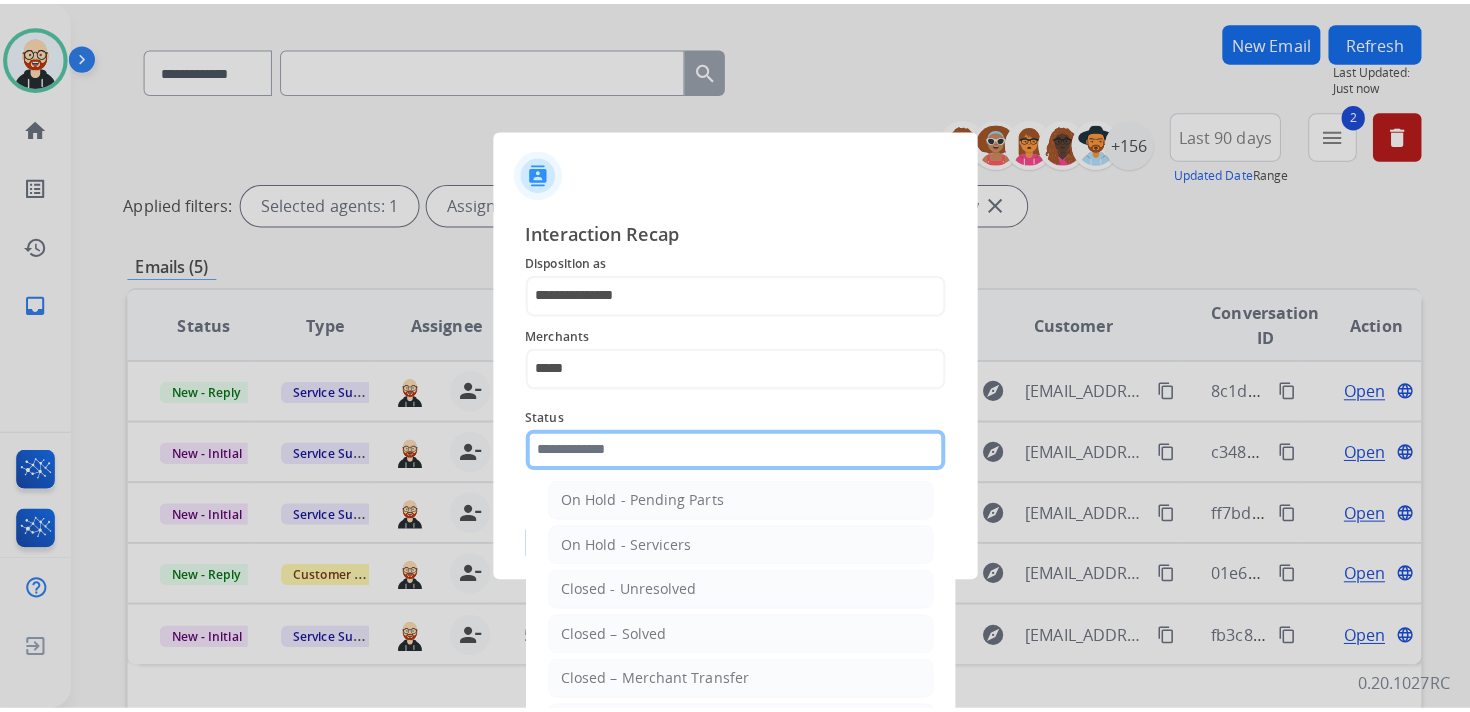 scroll, scrollTop: 111, scrollLeft: 0, axis: vertical 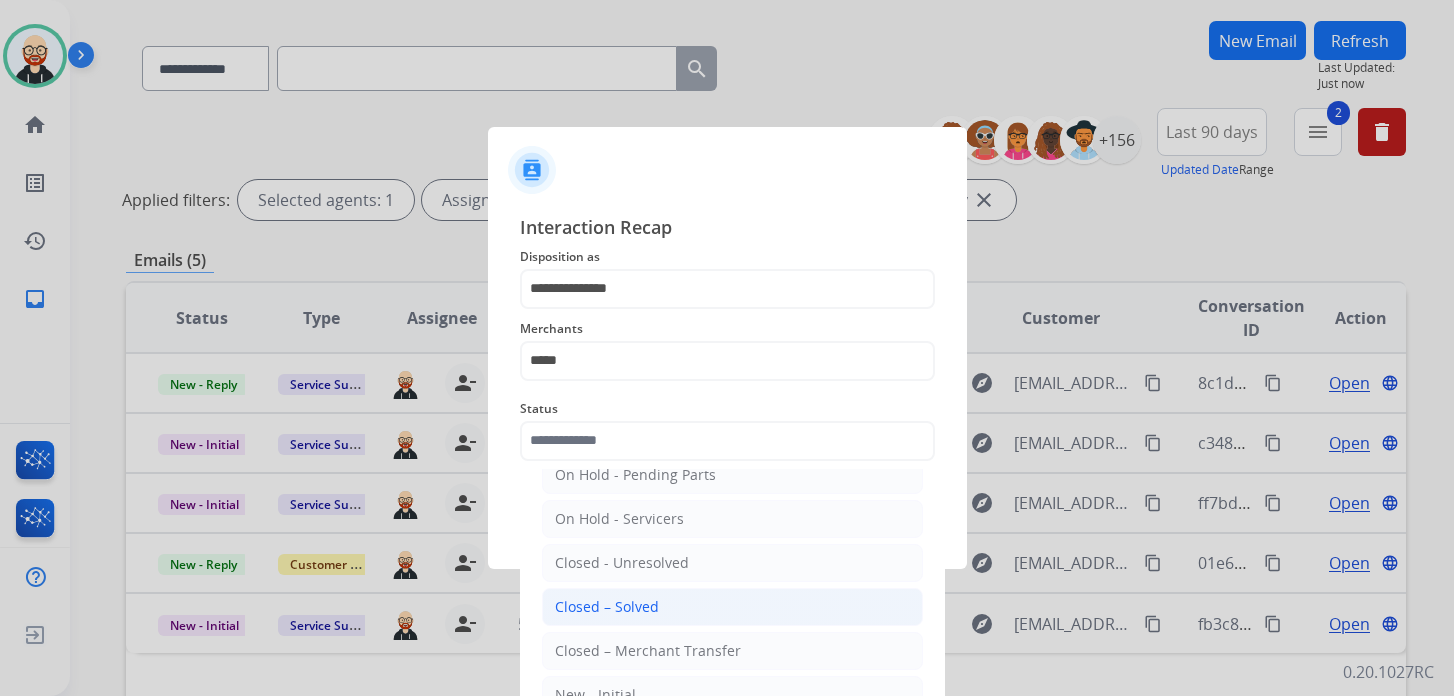 click on "Closed – Solved" 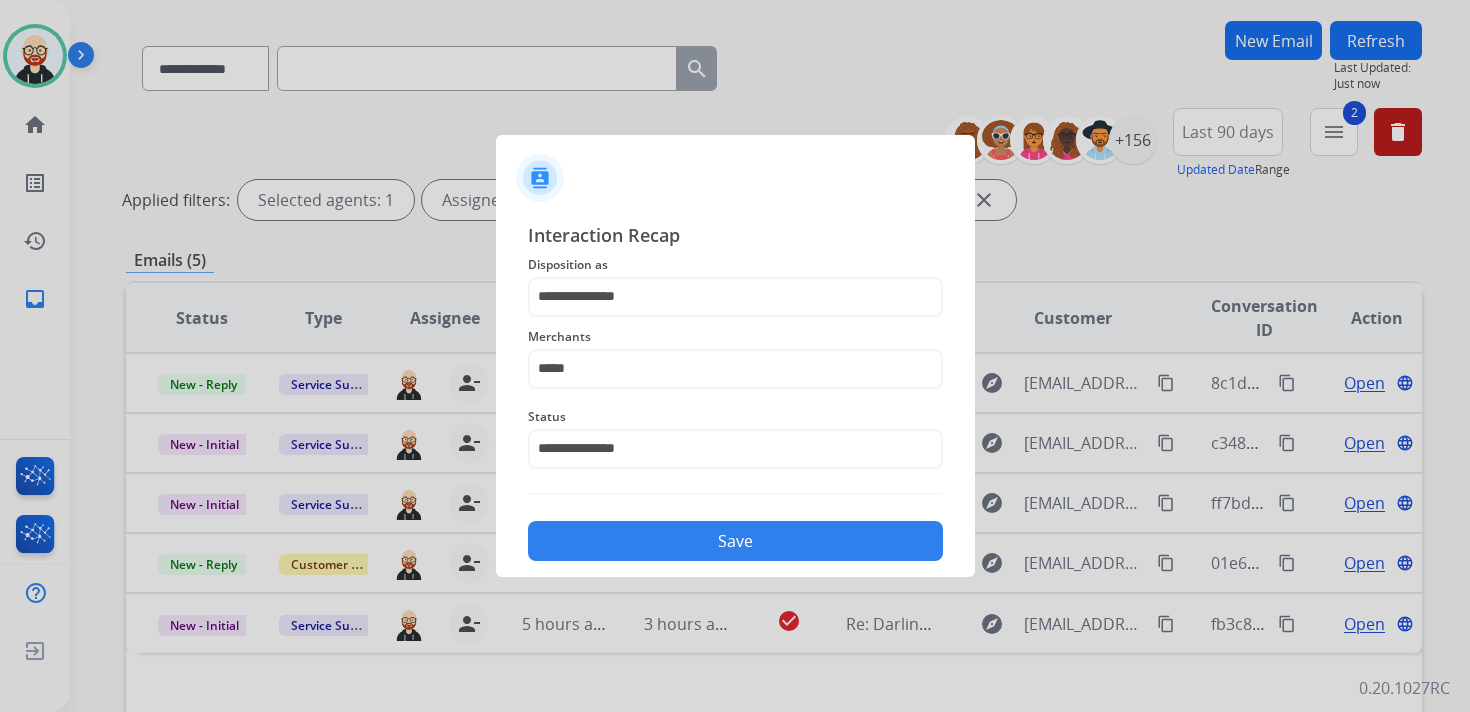 click on "Save" 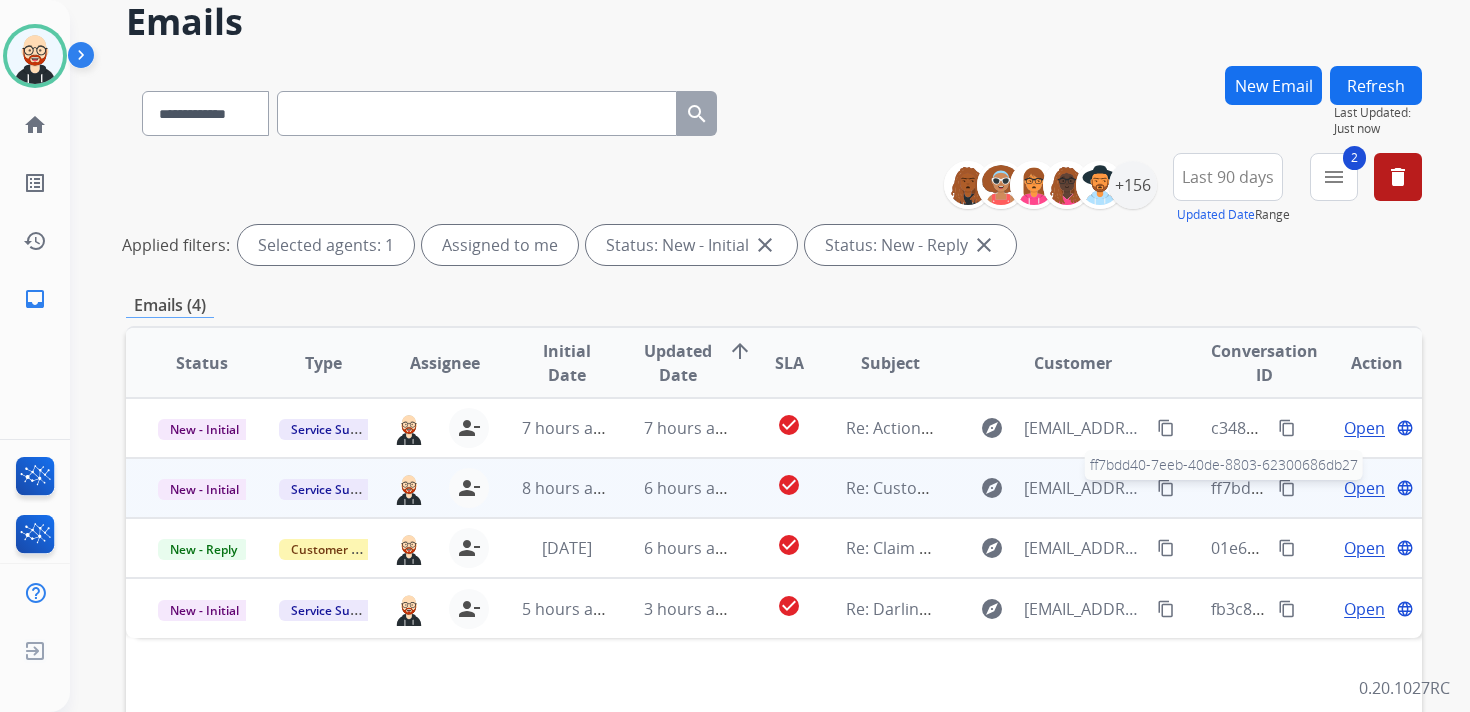 scroll, scrollTop: 97, scrollLeft: 0, axis: vertical 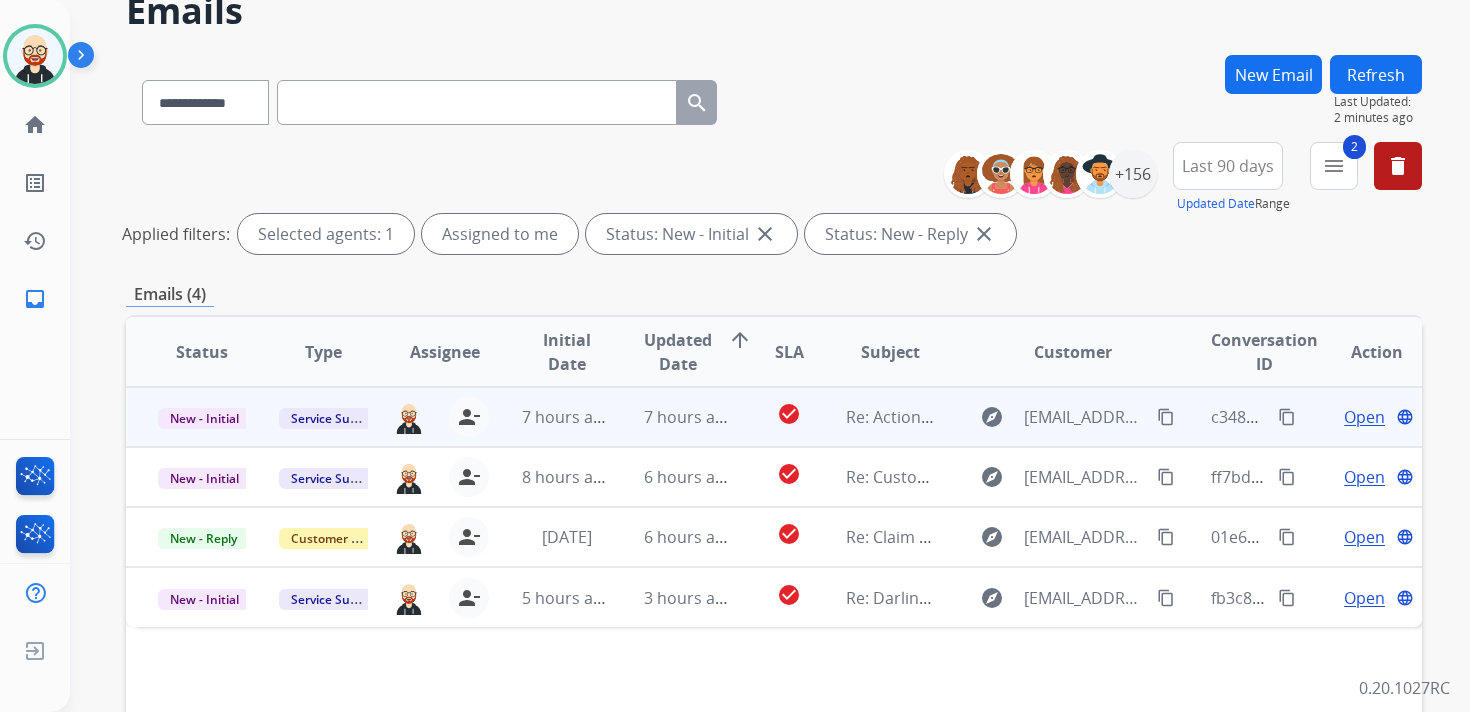 click on "Open language" at bounding box center (1376, 417) 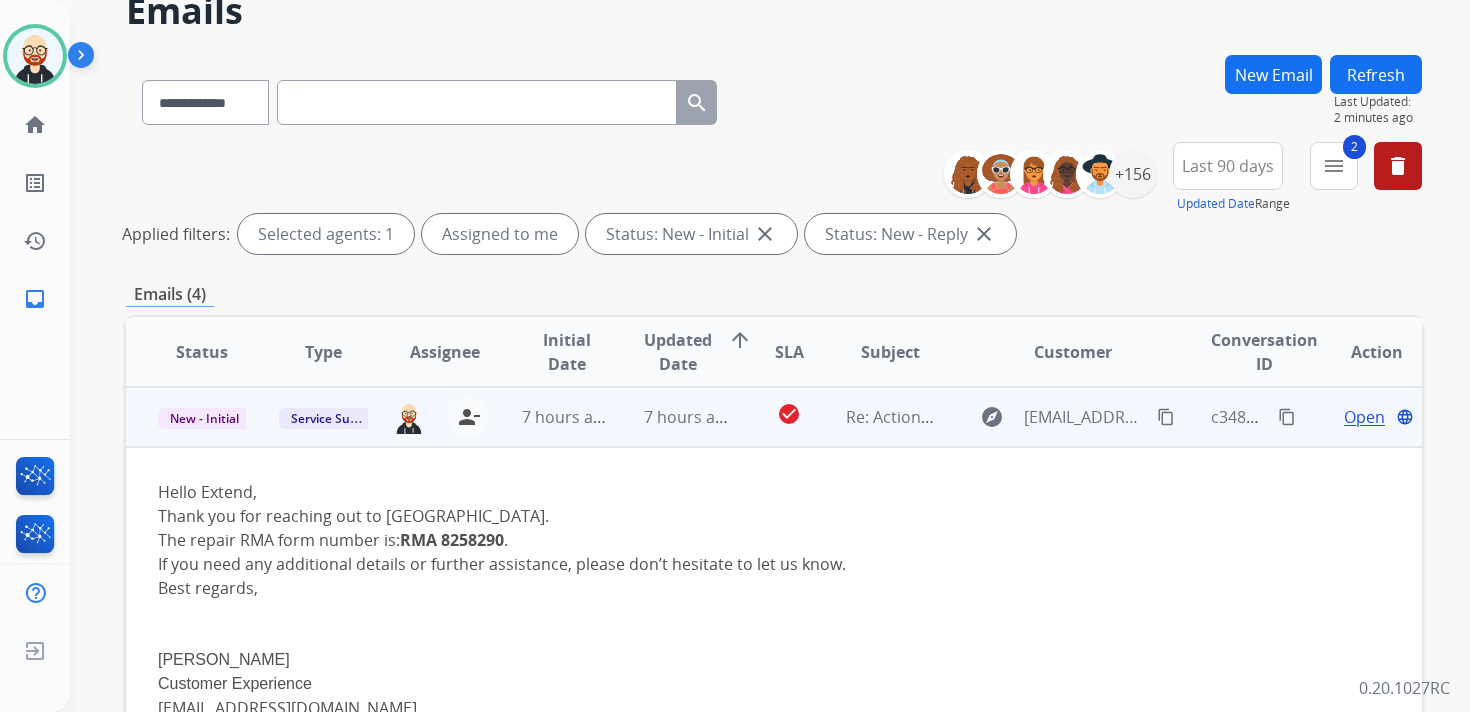 click on "Open language" at bounding box center (1361, 417) 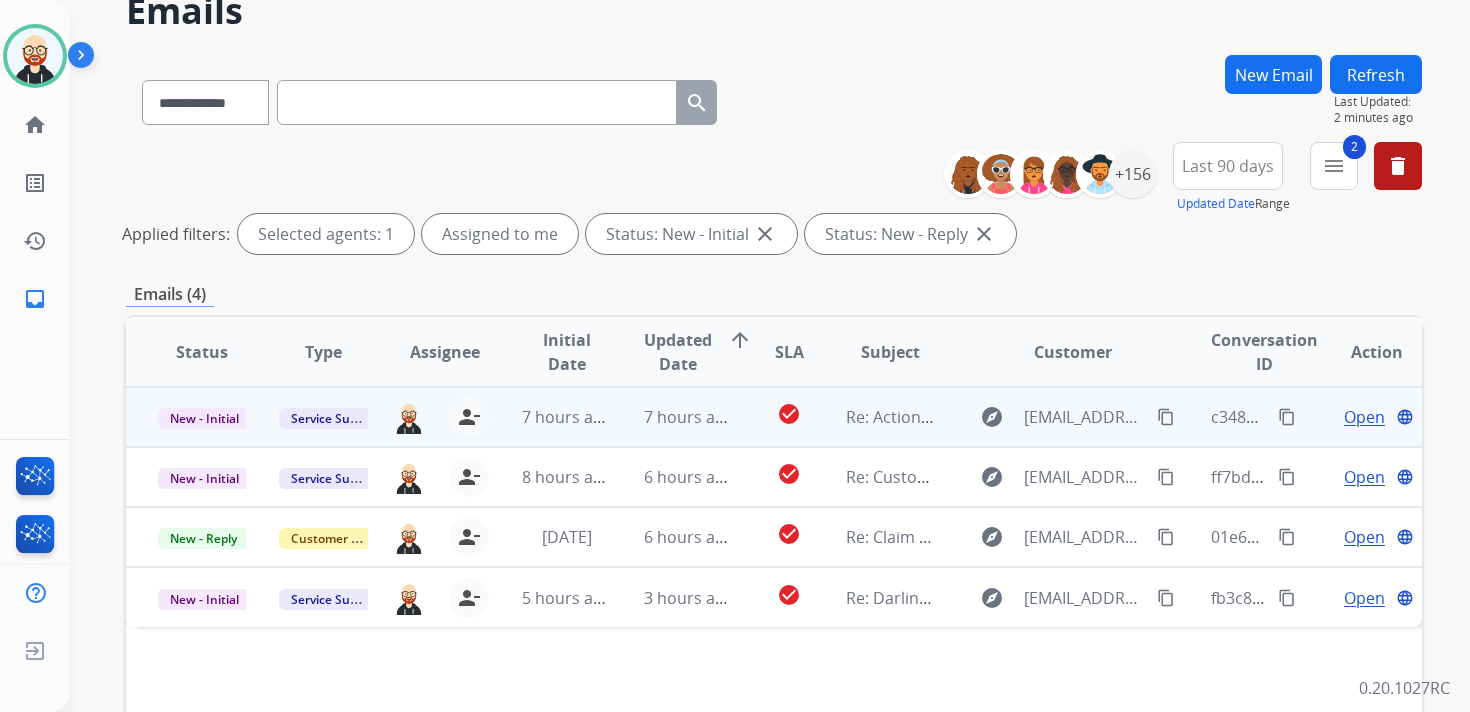 click on "Open" at bounding box center [1364, 417] 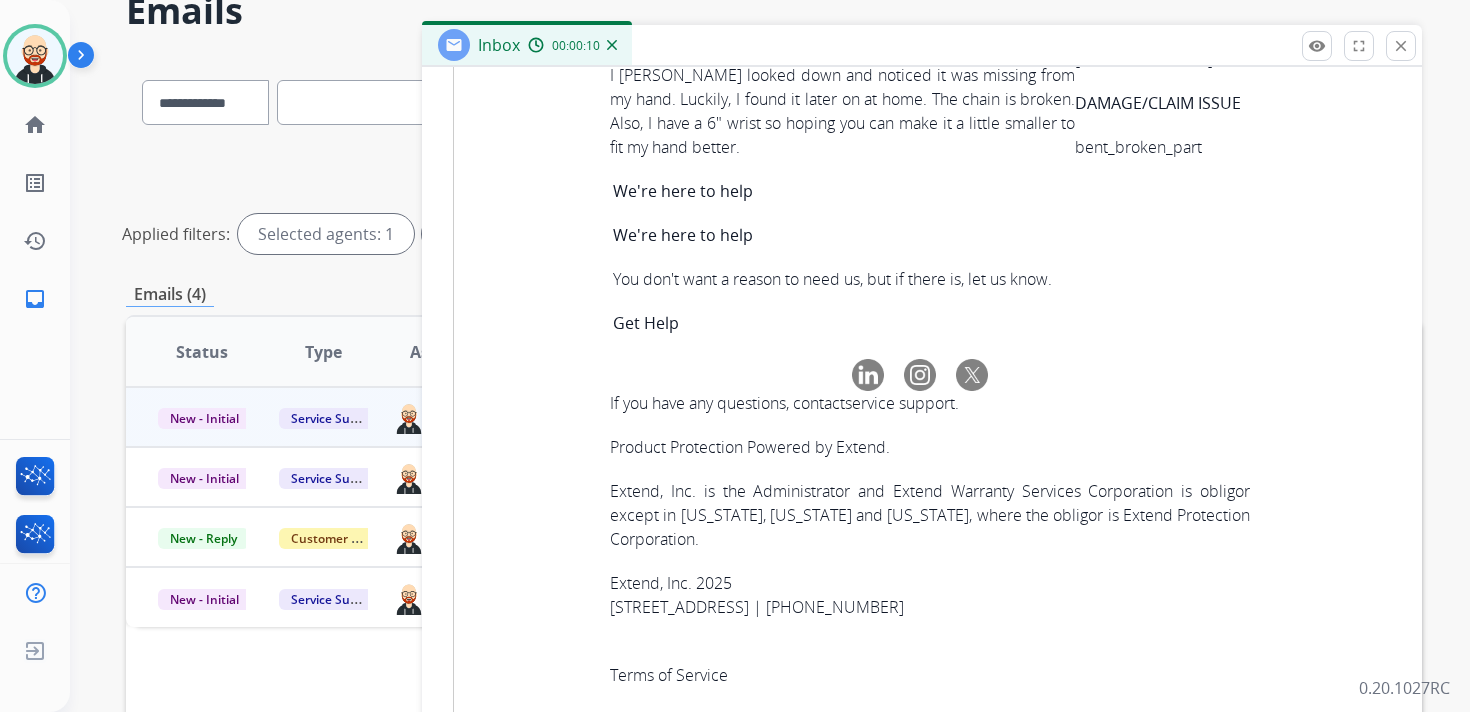 scroll, scrollTop: 7099, scrollLeft: 0, axis: vertical 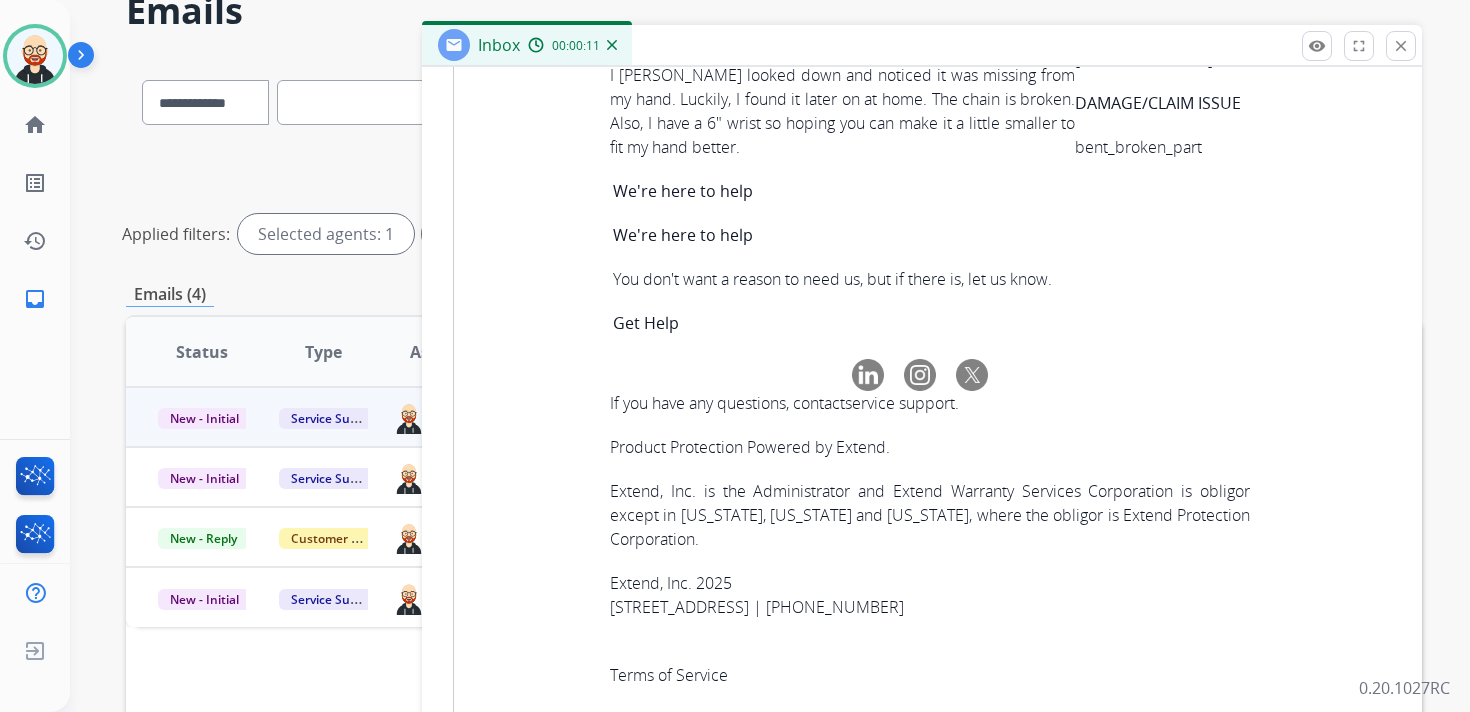 click on "32658418-7ef7-4df3-8fb7-73cf68dea569" at bounding box center [842, -277] 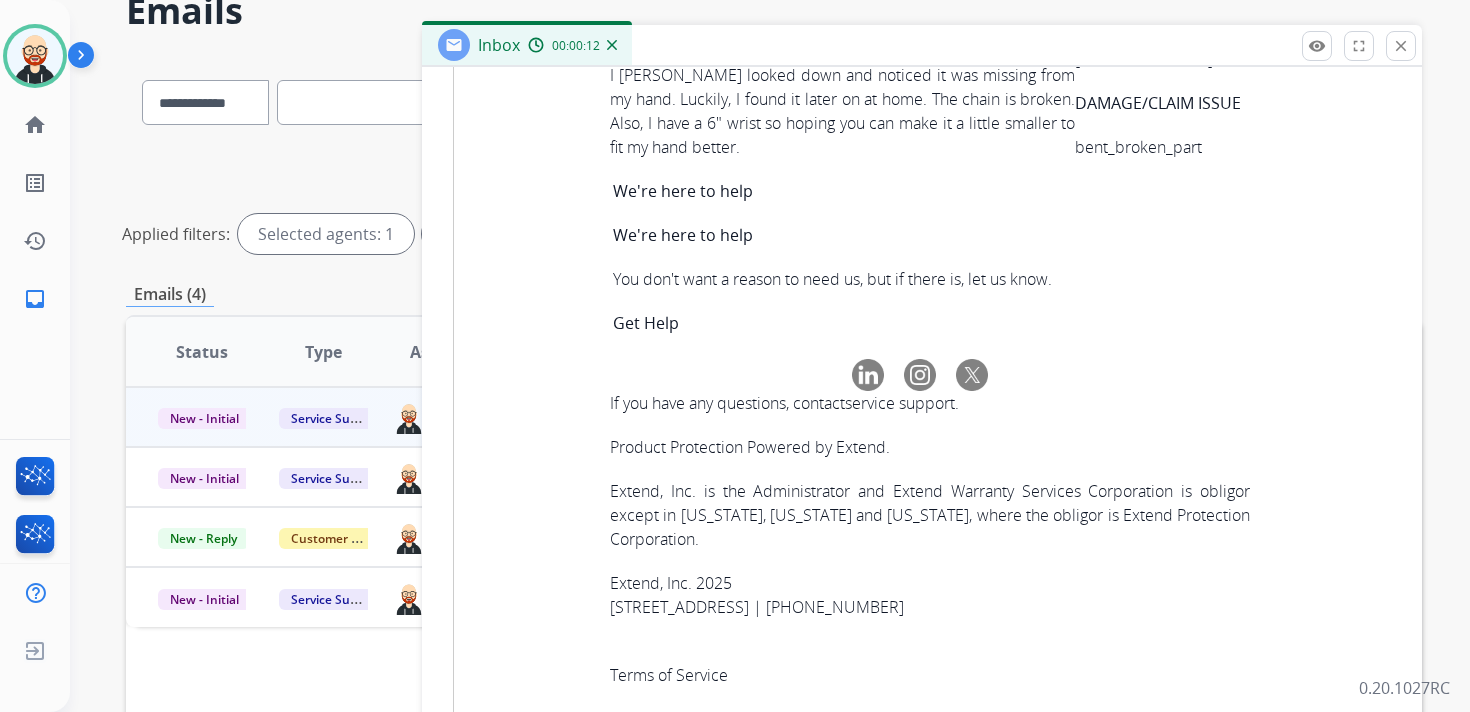 copy on "32658418-7ef7-4df3-8fb7-73cf68dea569" 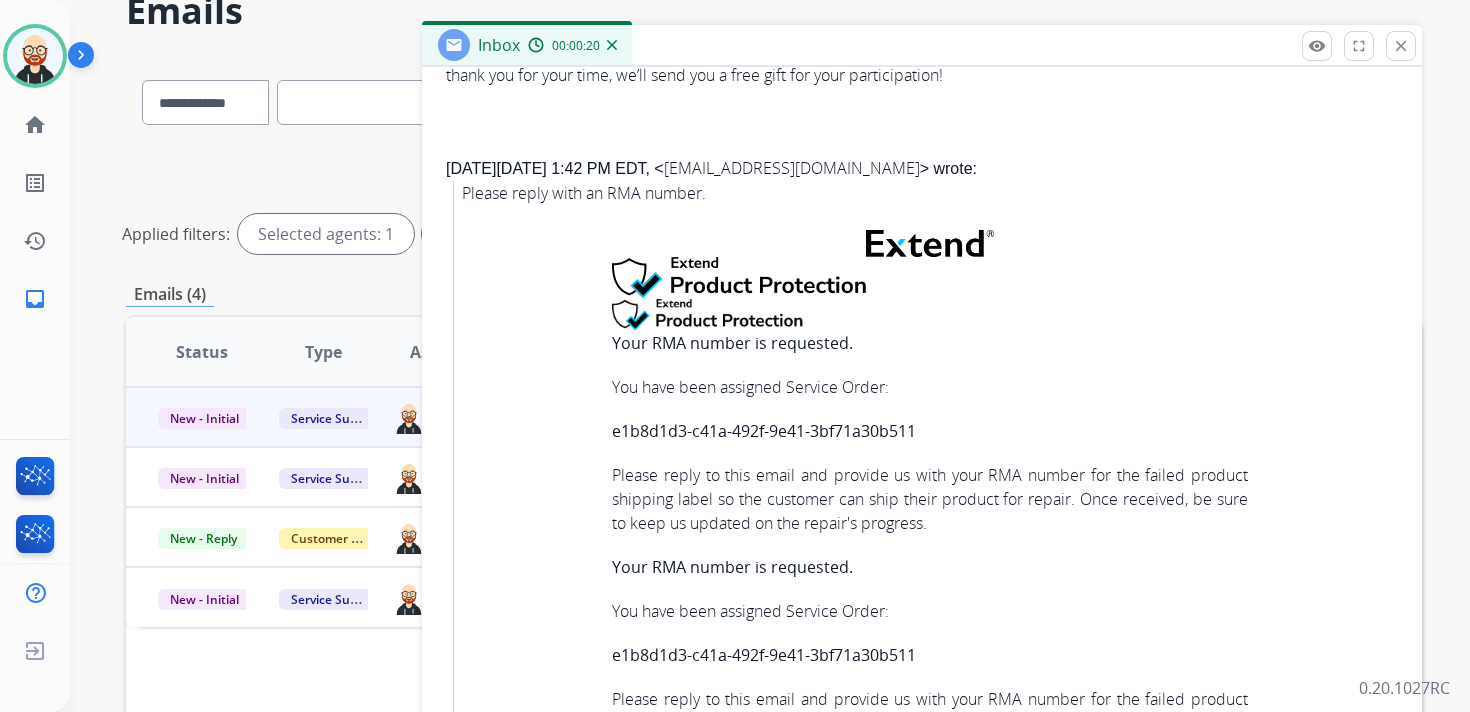 scroll, scrollTop: 0, scrollLeft: 0, axis: both 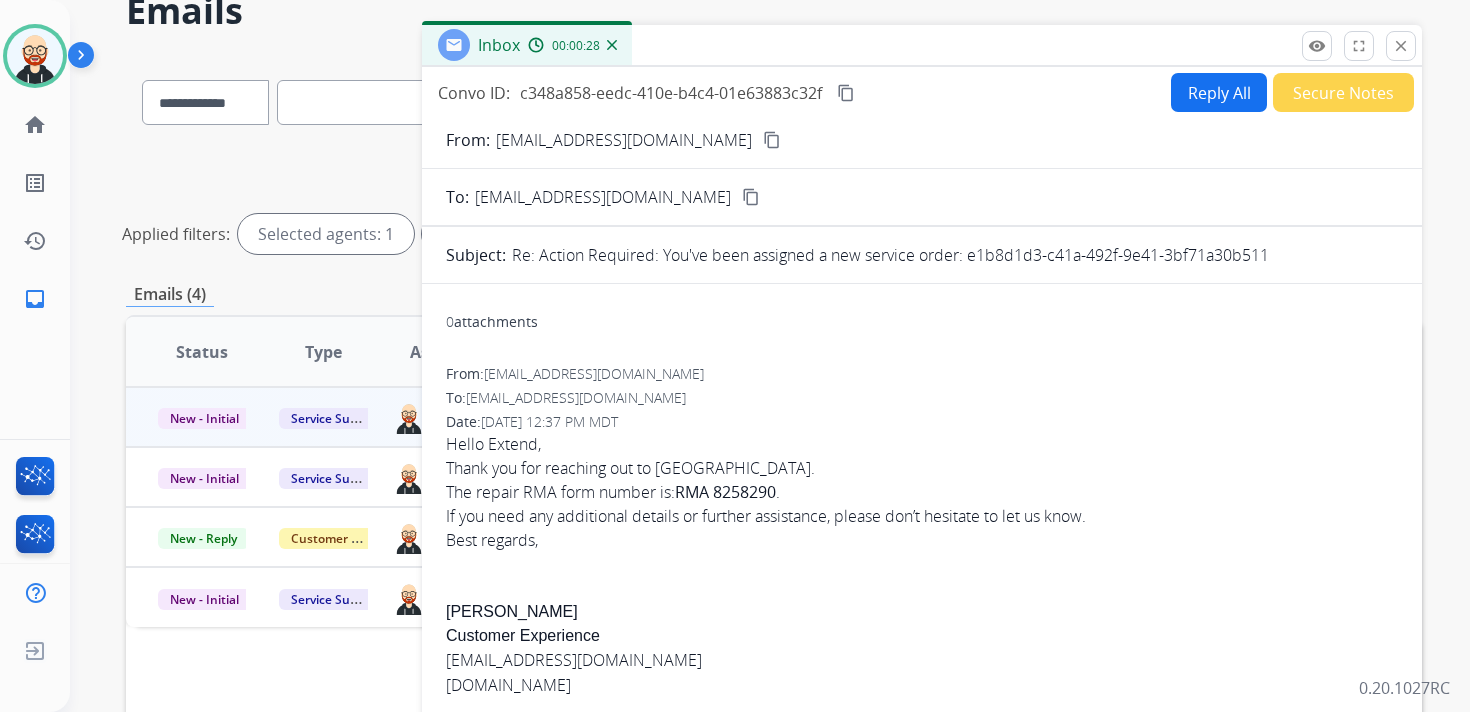 click on "content_copy" at bounding box center (846, 93) 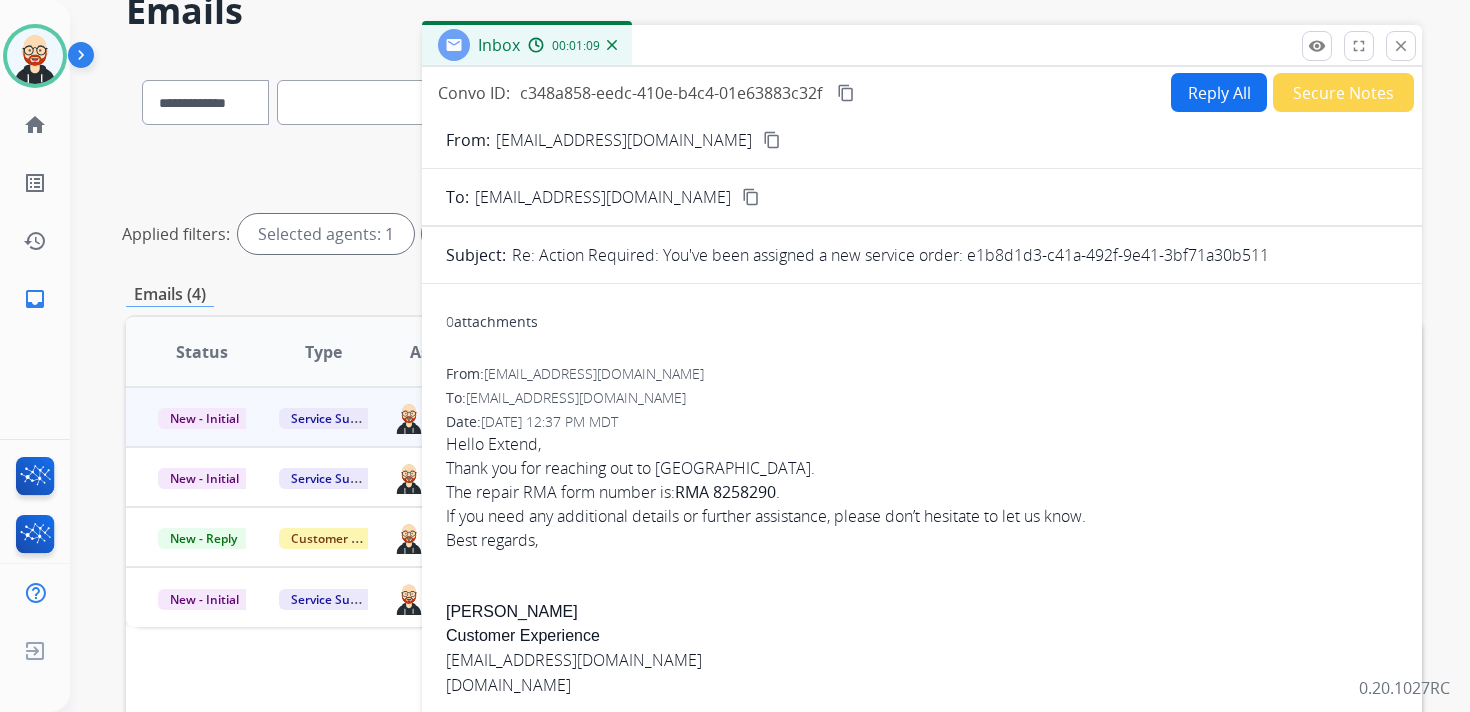 click on "Hello Extend, Thank you for reaching out to [GEOGRAPHIC_DATA]. The repair RMA form number is:  RMA 8258290 . If you need any additional details or further assistance, please don’t hesitate to let us know. Best regards," at bounding box center [922, 492] 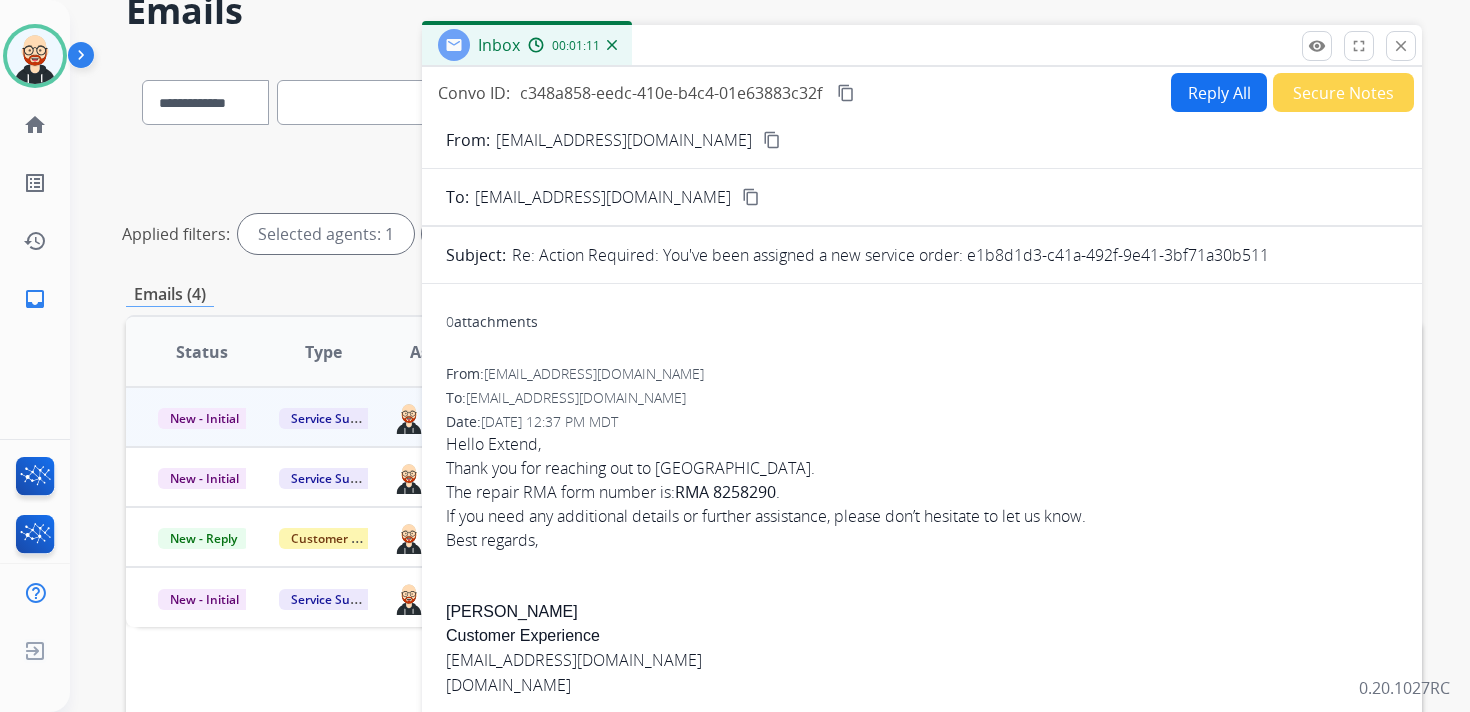 click on "Hello Extend, Thank you for reaching out to [GEOGRAPHIC_DATA]. The repair RMA form number is:  RMA 8258290 . If you need any additional details or further assistance, please don’t hesitate to let us know. Best regards," at bounding box center [922, 492] 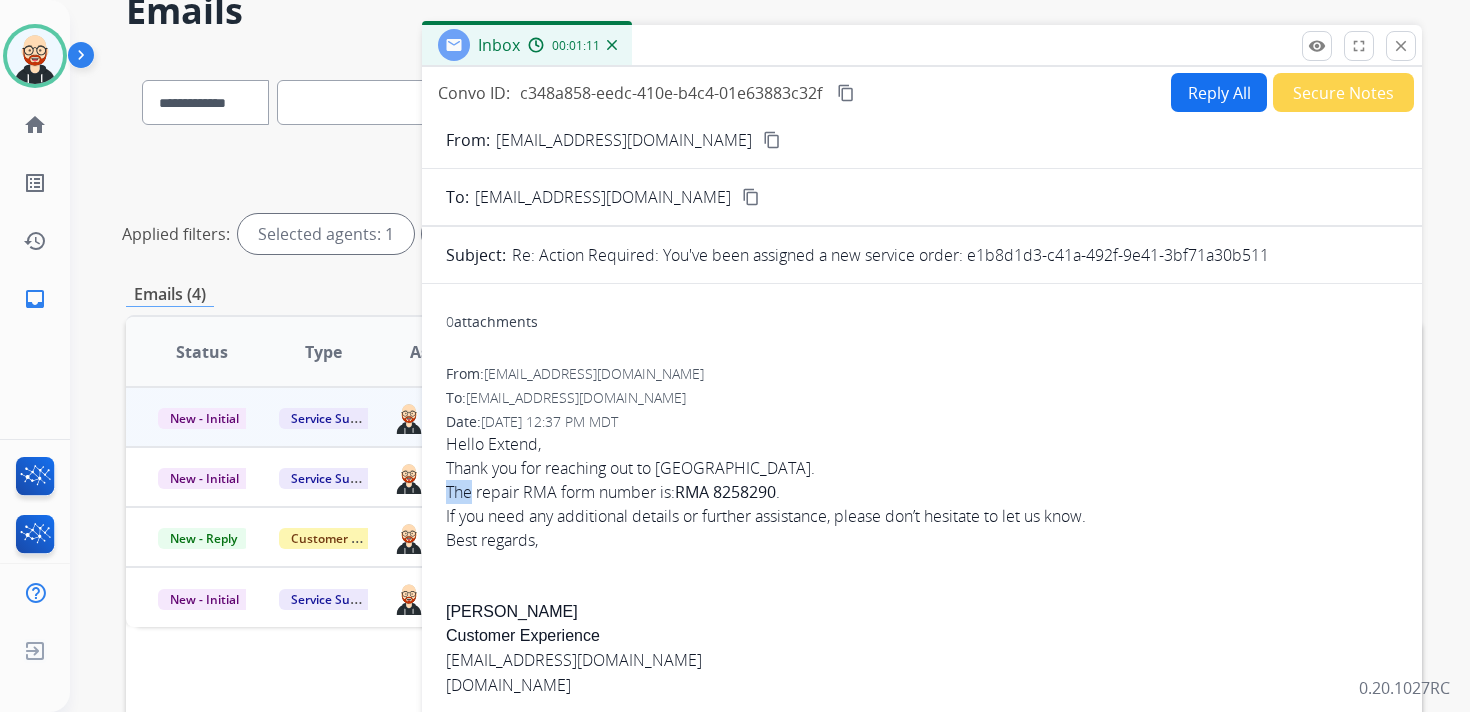 click on "Hello Extend, Thank you for reaching out to [GEOGRAPHIC_DATA]. The repair RMA form number is:  RMA 8258290 . If you need any additional details or further assistance, please don’t hesitate to let us know. Best regards," at bounding box center (922, 492) 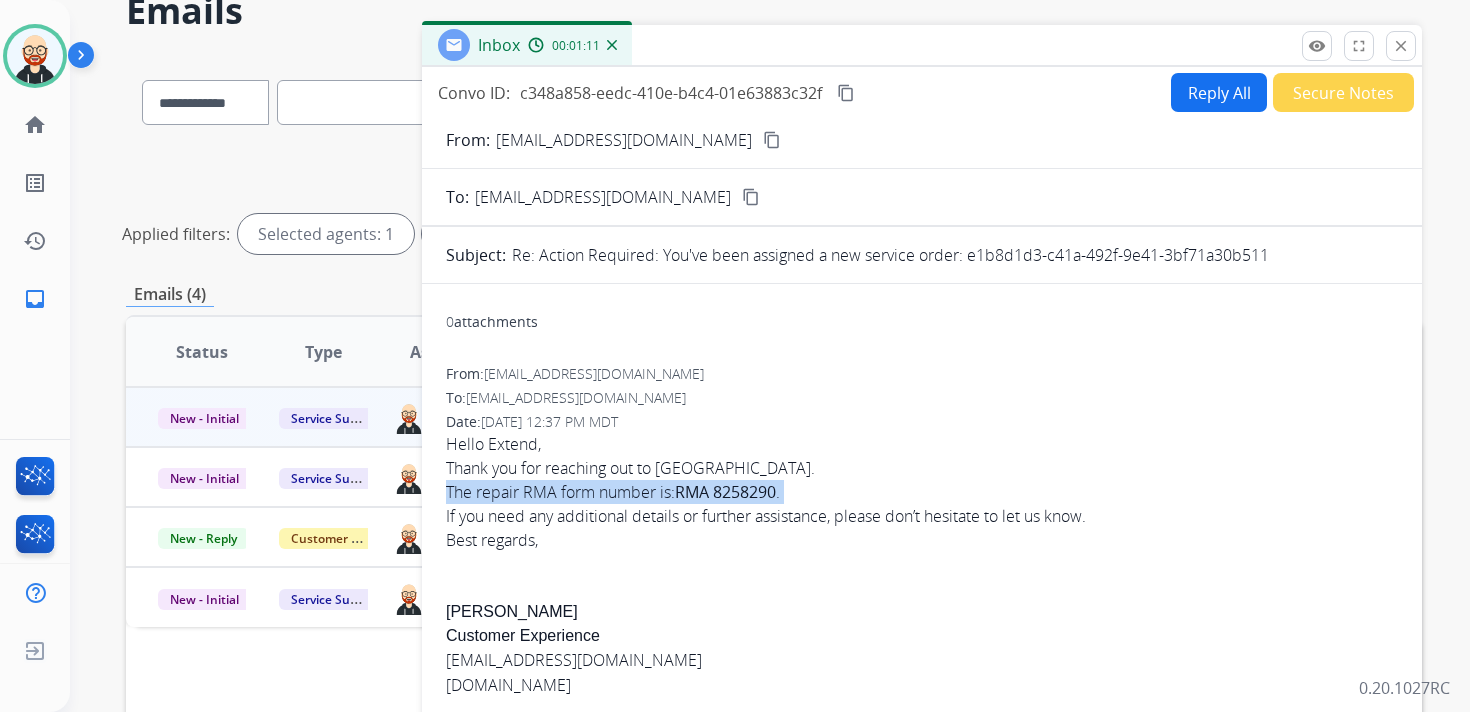 click on "Hello Extend, Thank you for reaching out to [GEOGRAPHIC_DATA]. The repair RMA form number is:  RMA 8258290 . If you need any additional details or further assistance, please don’t hesitate to let us know. Best regards," at bounding box center (922, 492) 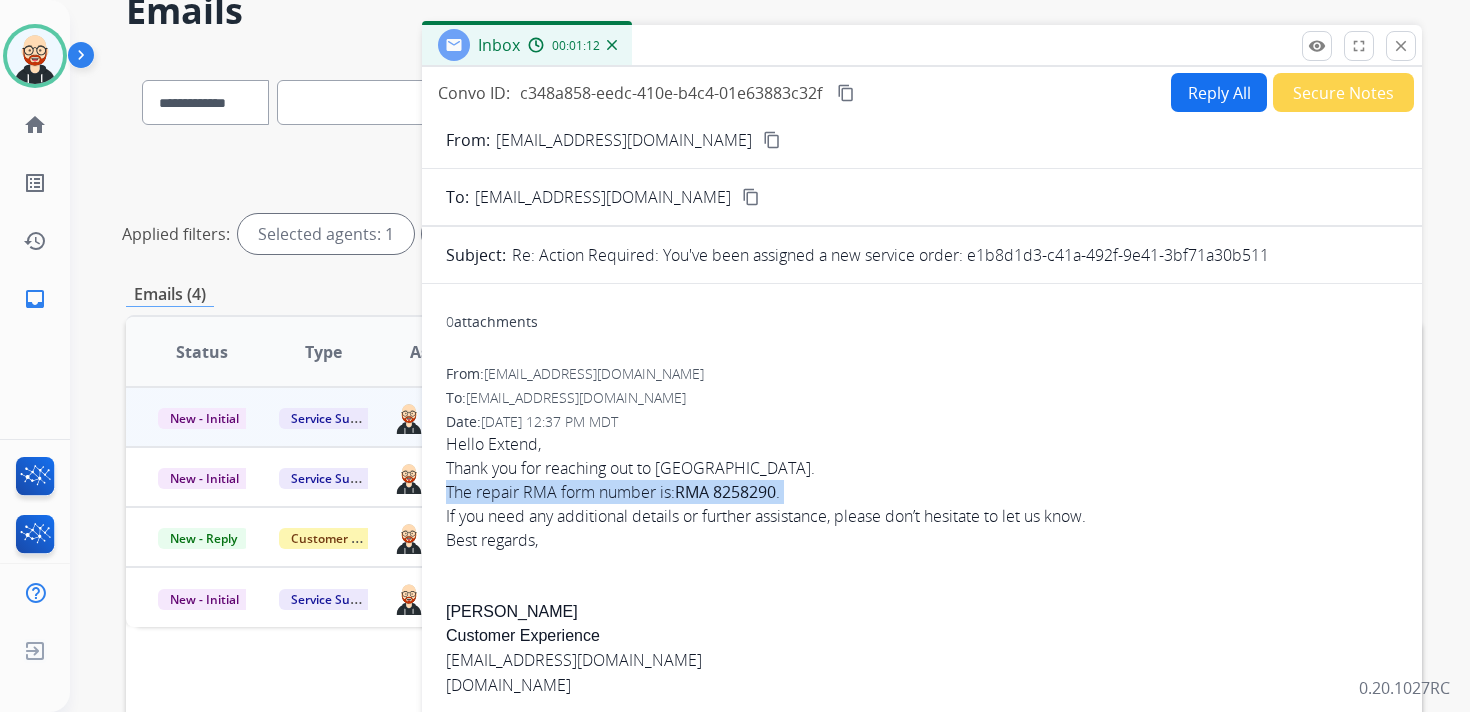 copy on "The repair RMA form number is:  RMA 8258290 ." 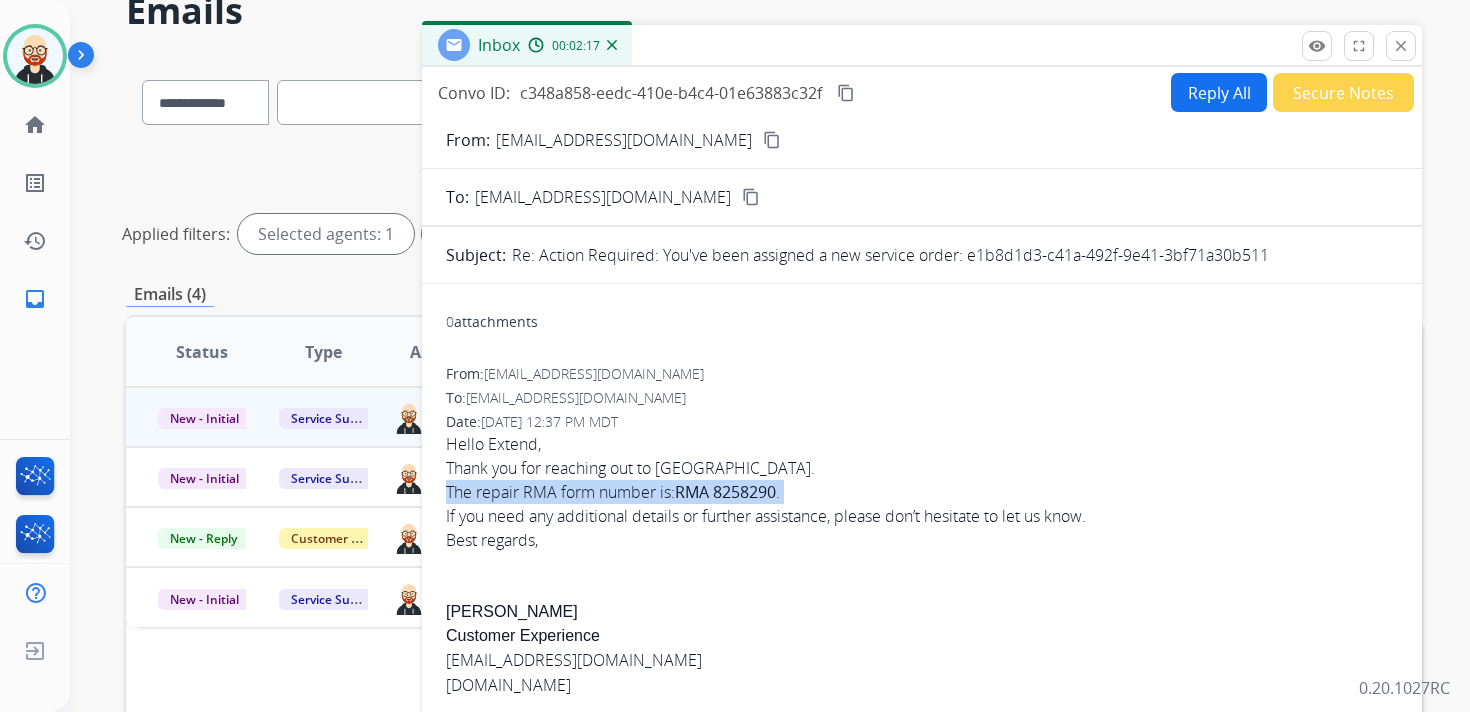 click on "Reply All" at bounding box center (1219, 92) 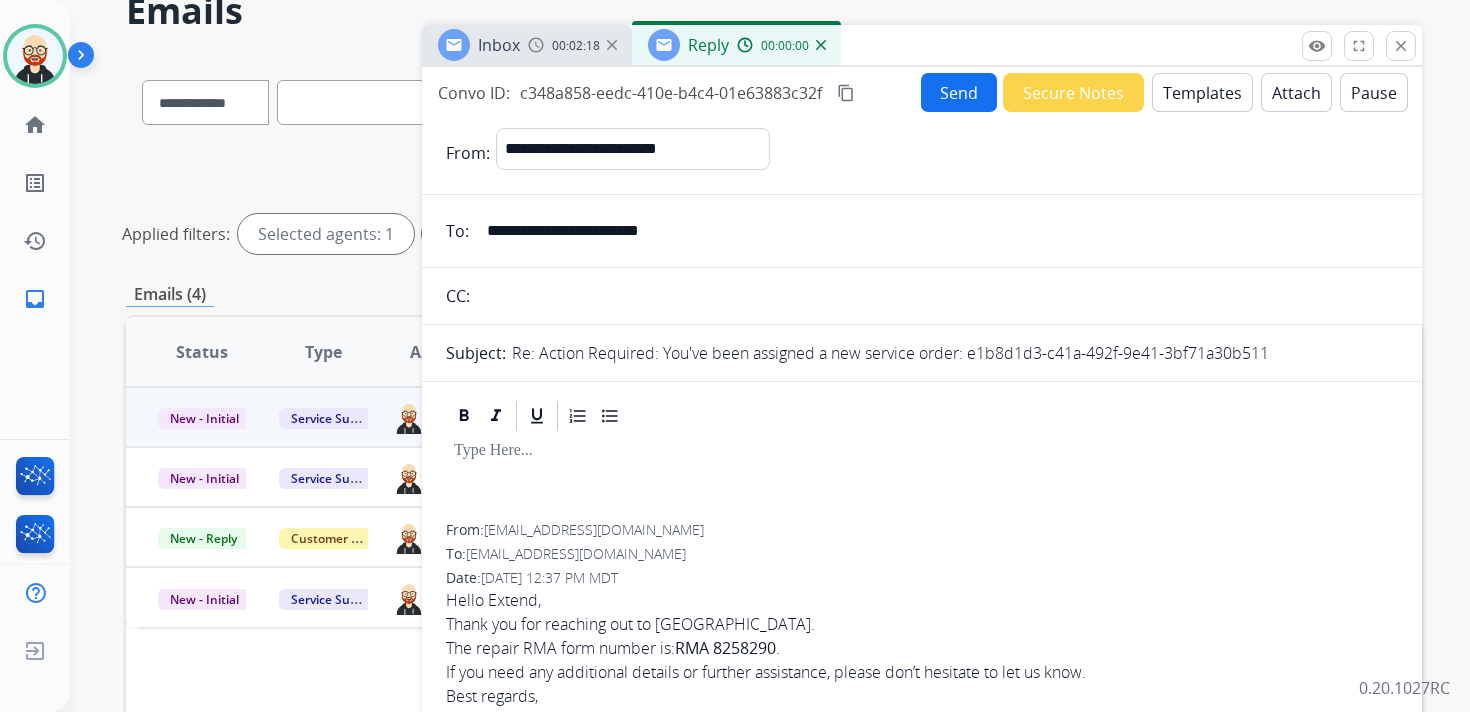 click at bounding box center (922, 479) 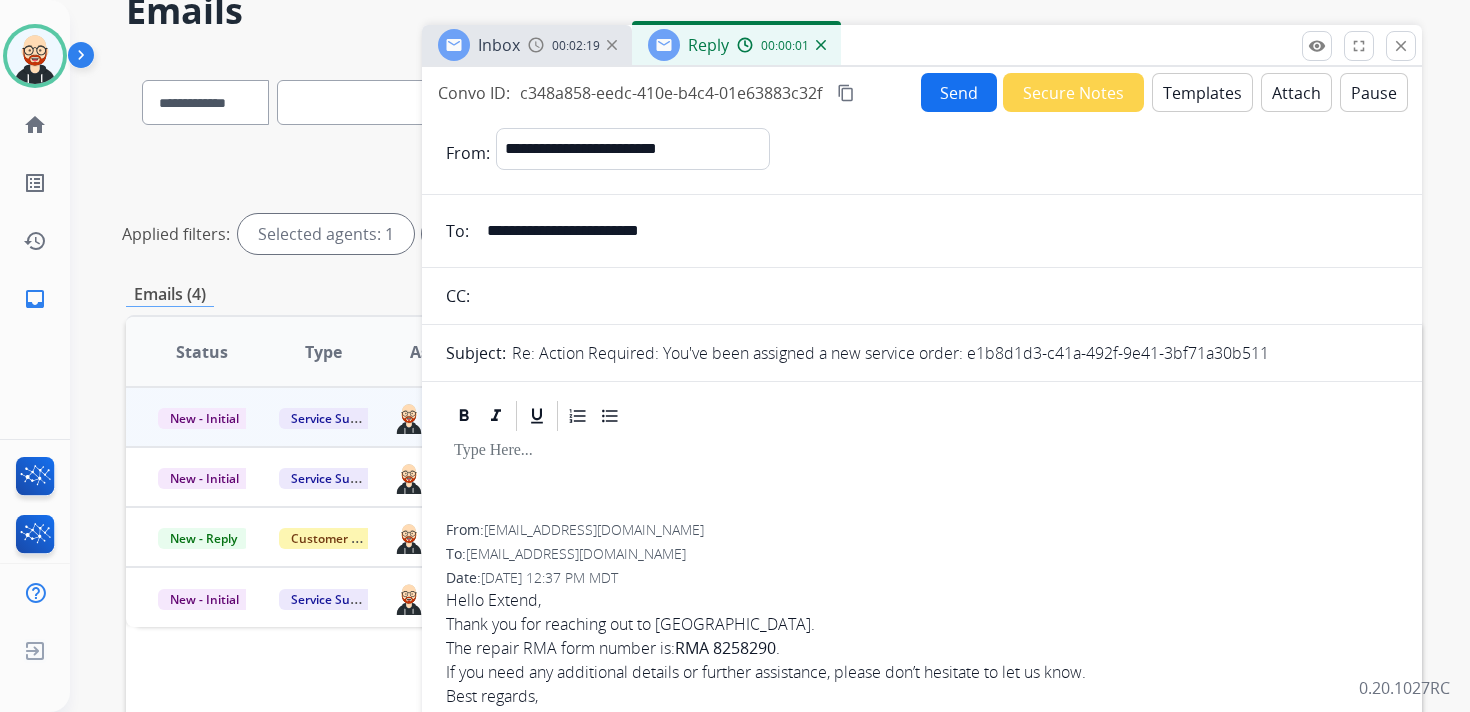 type 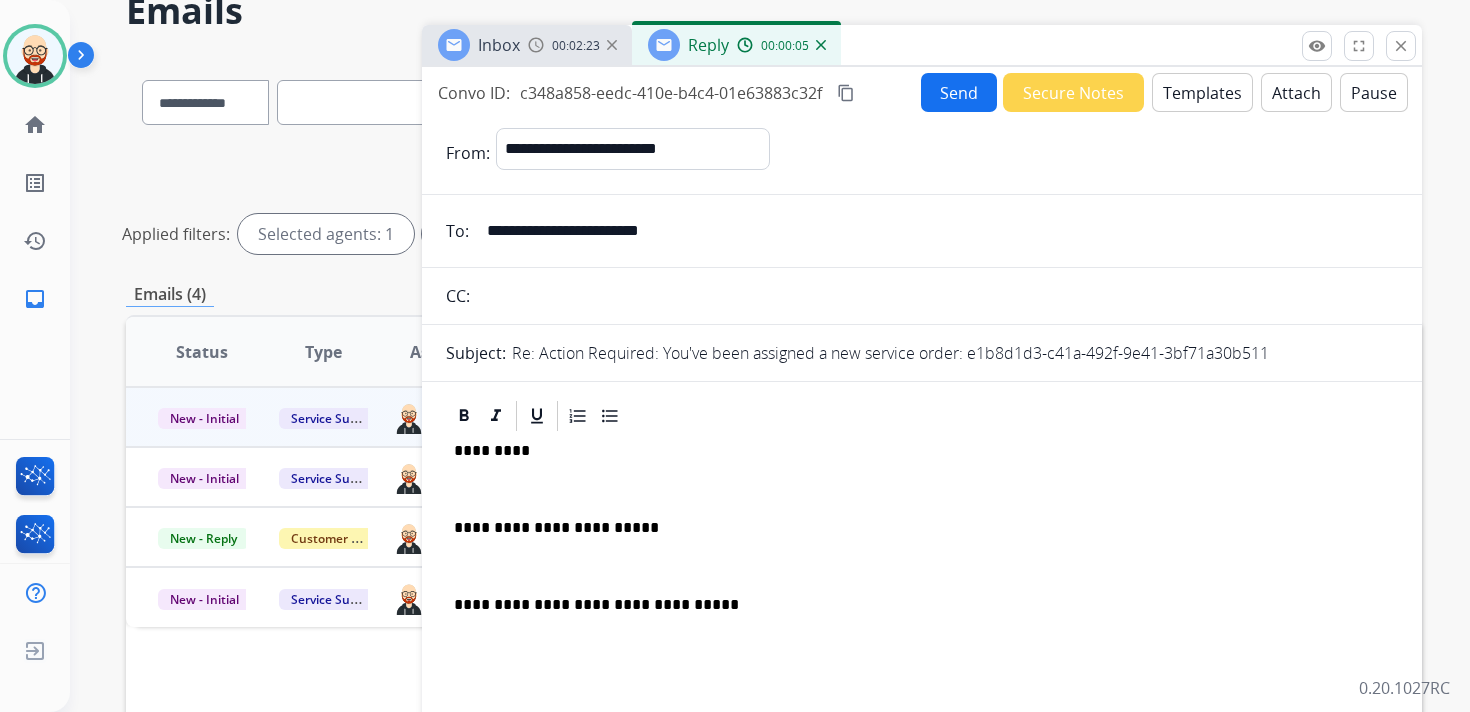 click on "*********" at bounding box center (914, 451) 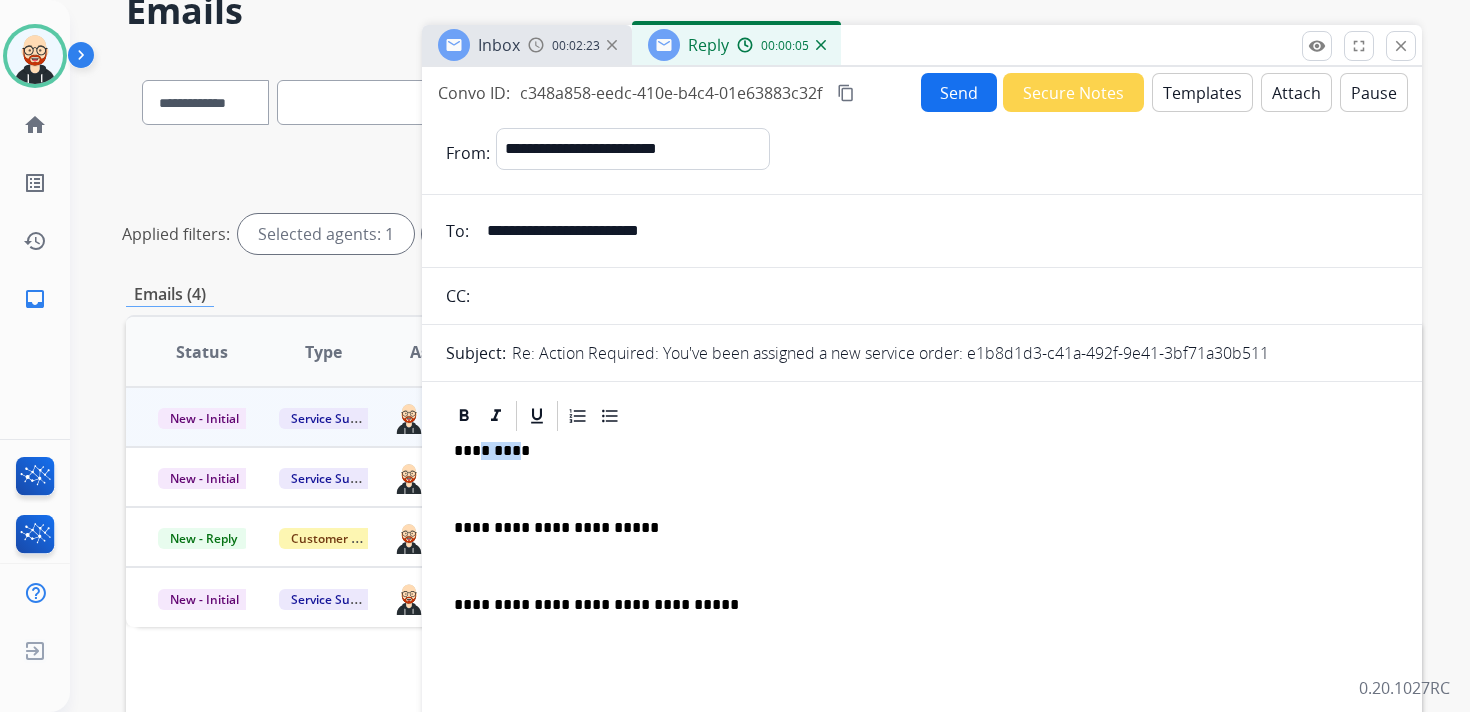 click on "*********" at bounding box center [914, 451] 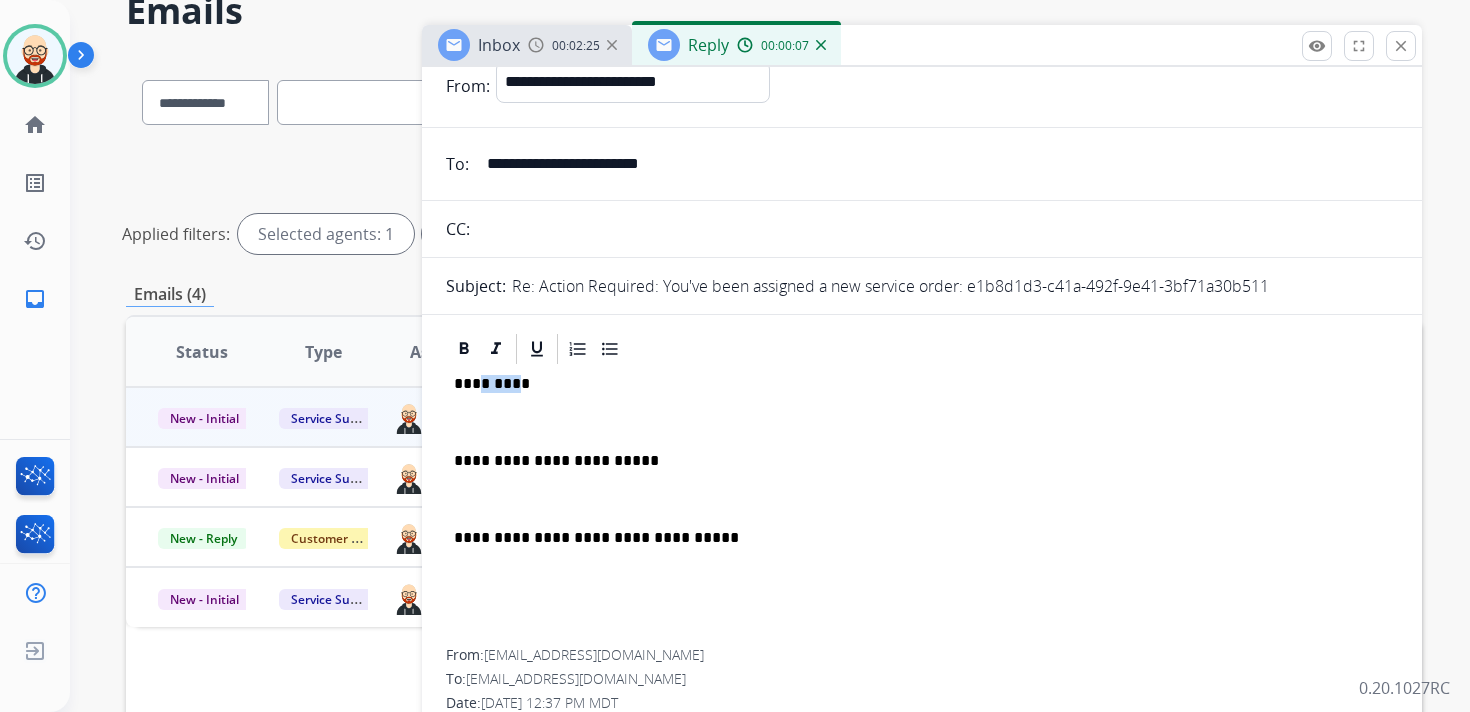 scroll, scrollTop: 34, scrollLeft: 0, axis: vertical 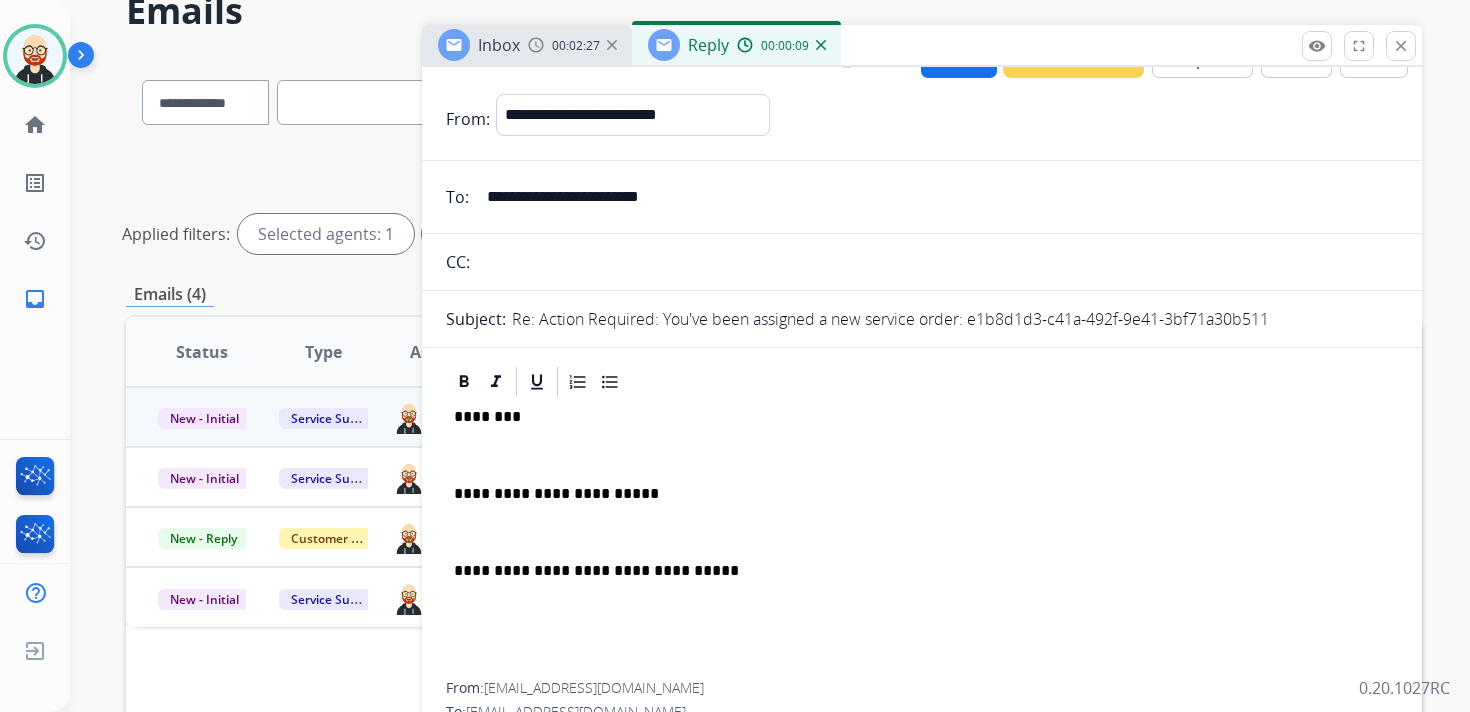 click on "**********" at bounding box center [922, 541] 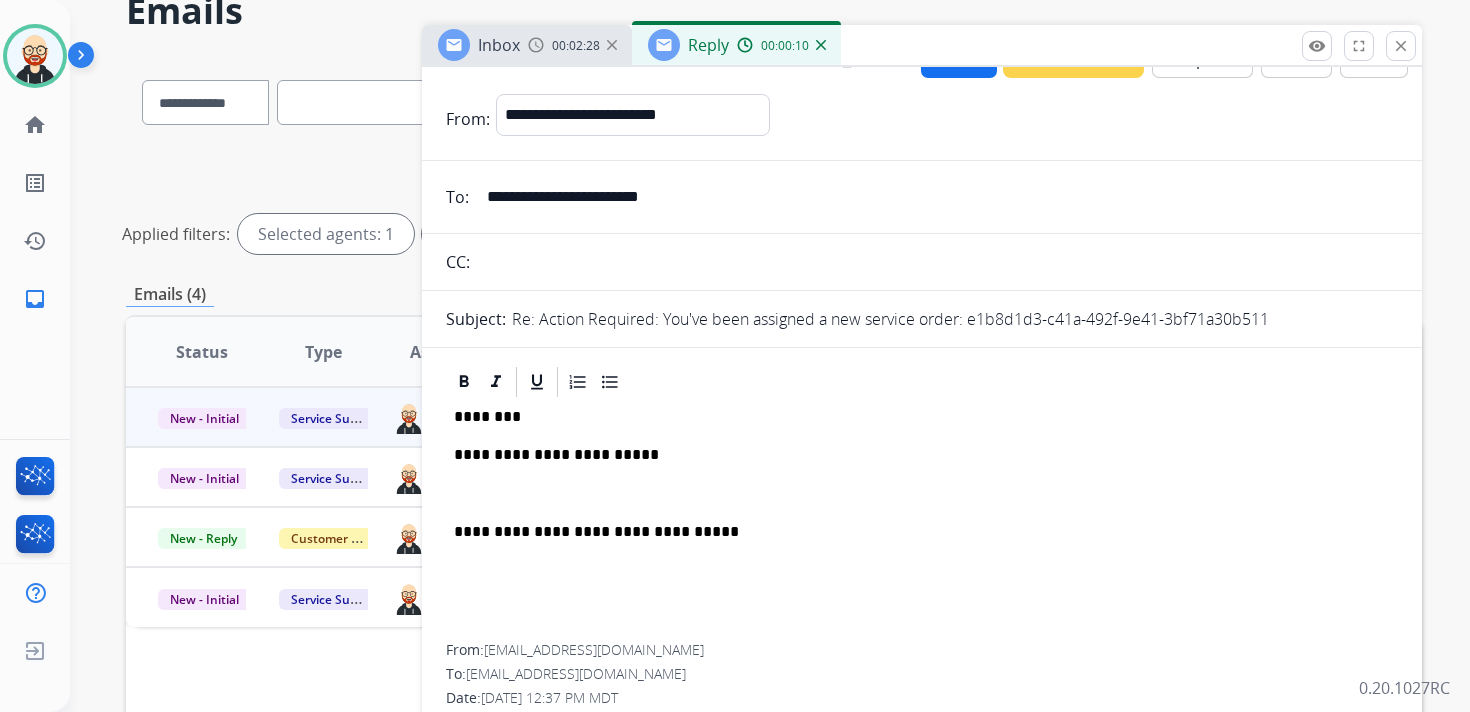 click at bounding box center [922, 494] 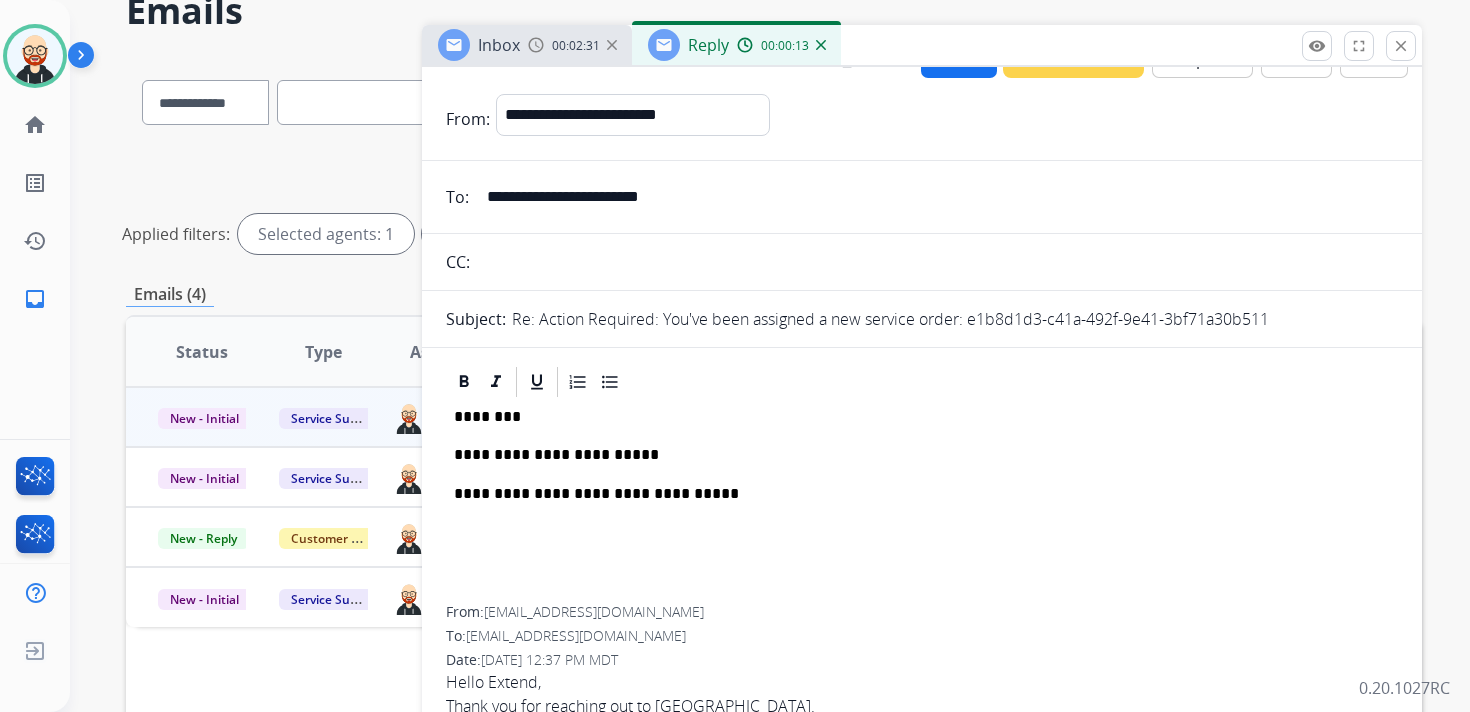 scroll, scrollTop: 0, scrollLeft: 0, axis: both 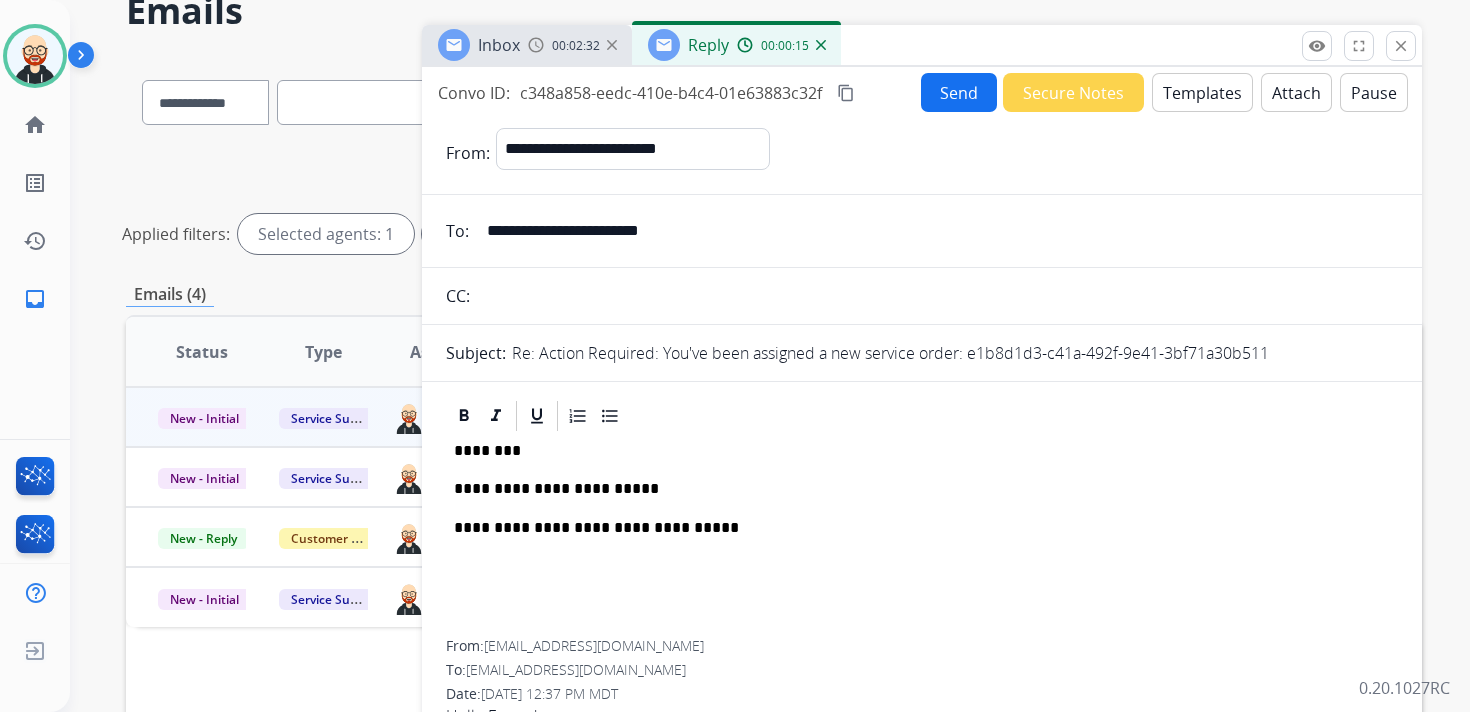 click on "Send" at bounding box center [959, 92] 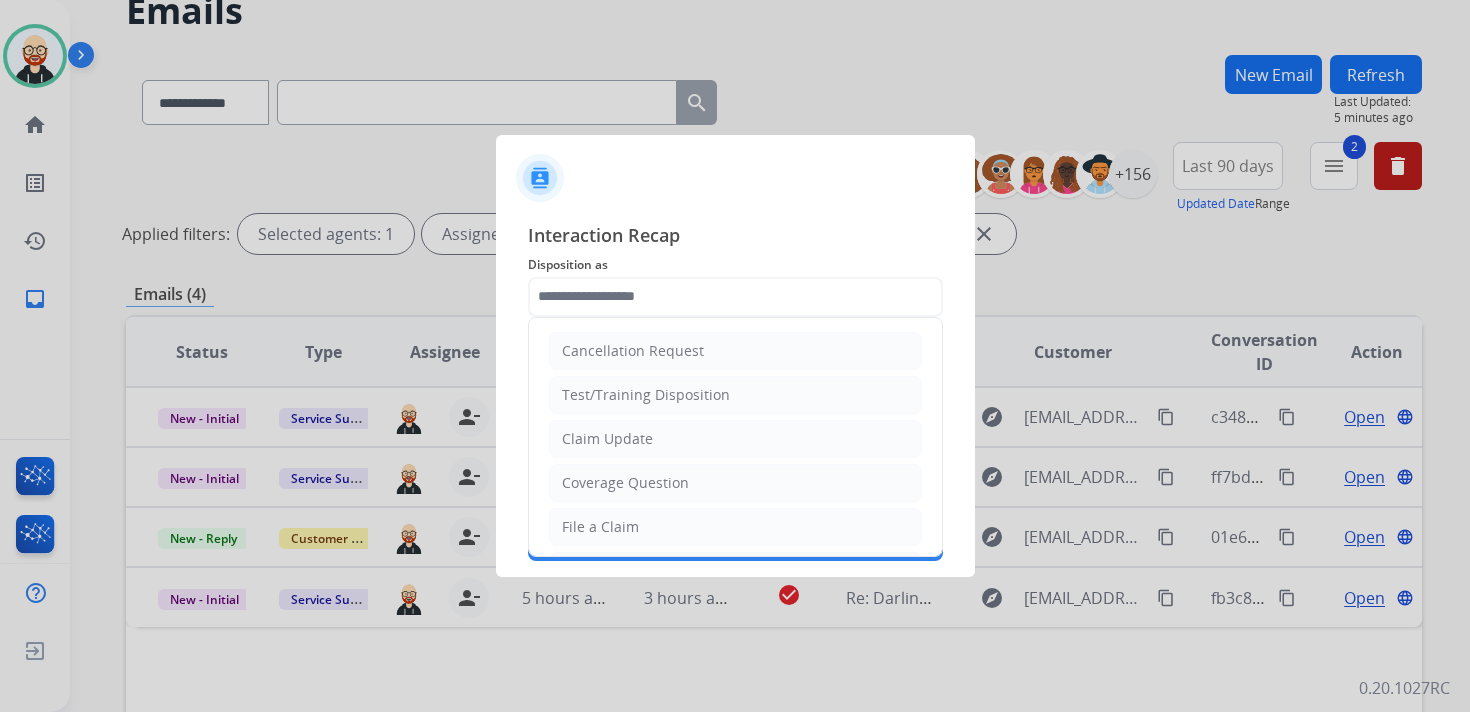 click 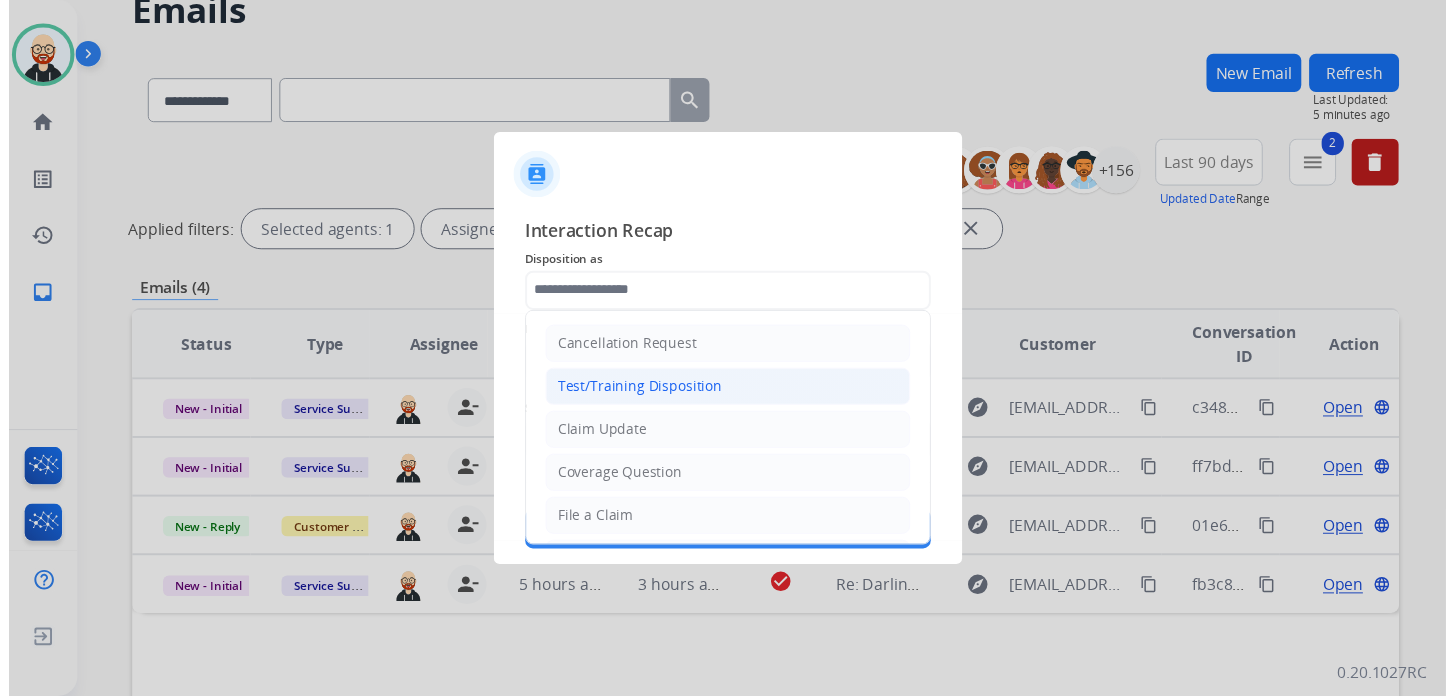 scroll, scrollTop: 300, scrollLeft: 0, axis: vertical 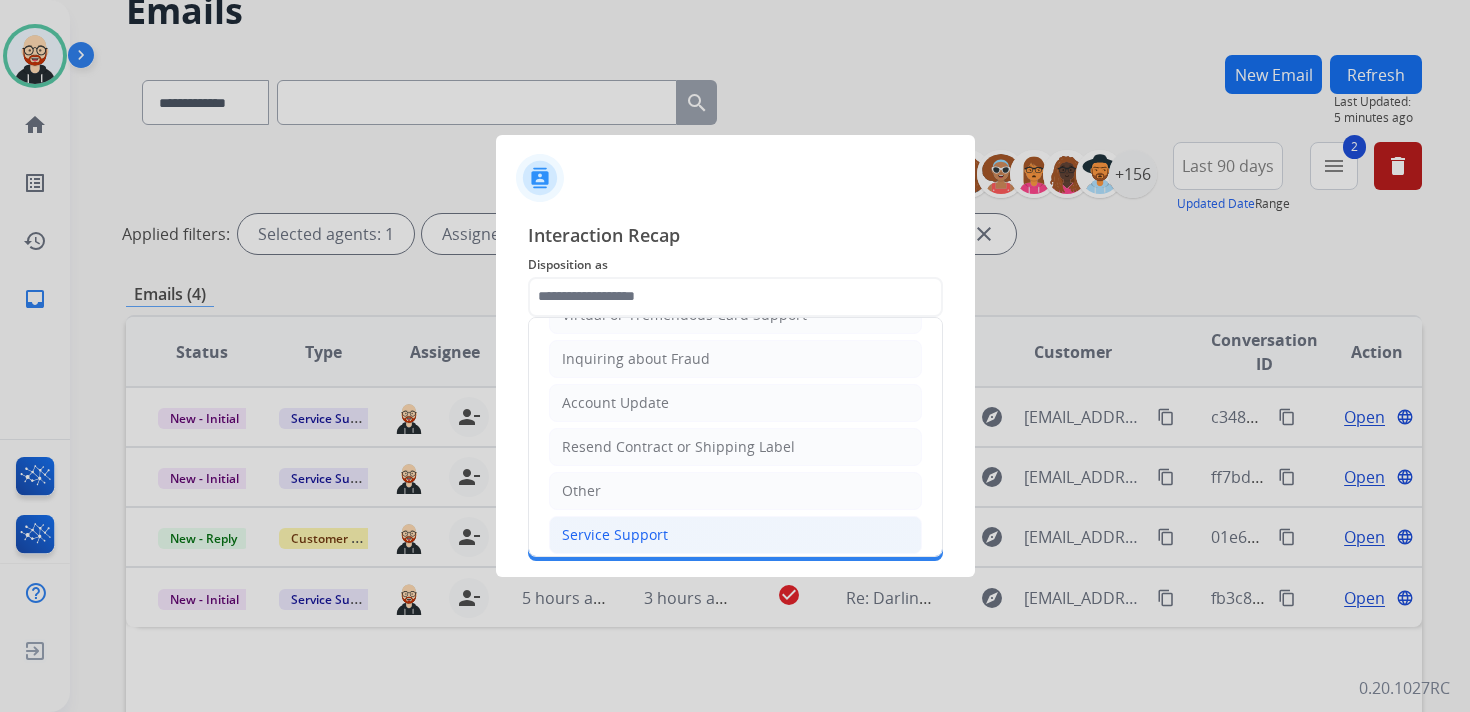 click on "Service Support" 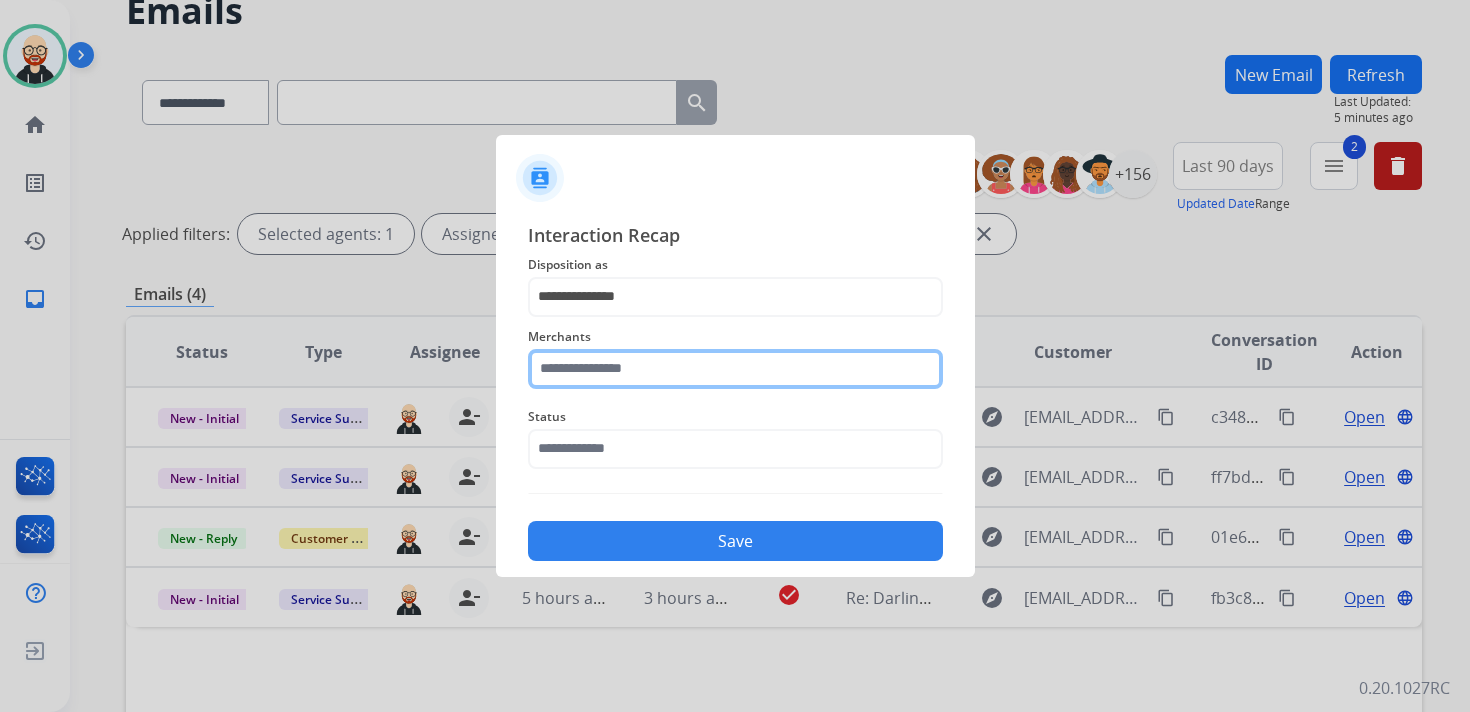 click 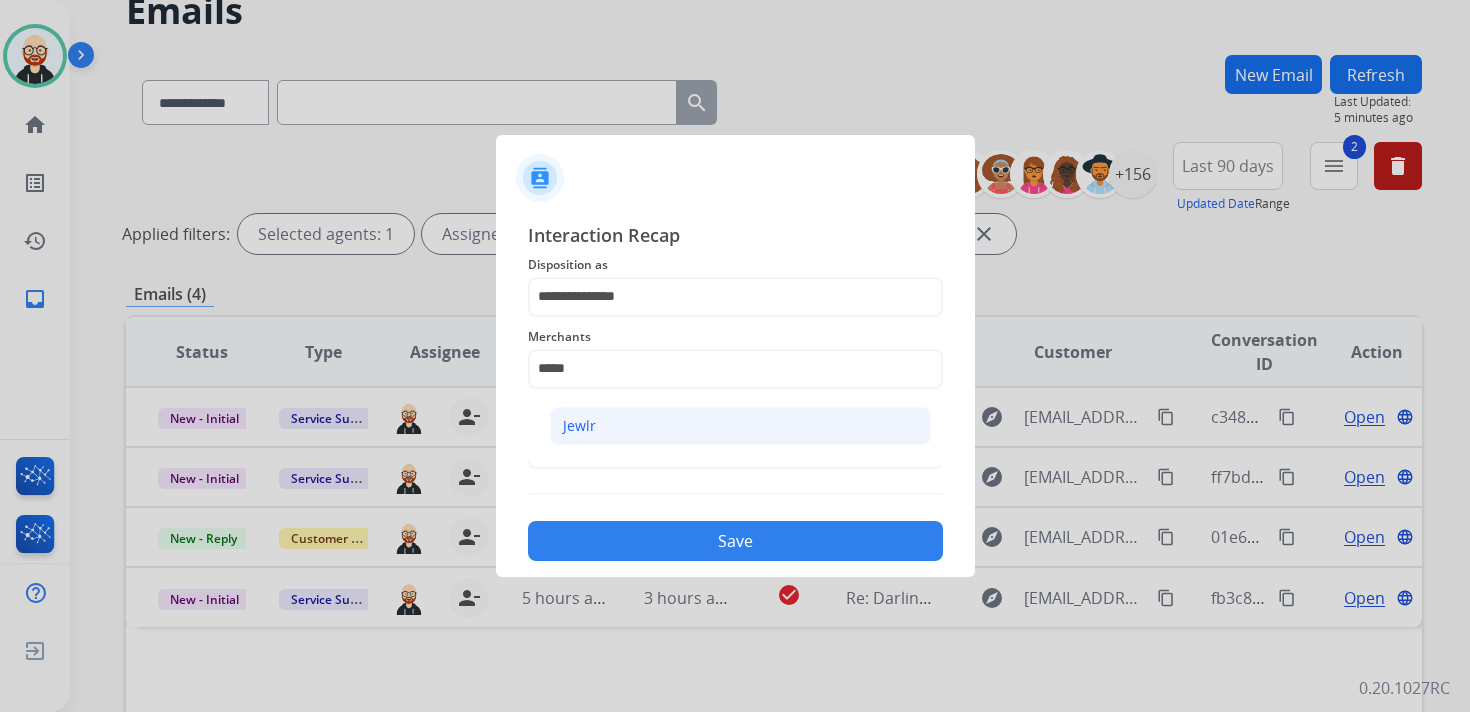 click on "Jewlr" 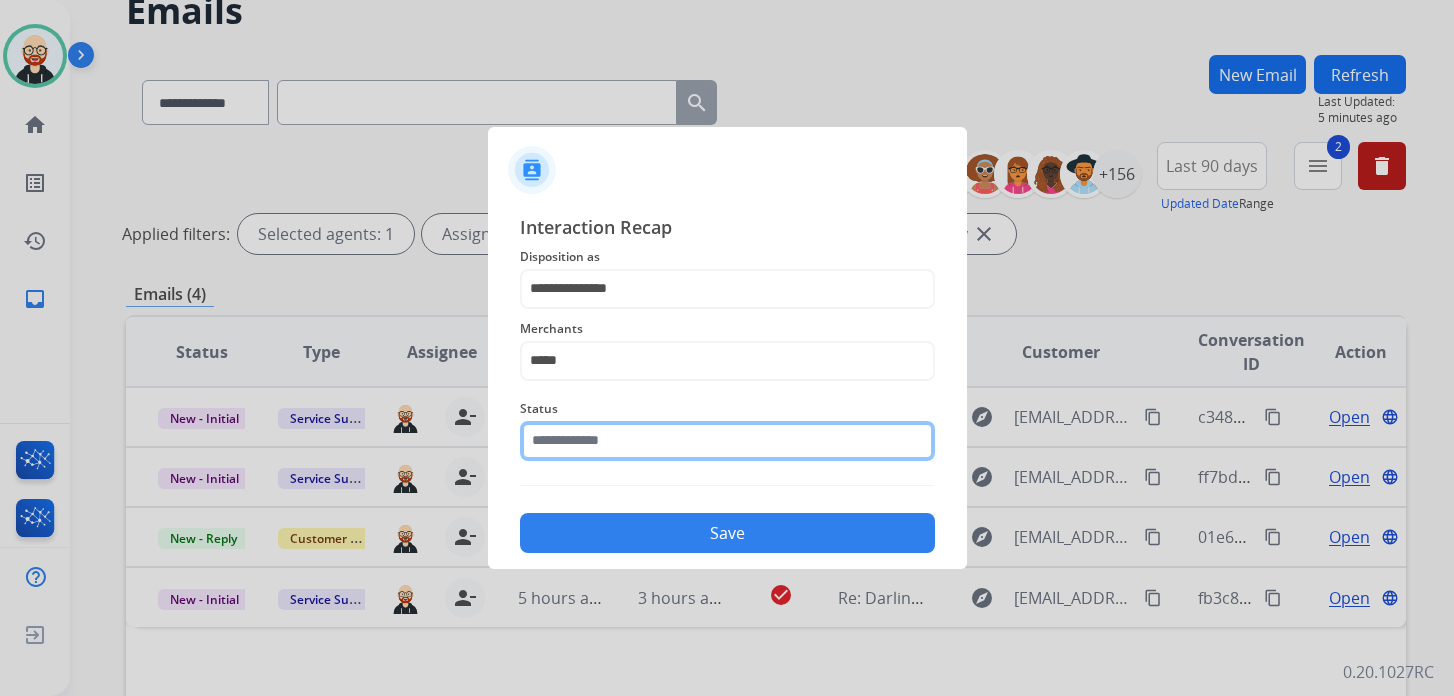 click 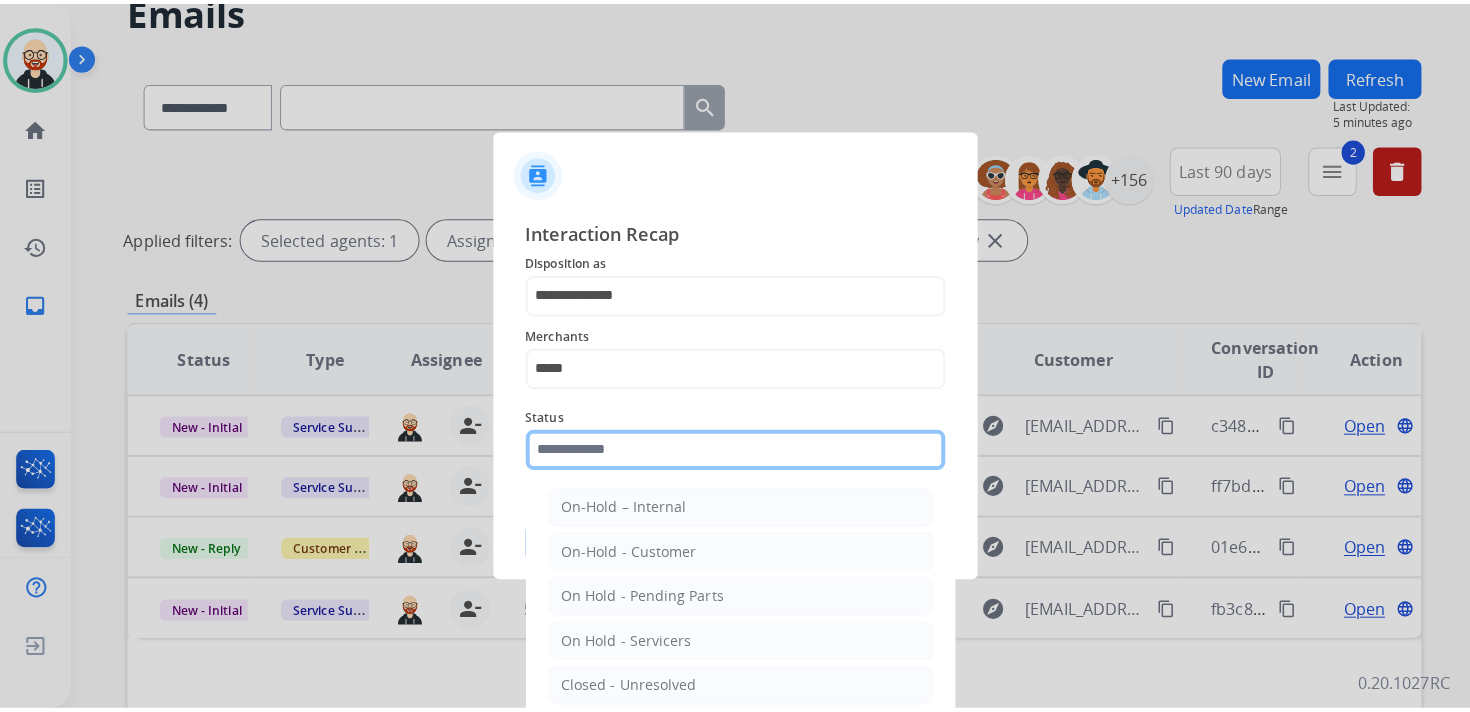 scroll, scrollTop: 111, scrollLeft: 0, axis: vertical 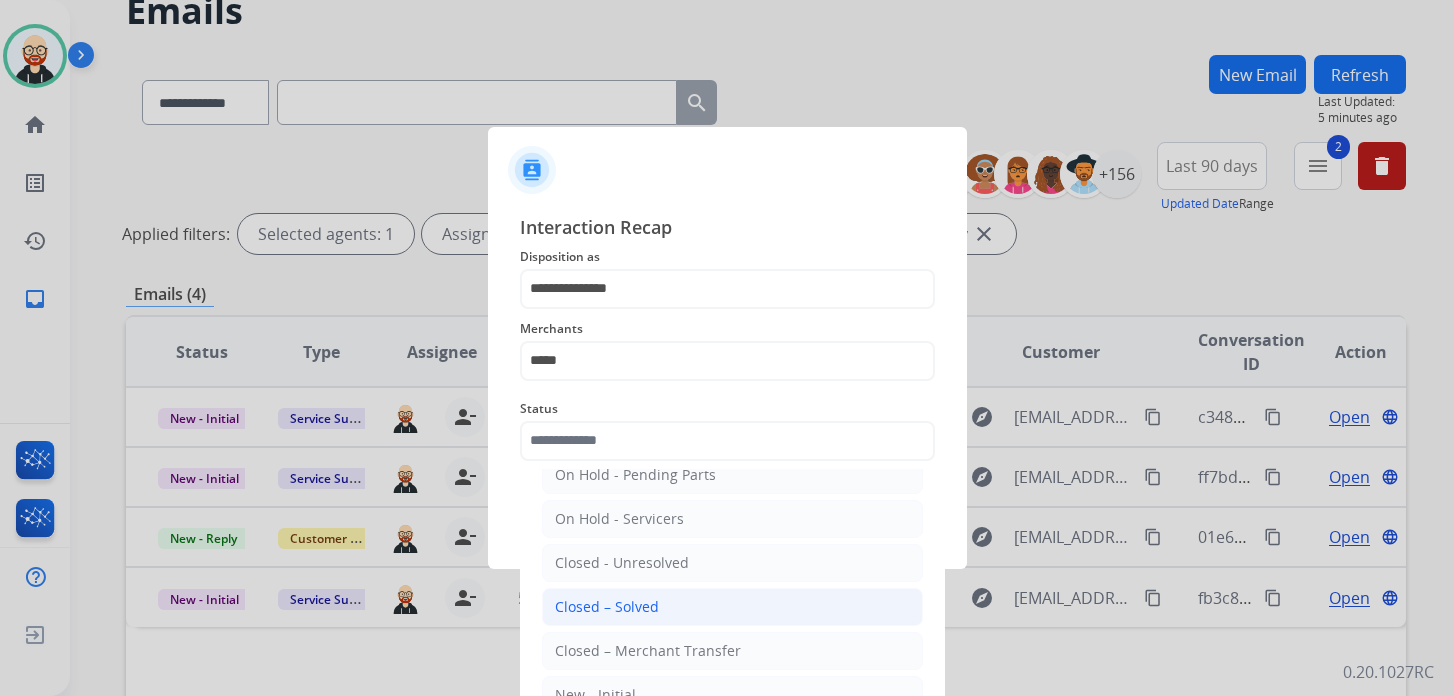 click on "Closed – Solved" 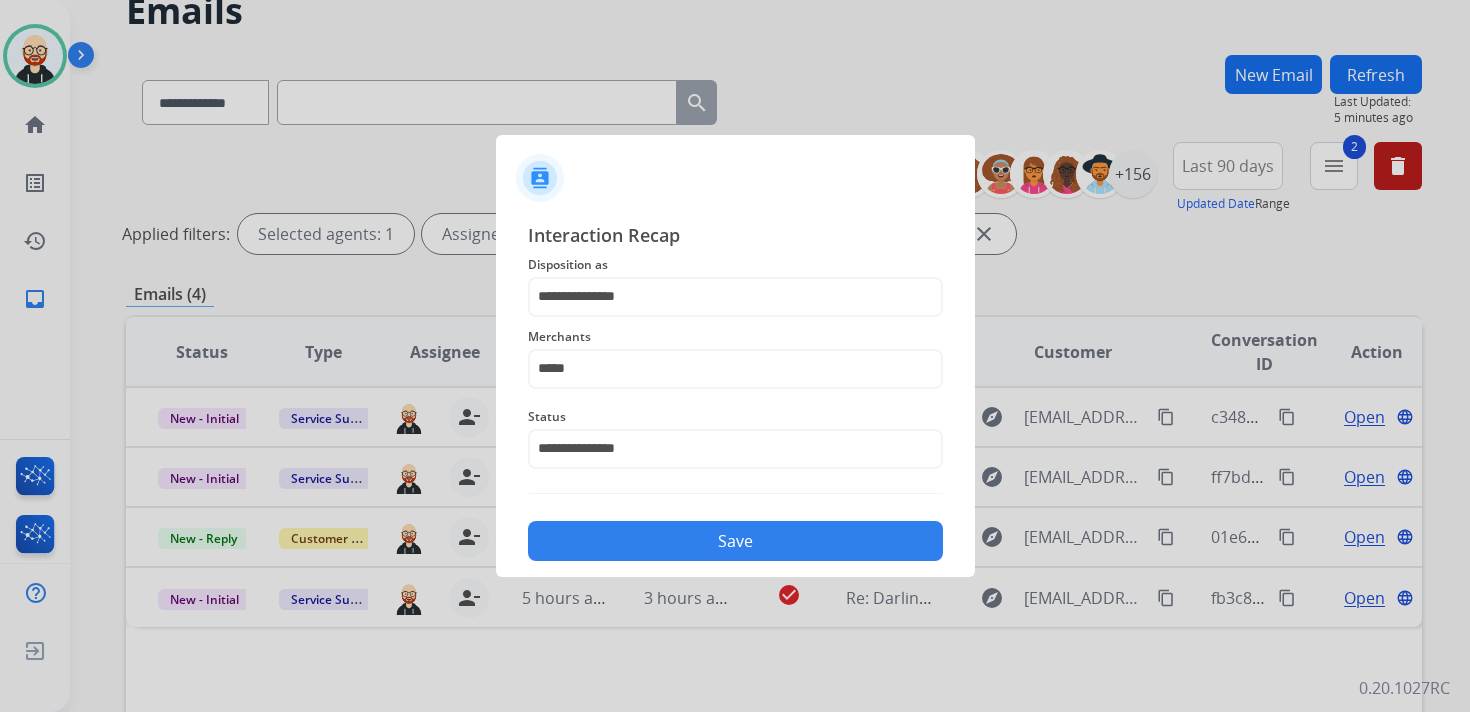 click on "Save" 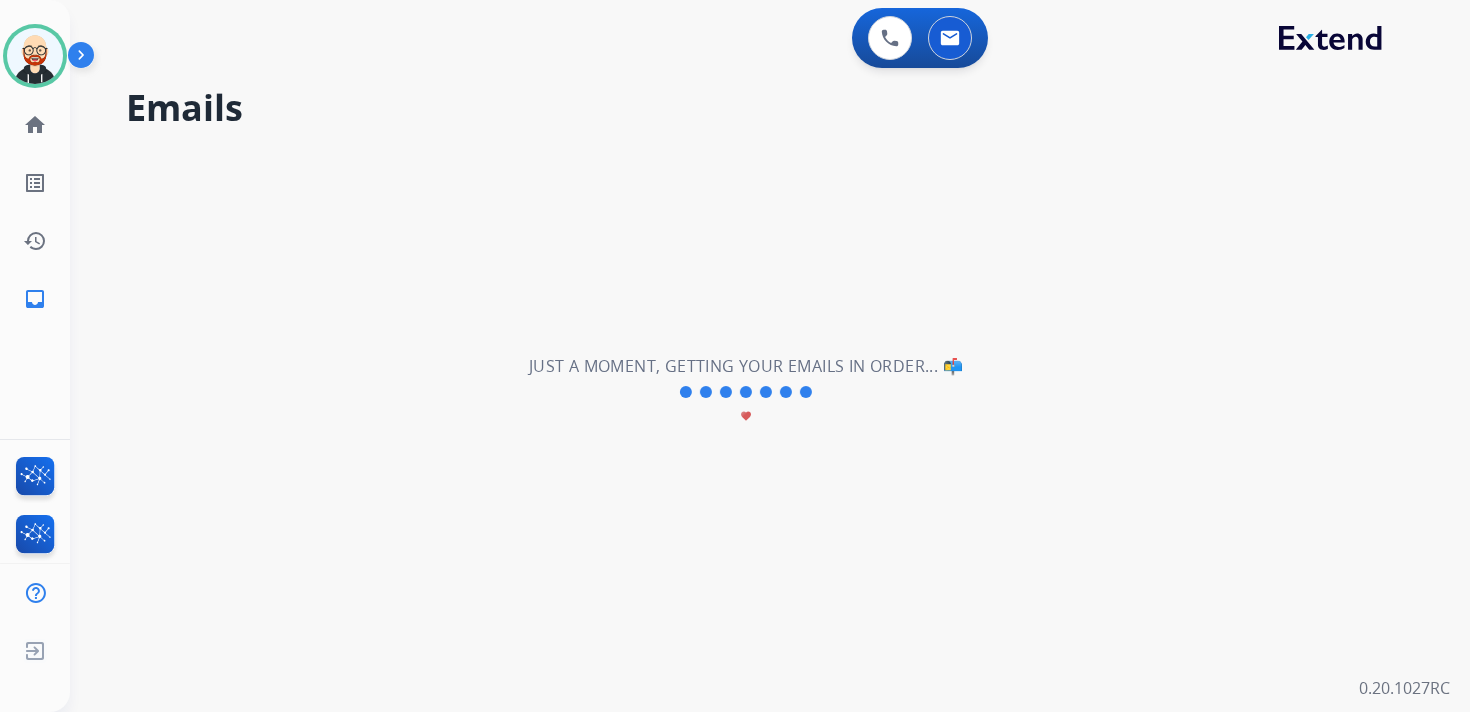 scroll, scrollTop: 0, scrollLeft: 0, axis: both 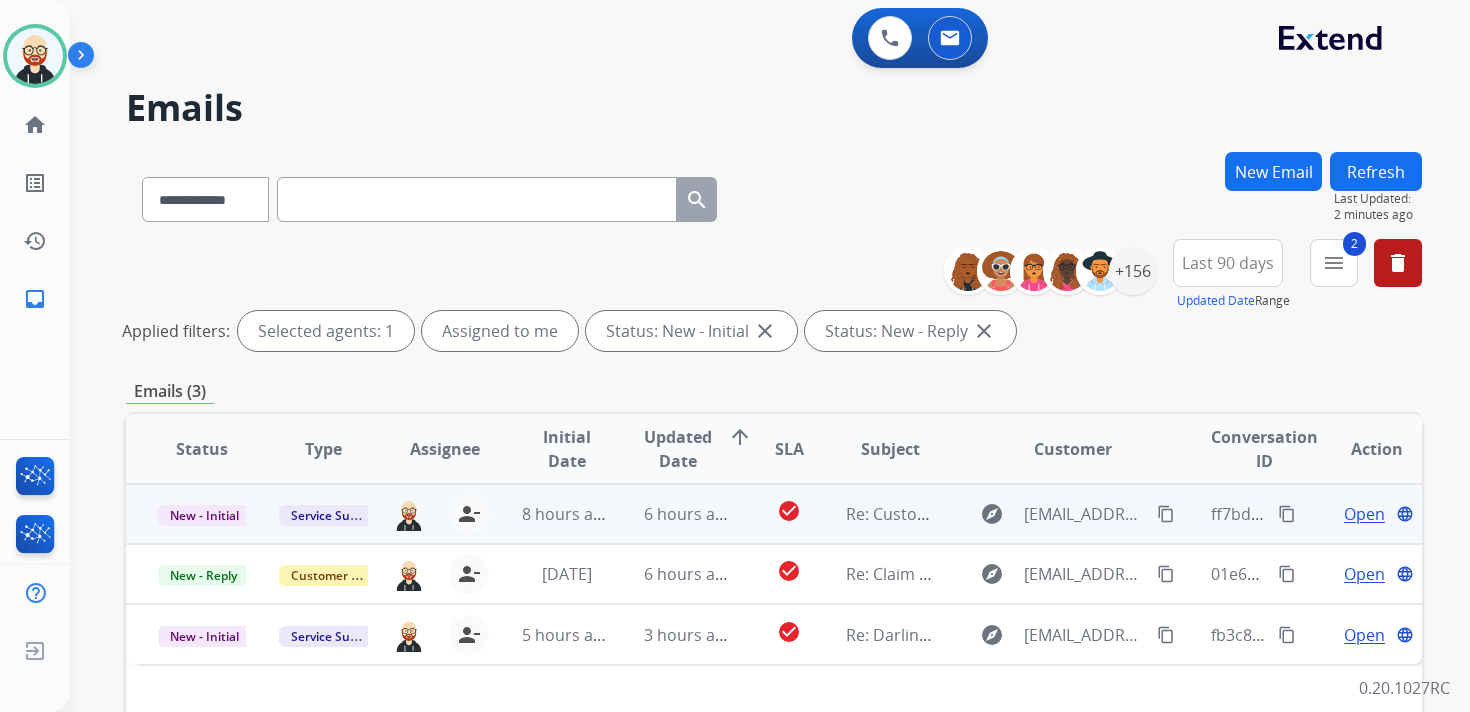 click on "Open" at bounding box center [1364, 514] 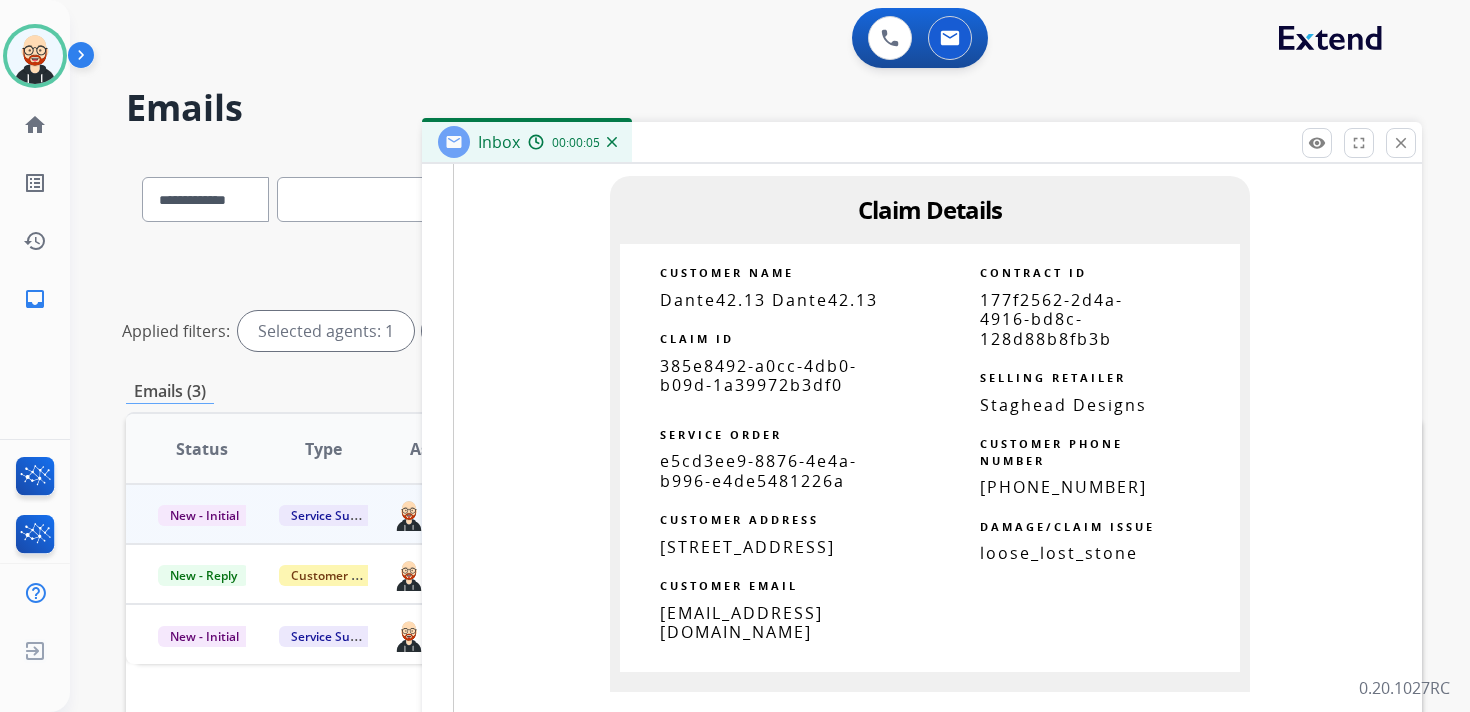 scroll, scrollTop: 1151, scrollLeft: 0, axis: vertical 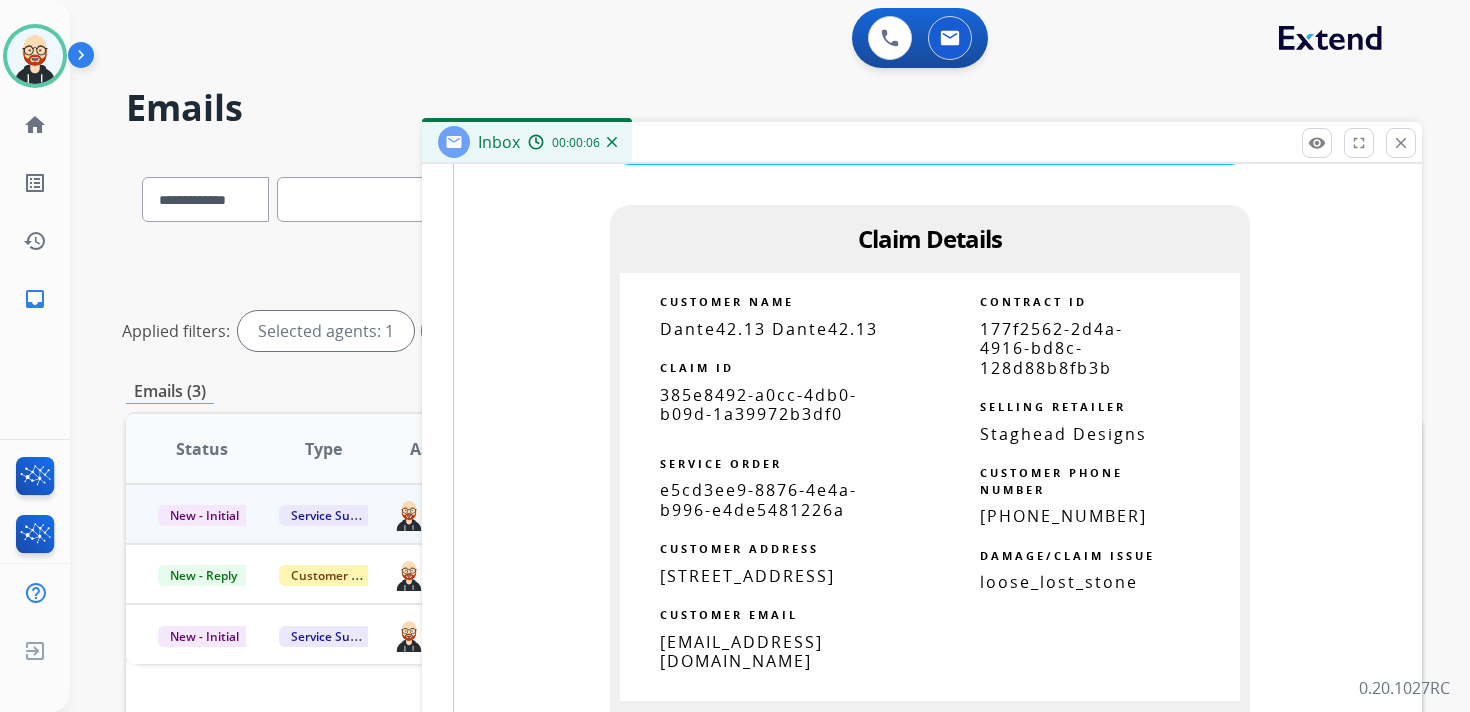 click on "385e8492-a0cc-4db0-b09d-1a39972b3df0" at bounding box center (758, 404) 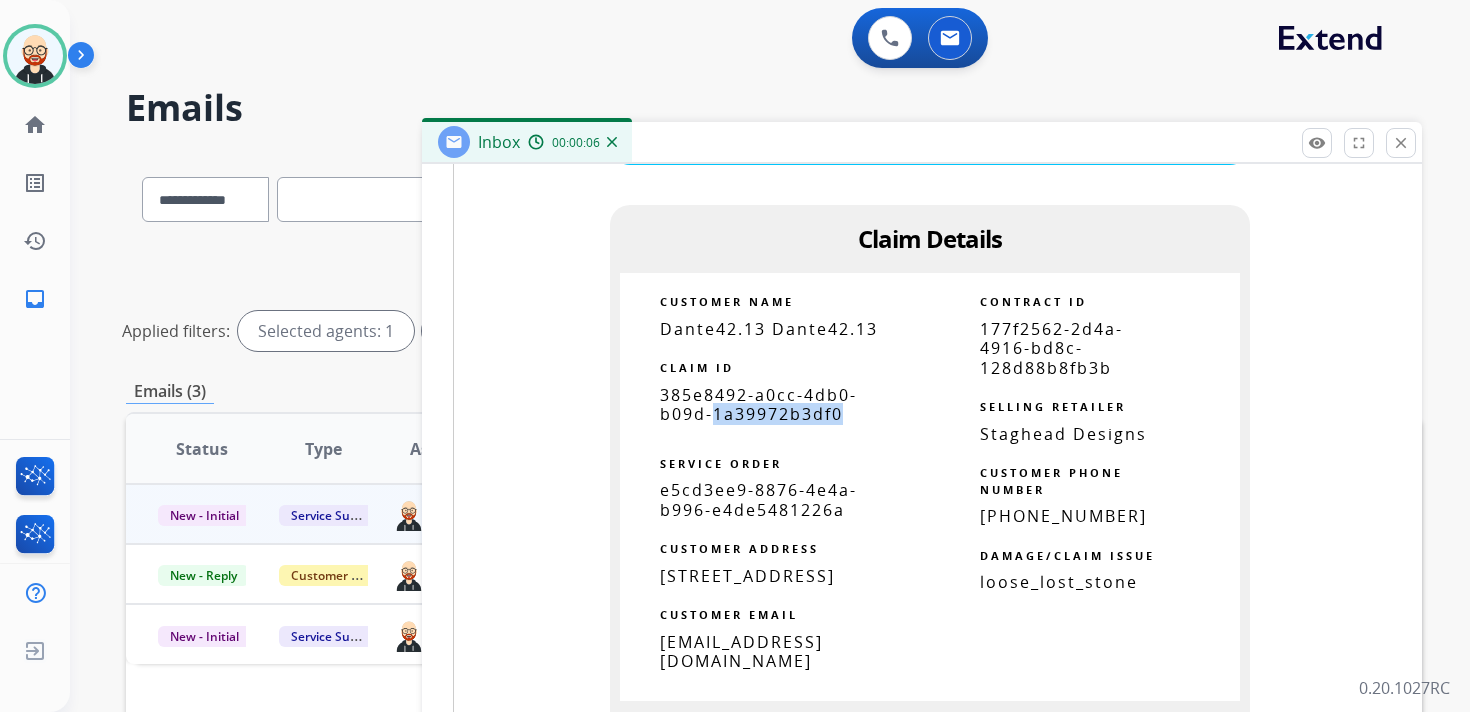 click on "385e8492-a0cc-4db0-b09d-1a39972b3df0" at bounding box center (758, 404) 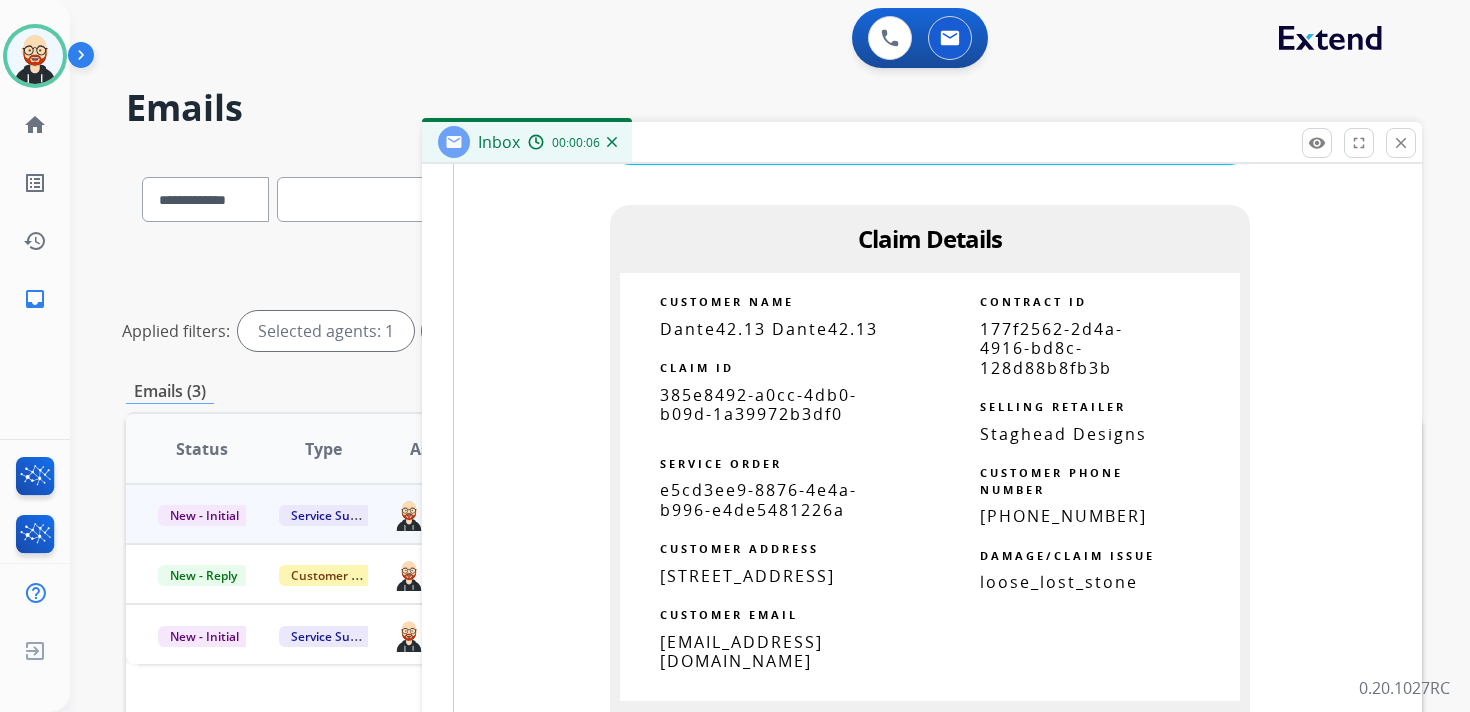 click on "385e8492-a0cc-4db0-b09d-1a39972b3df0" at bounding box center [758, 404] 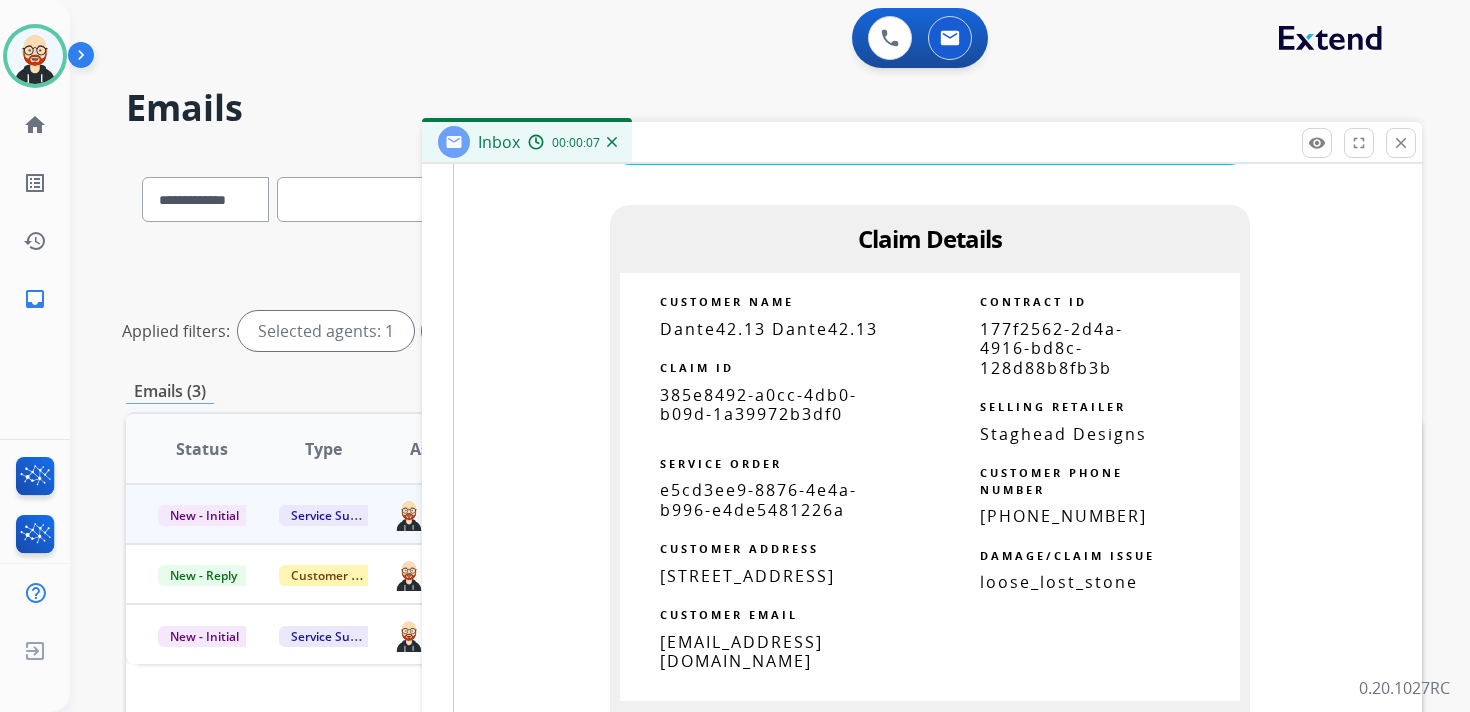 copy 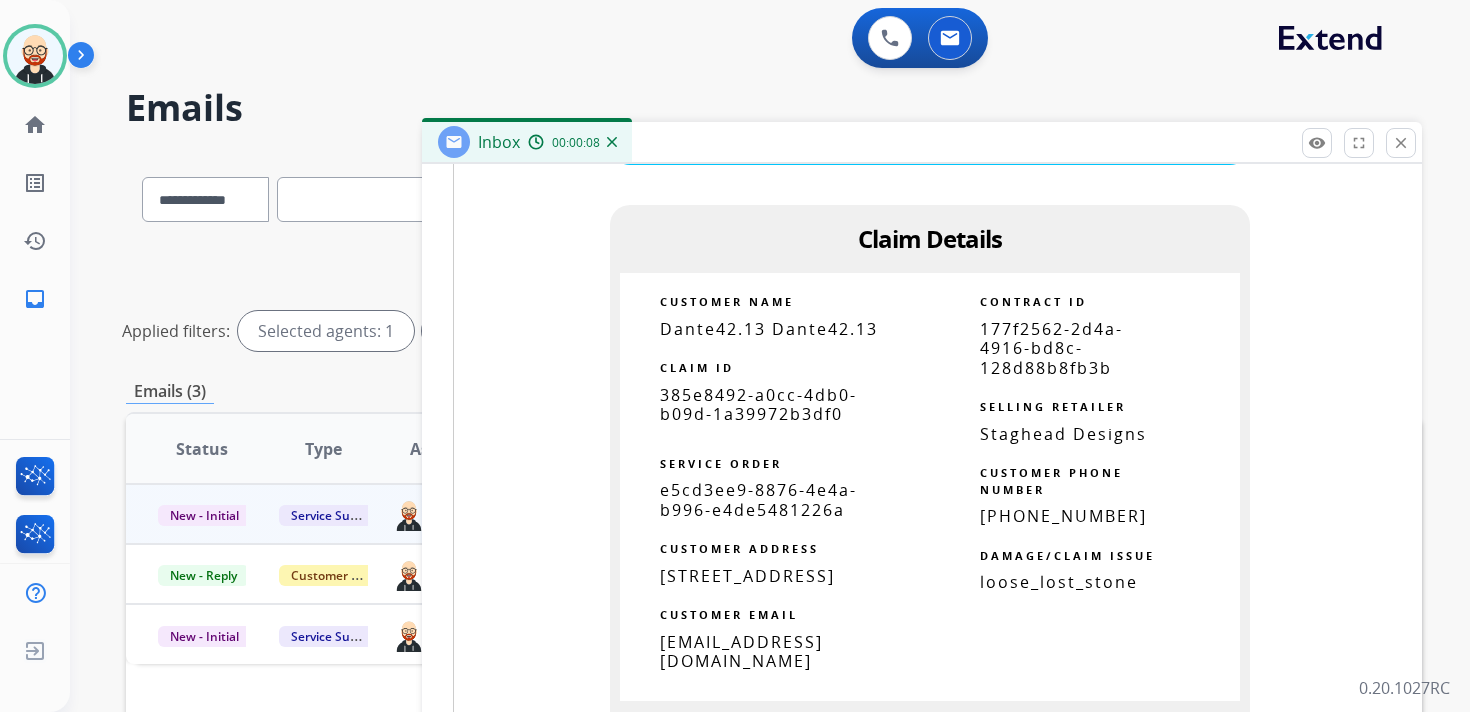 scroll, scrollTop: 0, scrollLeft: 0, axis: both 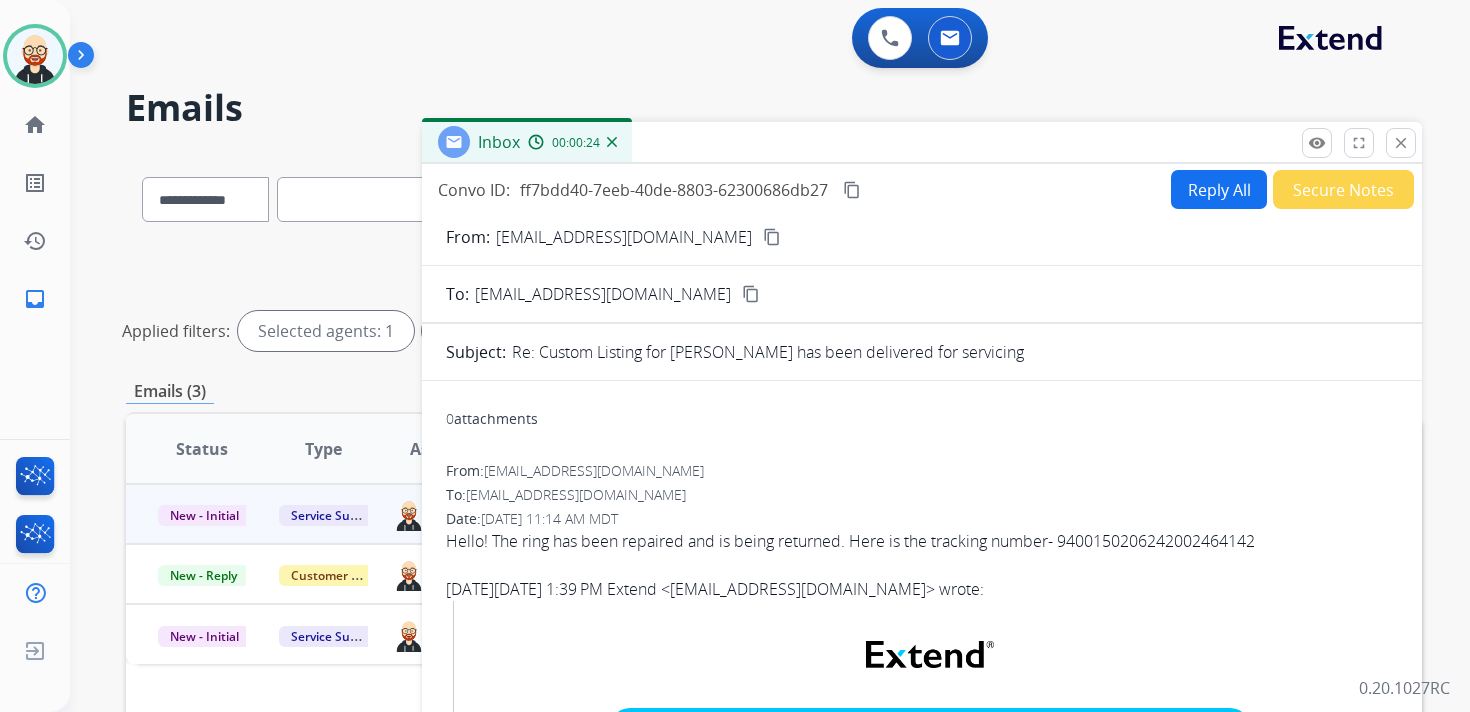 click on "content_copy" at bounding box center (852, 190) 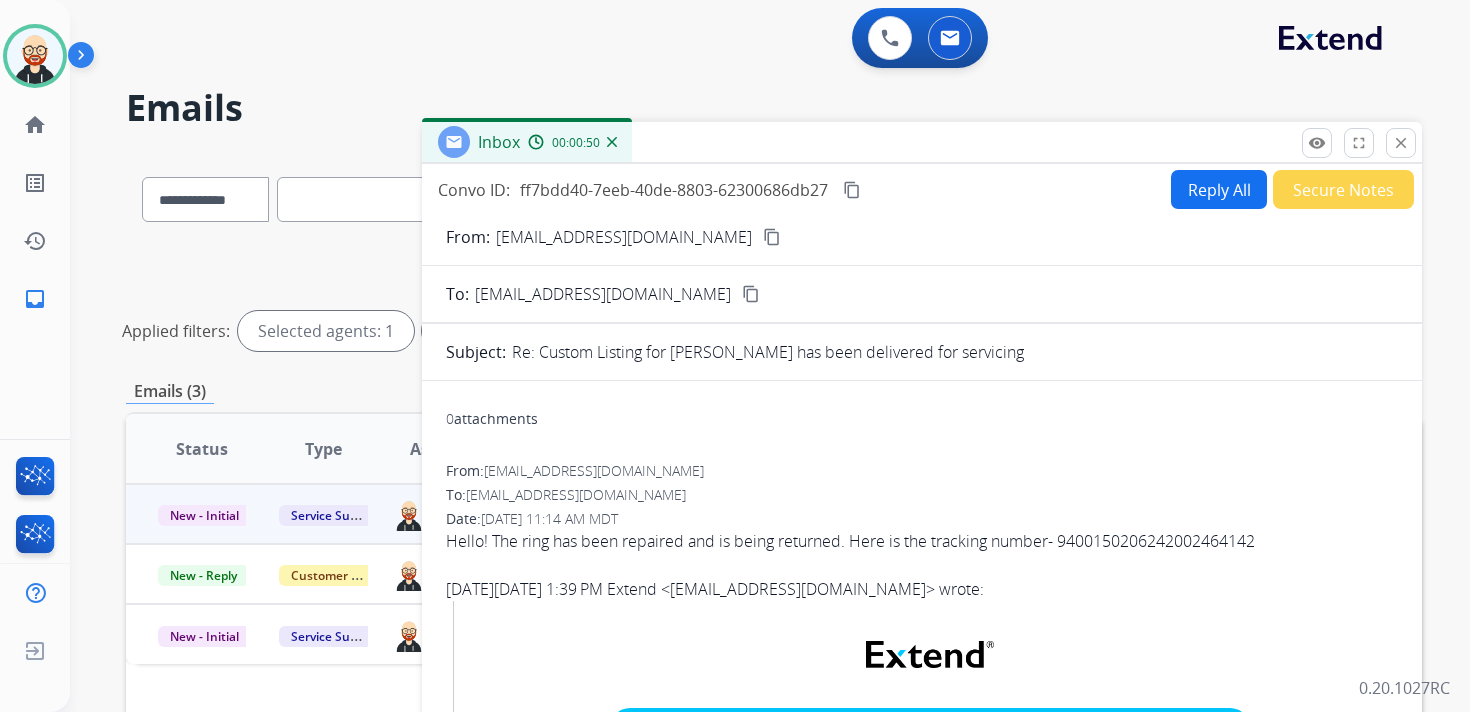 click on "Hello! The ring has been repaired and is being returned. Here is the tracking number- 9400150206242002464142" at bounding box center (922, 541) 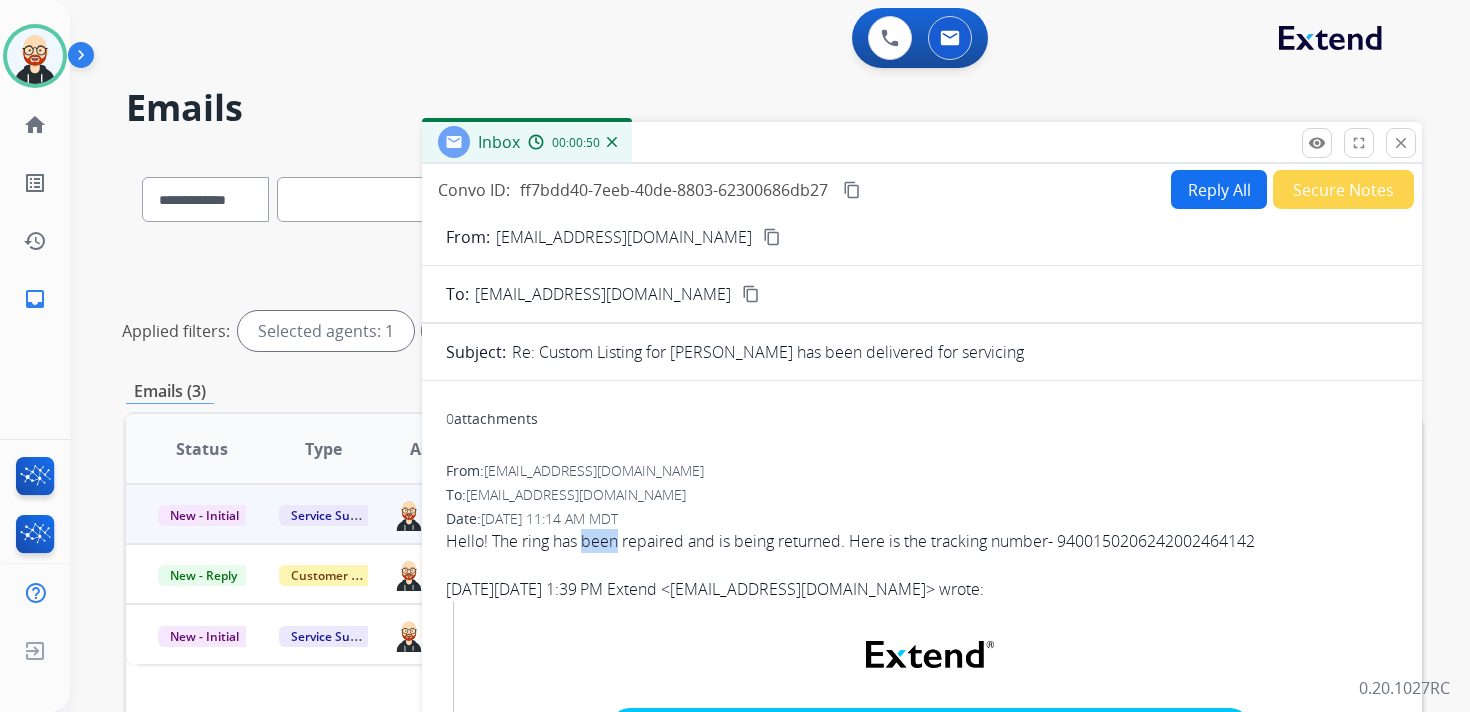 click on "Hello! The ring has been repaired and is being returned. Here is the tracking number- 9400150206242002464142" at bounding box center (922, 541) 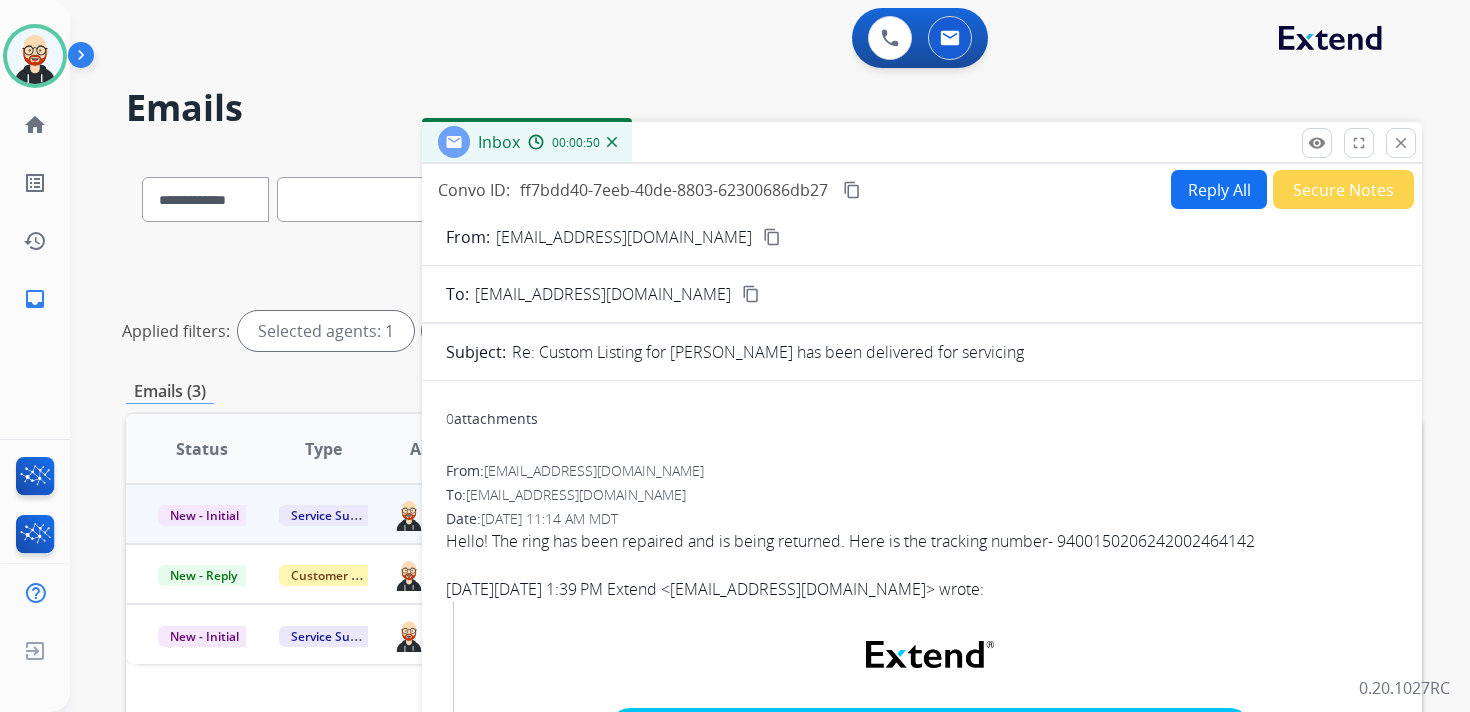 click on "Hello! The ring has been repaired and is being returned. Here is the tracking number- 9400150206242002464142" at bounding box center [922, 541] 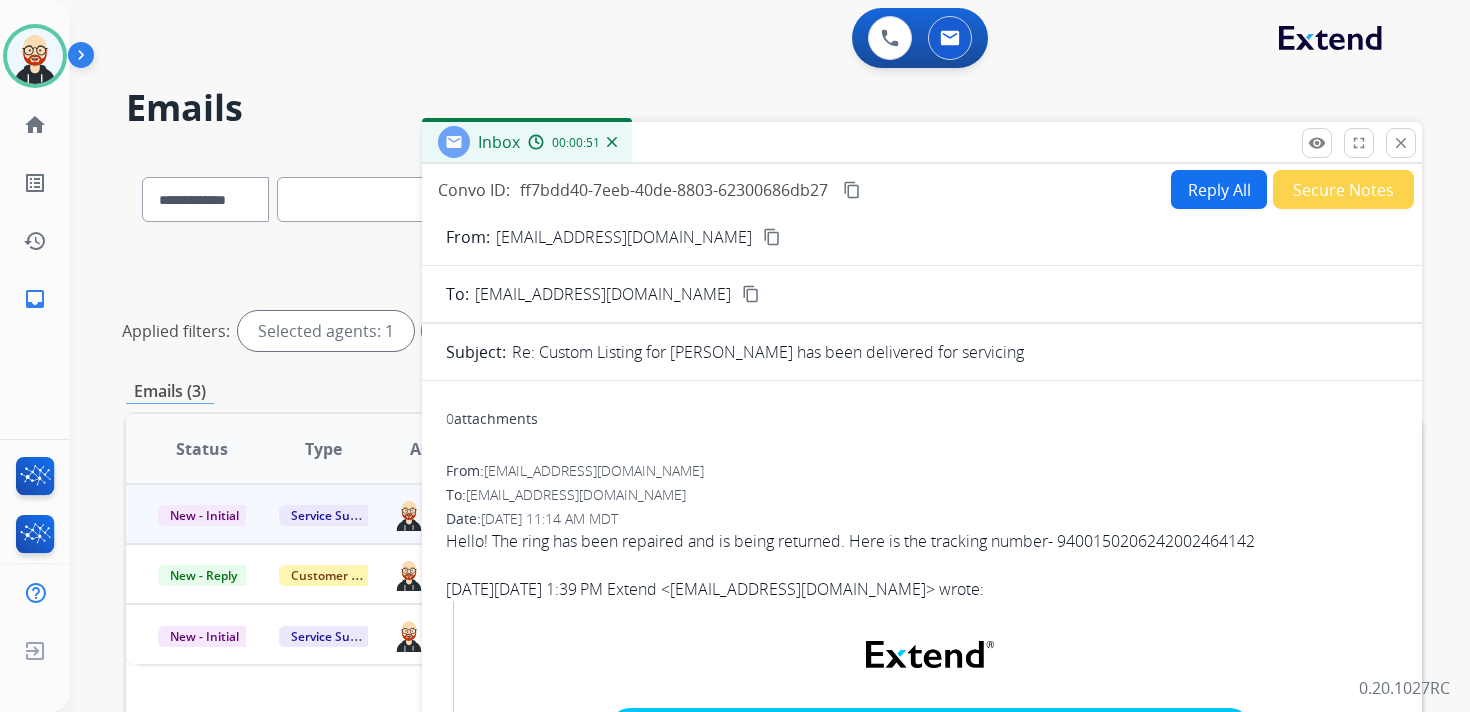 copy on "been" 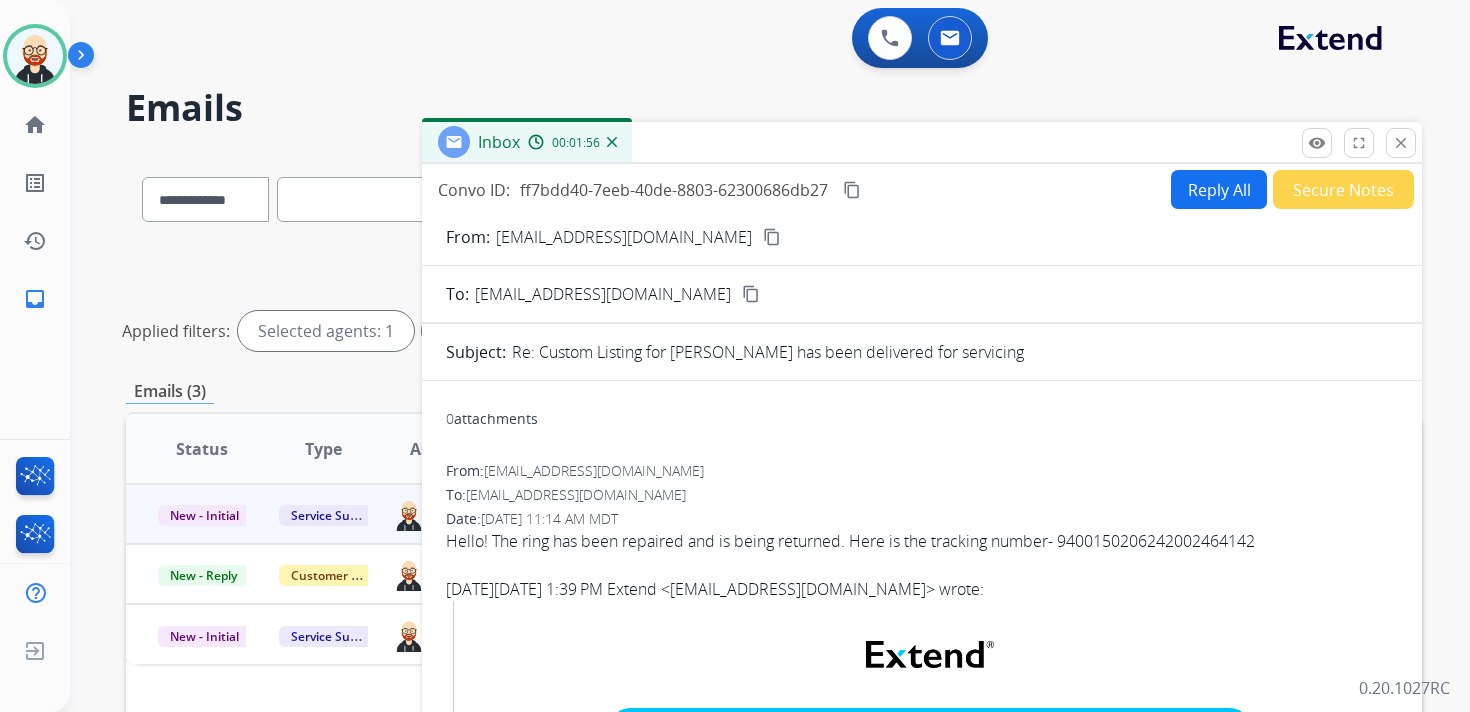 click on "Reply All" at bounding box center (1219, 189) 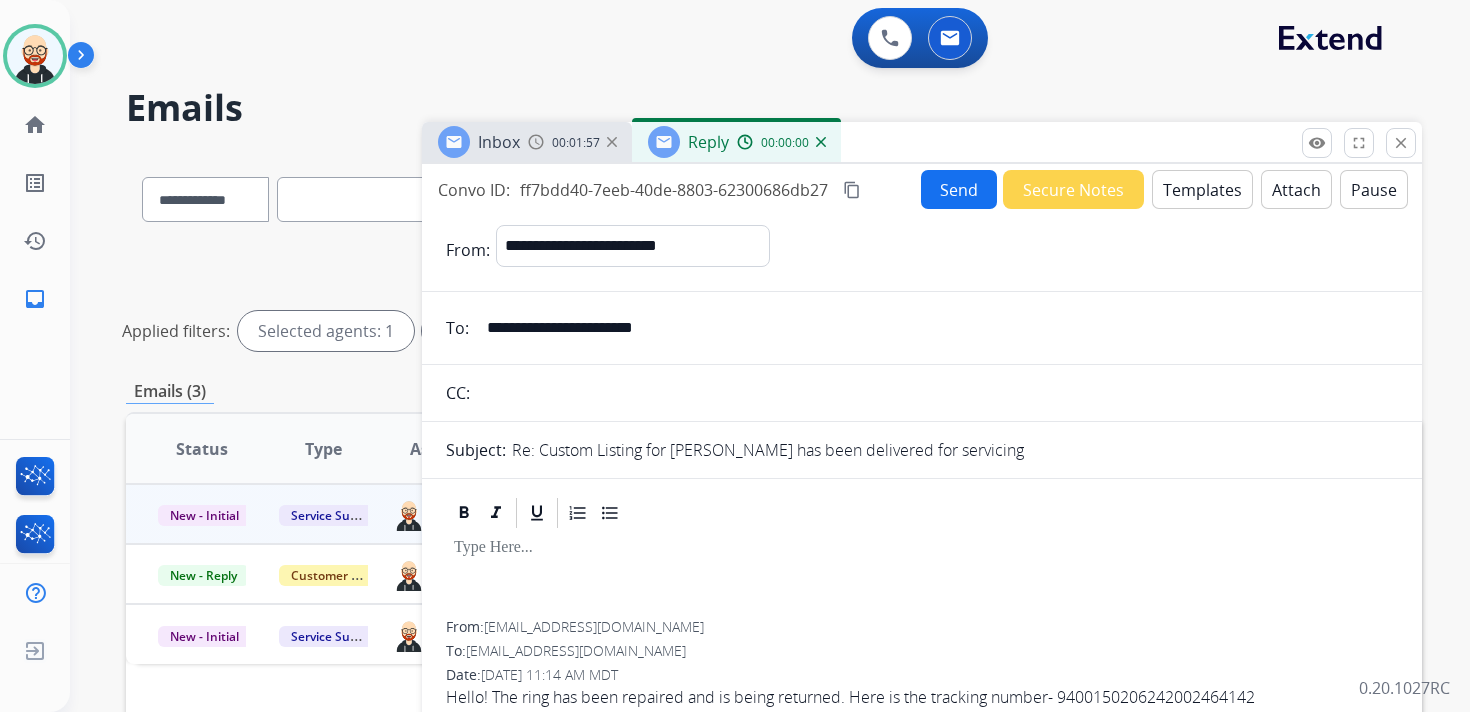 click at bounding box center (922, 576) 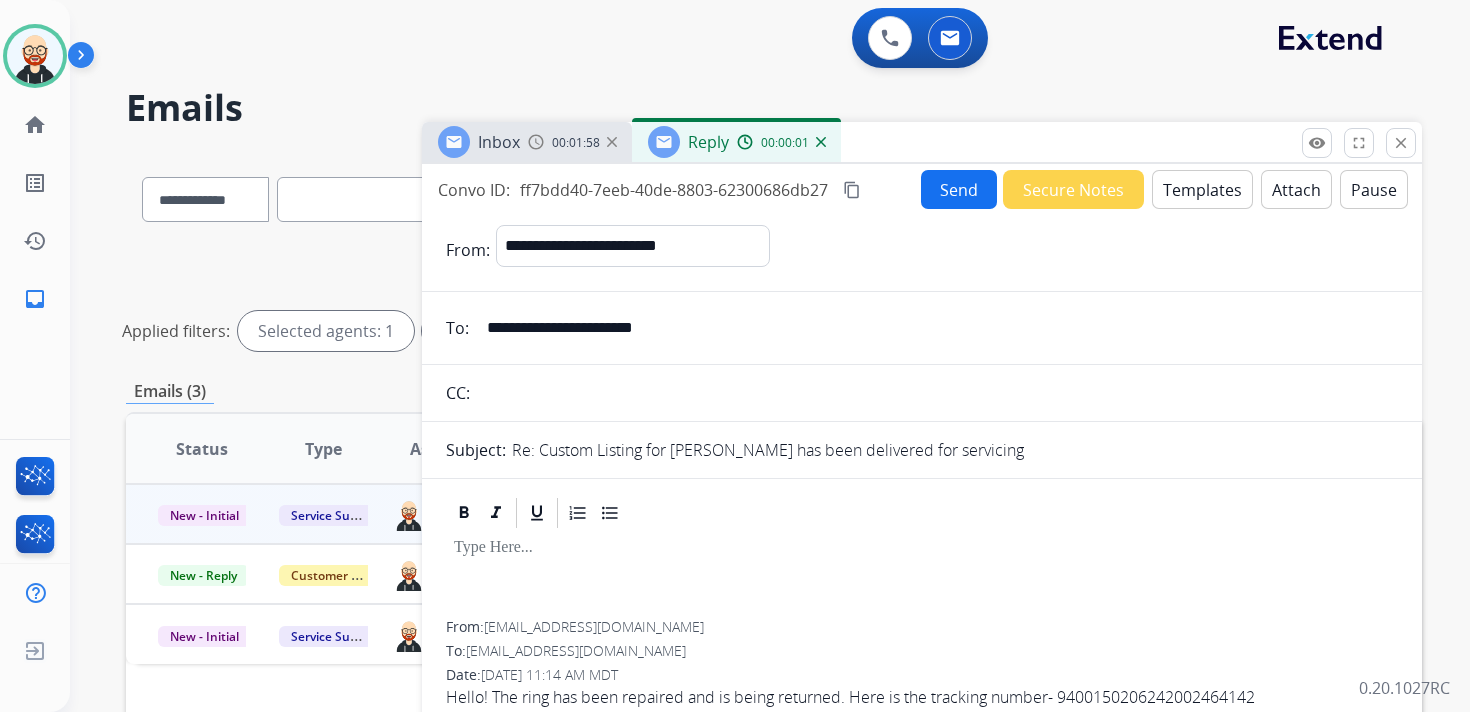 type 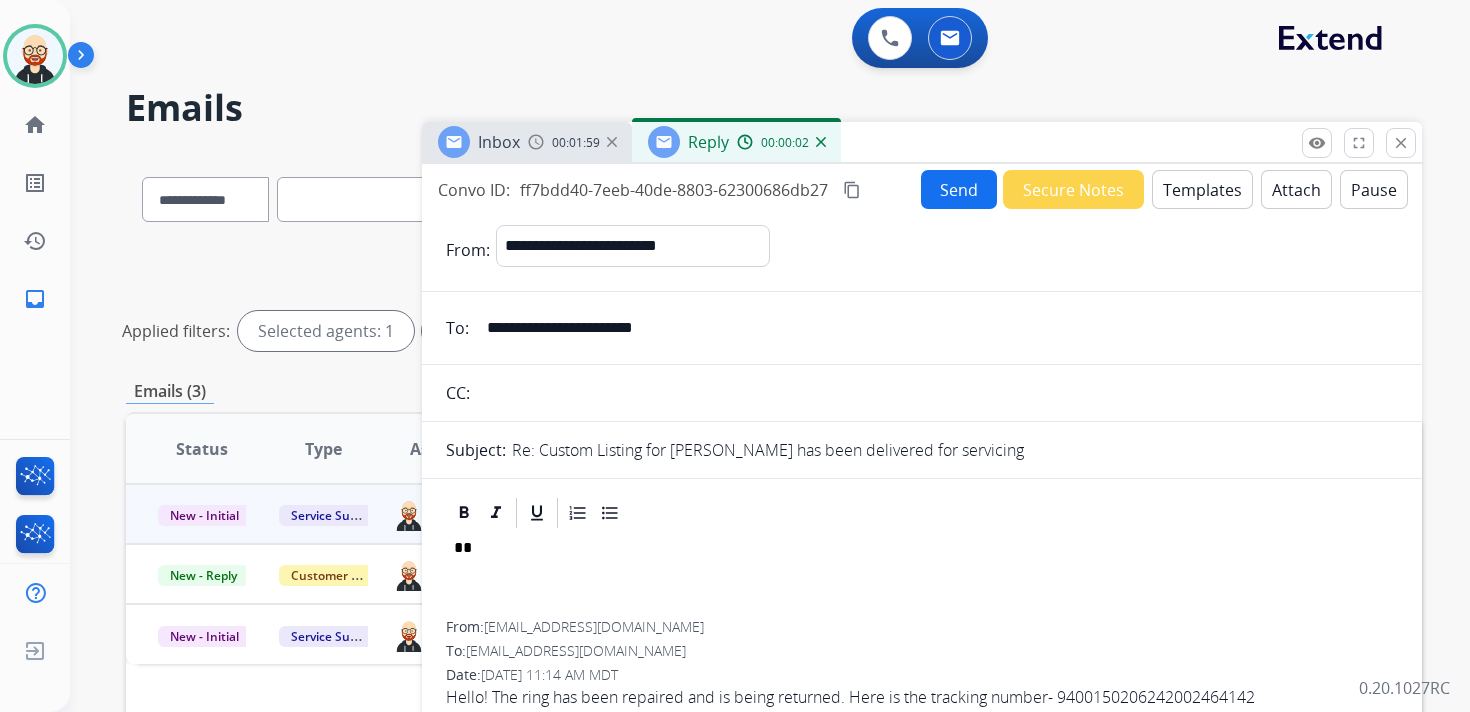 scroll, scrollTop: 5, scrollLeft: 0, axis: vertical 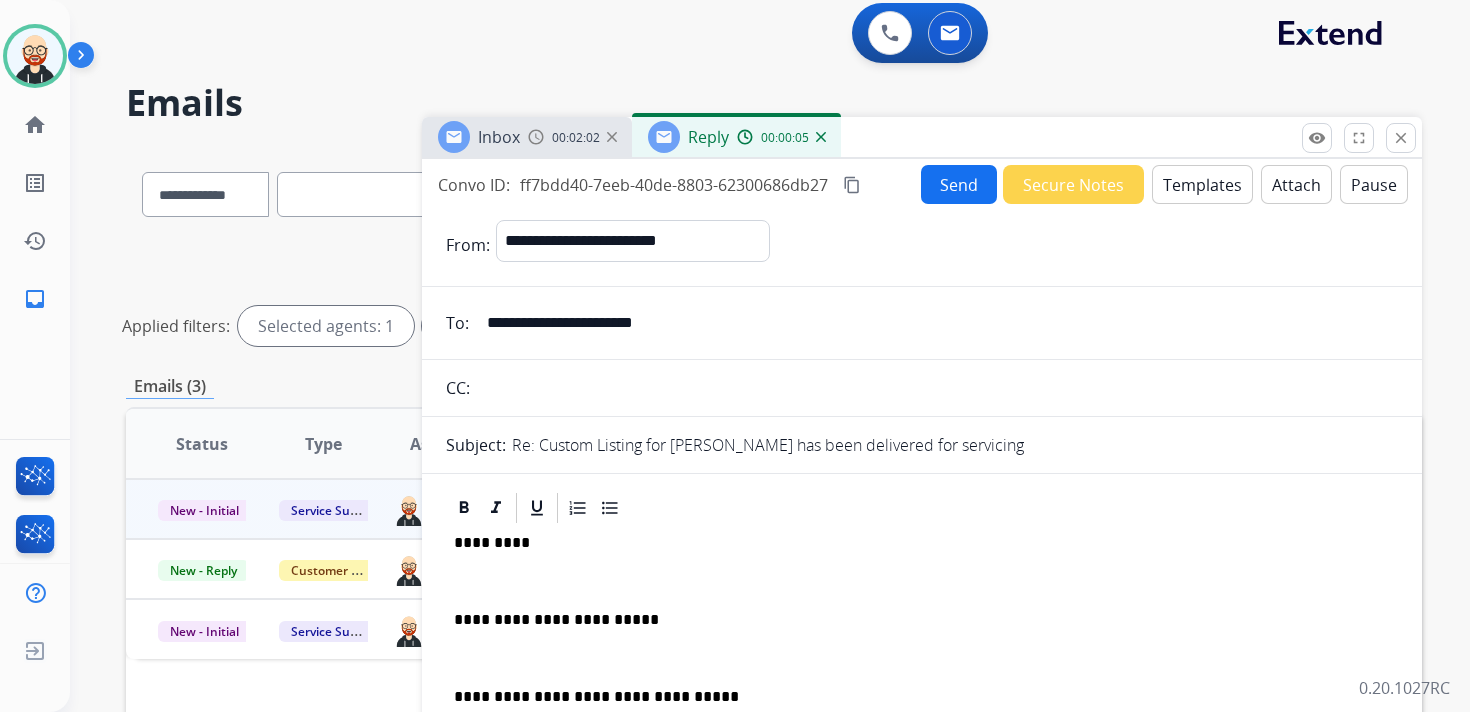 click on "**********" at bounding box center (922, 667) 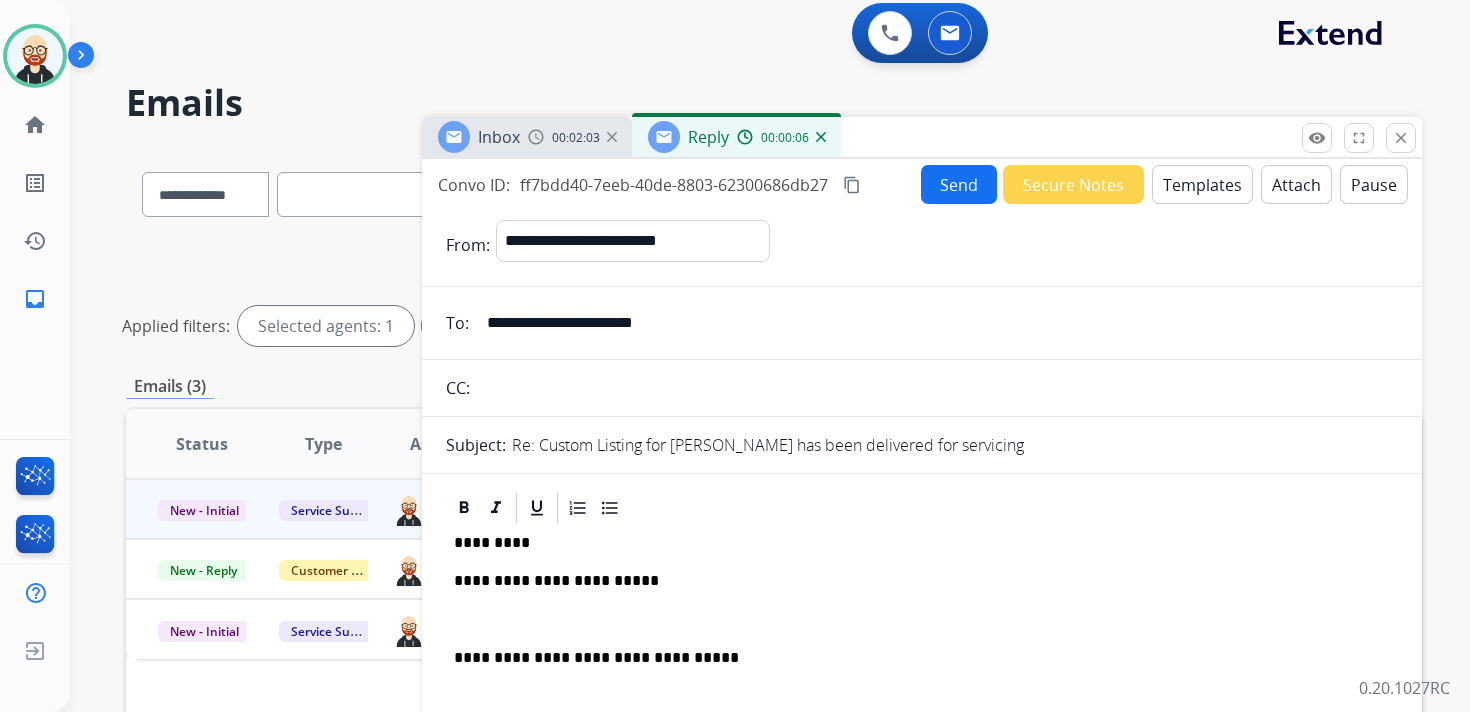 drag, startPoint x: 496, startPoint y: 627, endPoint x: 507, endPoint y: 605, distance: 24.596748 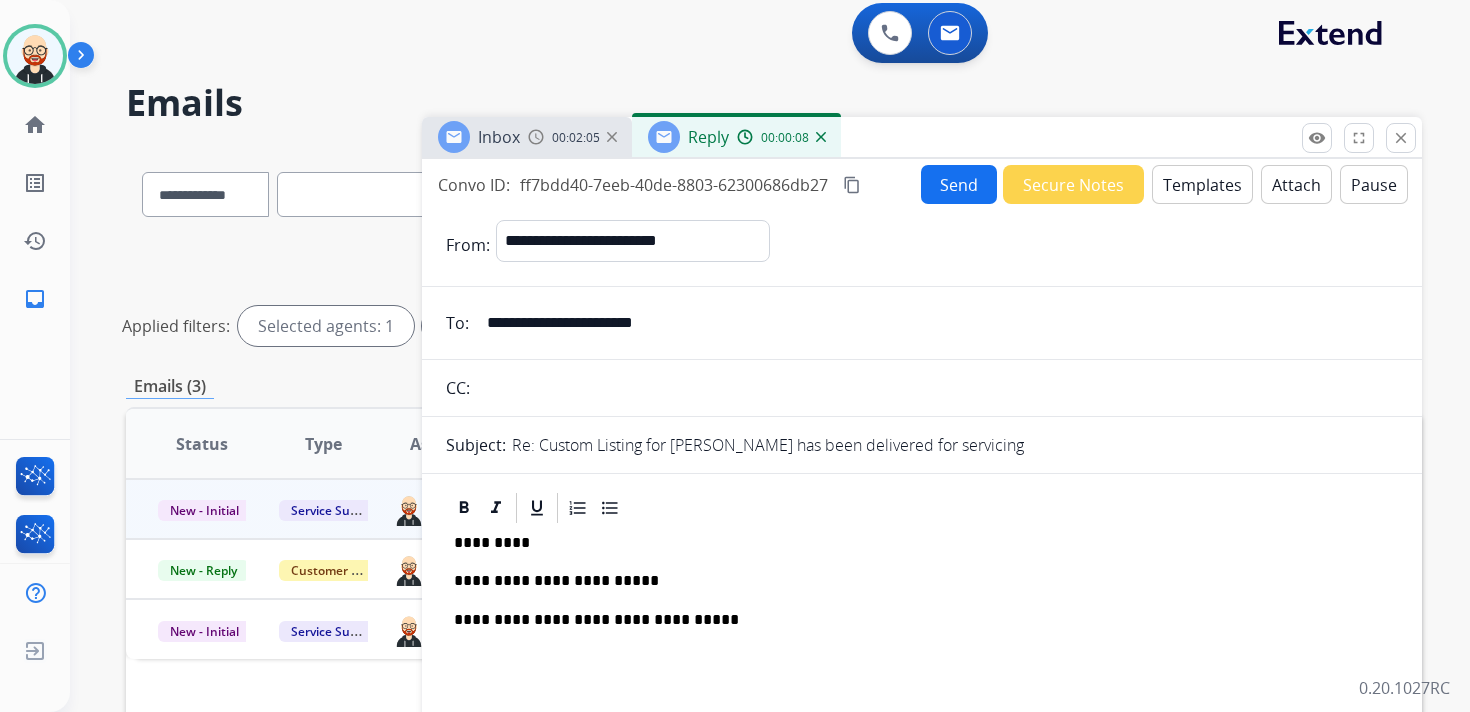 click on "Send" at bounding box center [959, 184] 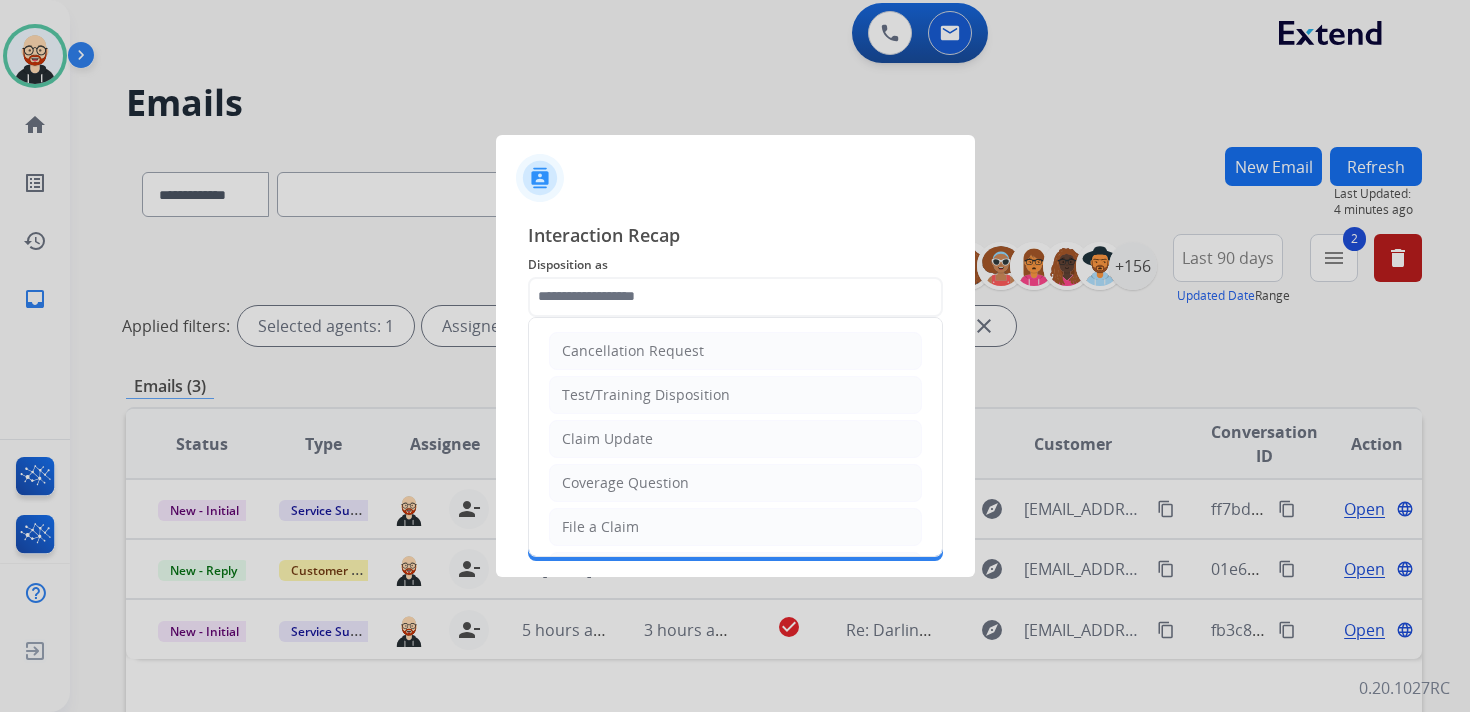 click 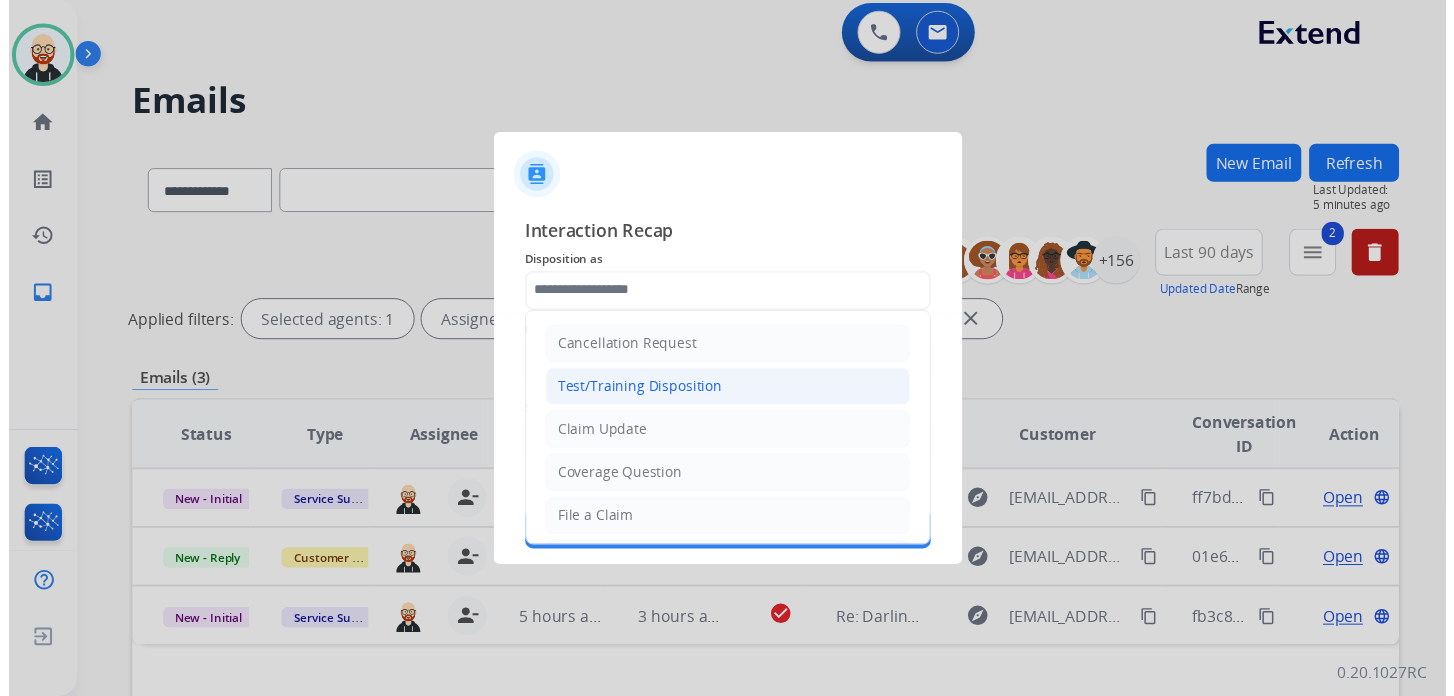 scroll, scrollTop: 300, scrollLeft: 0, axis: vertical 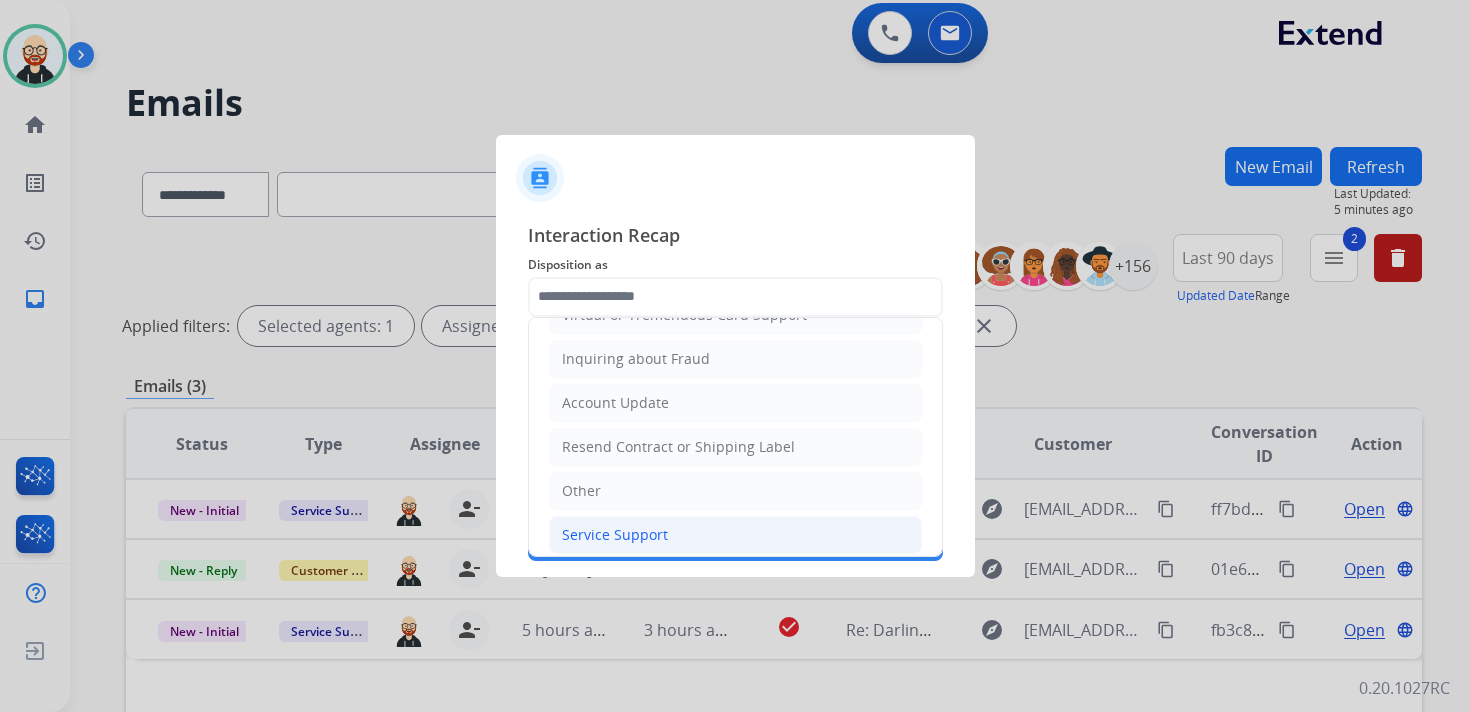 click on "Service Support" 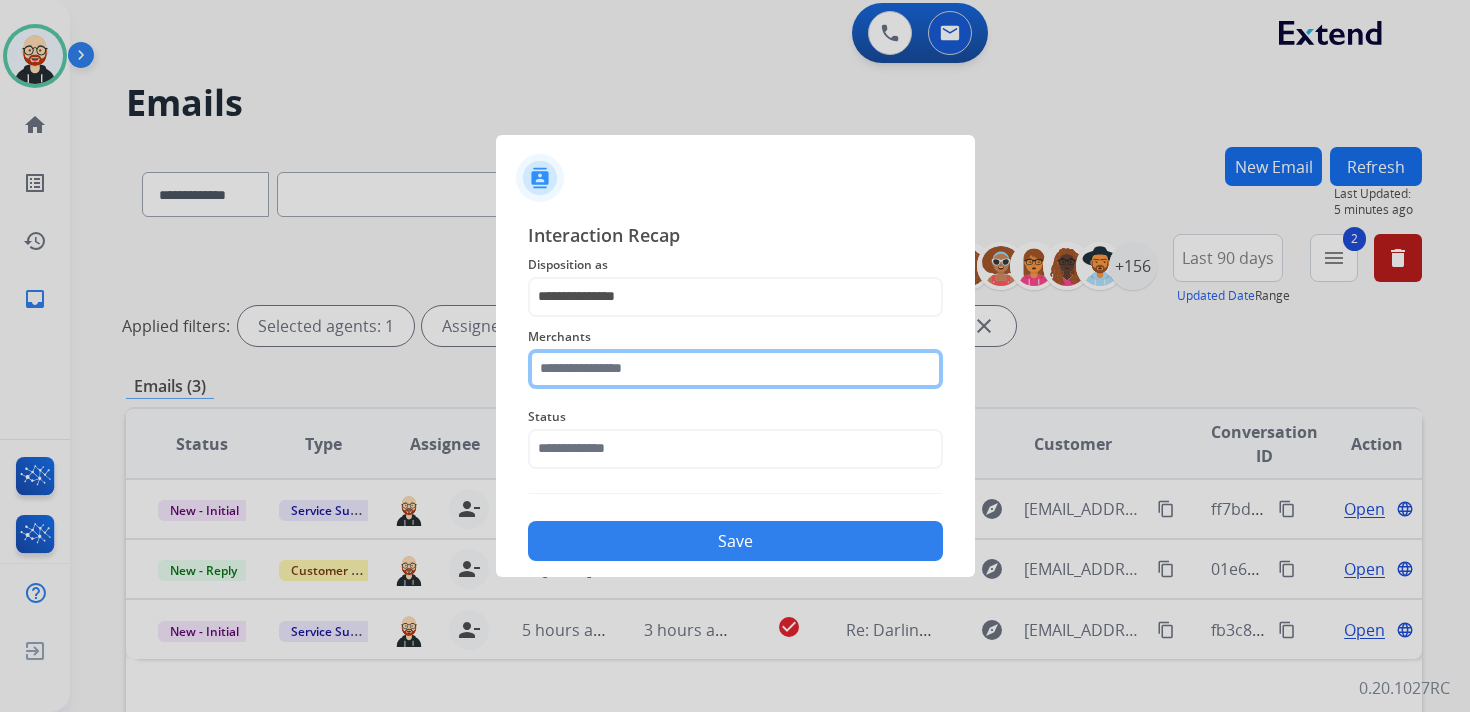 click 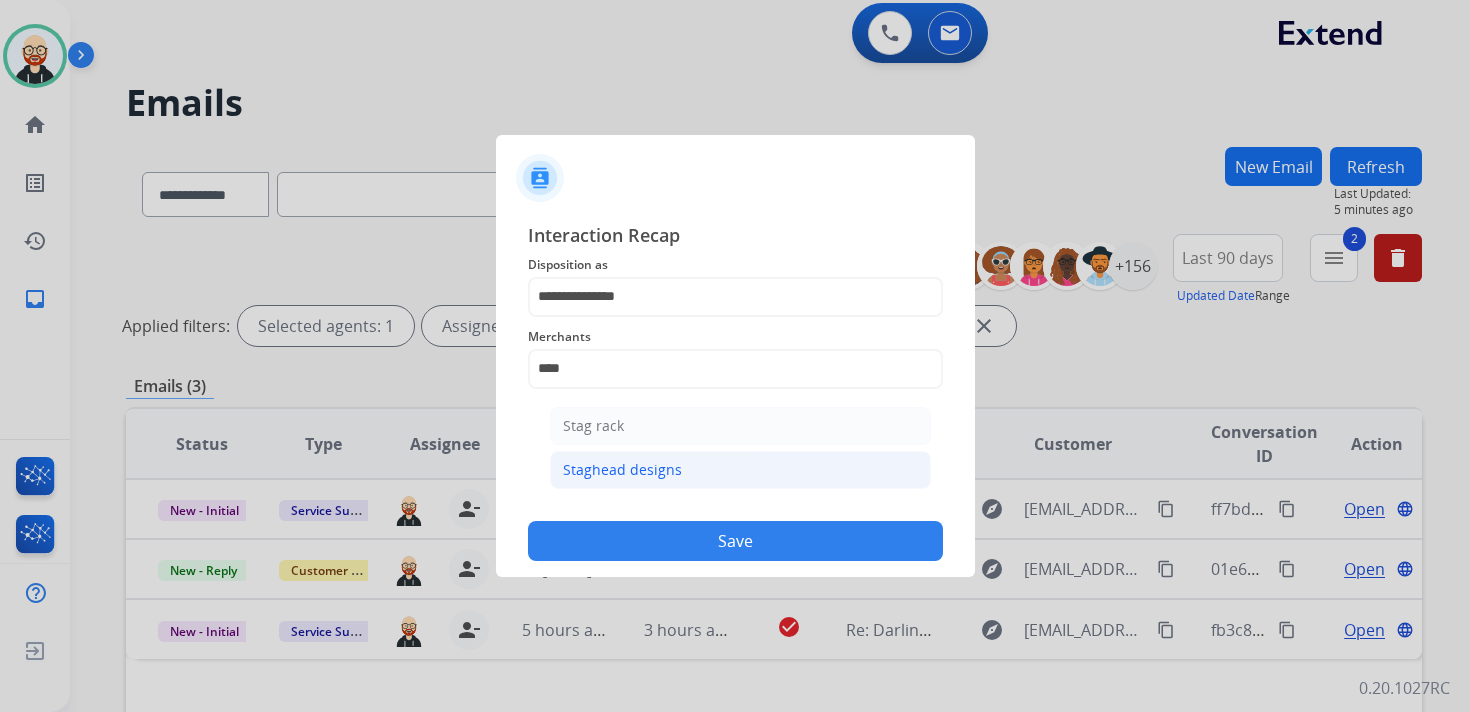 click on "Staghead designs" 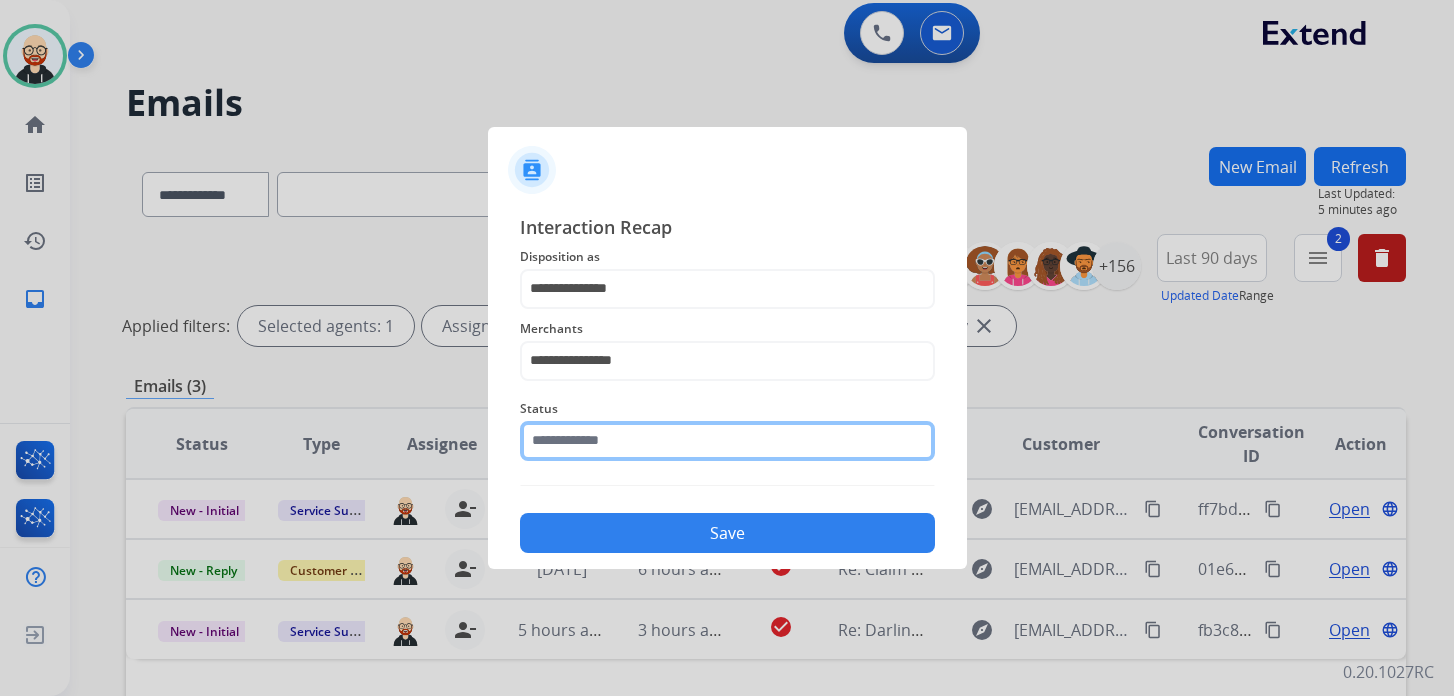 click 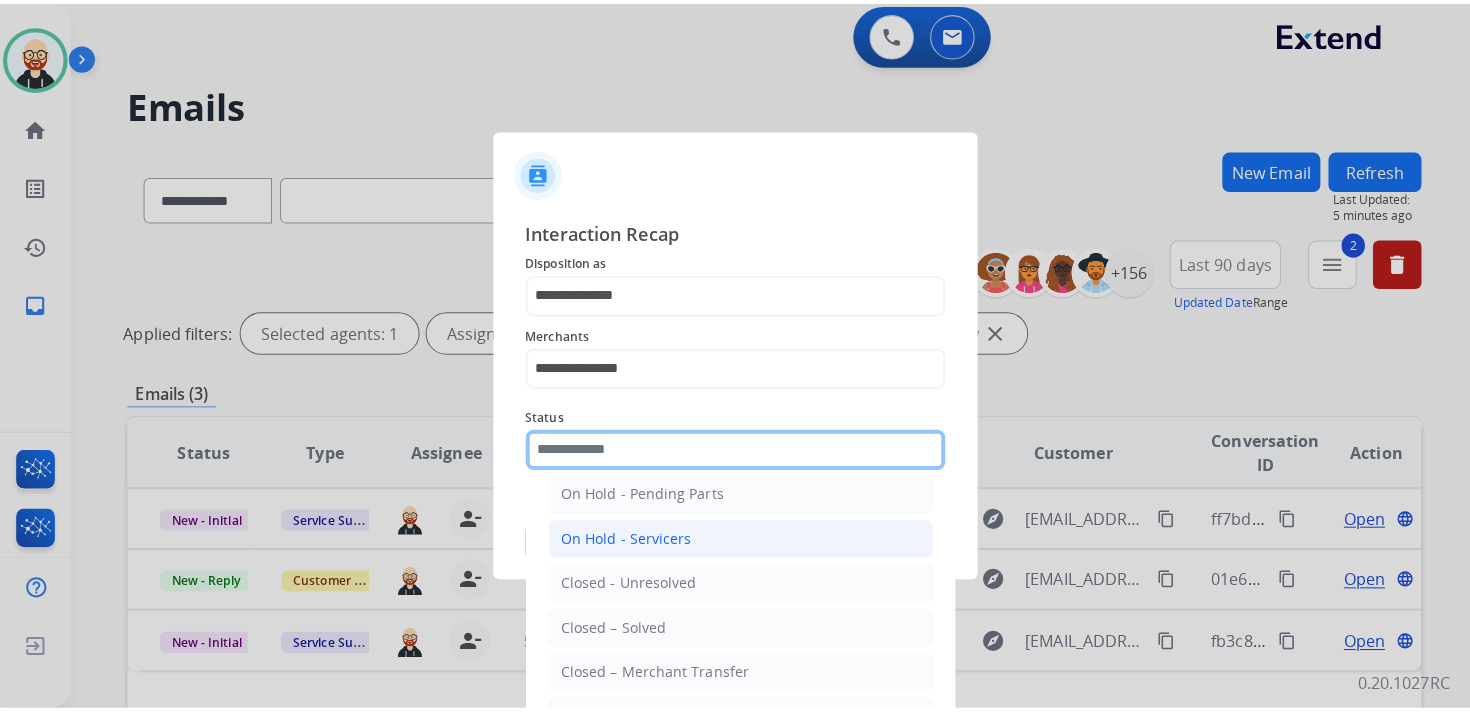 scroll, scrollTop: 105, scrollLeft: 0, axis: vertical 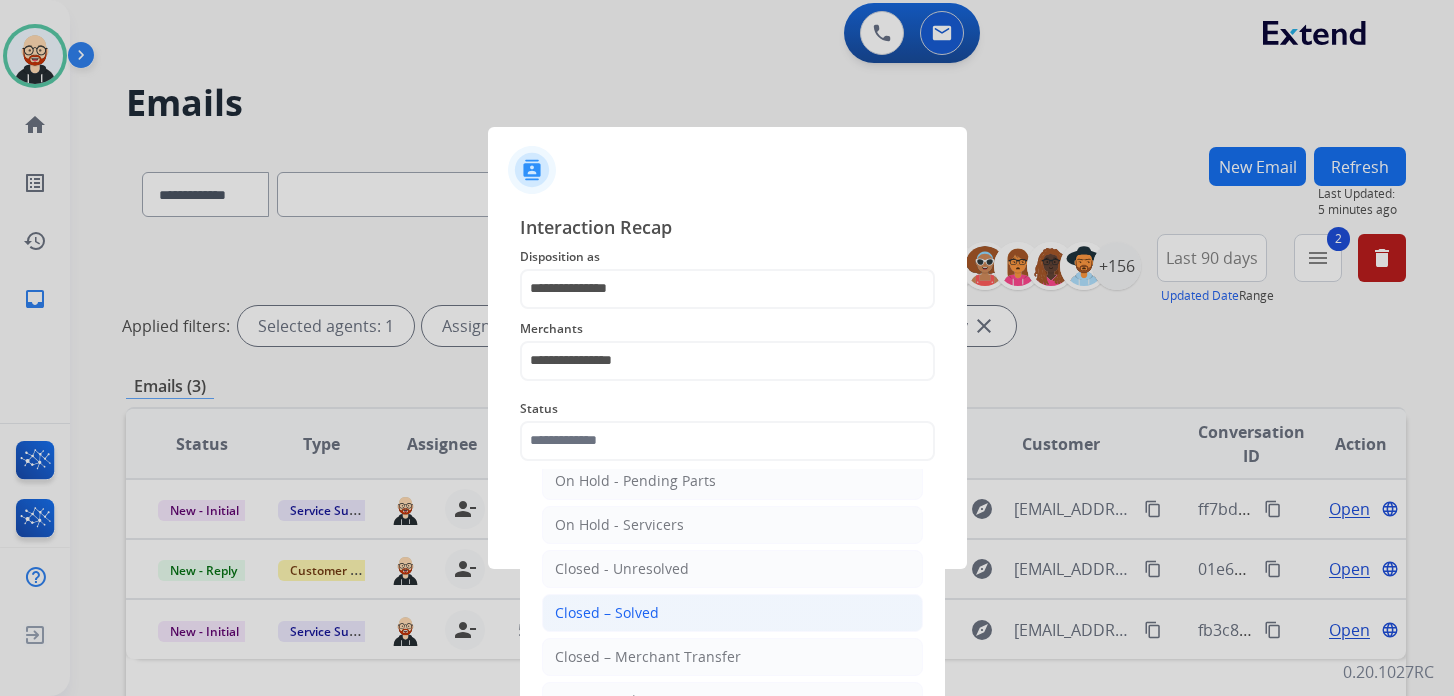 click on "Closed – Solved" 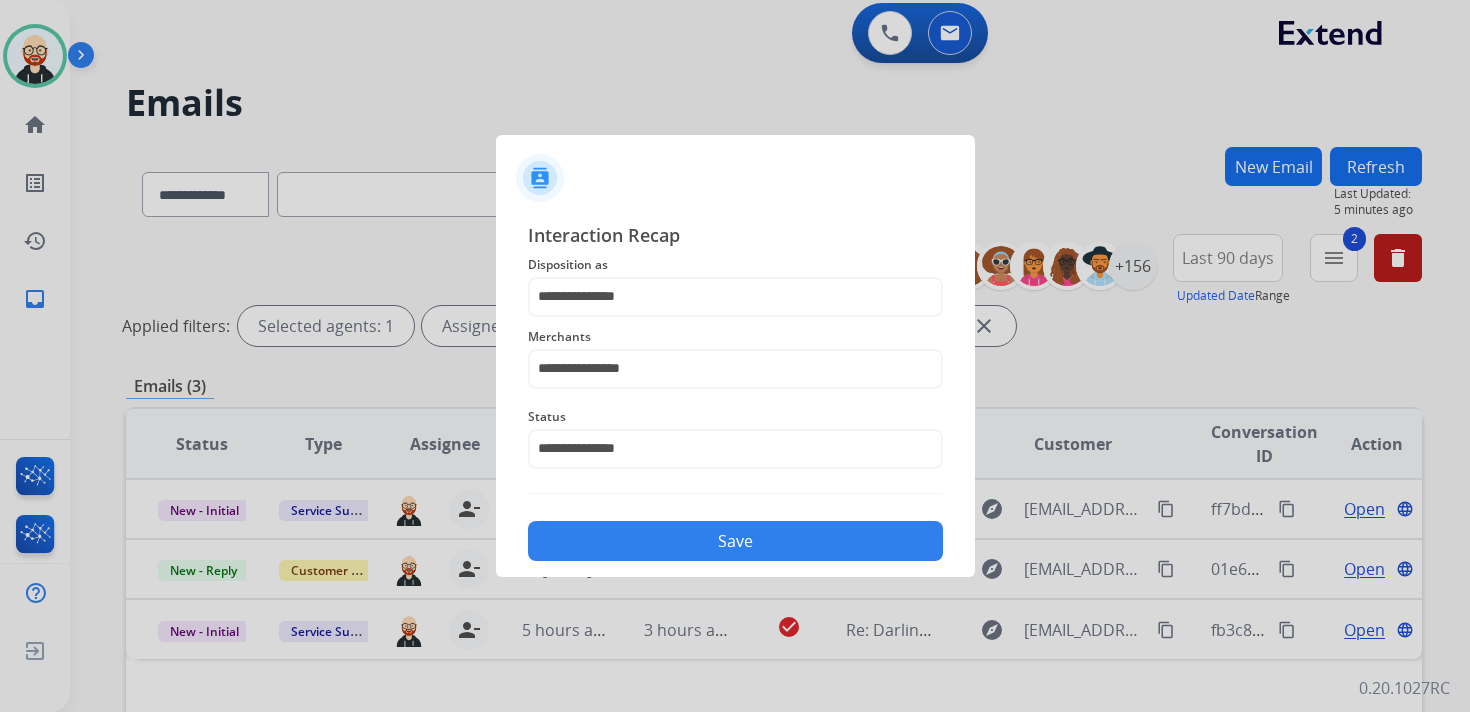 click on "Save" 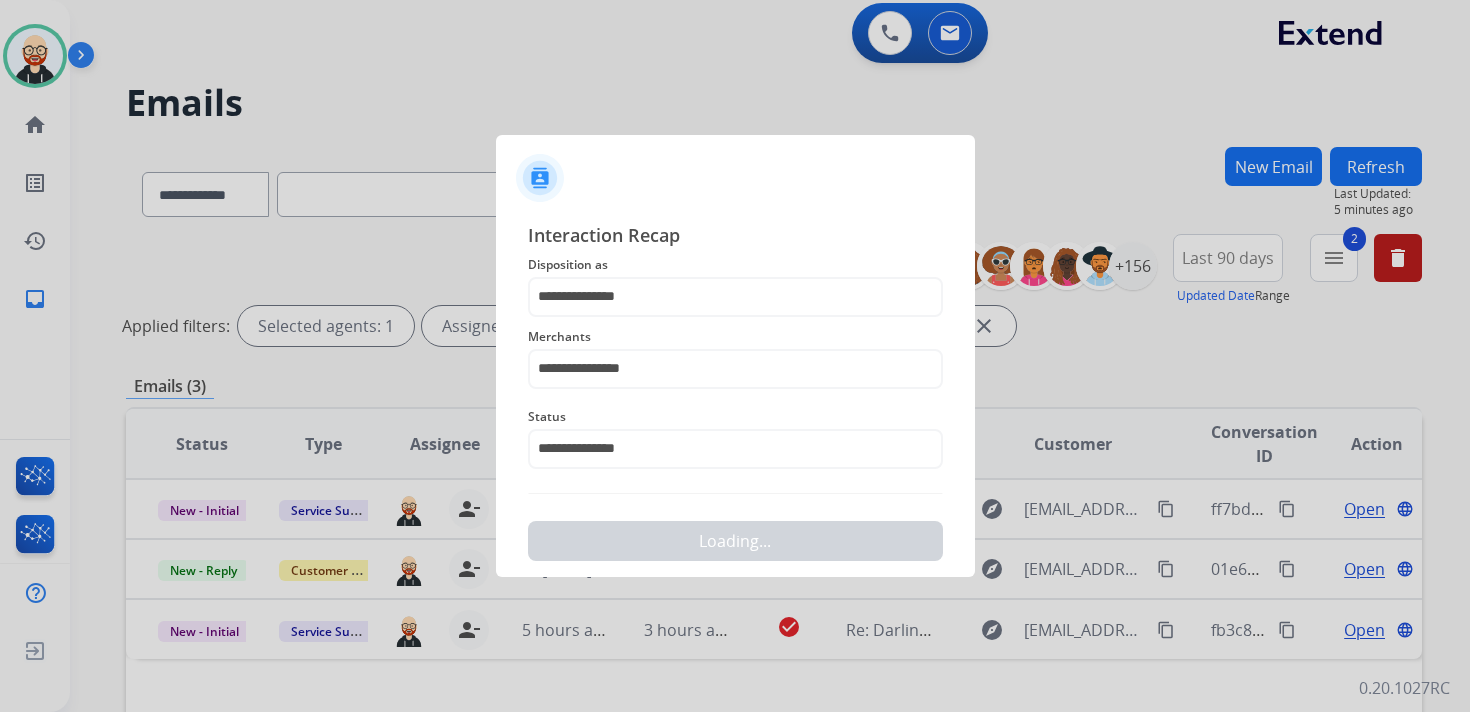scroll, scrollTop: 0, scrollLeft: 0, axis: both 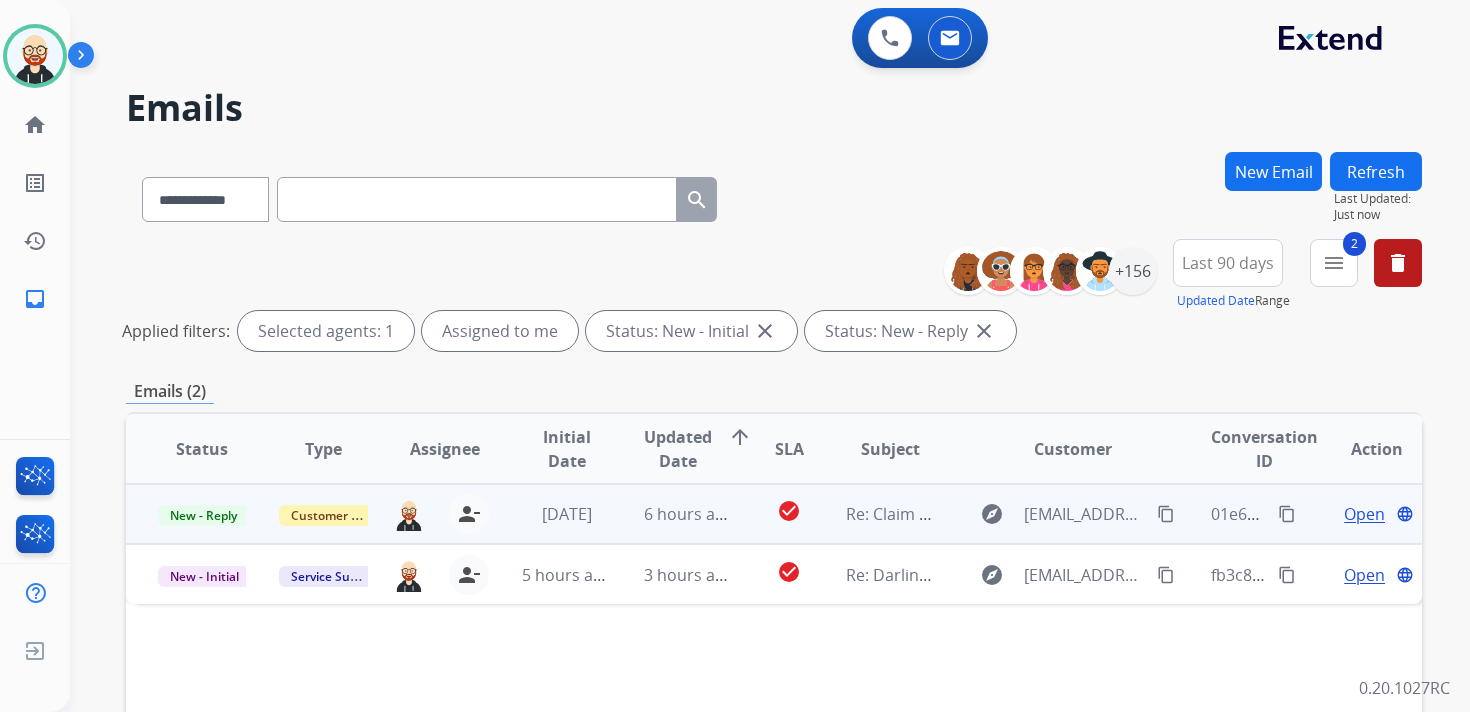click on "Open" at bounding box center (1364, 514) 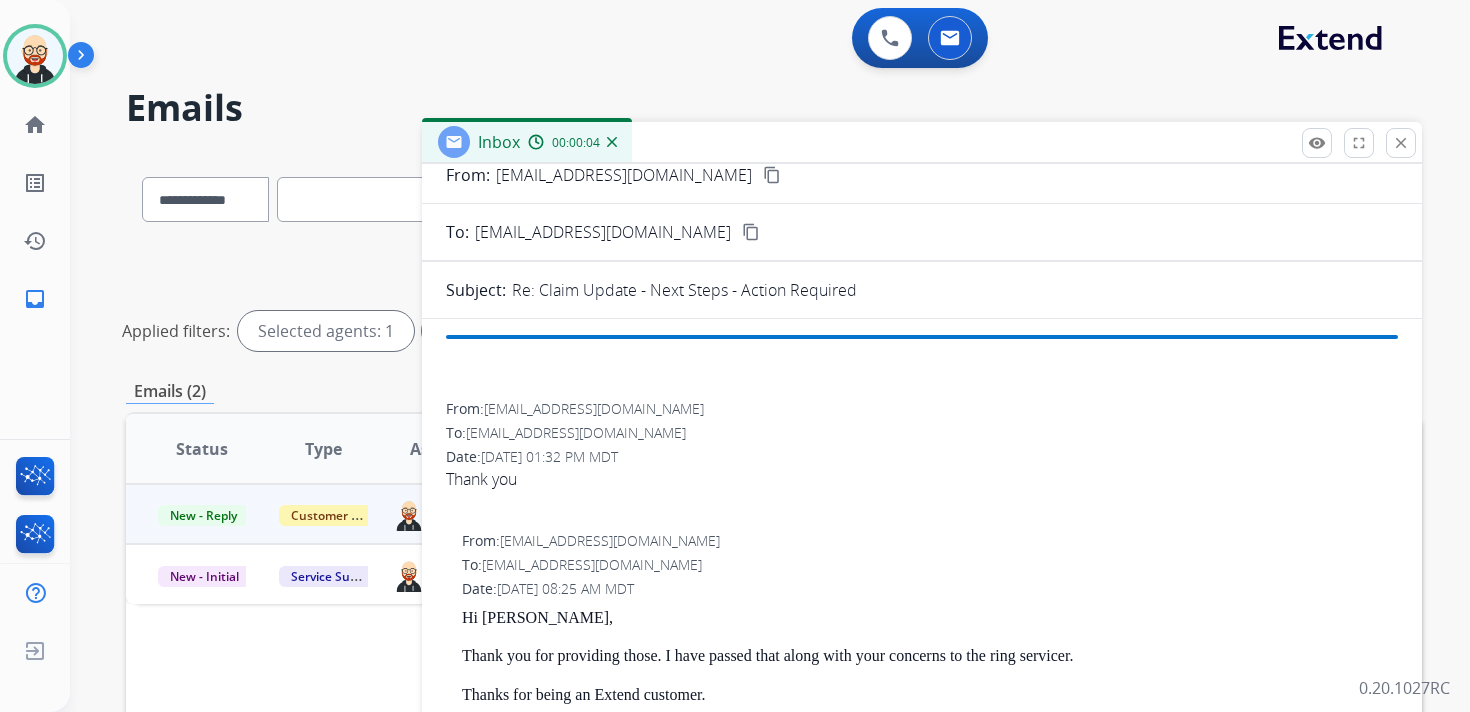 scroll, scrollTop: 0, scrollLeft: 0, axis: both 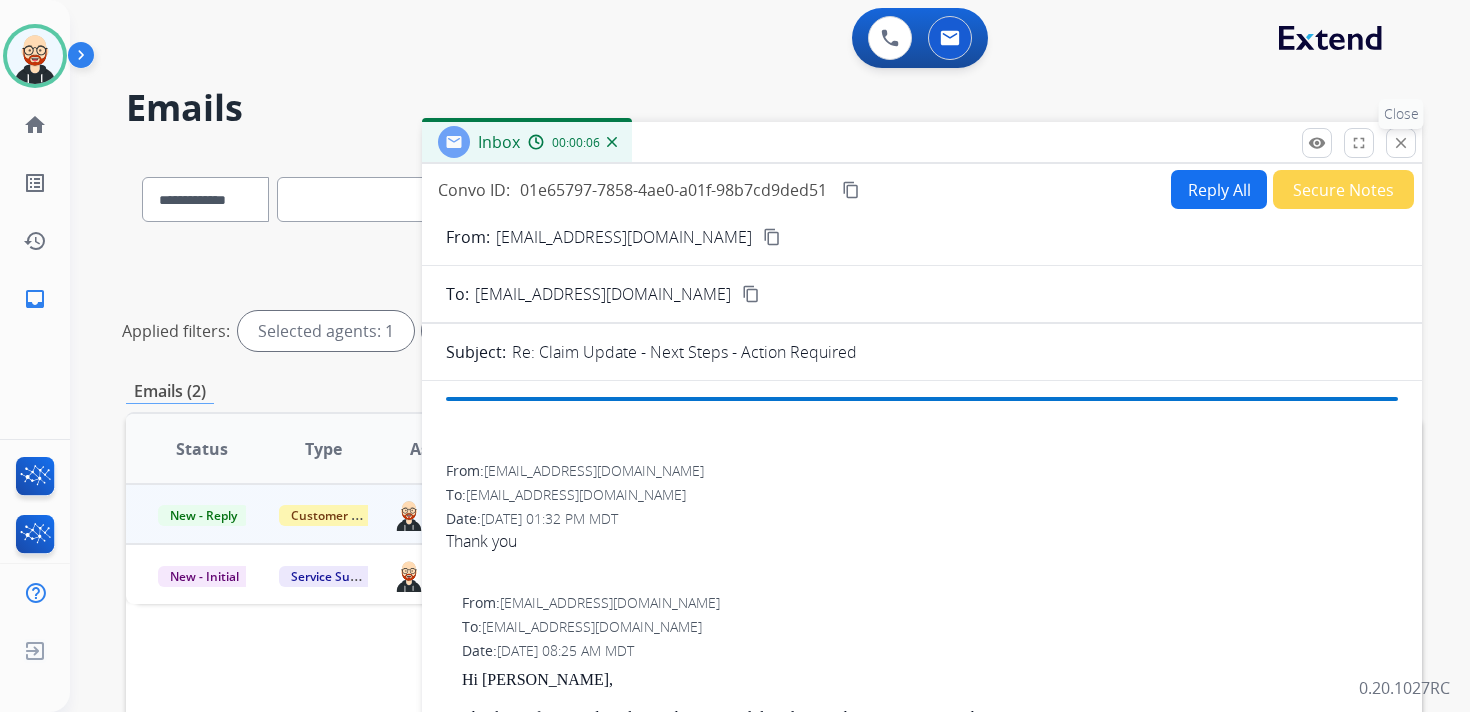 click on "close" at bounding box center [1401, 143] 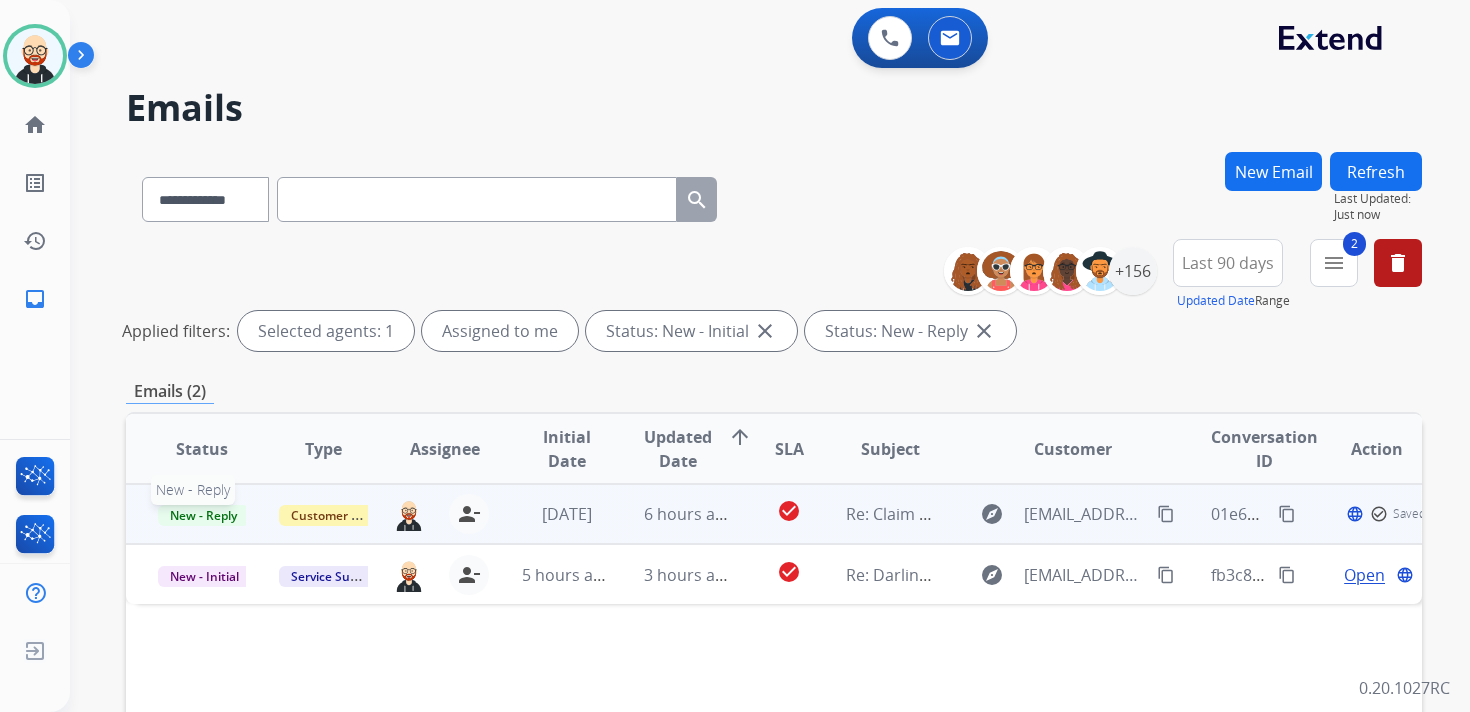 click on "New - Reply" at bounding box center (203, 515) 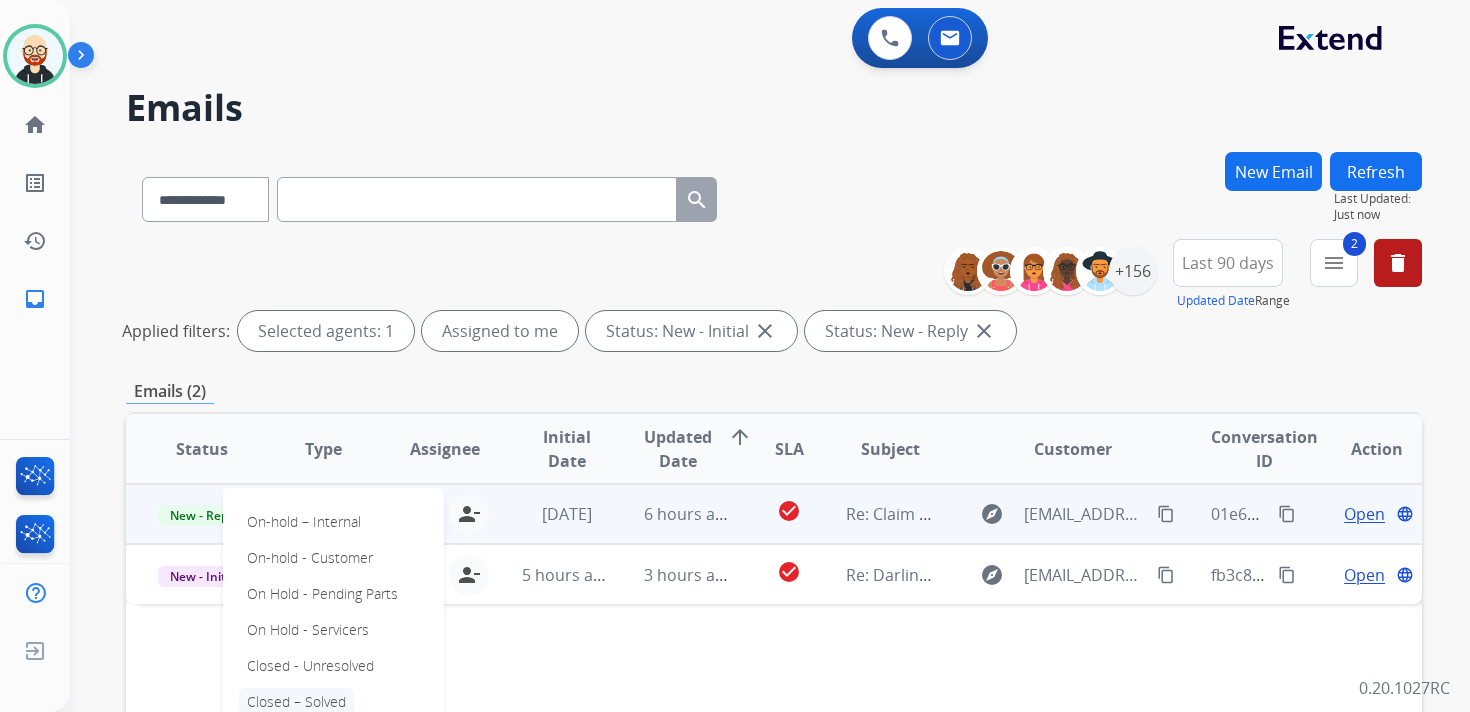 click on "Closed – Solved" at bounding box center [296, 702] 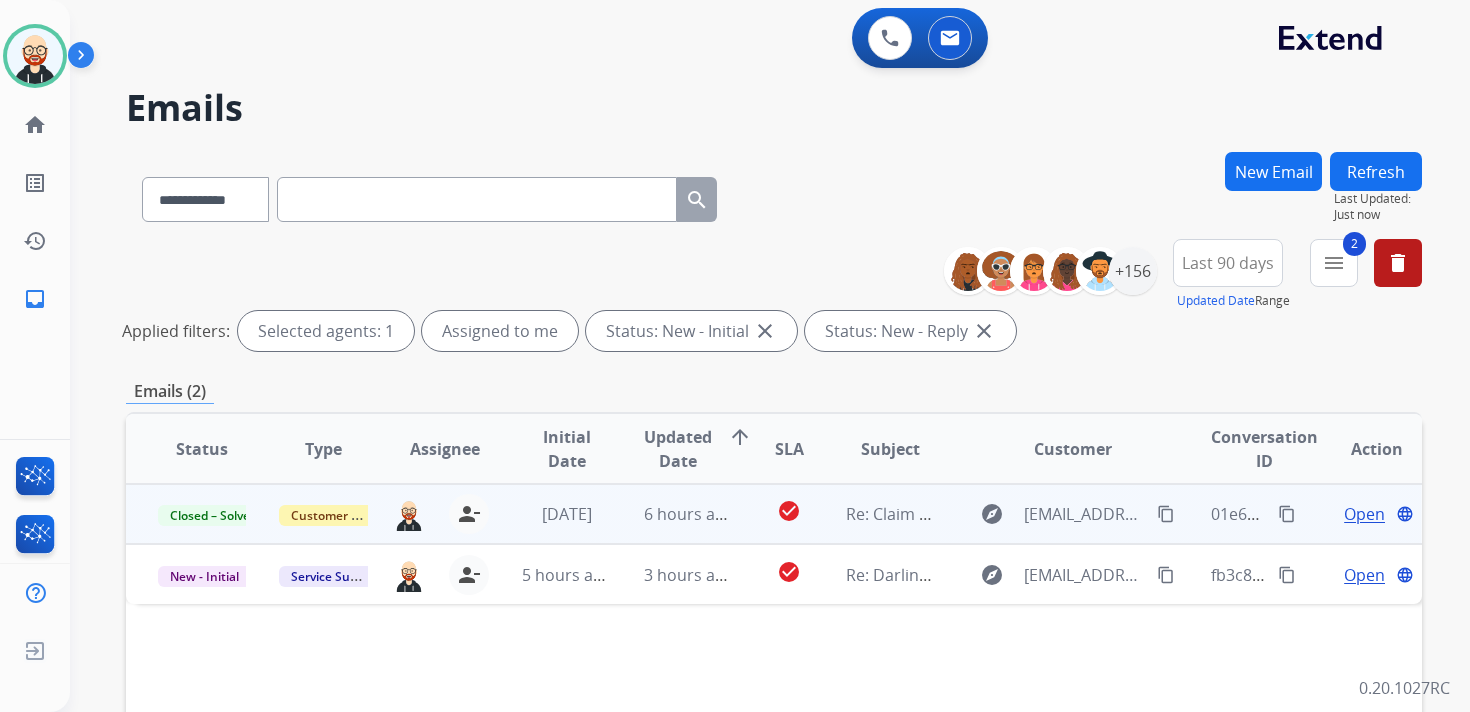 click on "Refresh" at bounding box center [1376, 171] 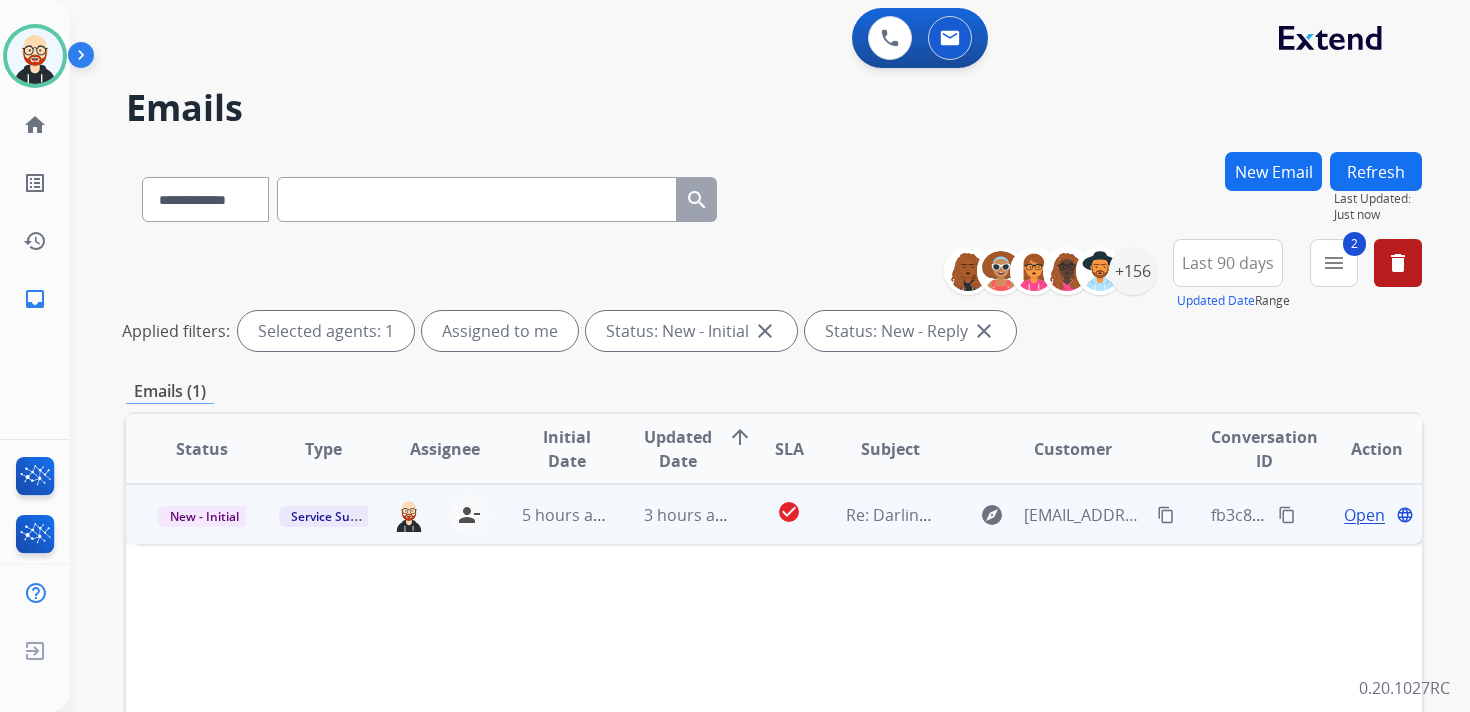 click on "Open" at bounding box center (1364, 515) 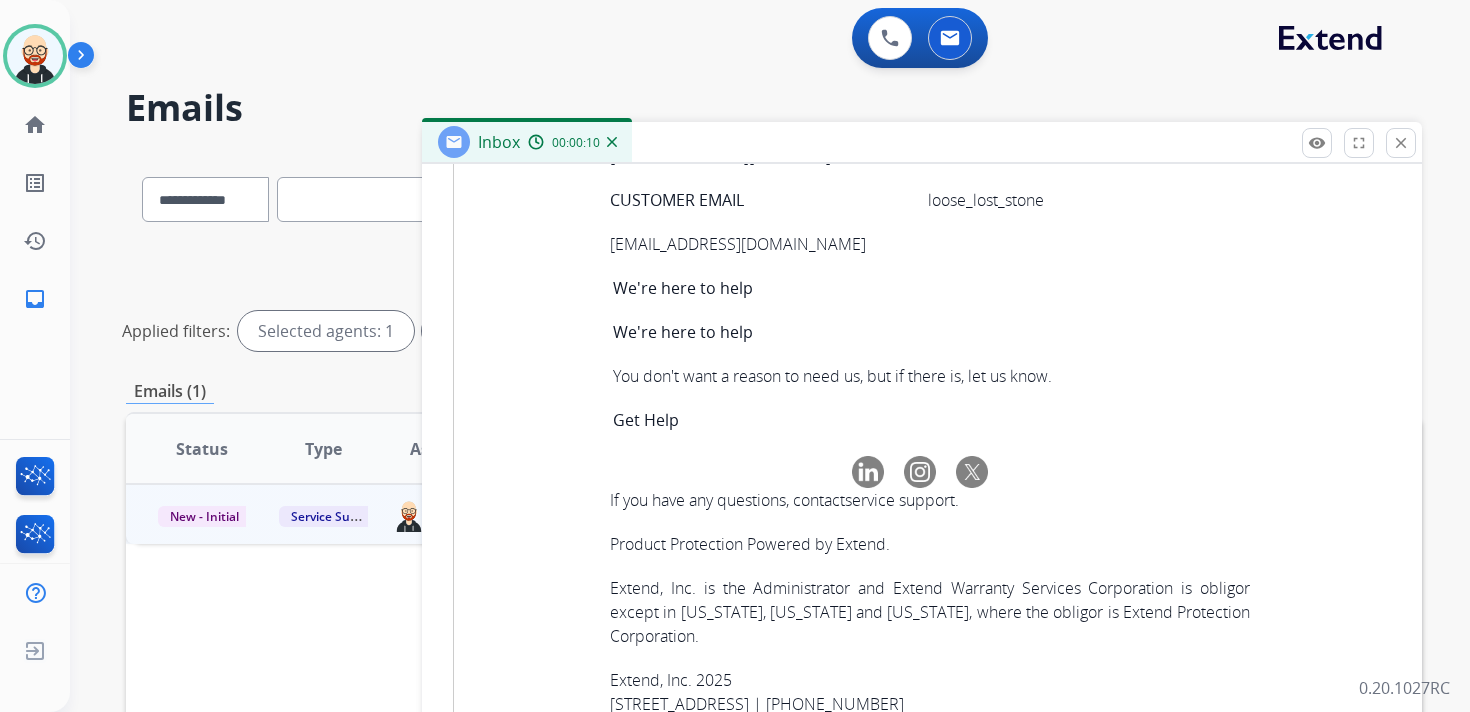 scroll, scrollTop: 7202, scrollLeft: 0, axis: vertical 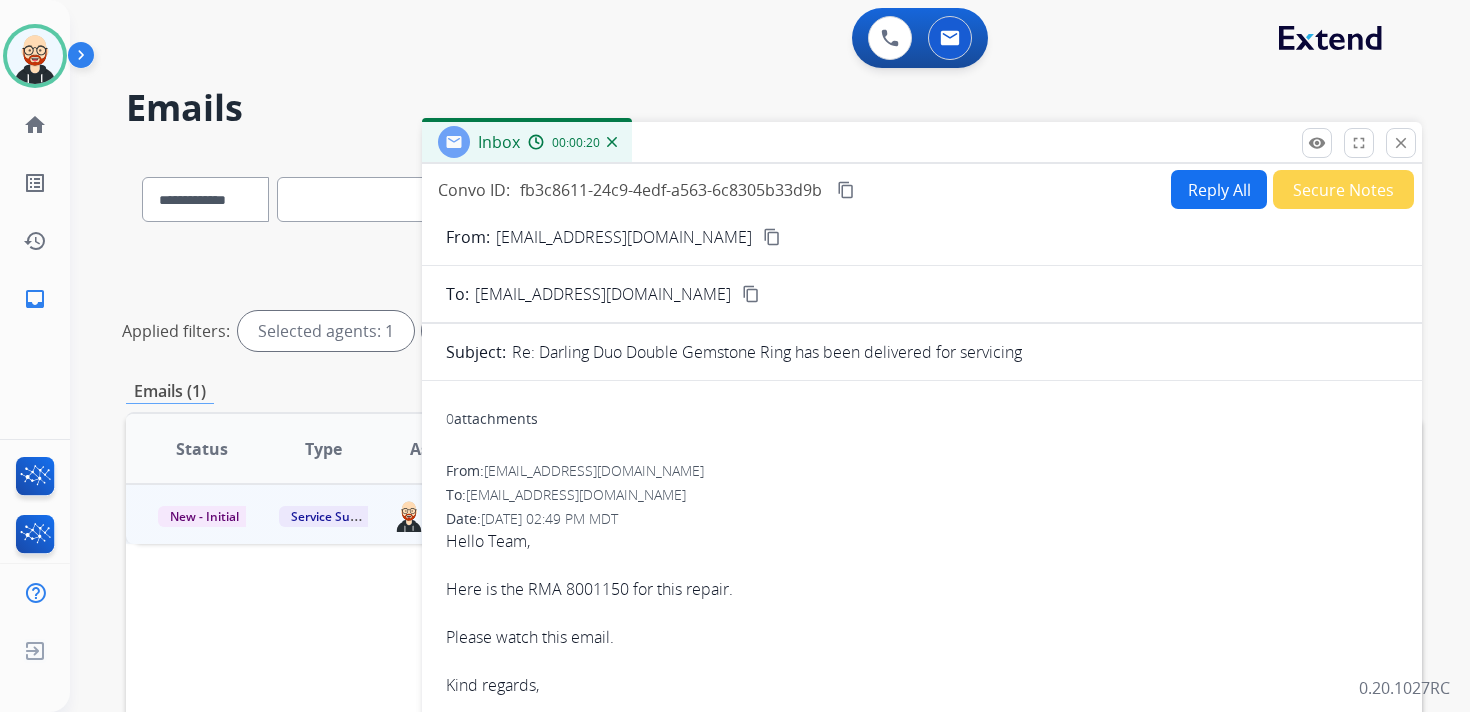 click on "content_copy" at bounding box center [846, 190] 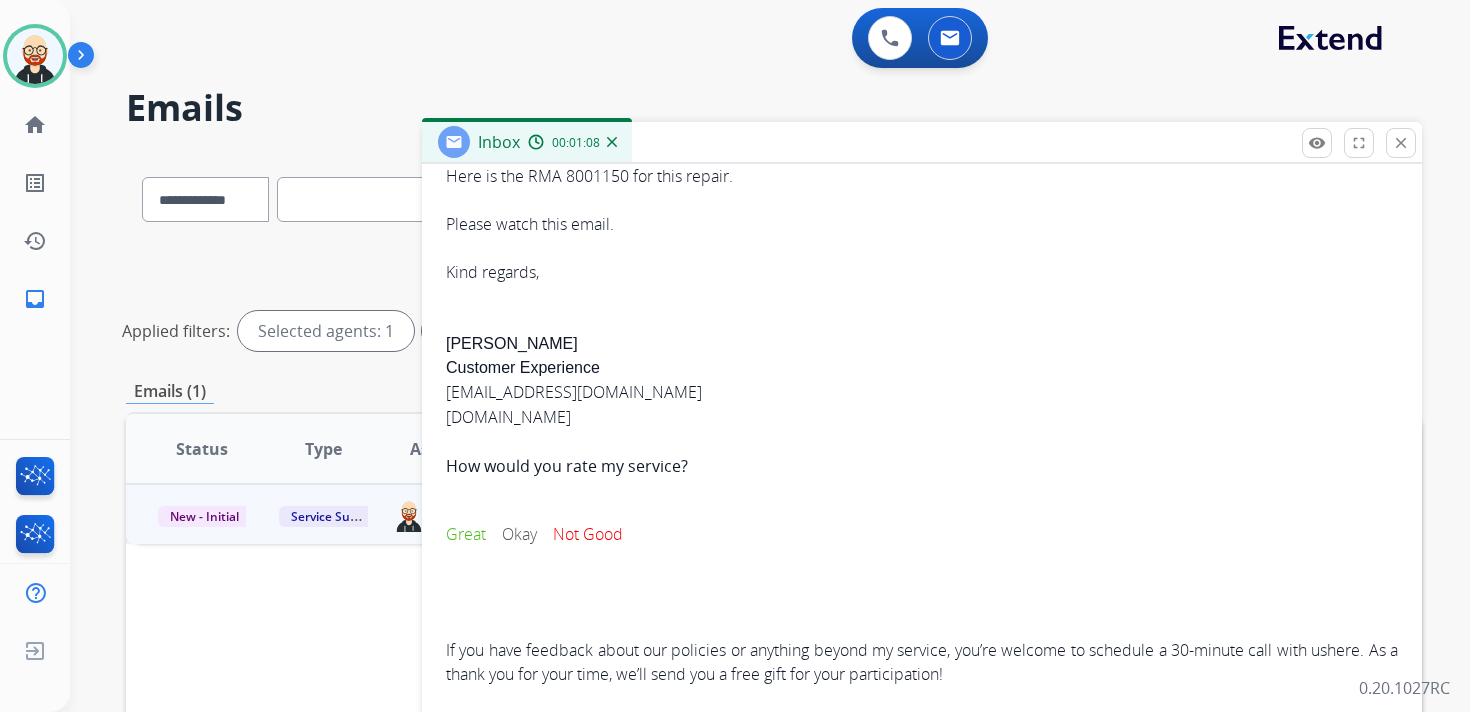 scroll, scrollTop: 0, scrollLeft: 0, axis: both 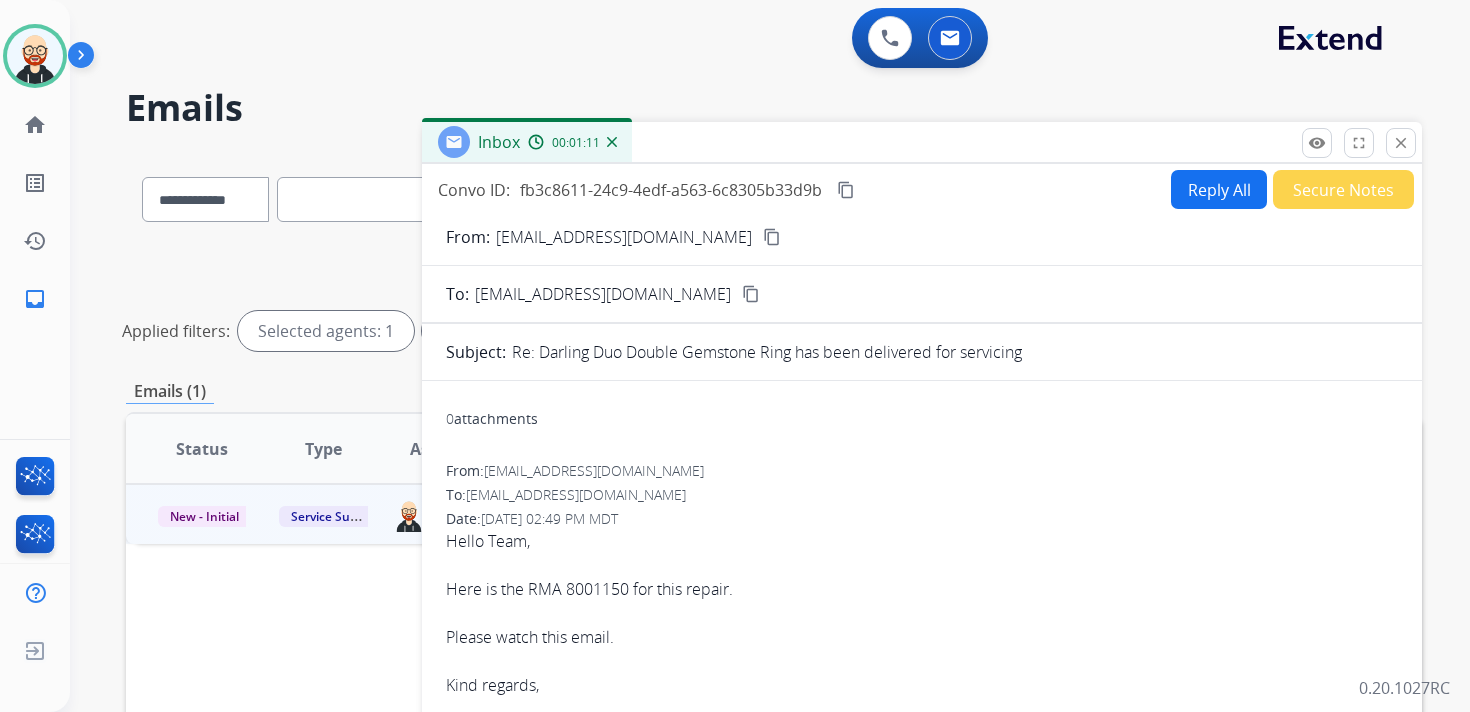 click on "Reply All" at bounding box center [1219, 189] 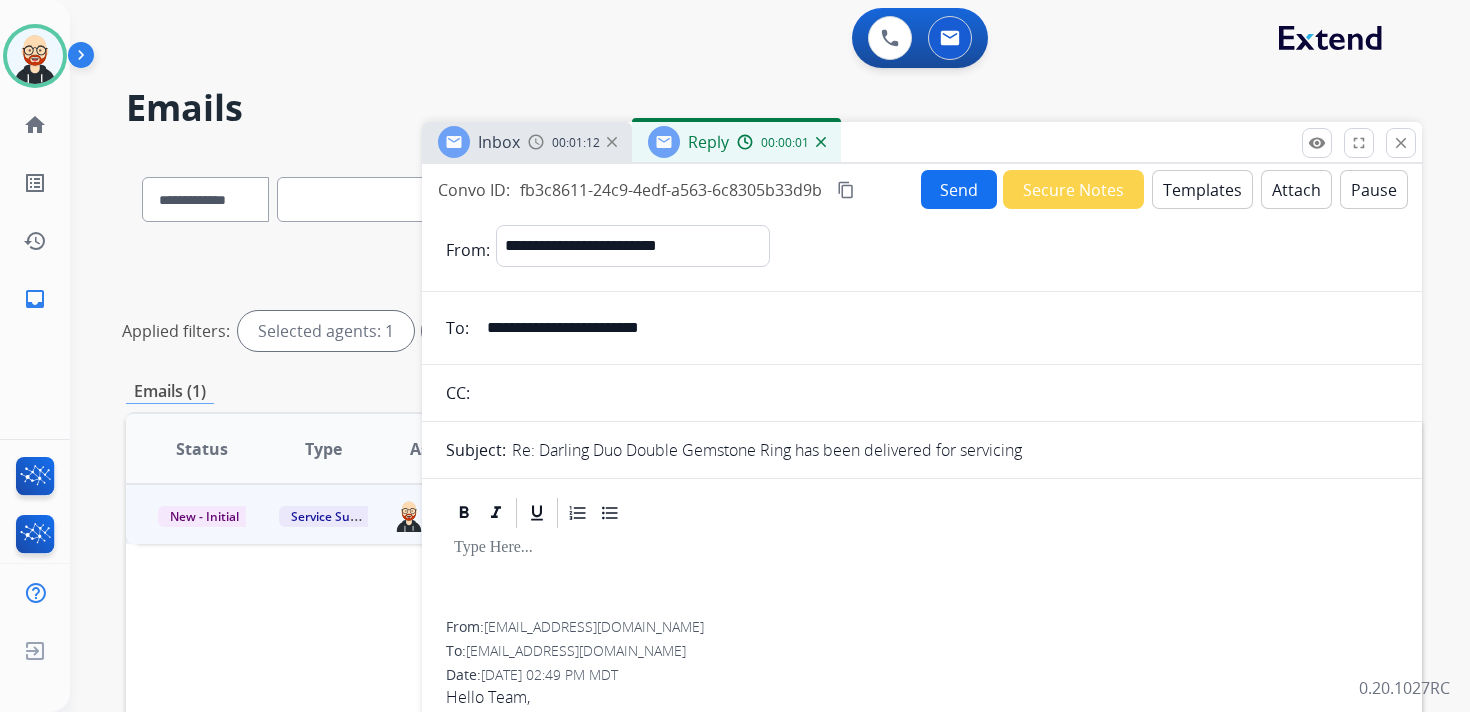 click at bounding box center [922, 548] 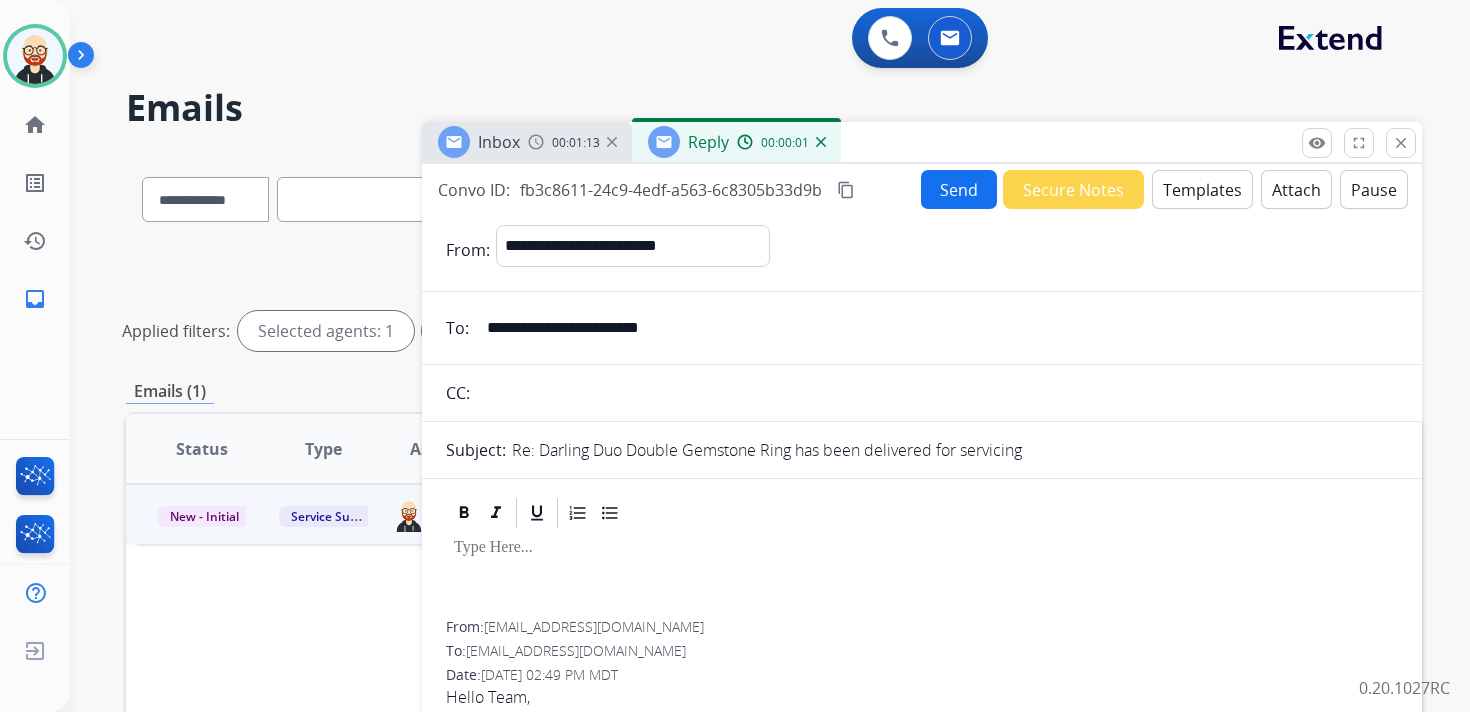 type 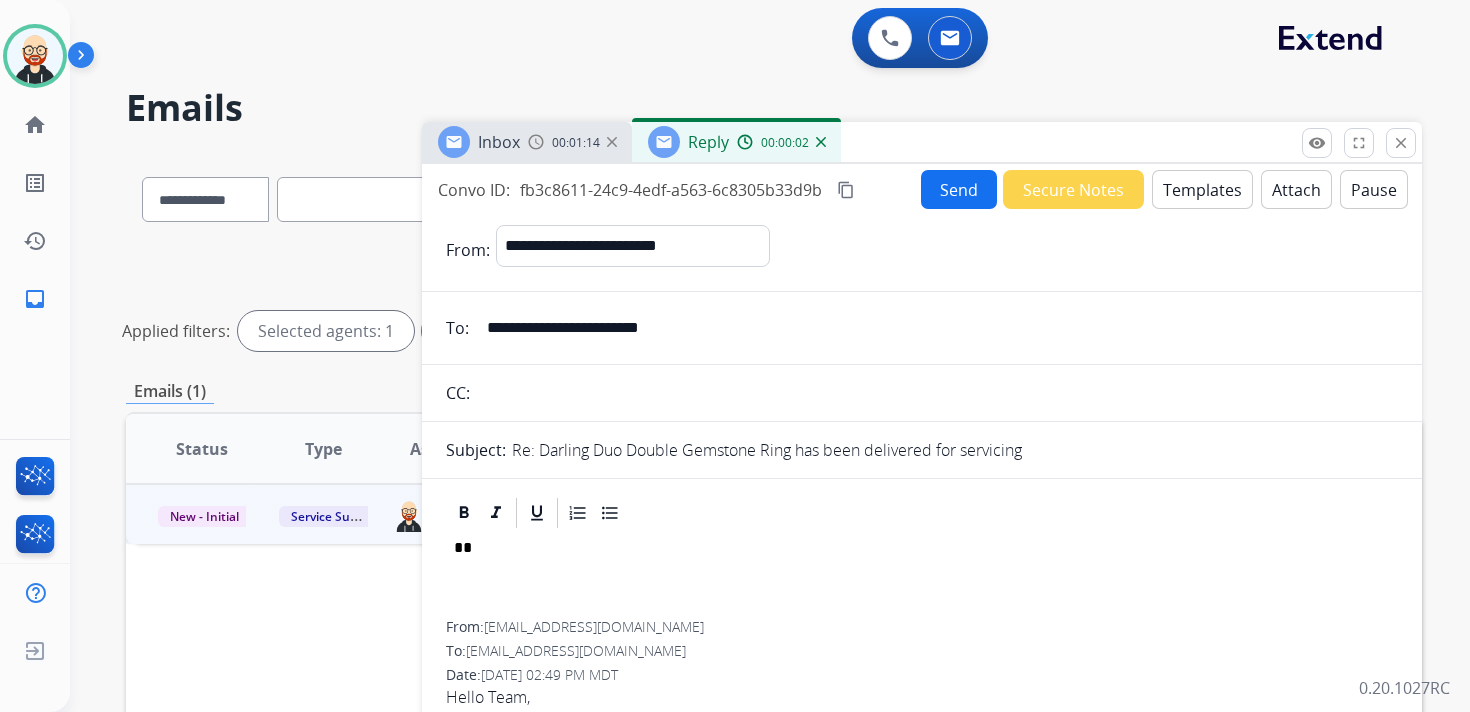 scroll, scrollTop: 5, scrollLeft: 0, axis: vertical 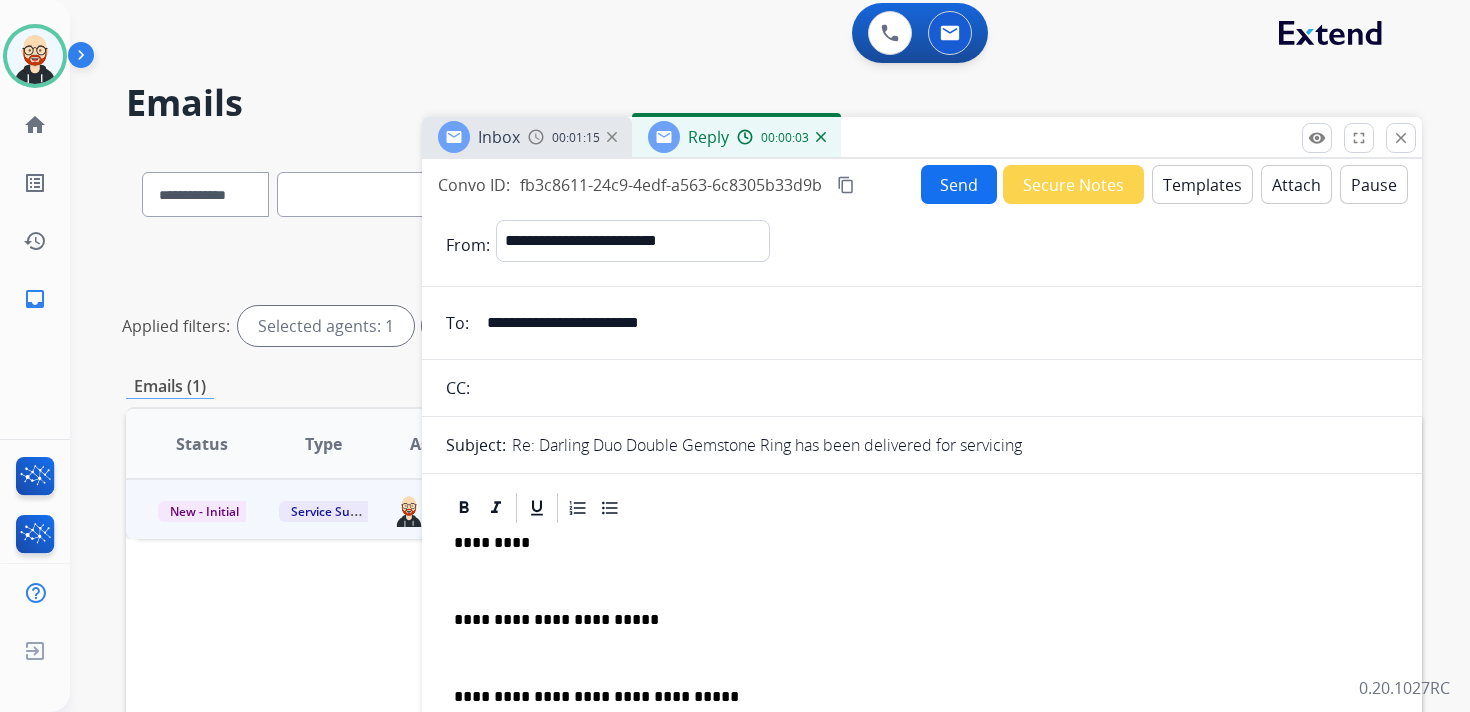 click at bounding box center [922, 581] 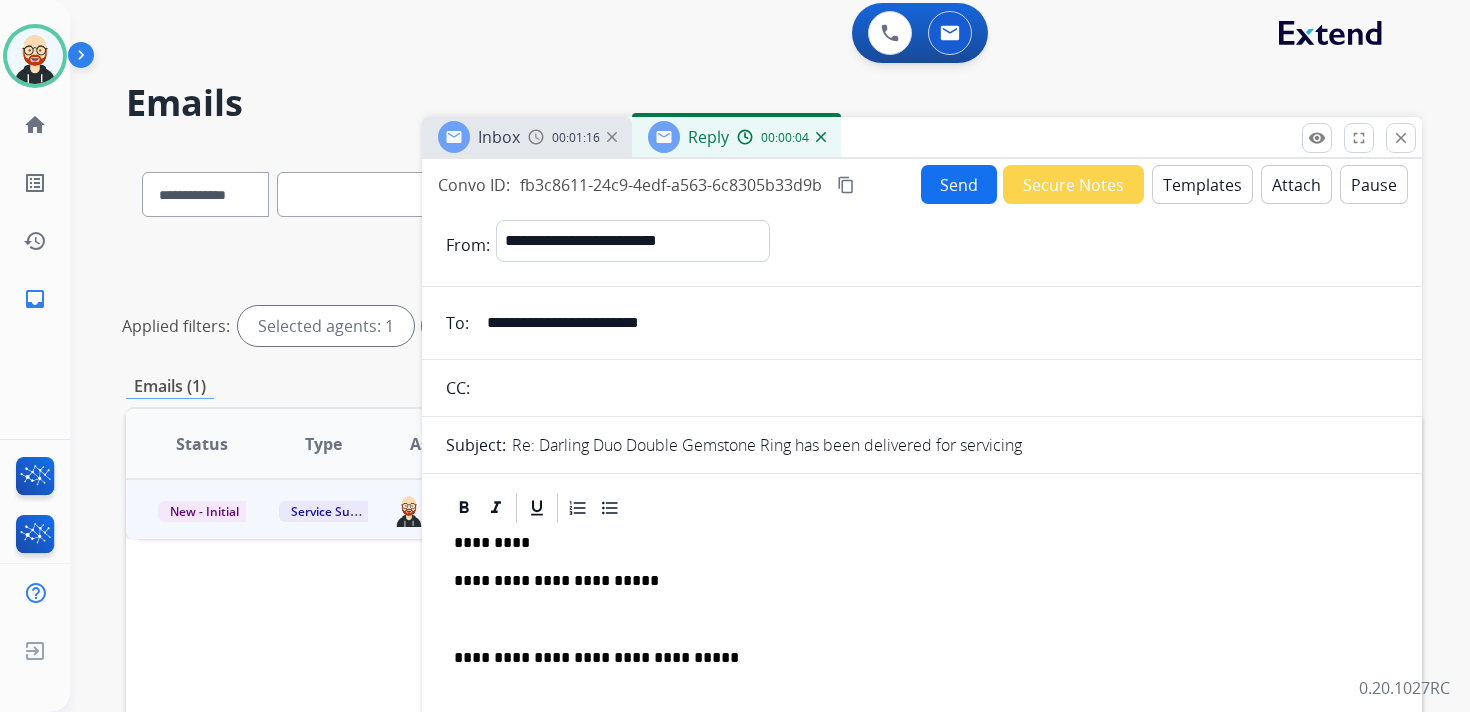 click at bounding box center [922, 620] 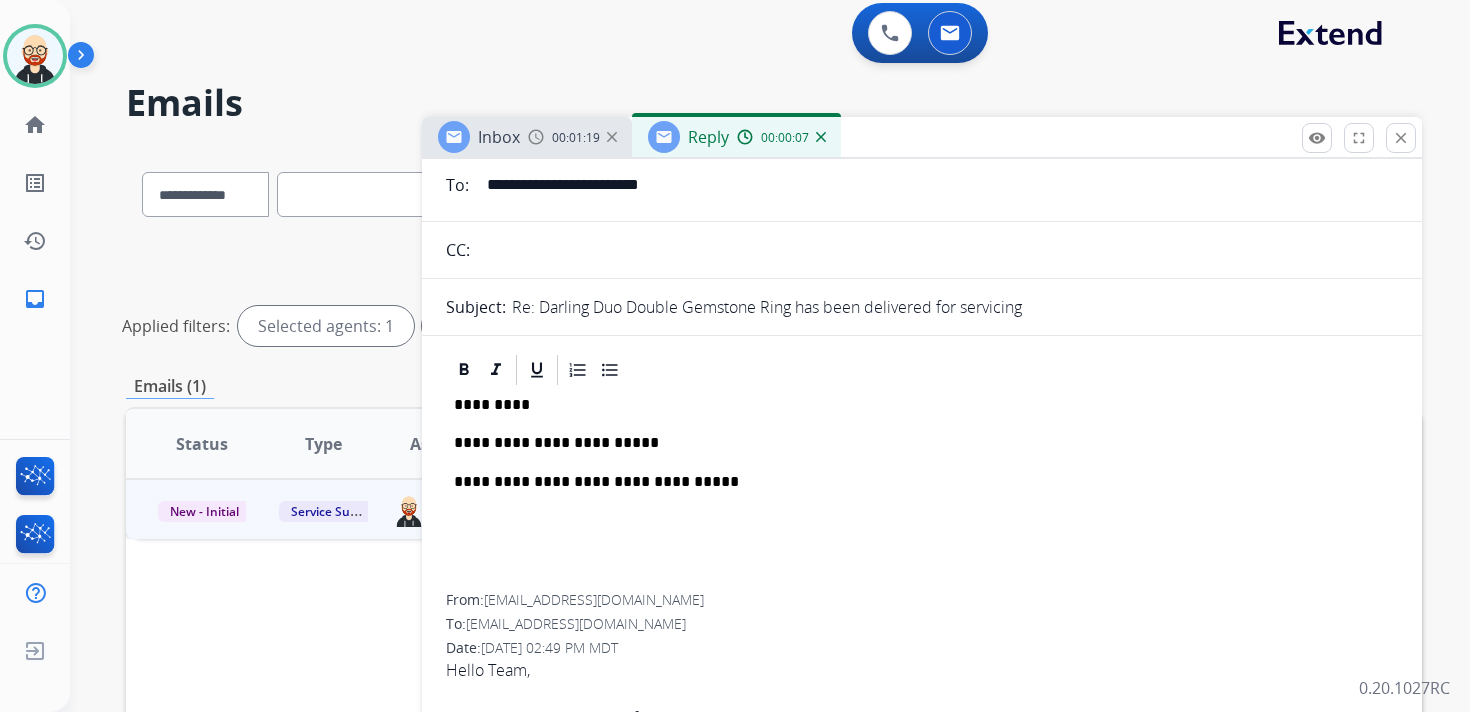 scroll, scrollTop: 6, scrollLeft: 0, axis: vertical 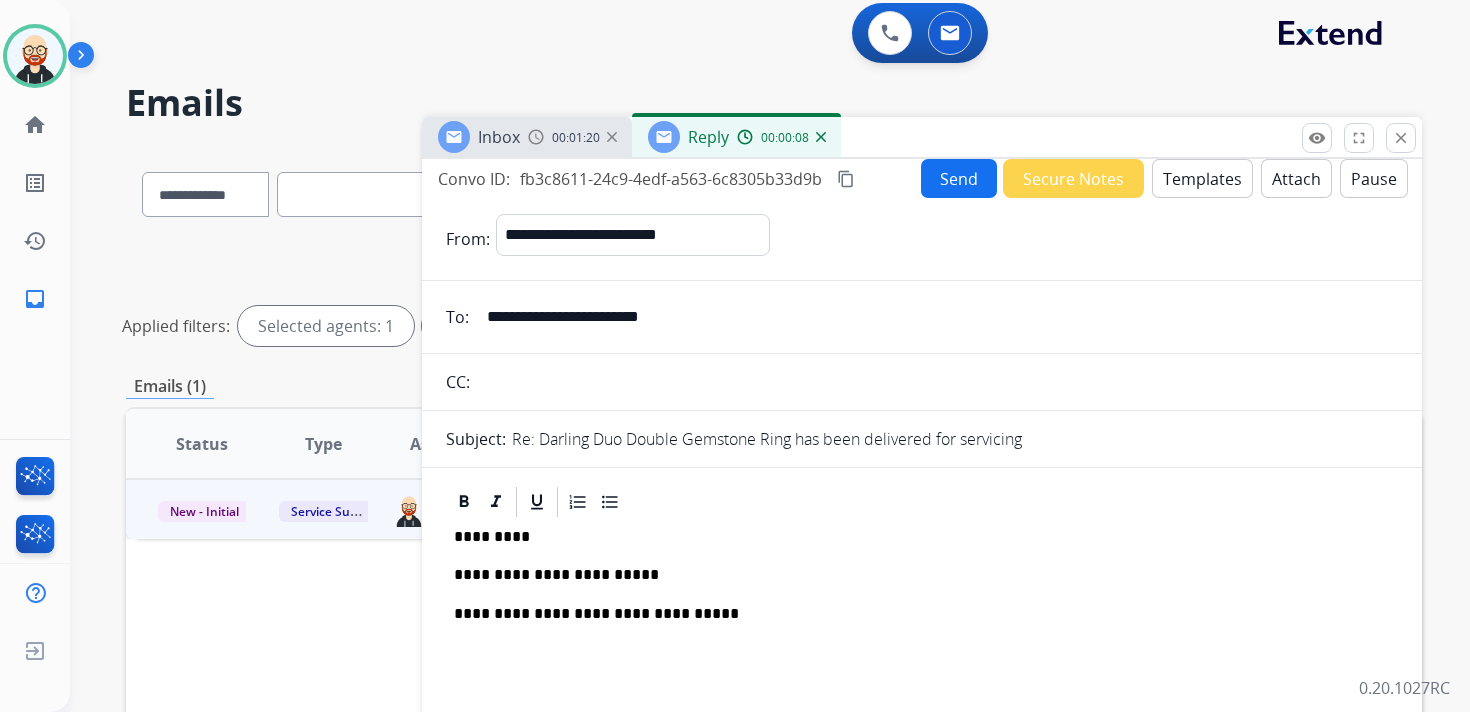 click on "*********" at bounding box center (914, 537) 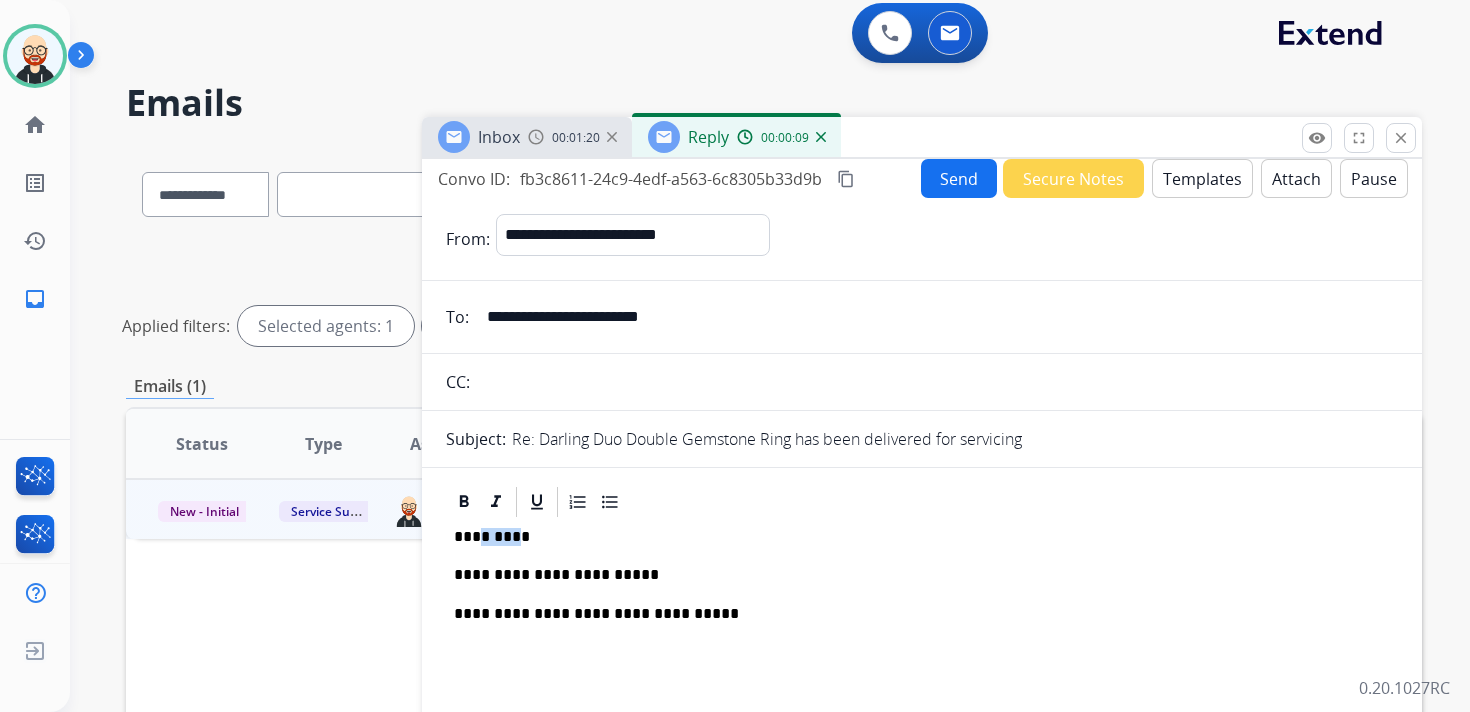 click on "*********" at bounding box center [914, 537] 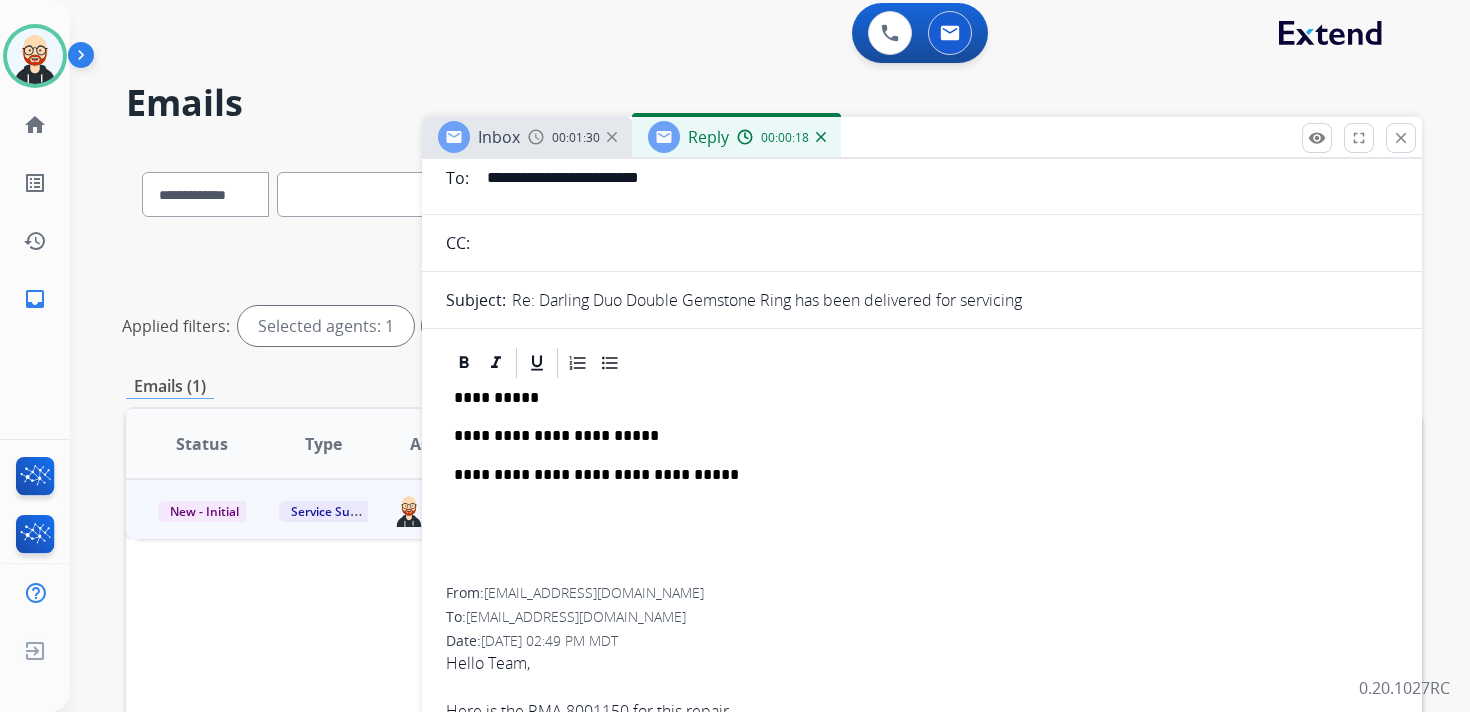 scroll, scrollTop: 0, scrollLeft: 0, axis: both 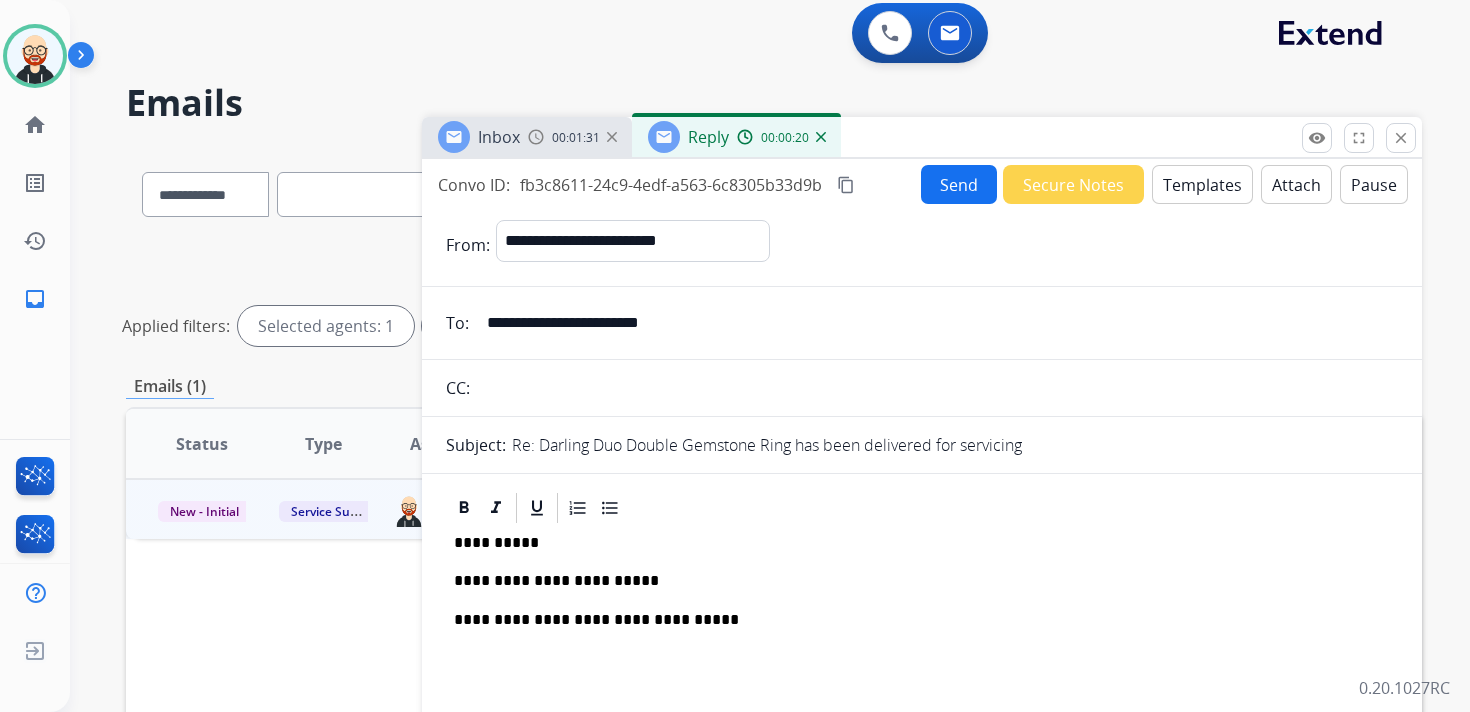 click on "Send" at bounding box center [959, 184] 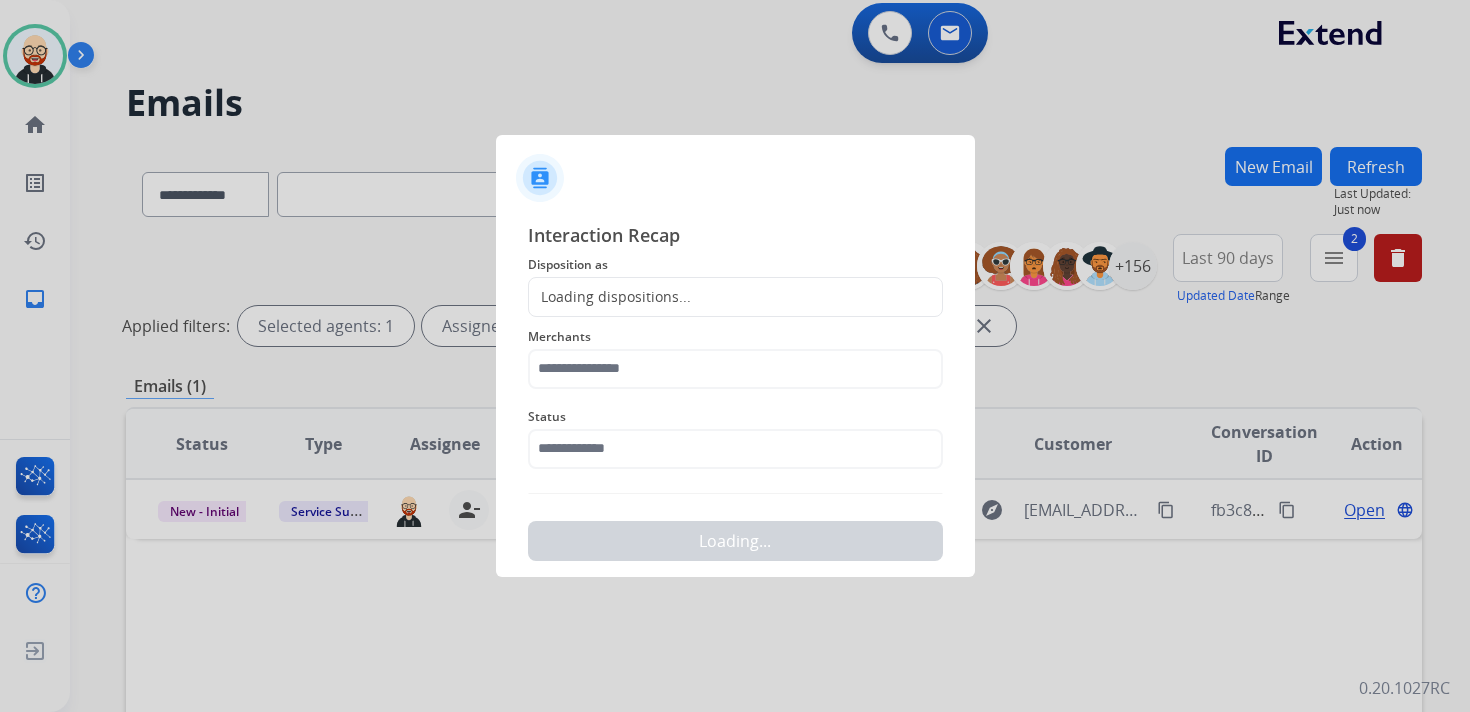 click on "Loading dispositions..." 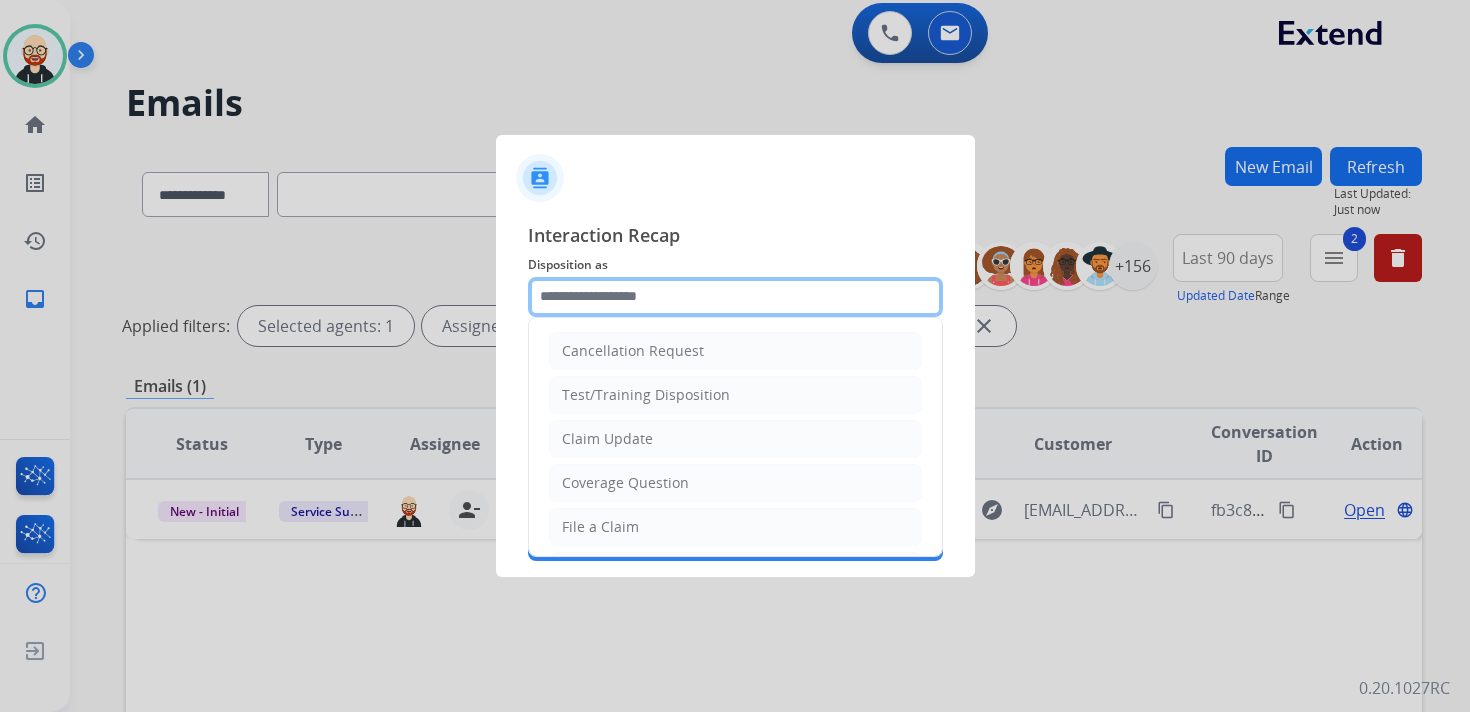 click 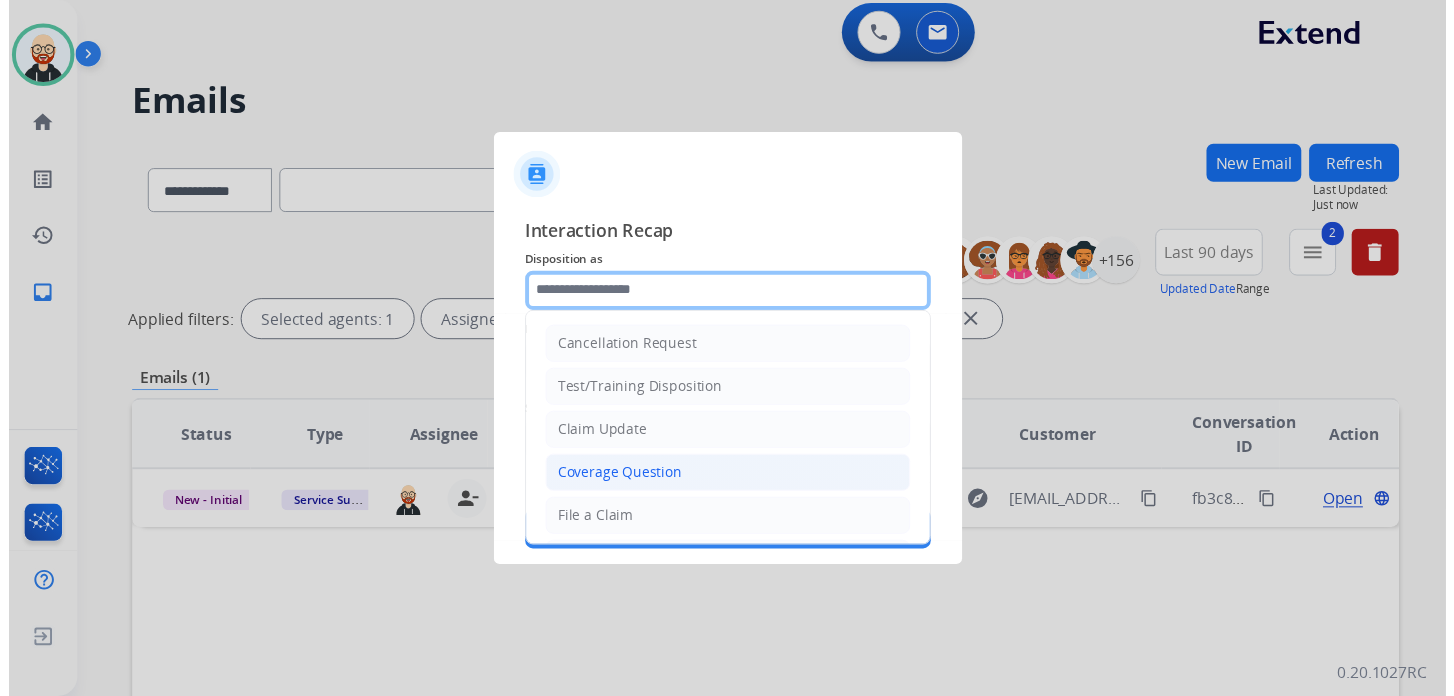 scroll, scrollTop: 300, scrollLeft: 0, axis: vertical 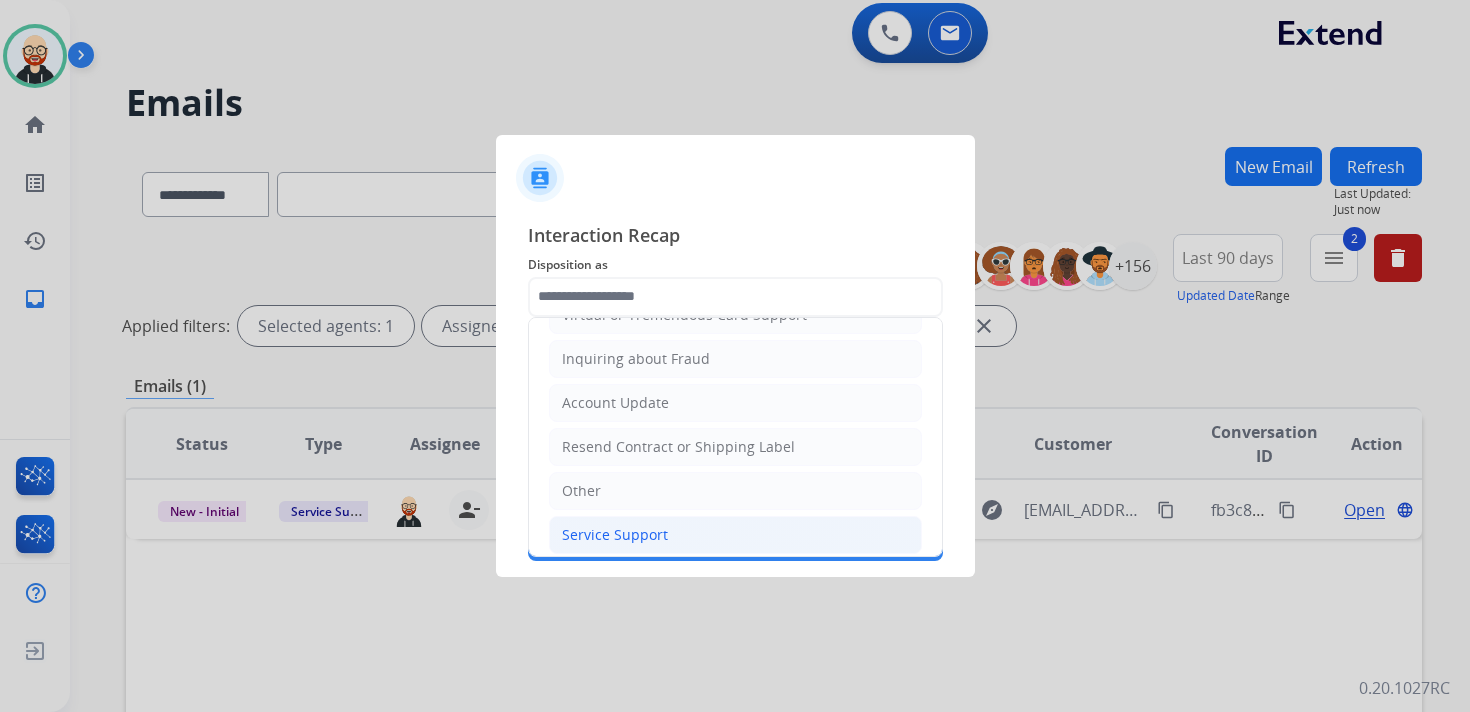 click on "Service Support" 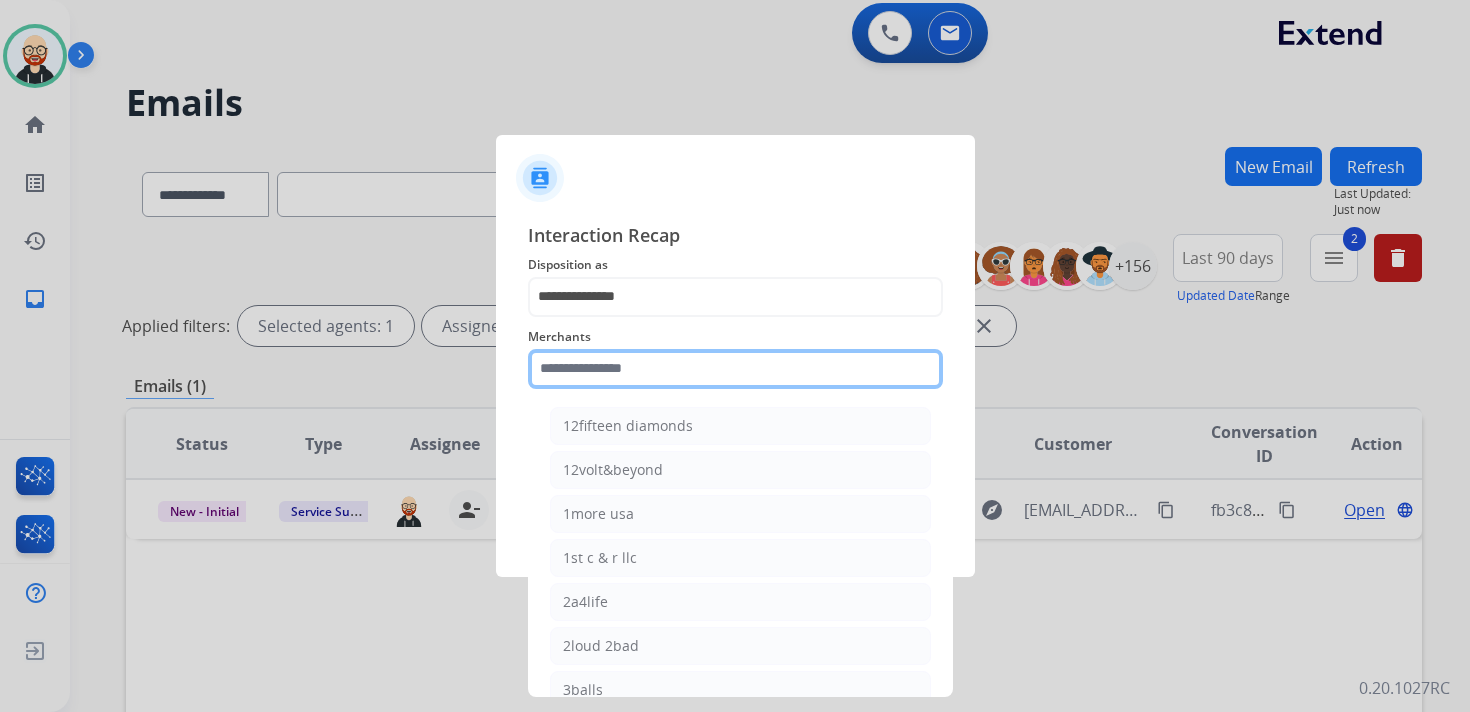 click 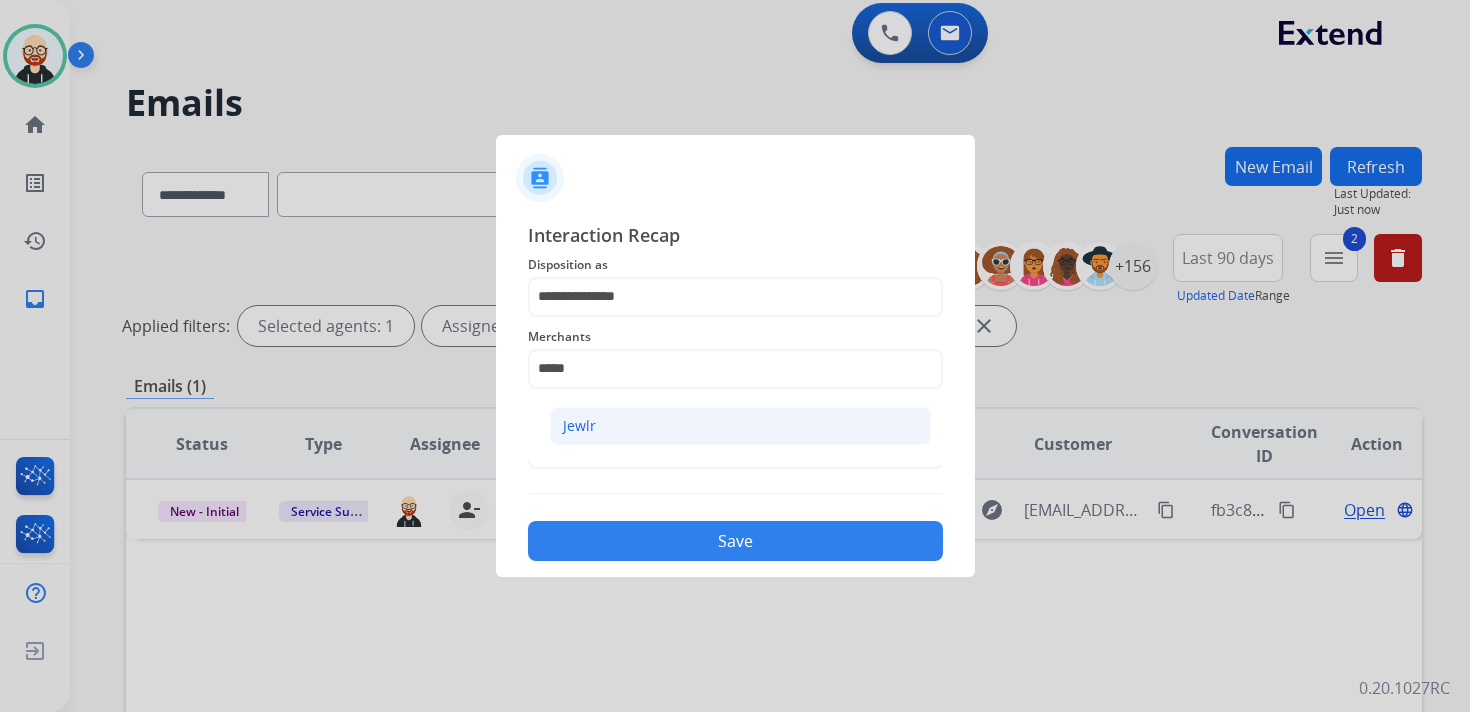 click on "Jewlr" 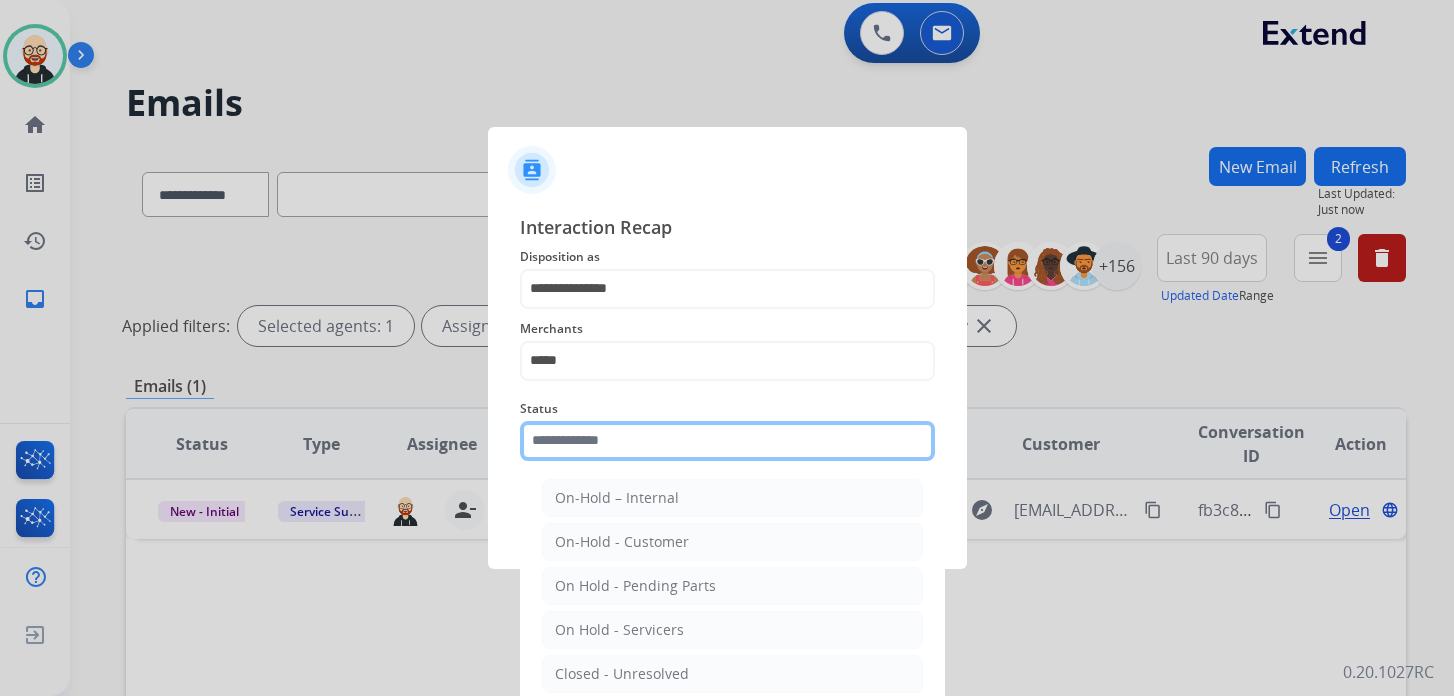 click 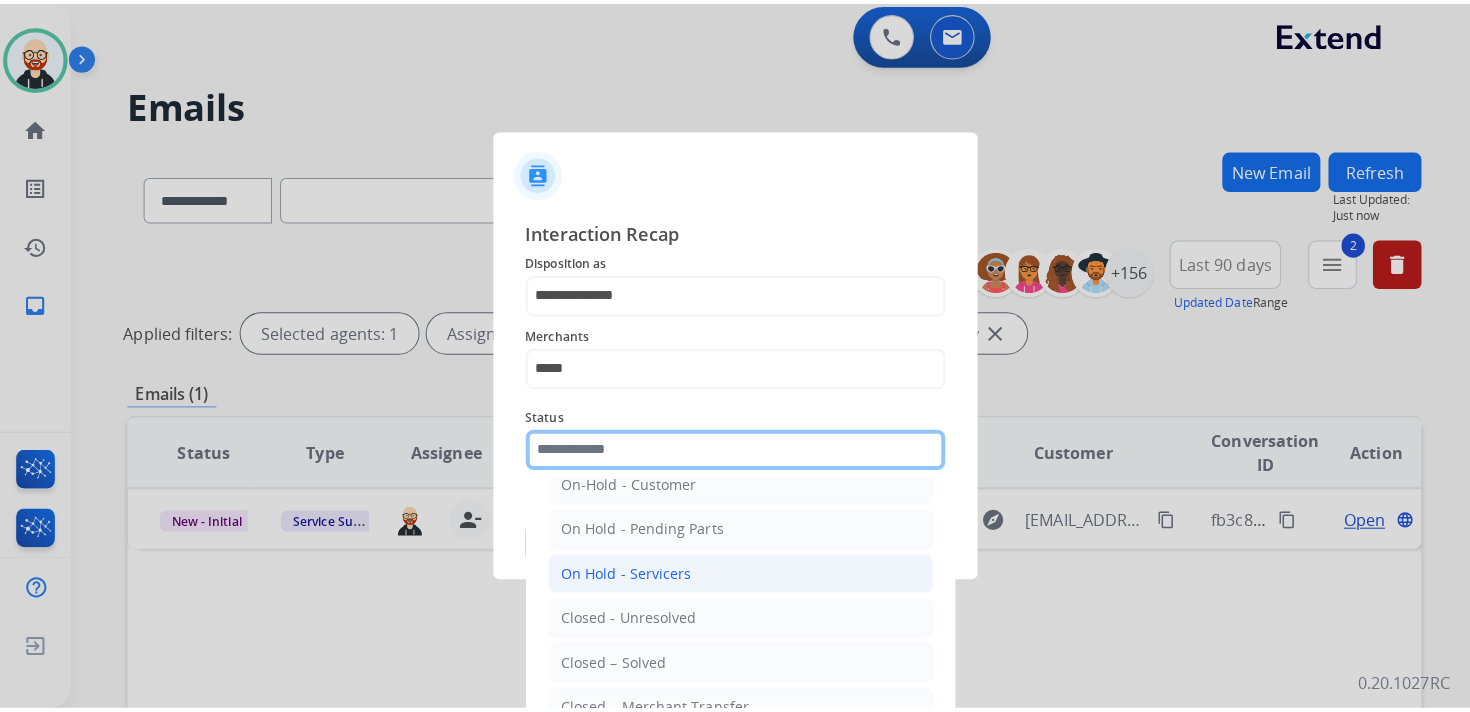 scroll, scrollTop: 70, scrollLeft: 0, axis: vertical 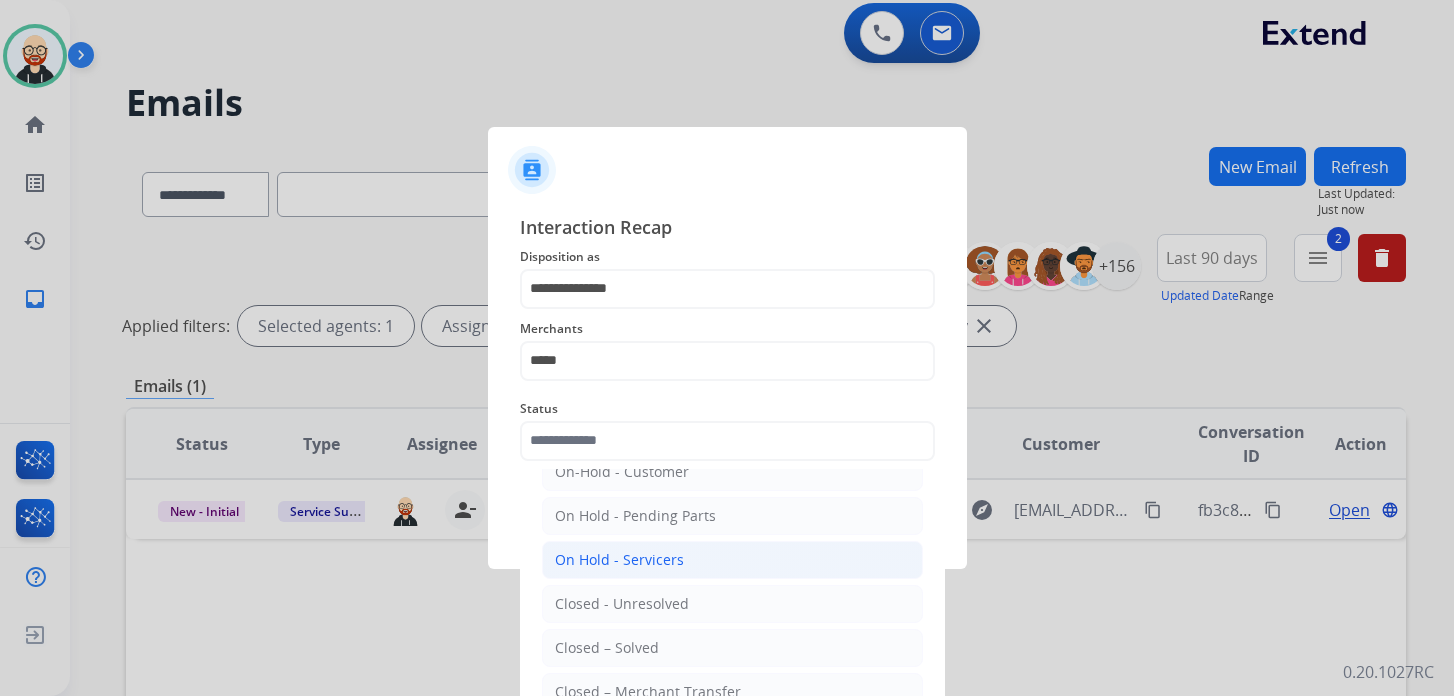 click on "Closed – Solved" 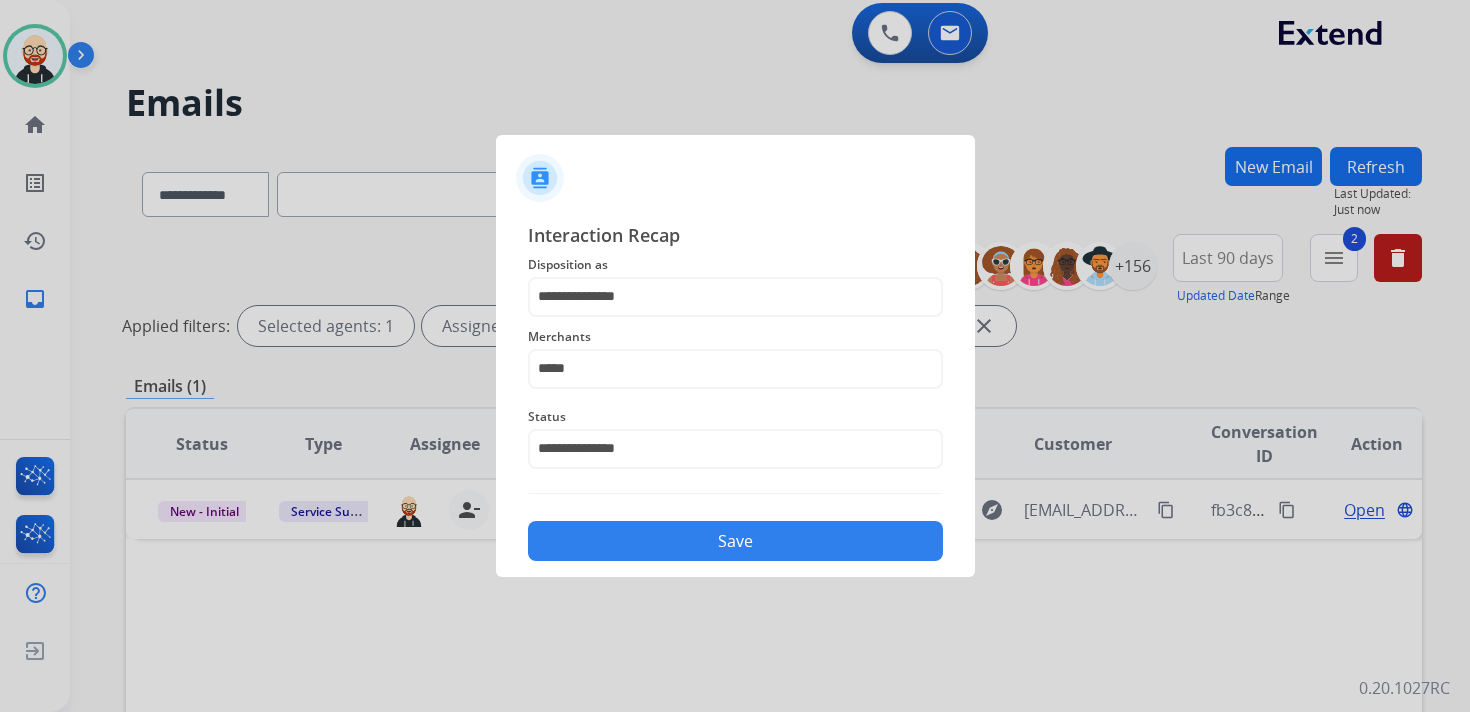 click on "Save" 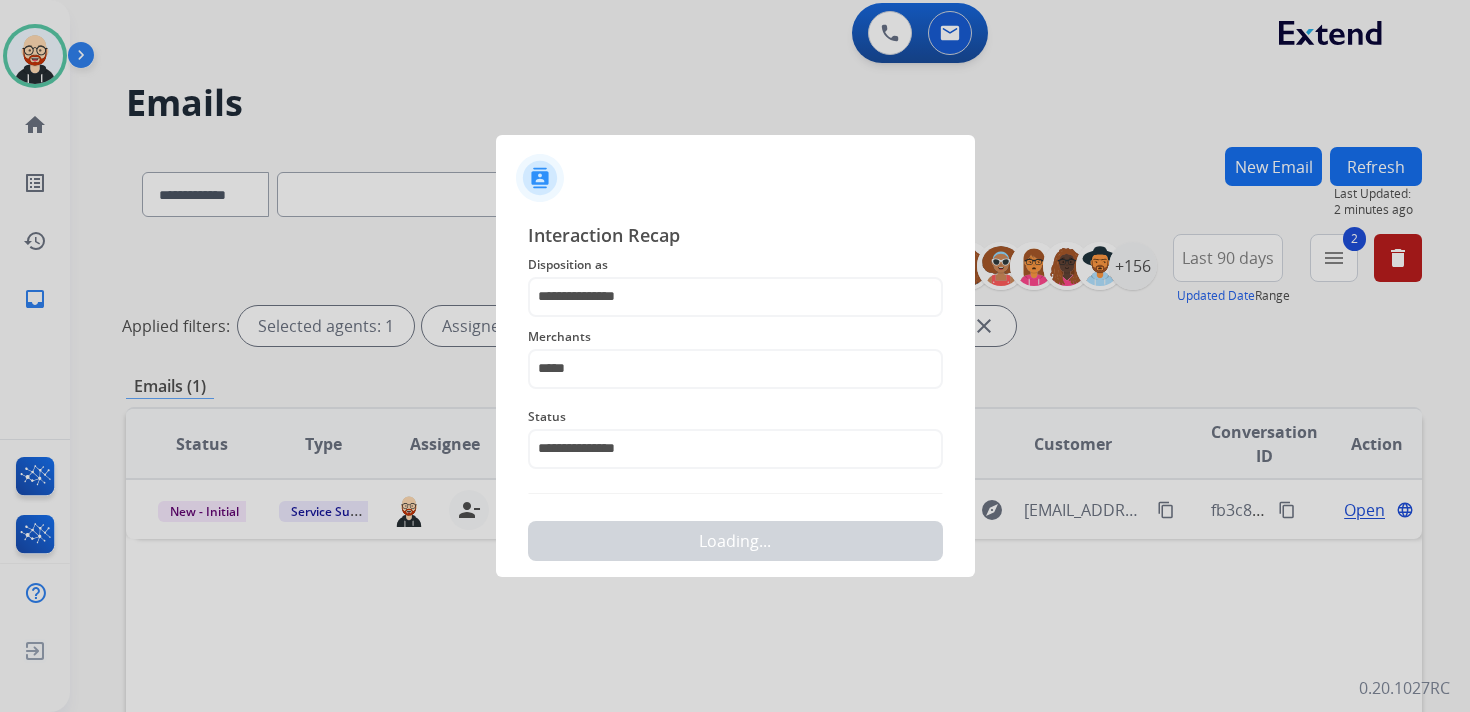 scroll, scrollTop: 0, scrollLeft: 0, axis: both 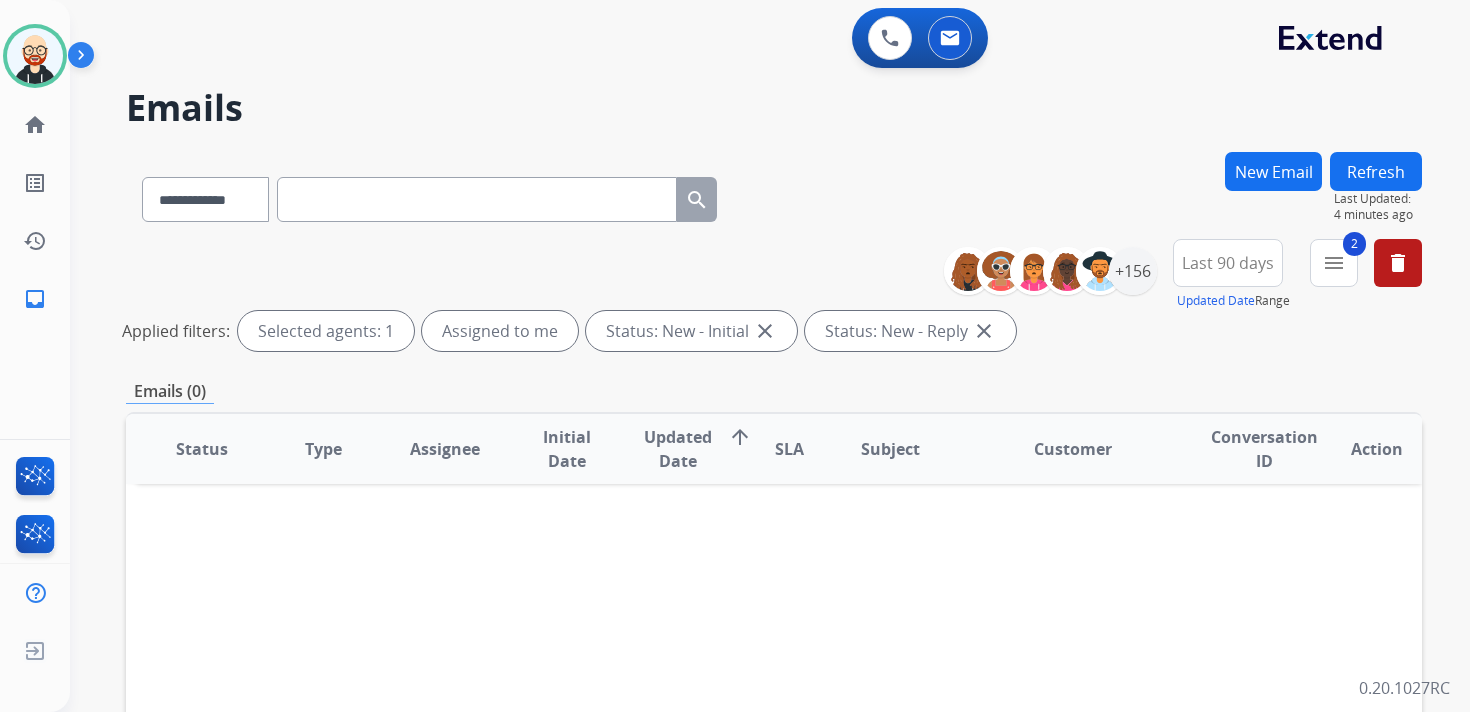click at bounding box center (477, 199) 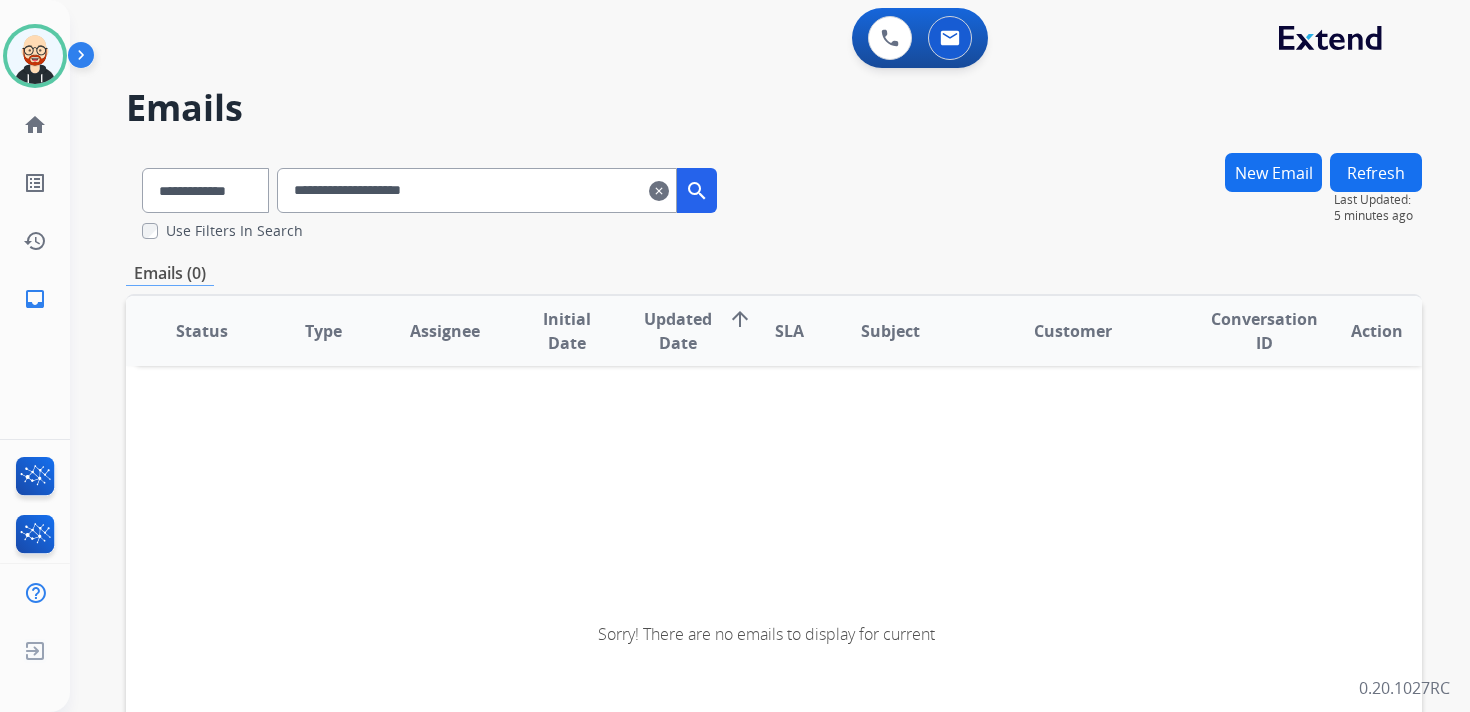 click on "clear" at bounding box center (659, 191) 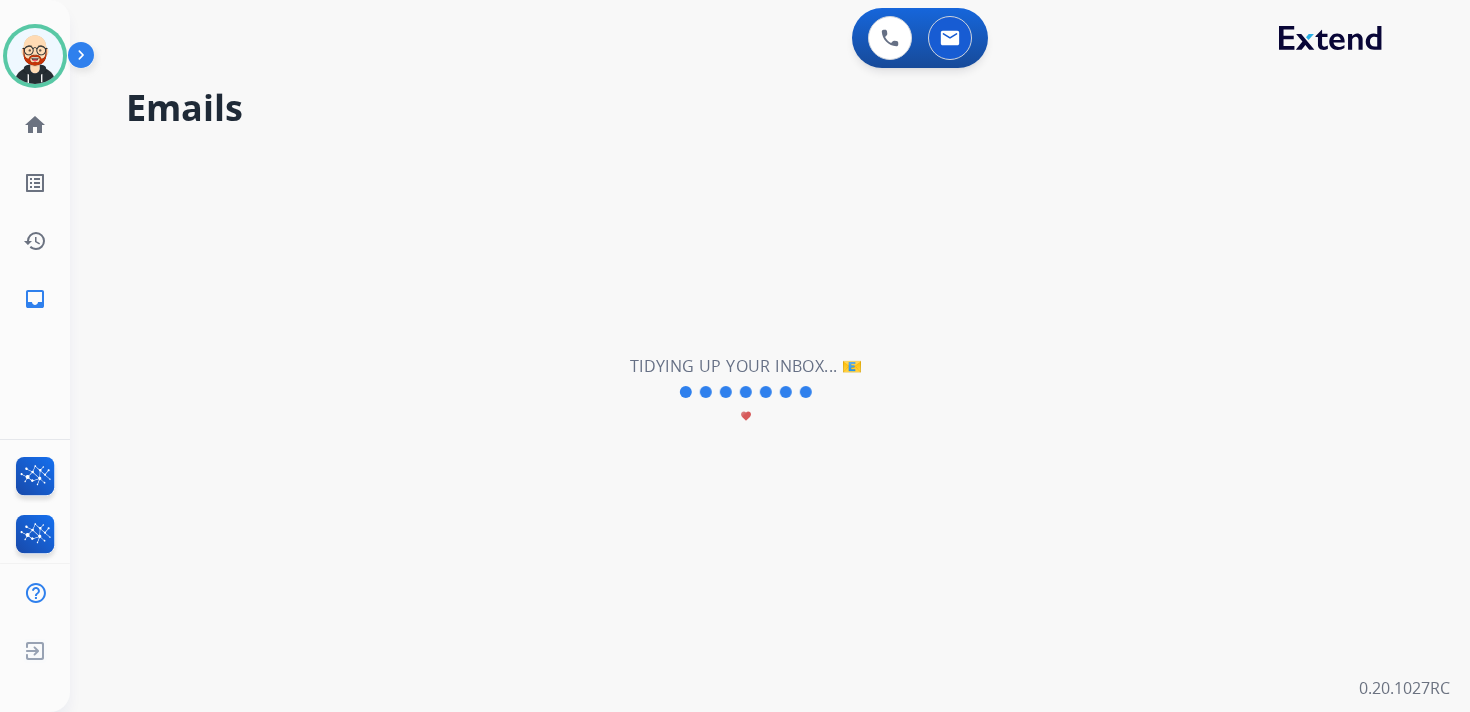 type 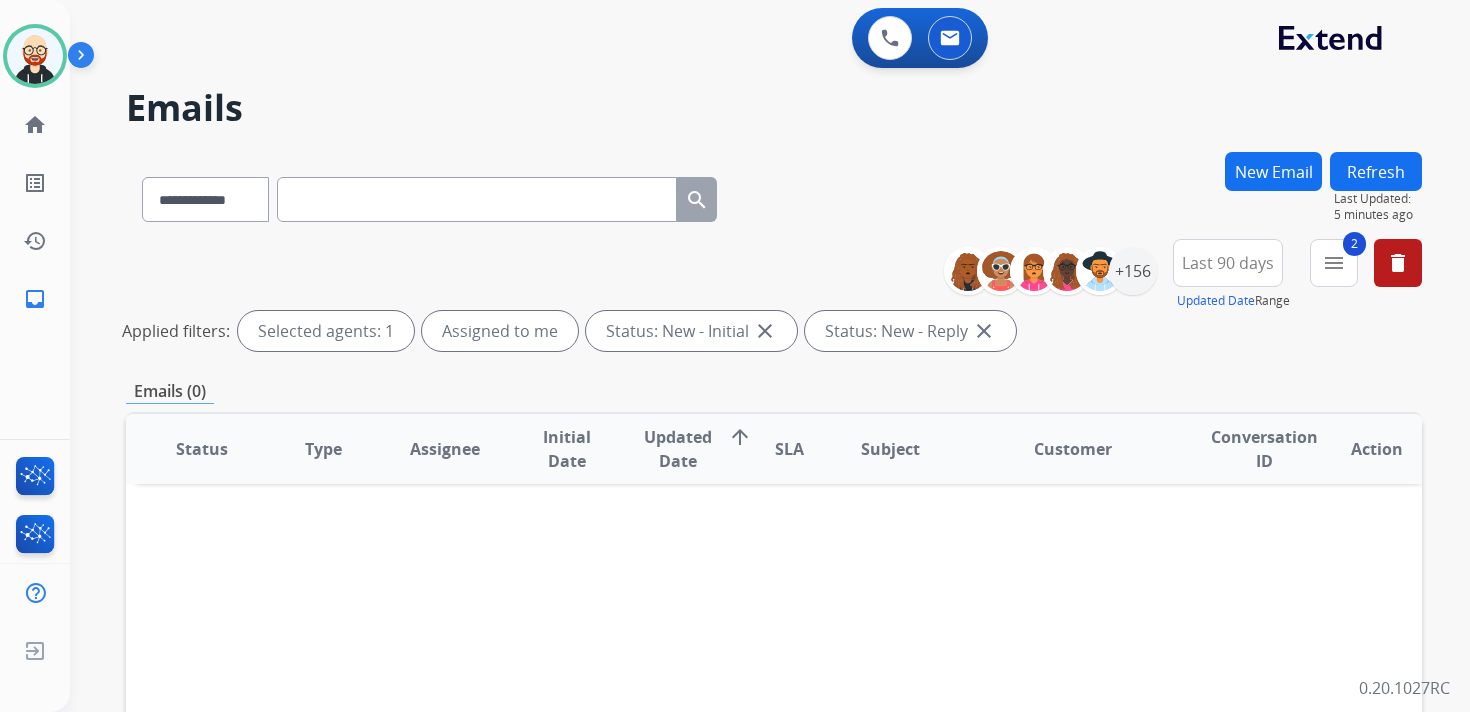 click on "New Email" at bounding box center [1273, 171] 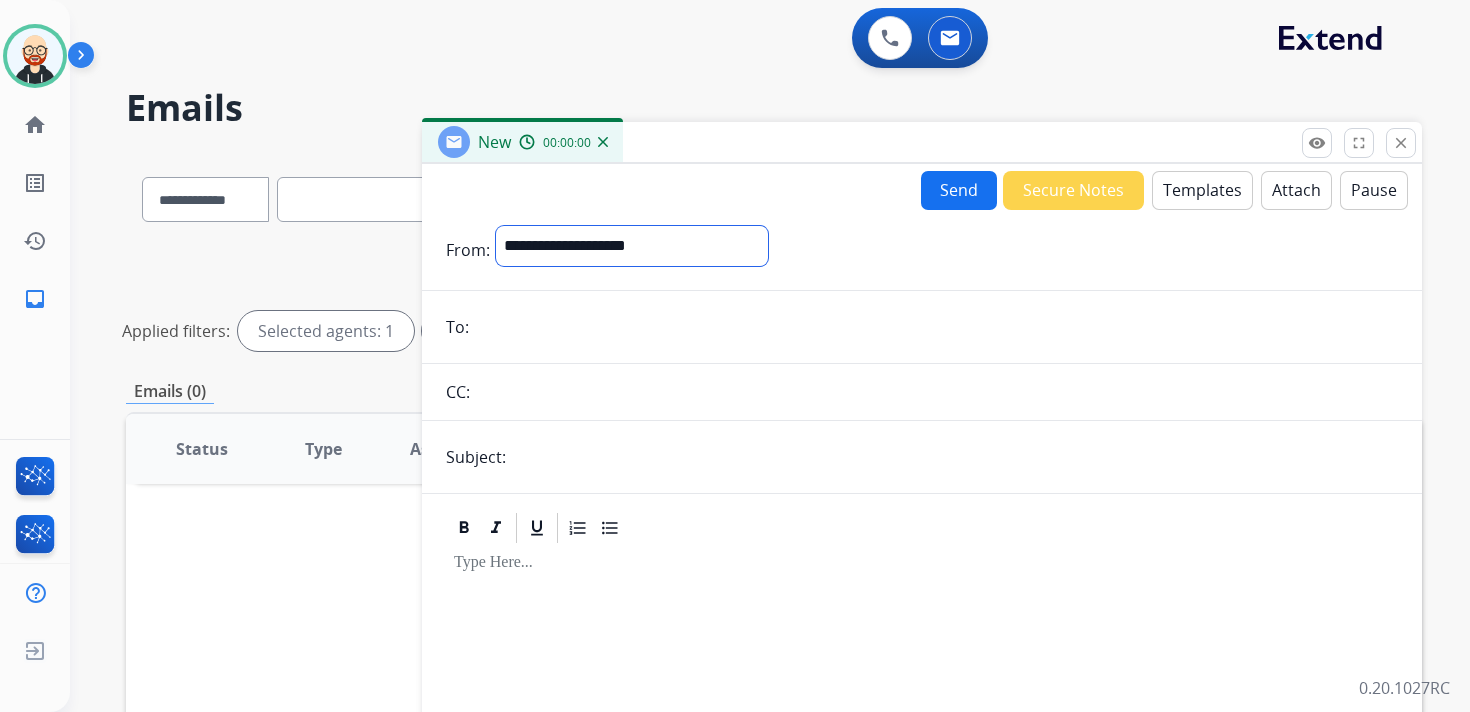 click on "**********" at bounding box center [632, 246] 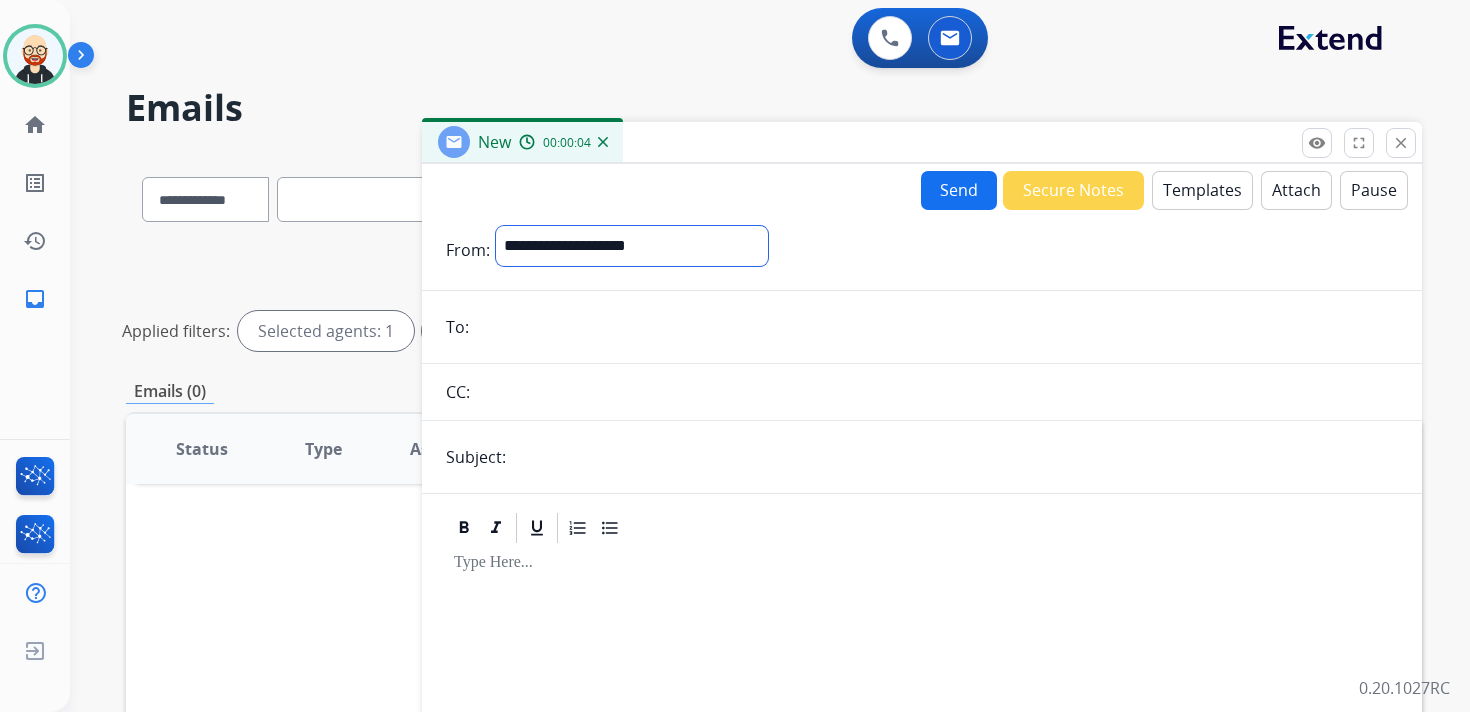 select on "**********" 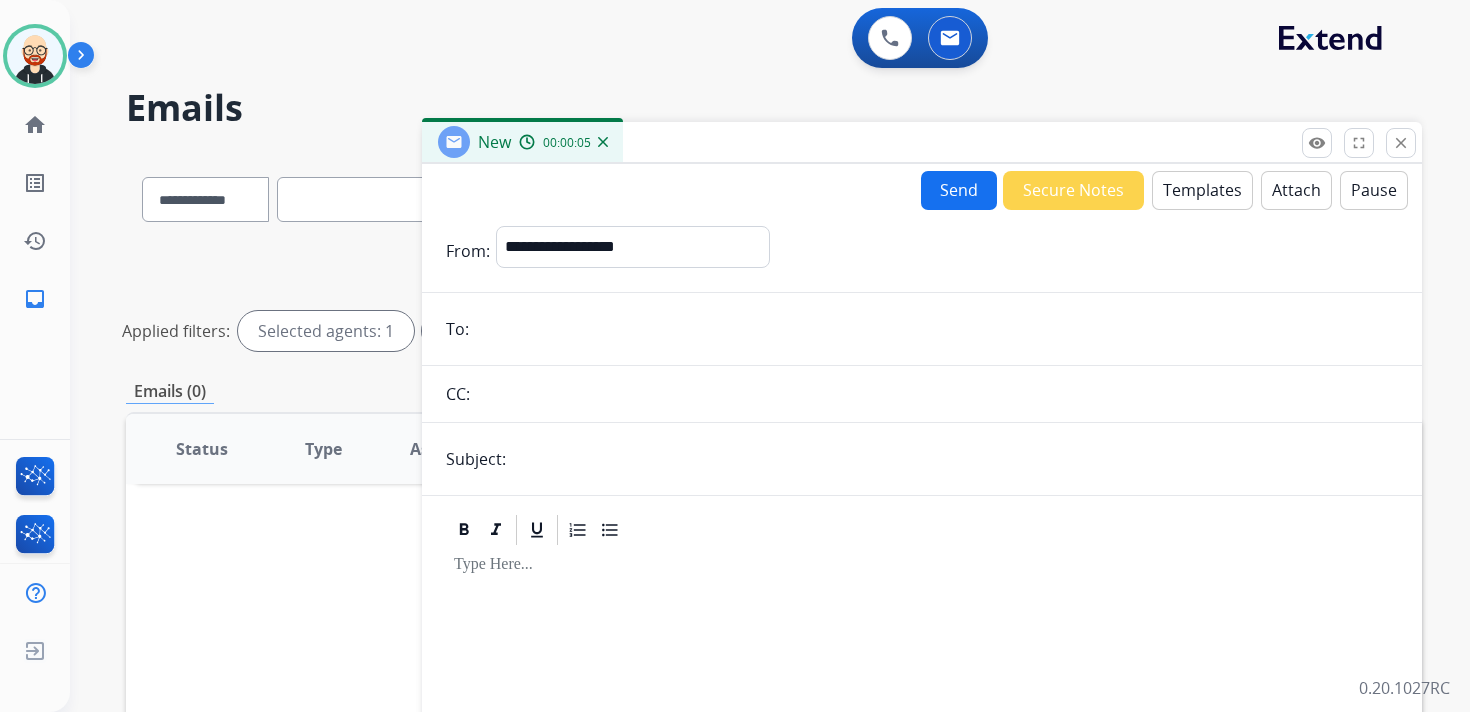 click at bounding box center (936, 329) 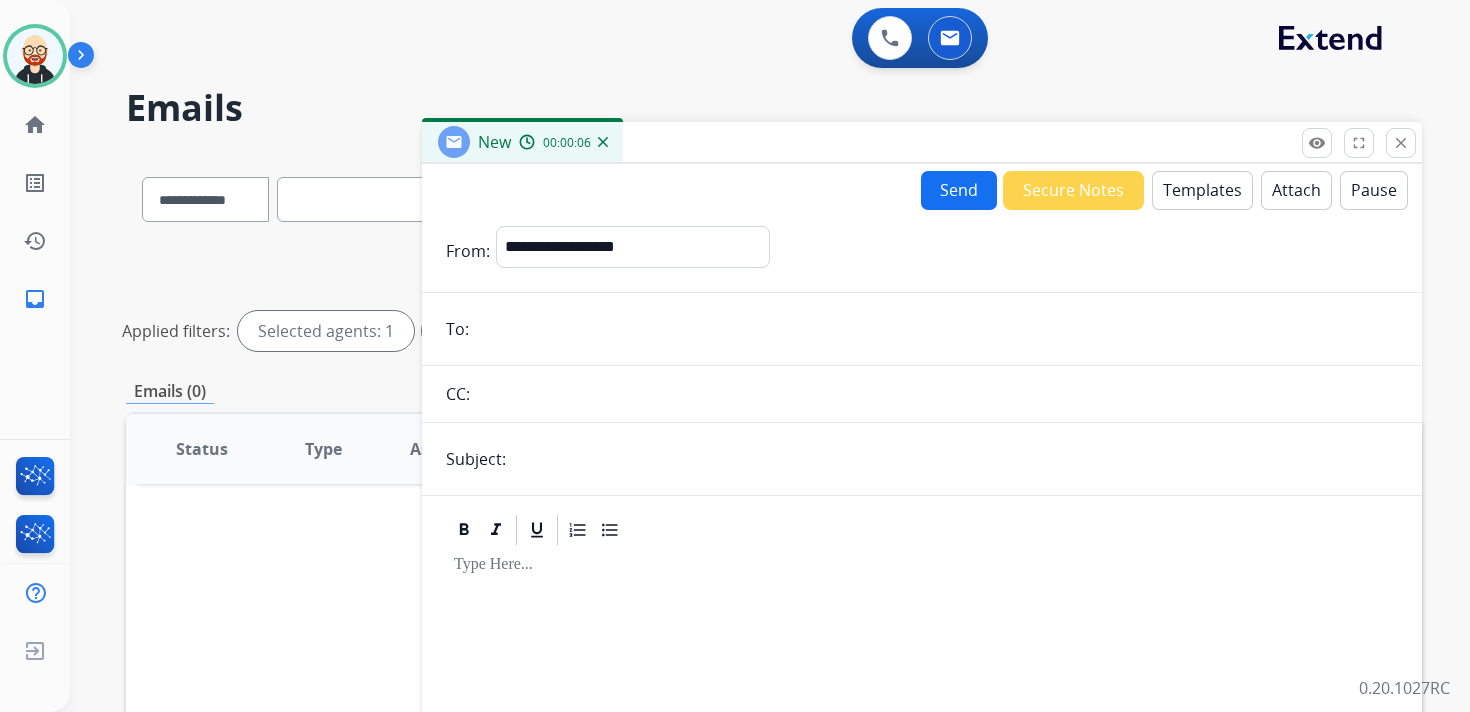 paste on "**********" 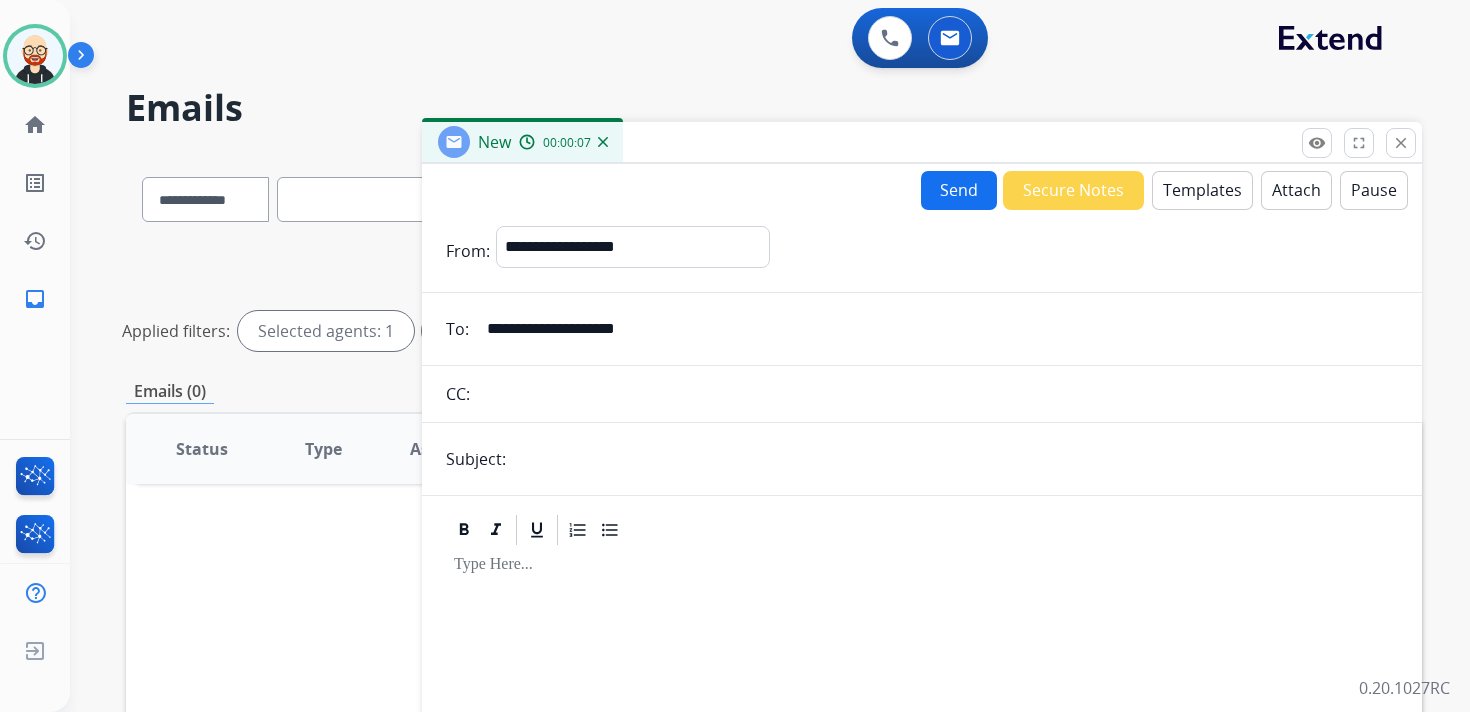 type on "**********" 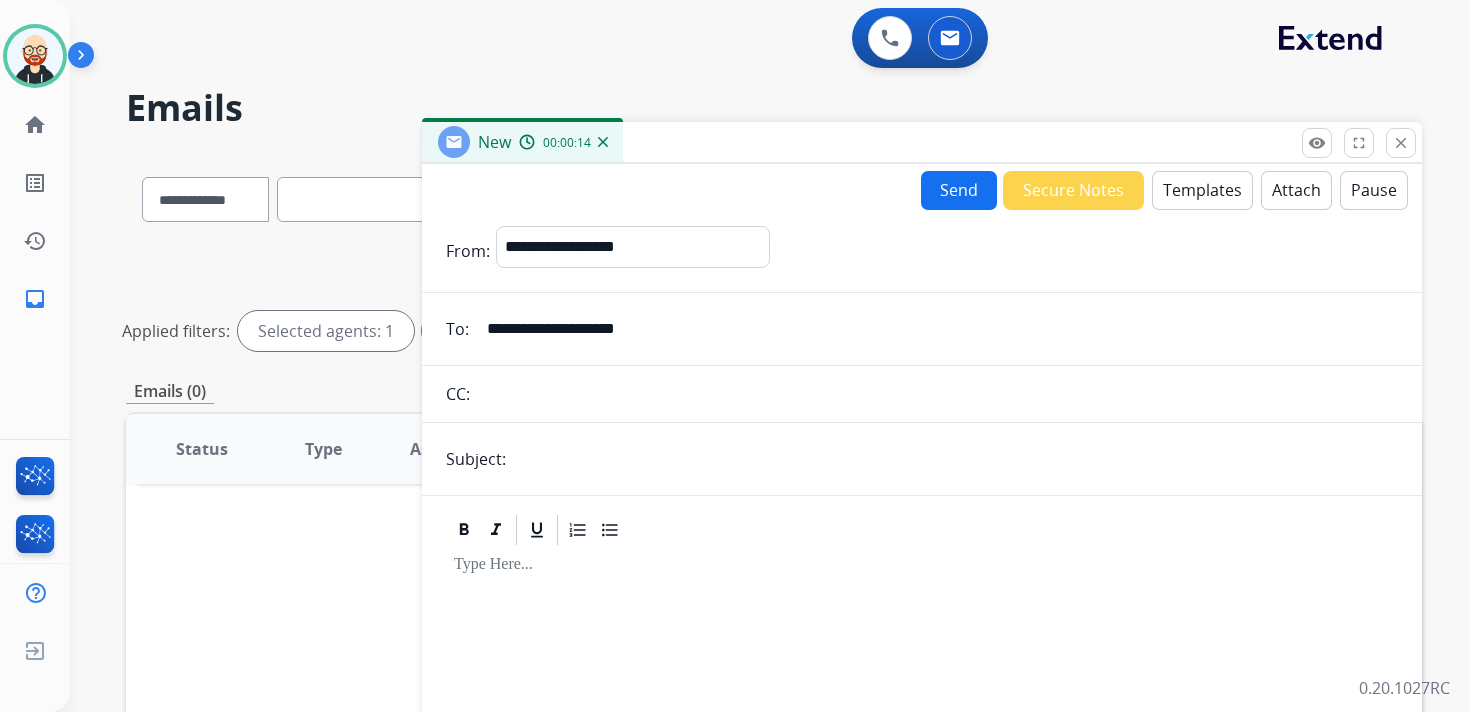 type on "**********" 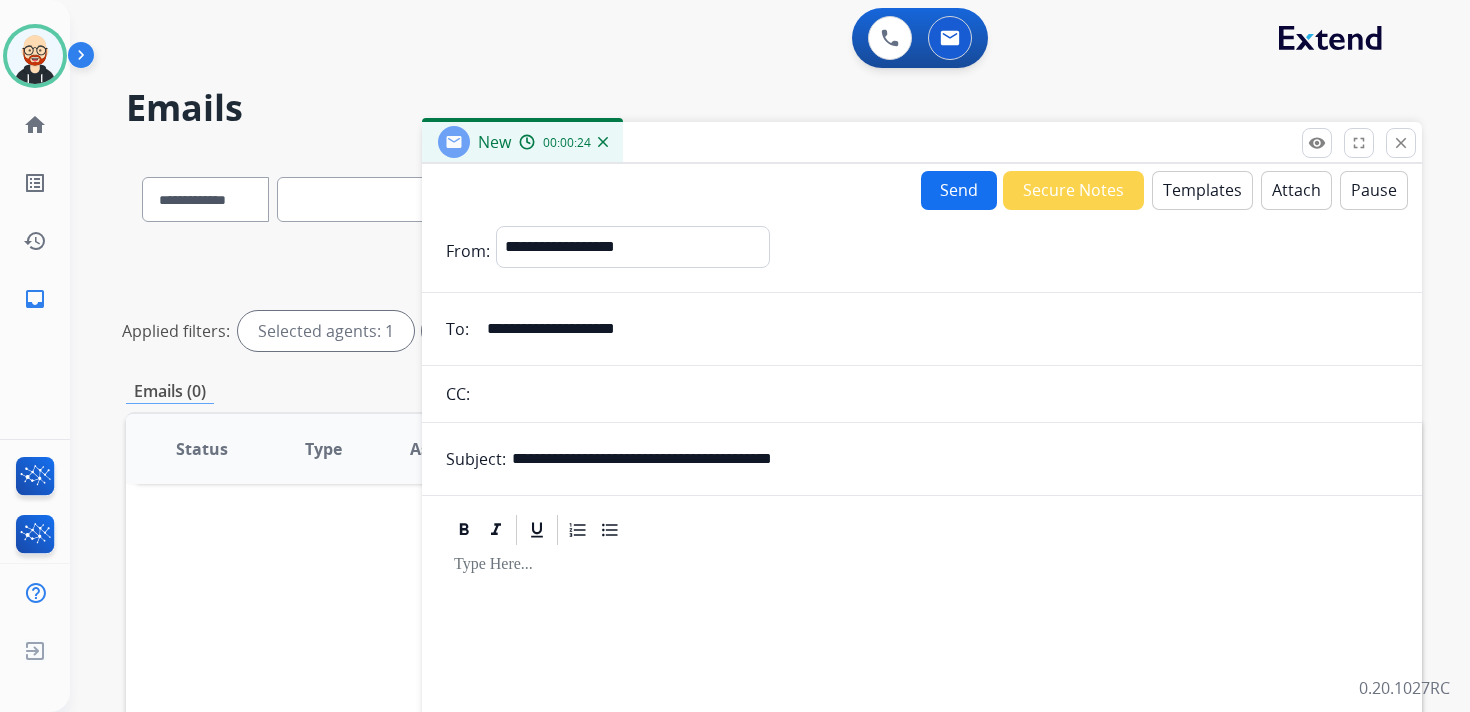 click on "Templates" at bounding box center [1202, 190] 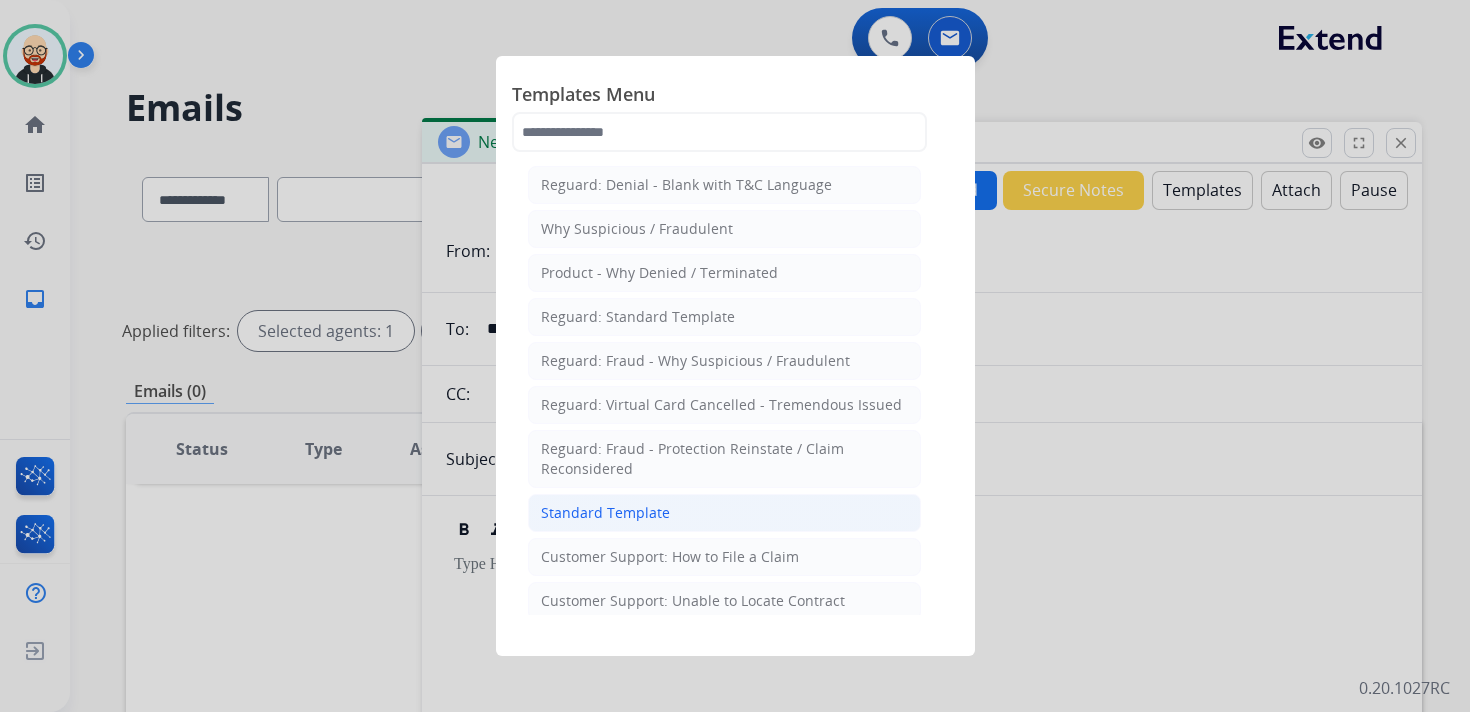 click on "Standard Template" 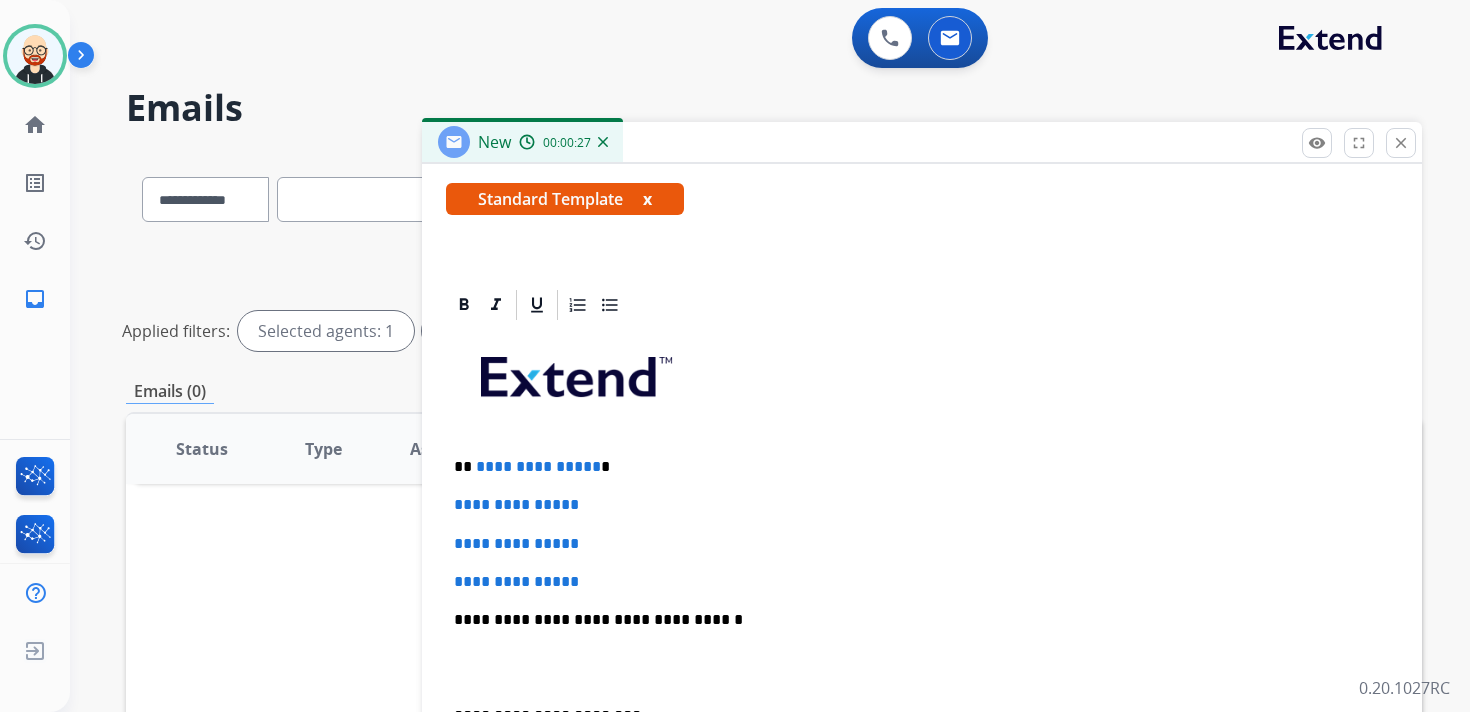 scroll, scrollTop: 421, scrollLeft: 0, axis: vertical 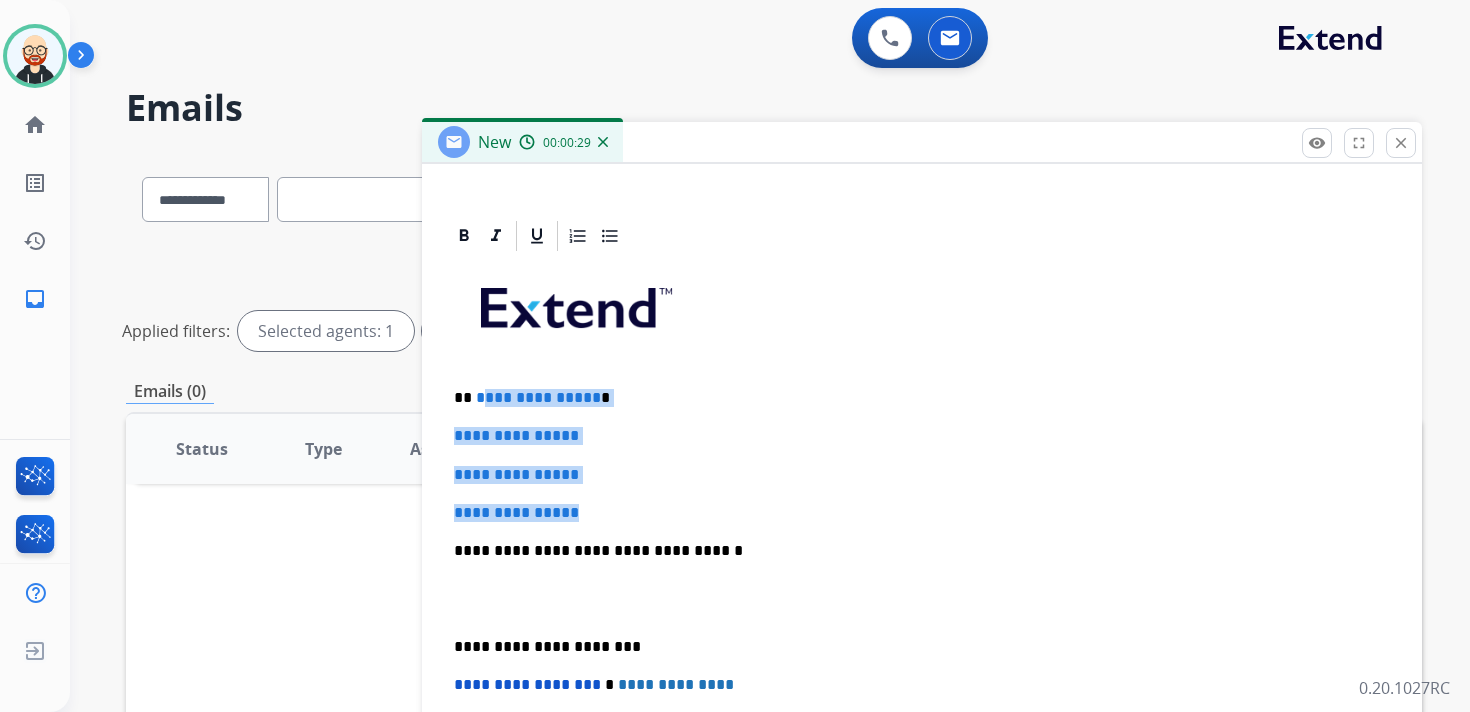 drag, startPoint x: 596, startPoint y: 512, endPoint x: 480, endPoint y: 392, distance: 166.90117 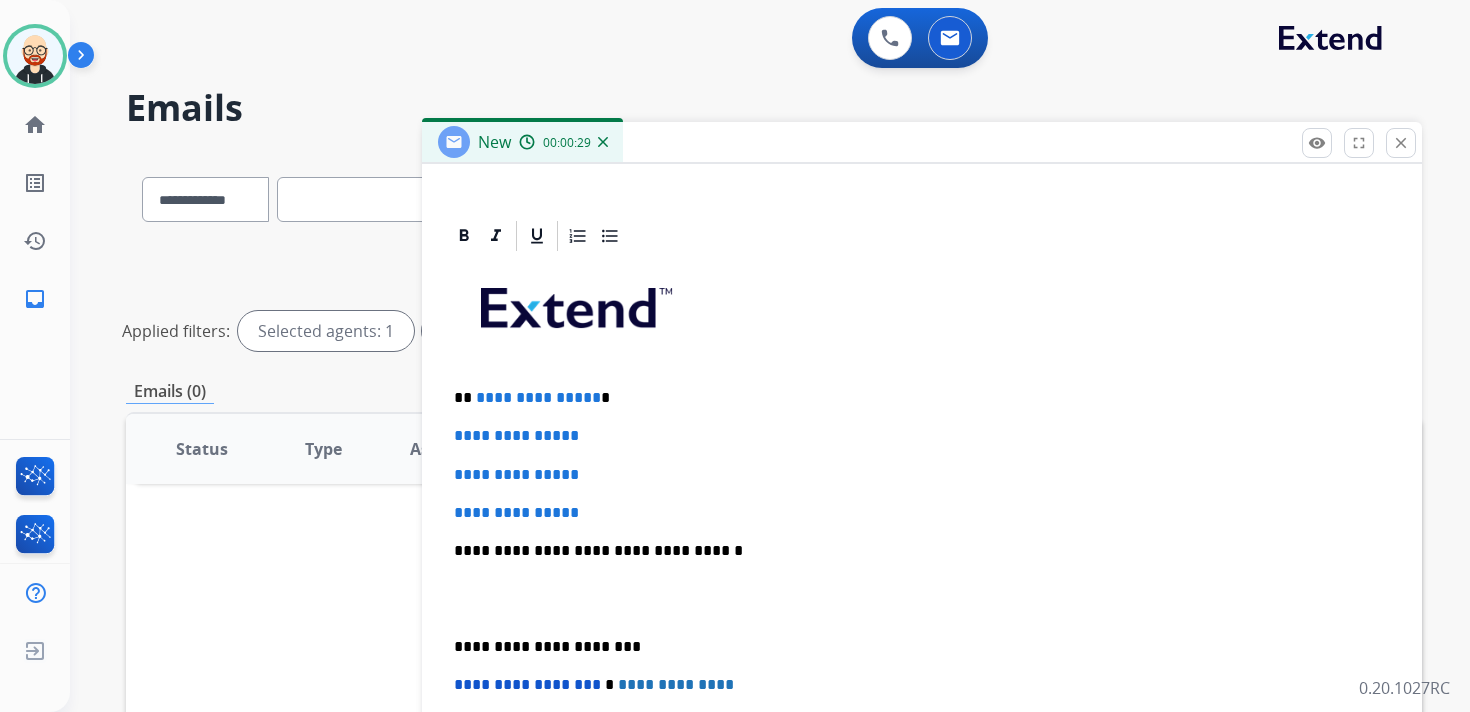 scroll, scrollTop: 309, scrollLeft: 0, axis: vertical 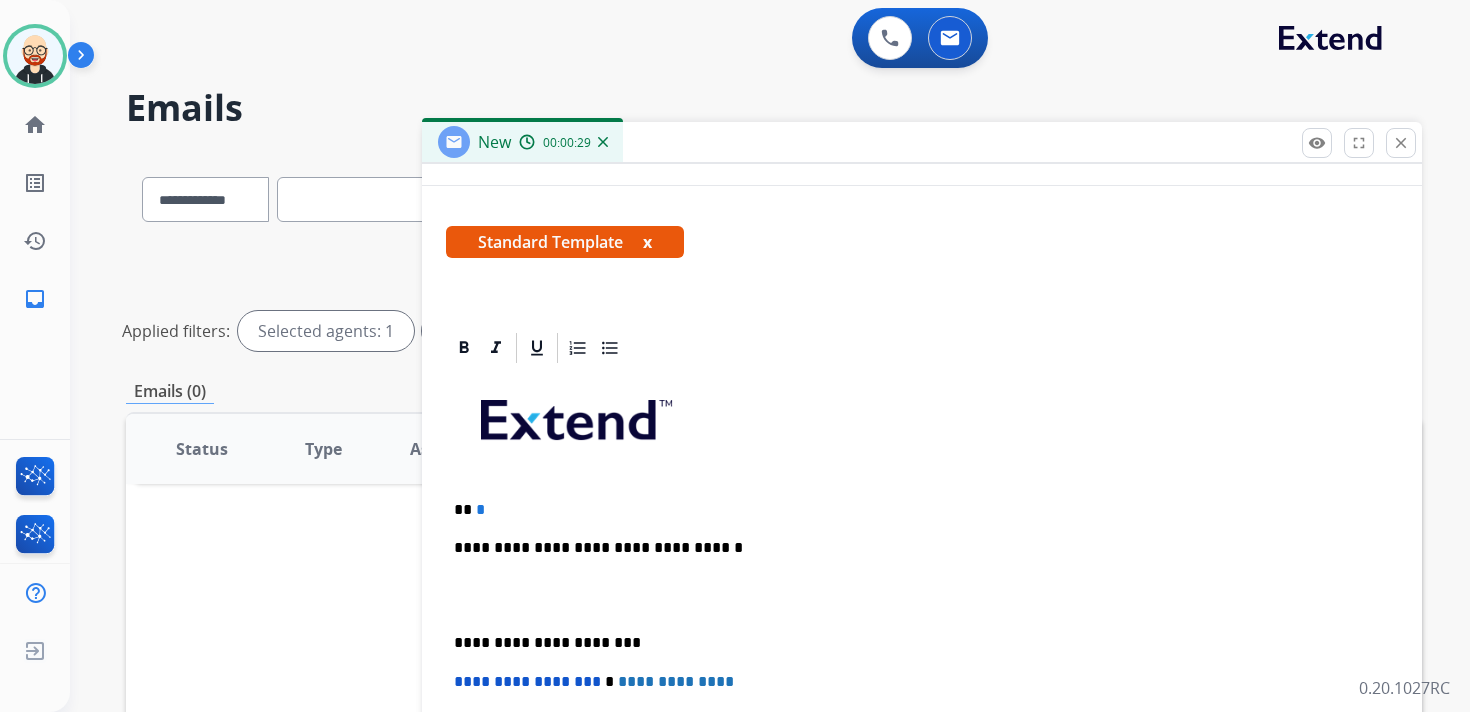type 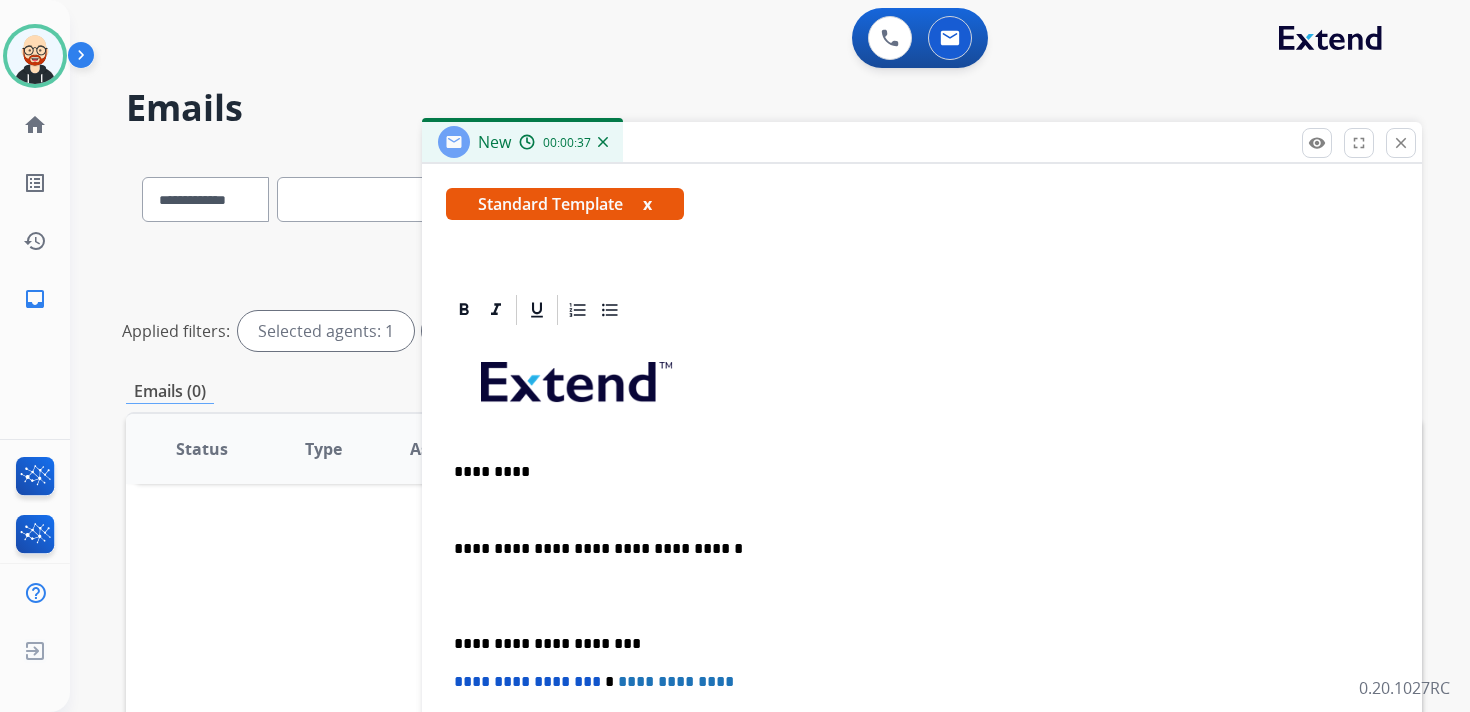 scroll, scrollTop: 365, scrollLeft: 0, axis: vertical 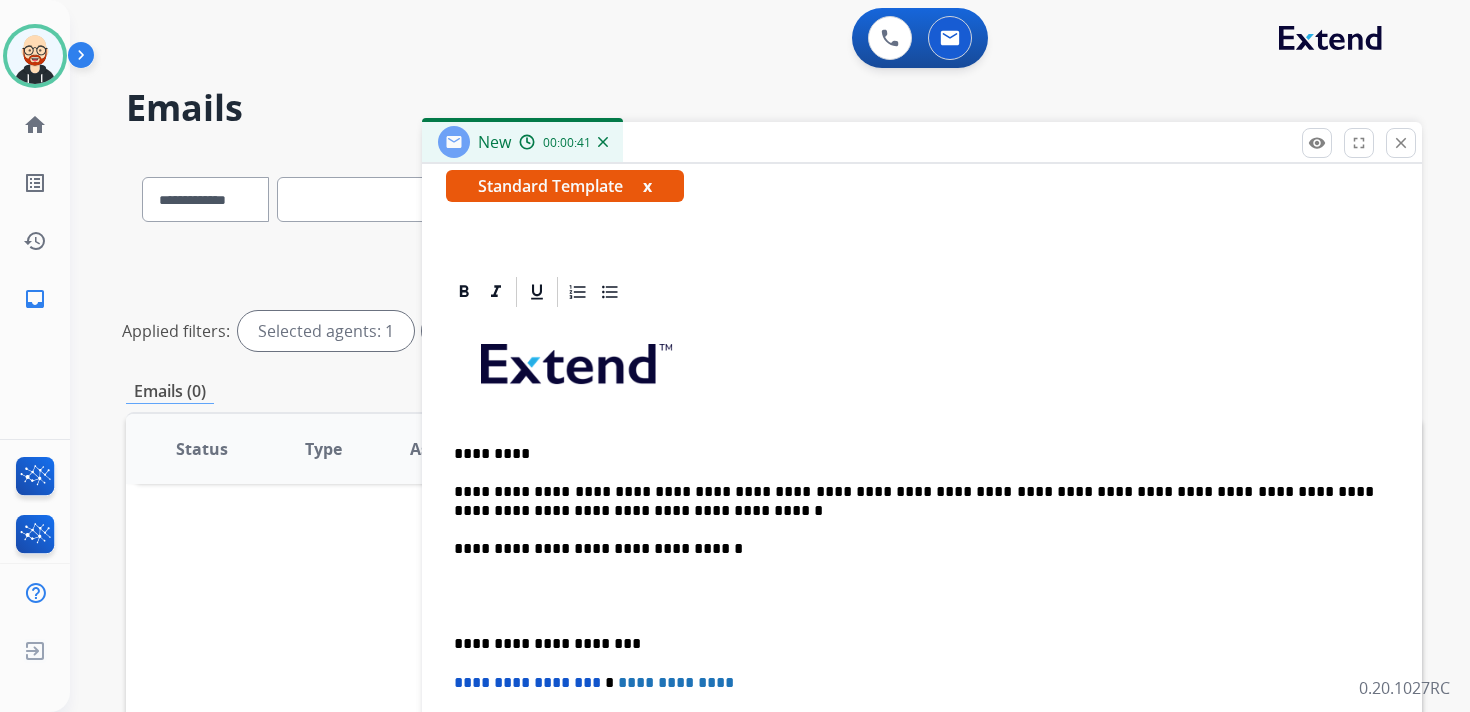 click on "*********" at bounding box center [914, 454] 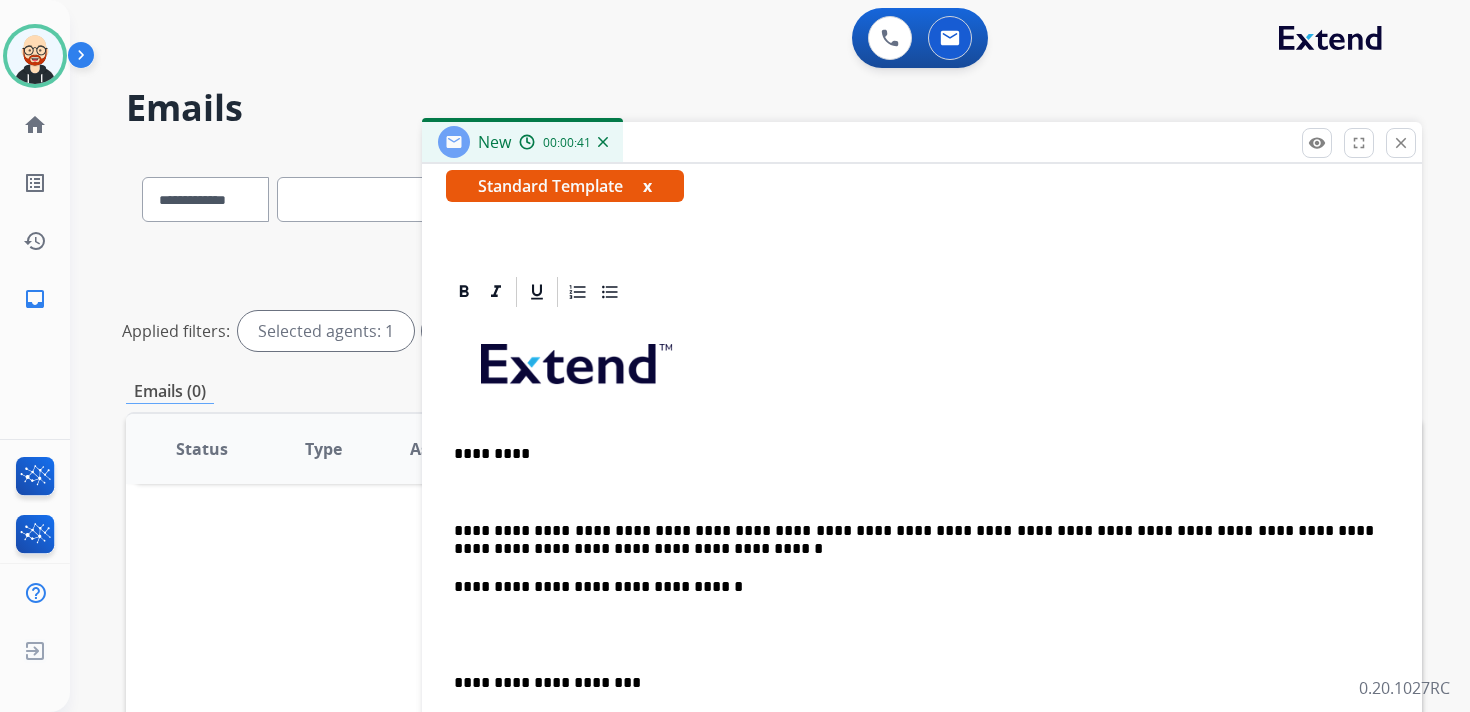 scroll, scrollTop: 404, scrollLeft: 0, axis: vertical 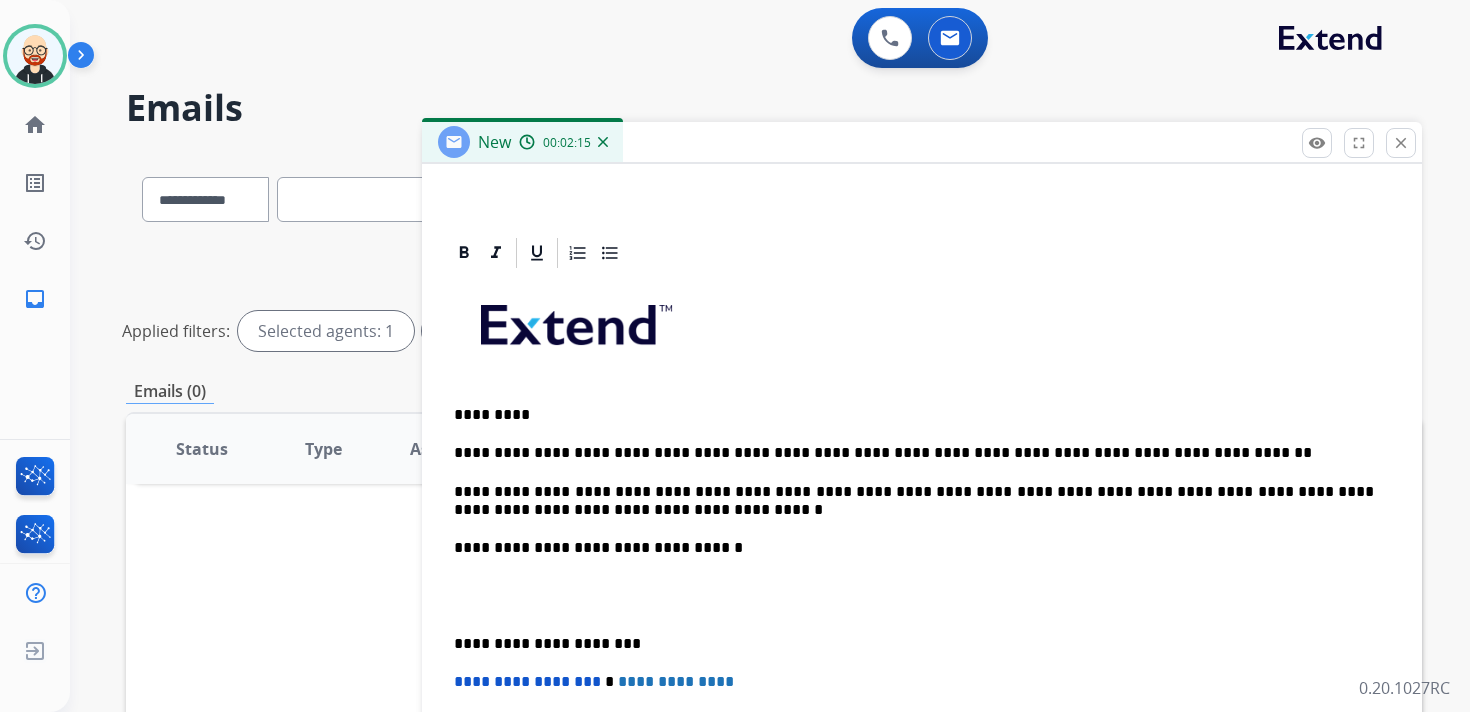 click on "**********" at bounding box center (914, 501) 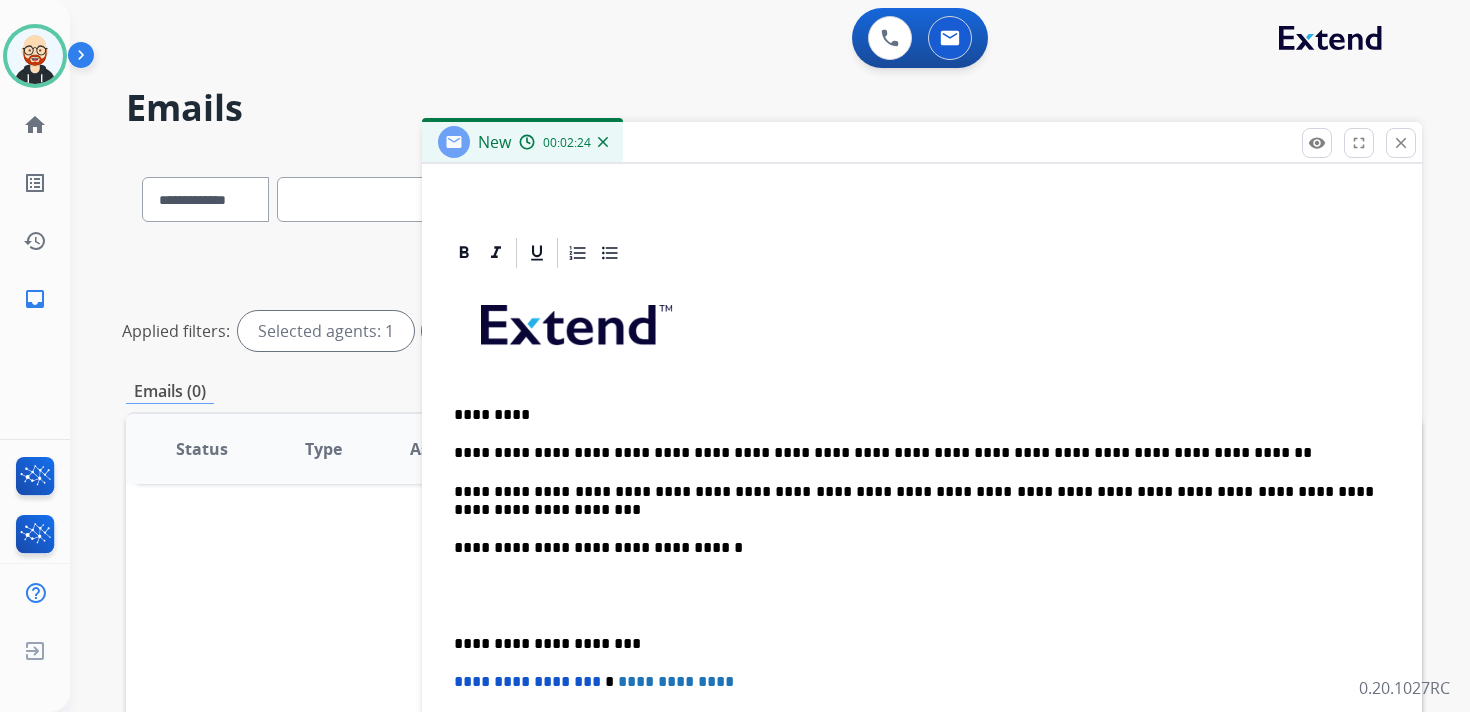 click on "**********" at bounding box center [914, 501] 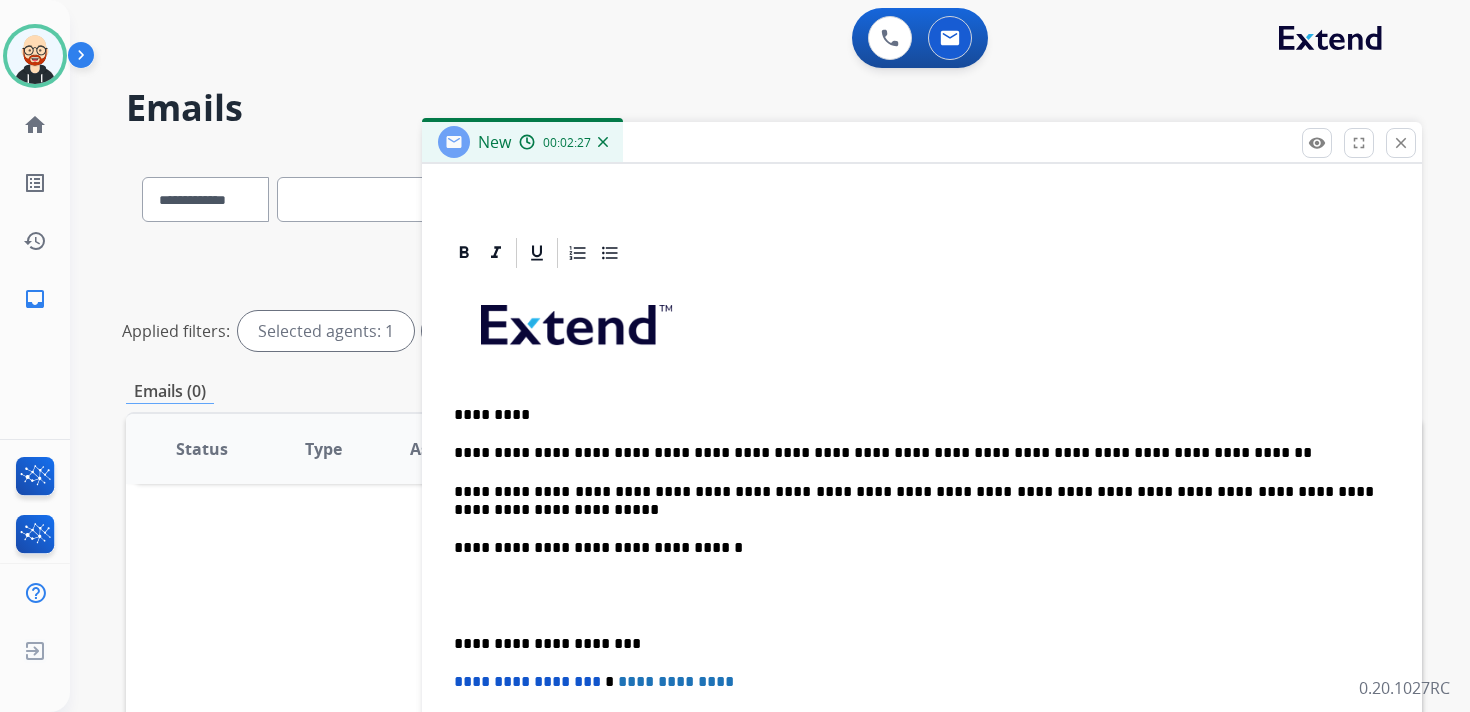 click on "**********" at bounding box center (914, 501) 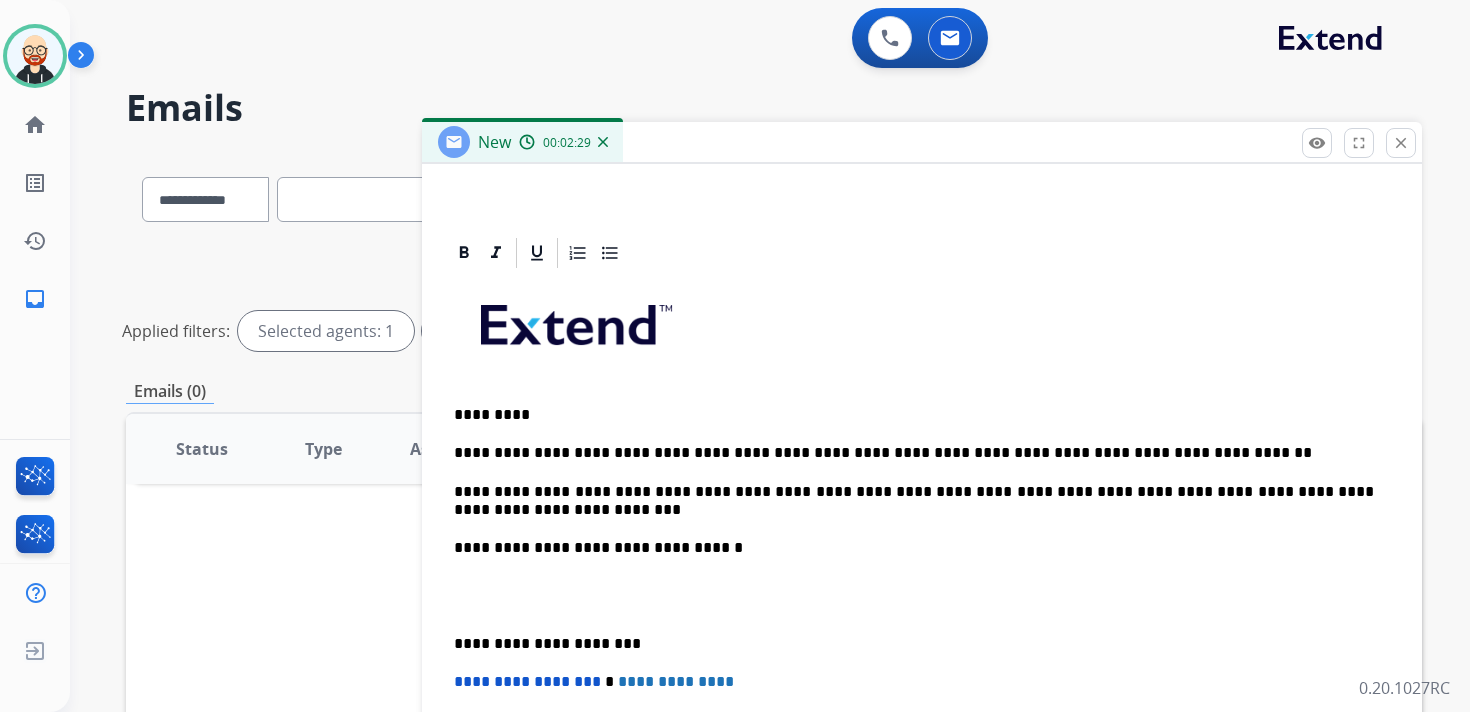 click on "**********" at bounding box center [914, 501] 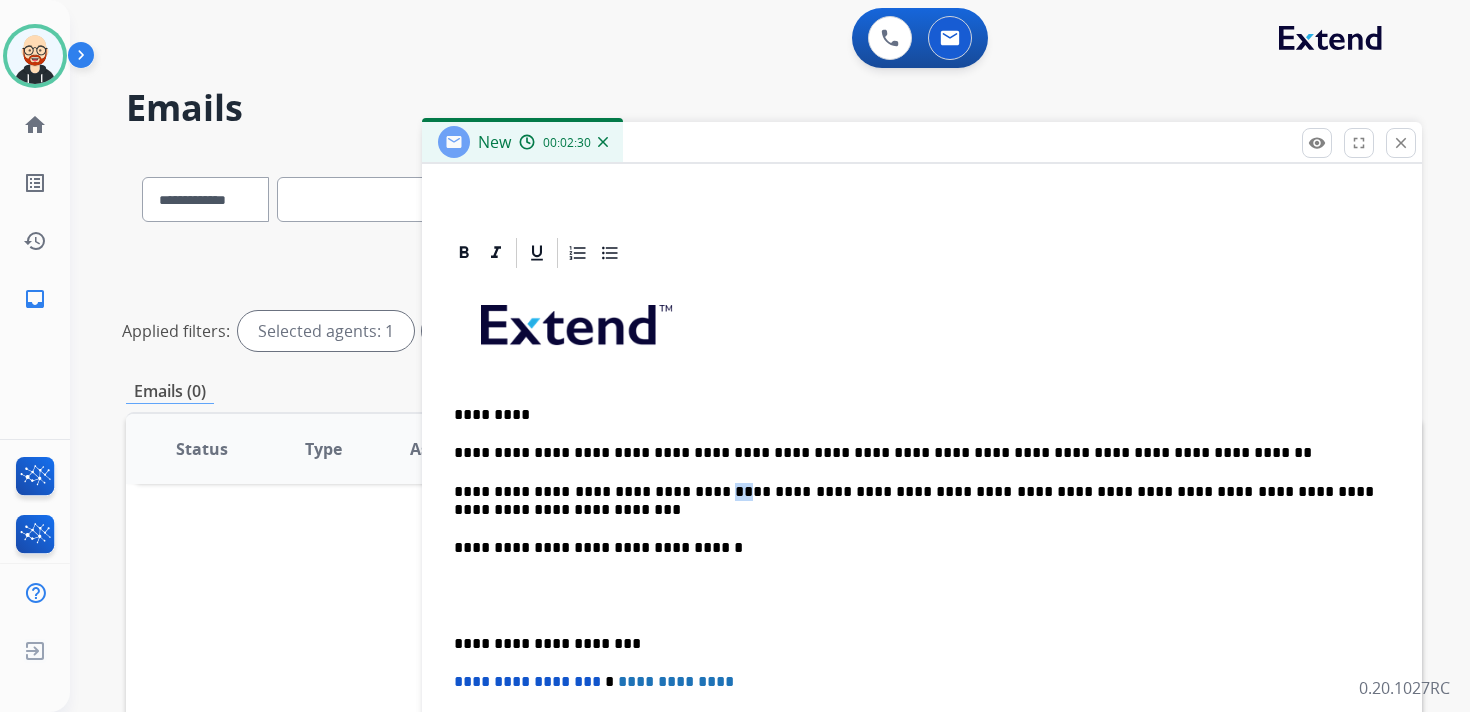 click on "**********" at bounding box center [914, 501] 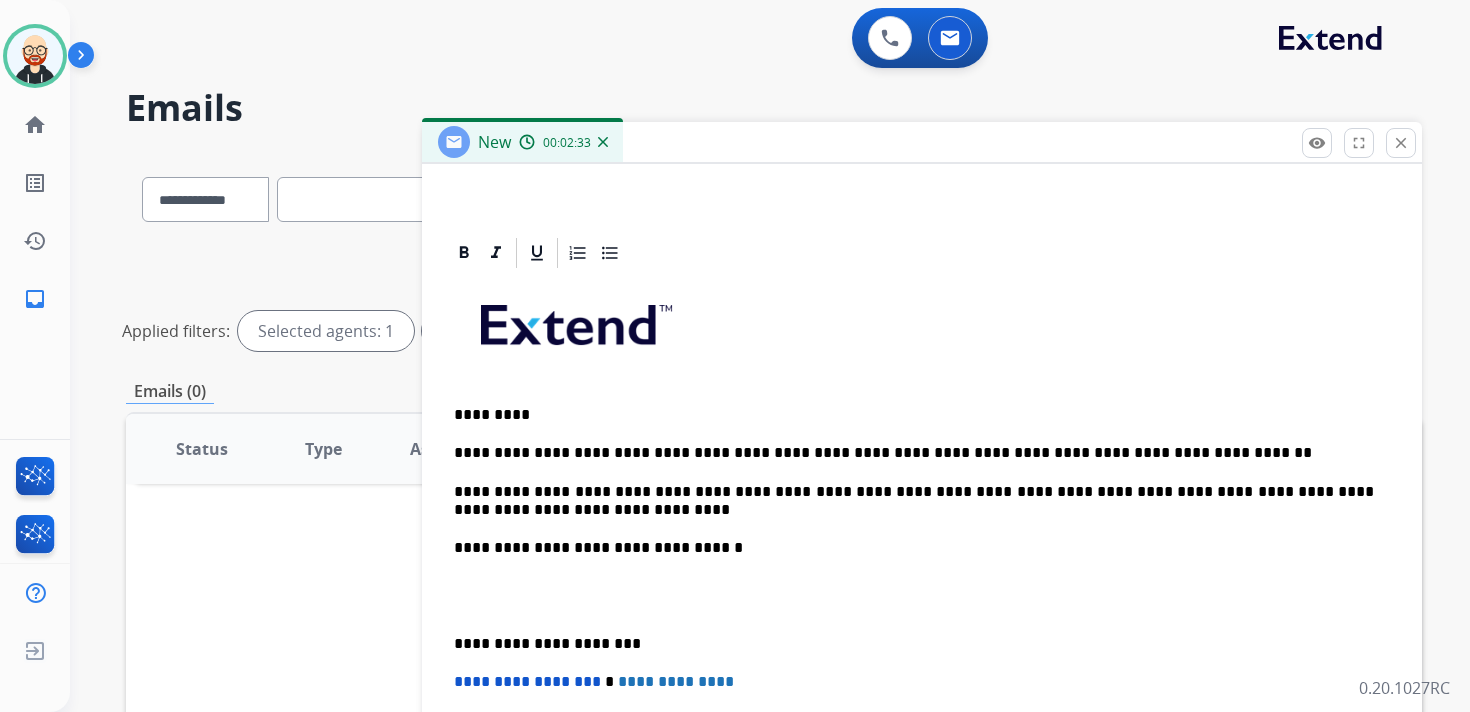 click on "**********" at bounding box center [914, 501] 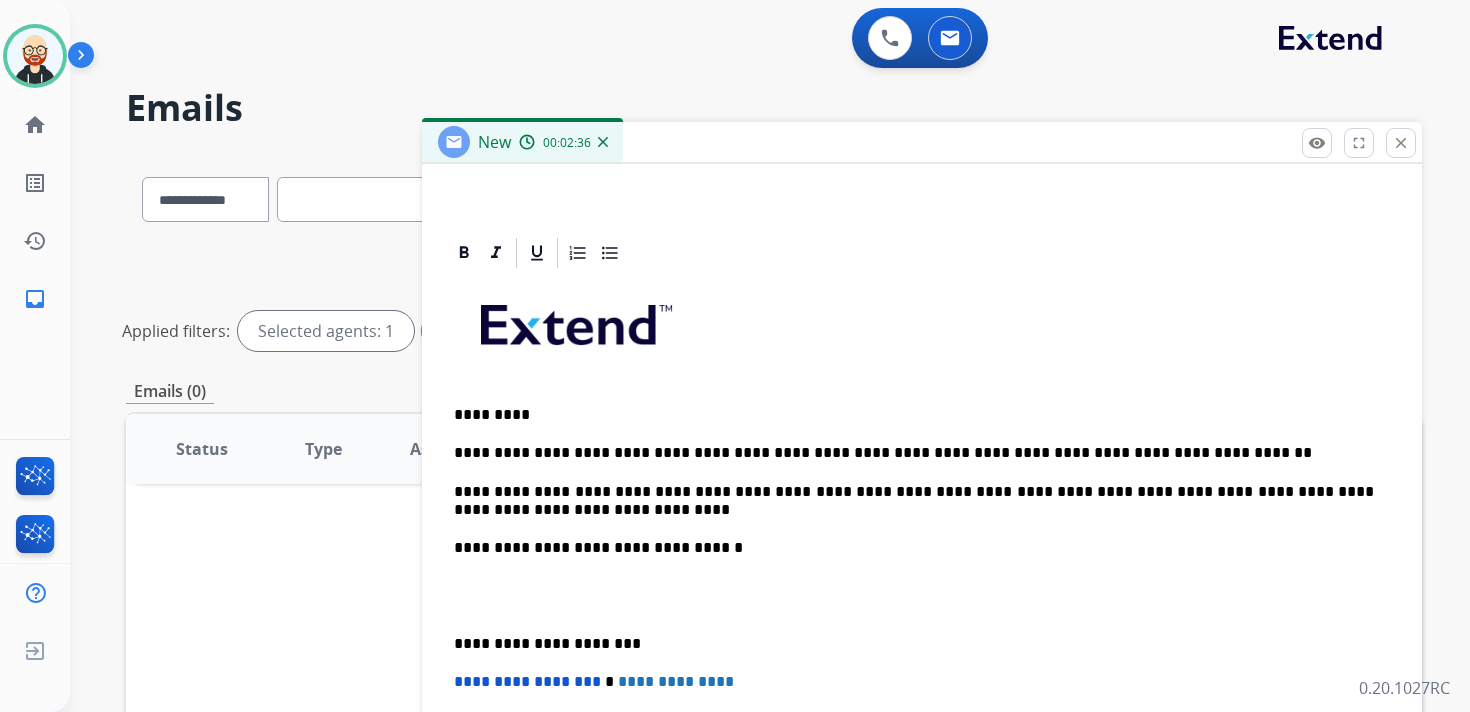 click on "**********" at bounding box center [914, 501] 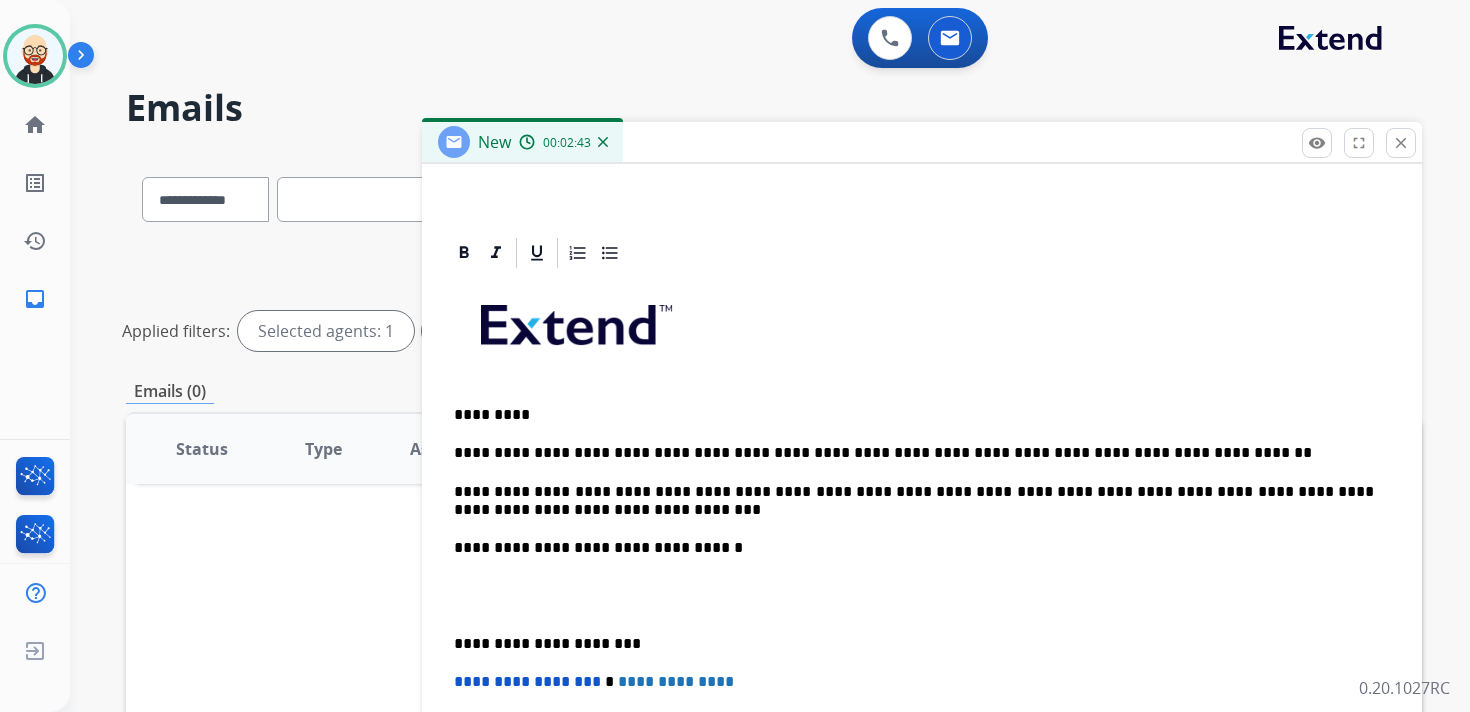 click on "**********" at bounding box center [914, 501] 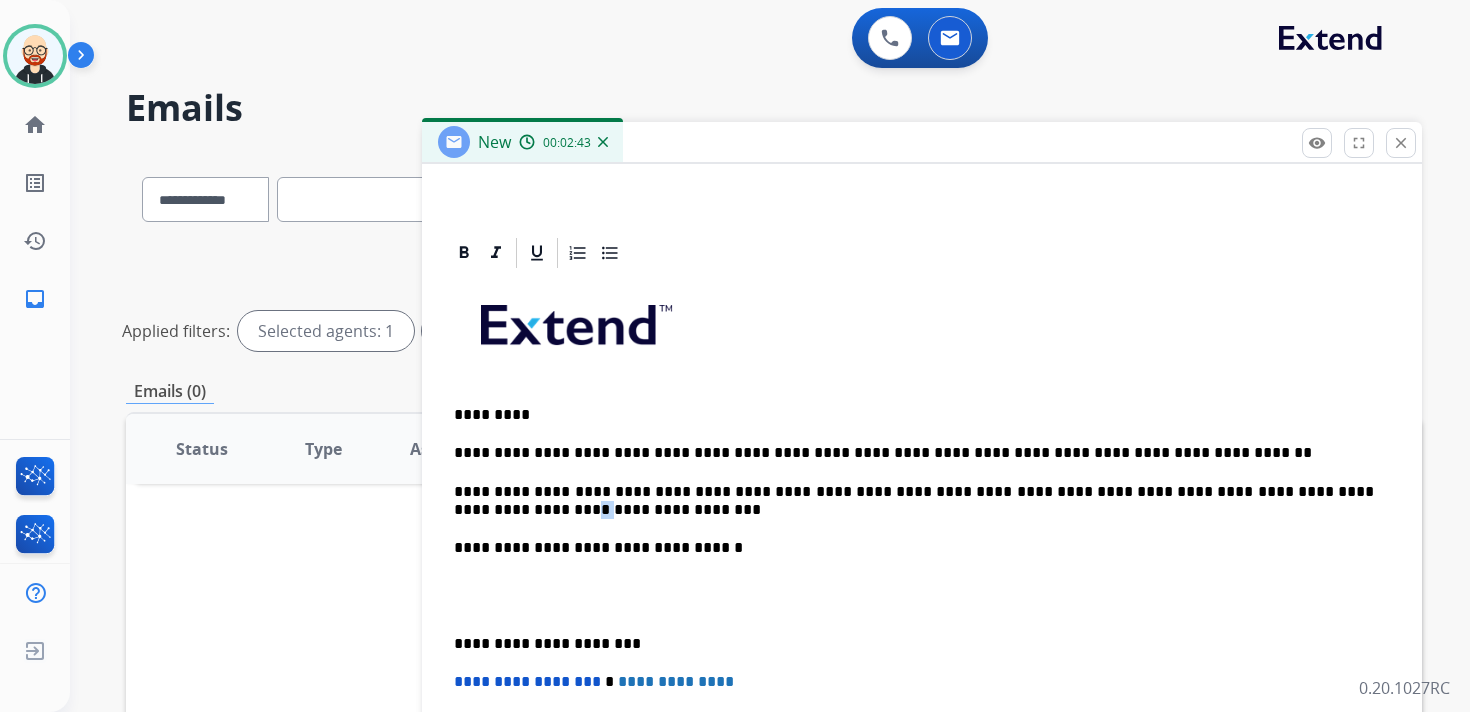click on "**********" at bounding box center (914, 501) 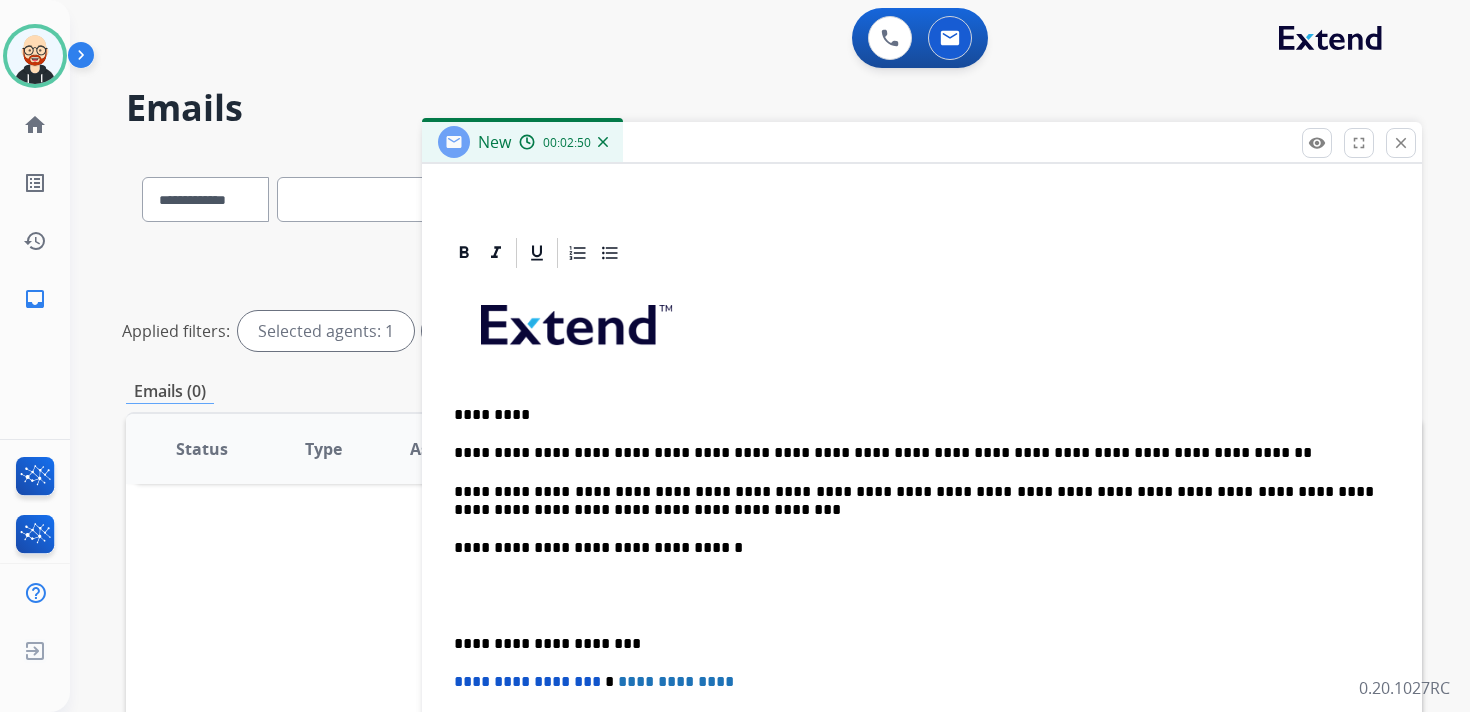 scroll, scrollTop: 0, scrollLeft: 0, axis: both 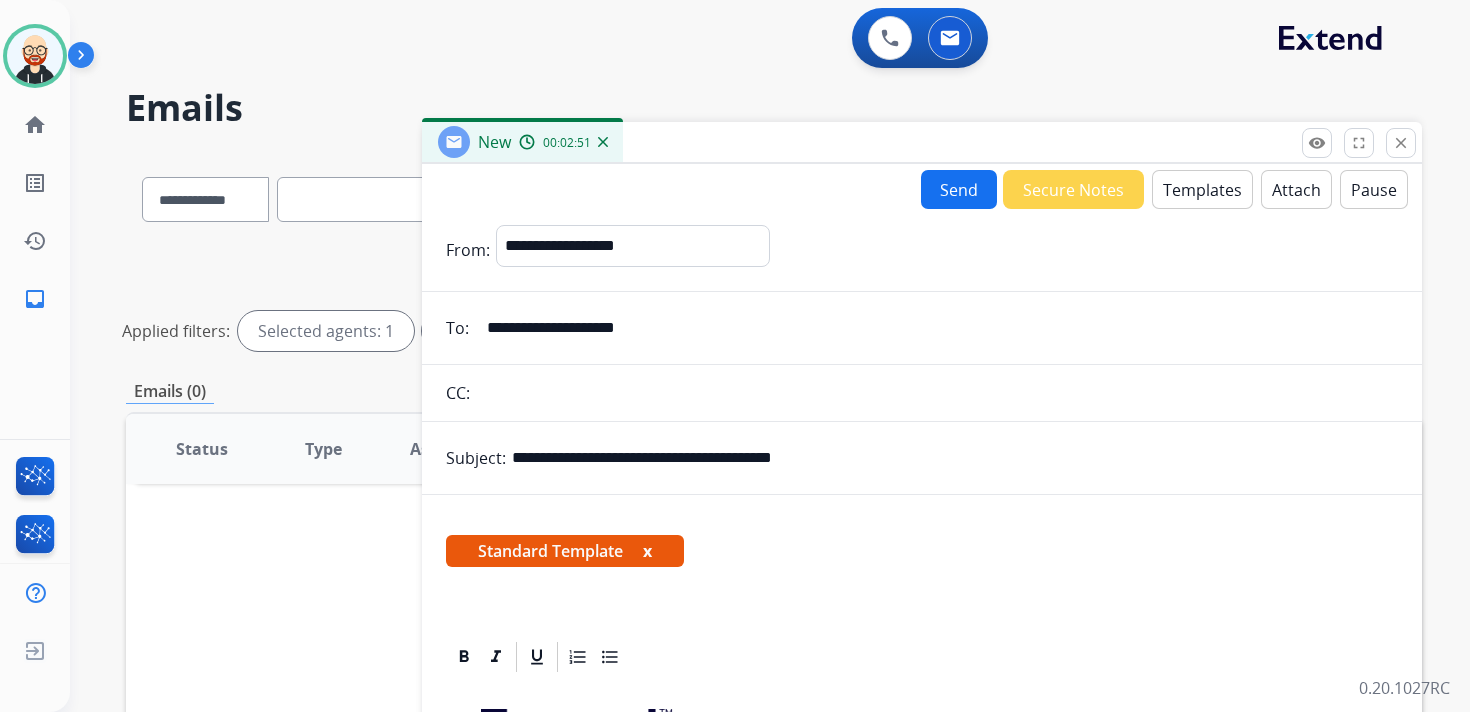 click on "**********" at bounding box center [936, 328] 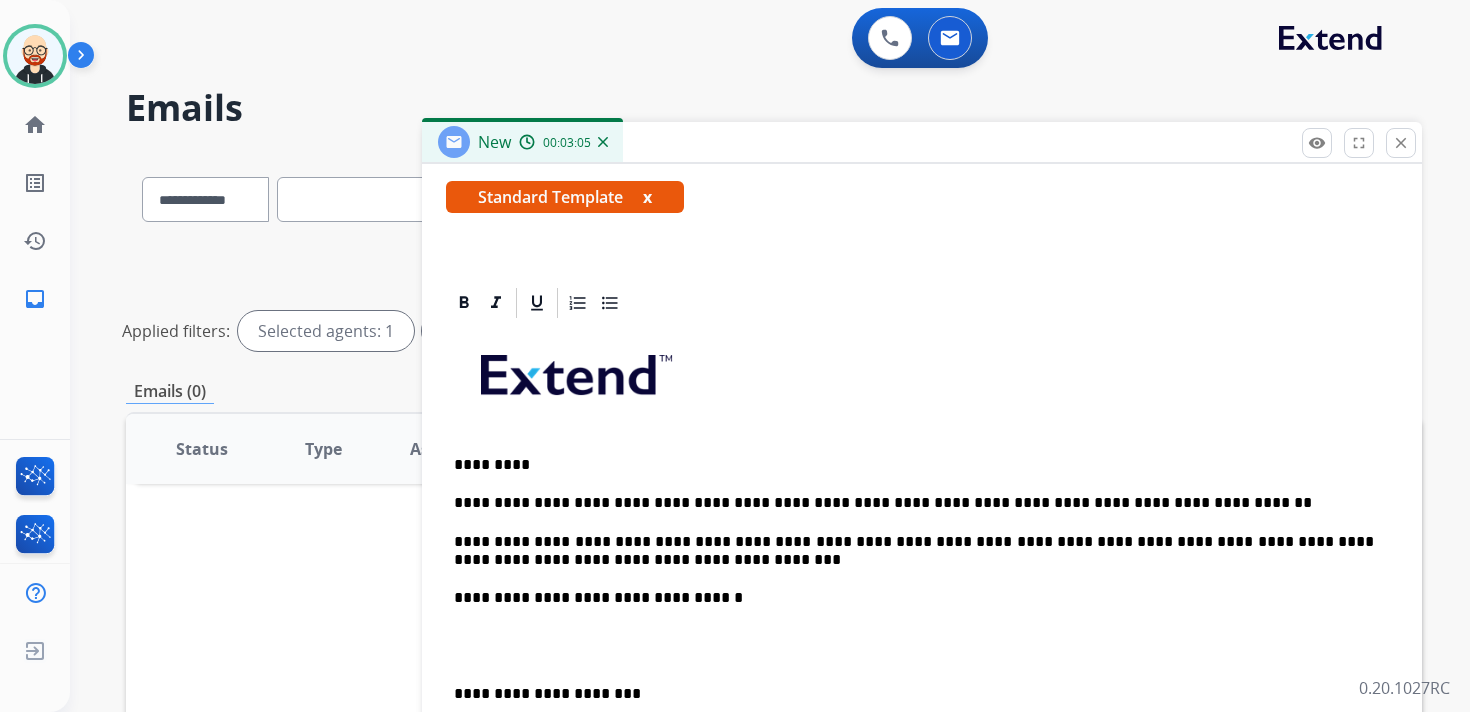 scroll, scrollTop: 357, scrollLeft: 0, axis: vertical 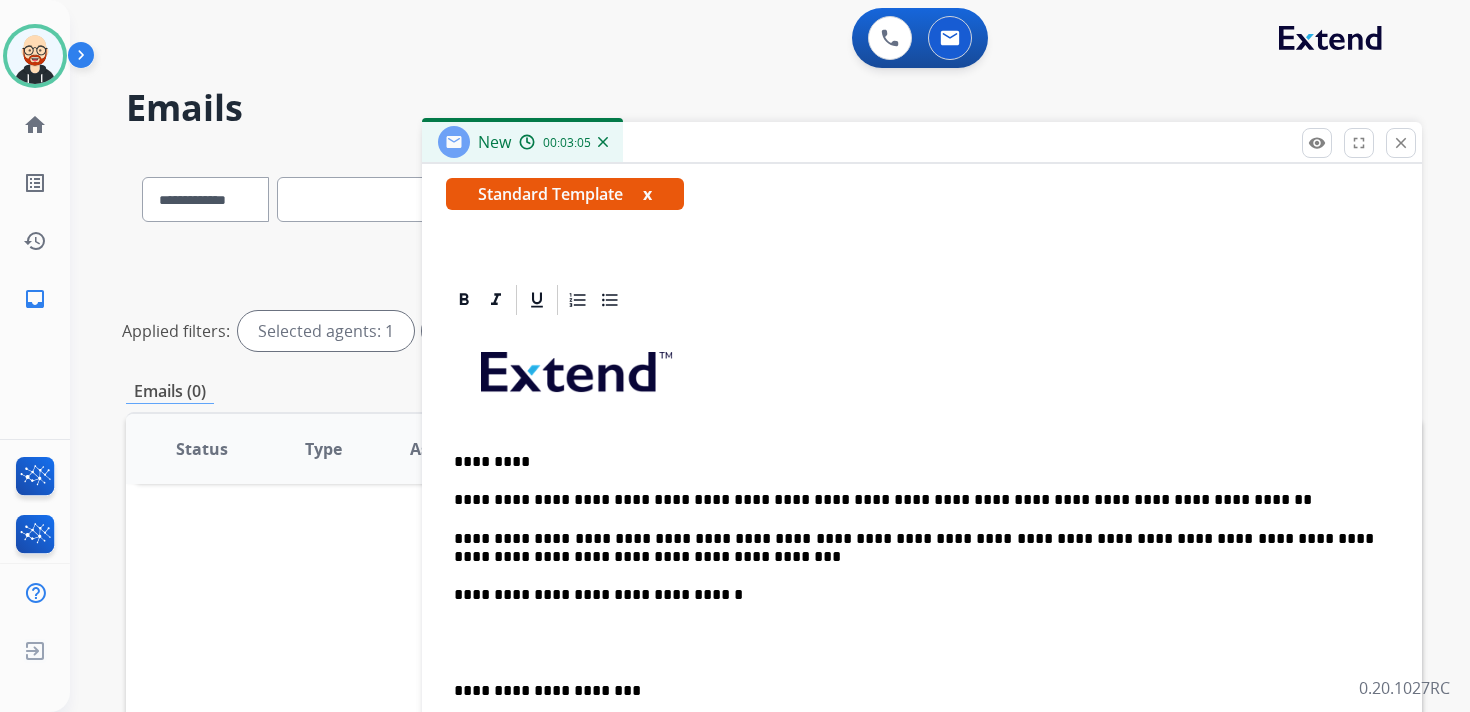 click on "**********" at bounding box center (922, 652) 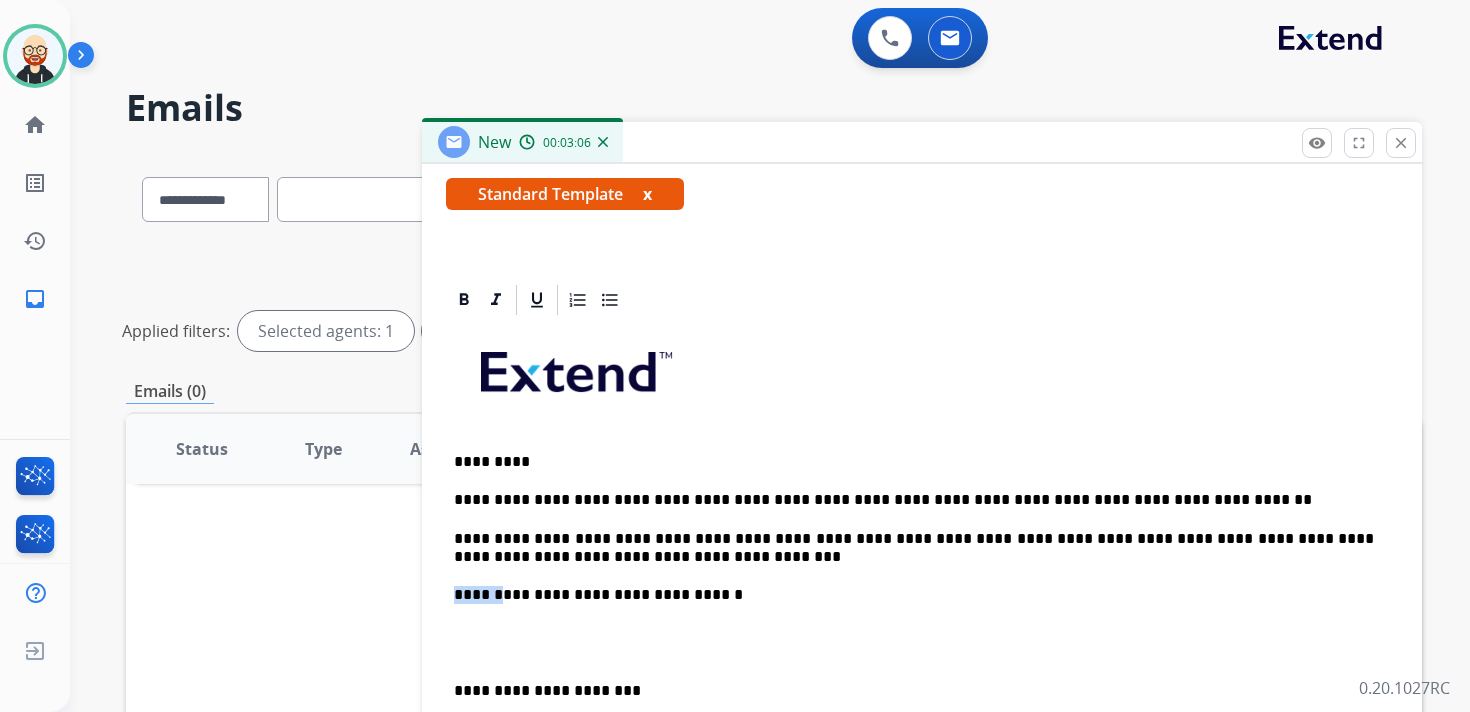 click on "**********" at bounding box center (922, 652) 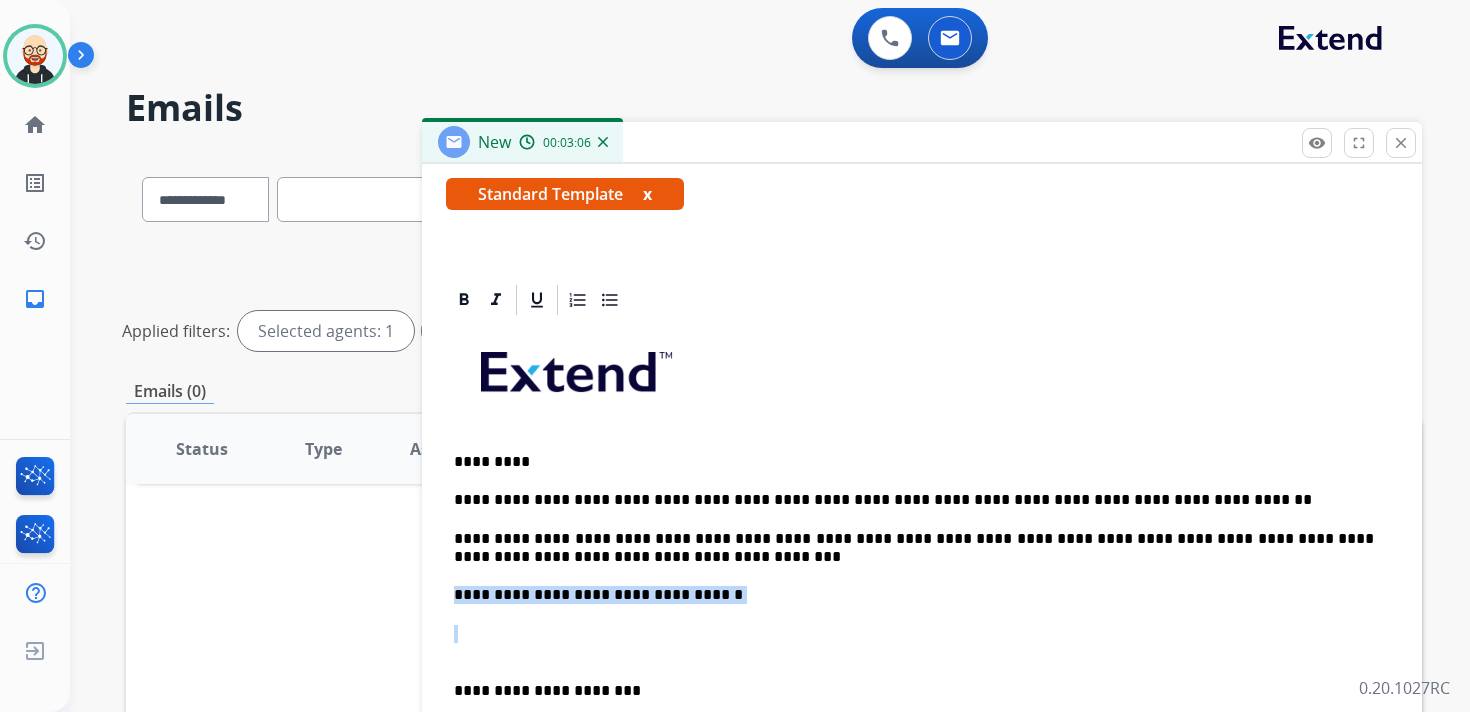 click on "**********" at bounding box center [922, 652] 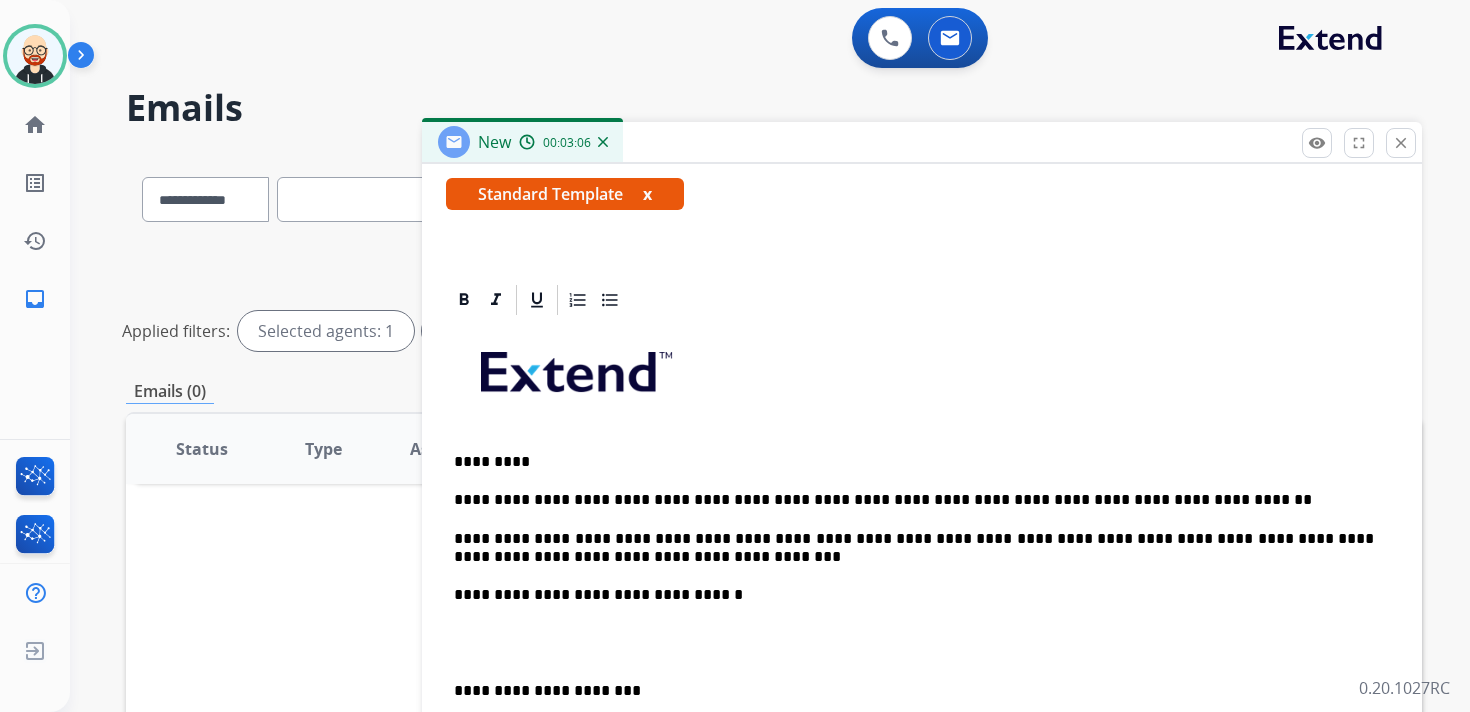 click on "**********" at bounding box center [914, 548] 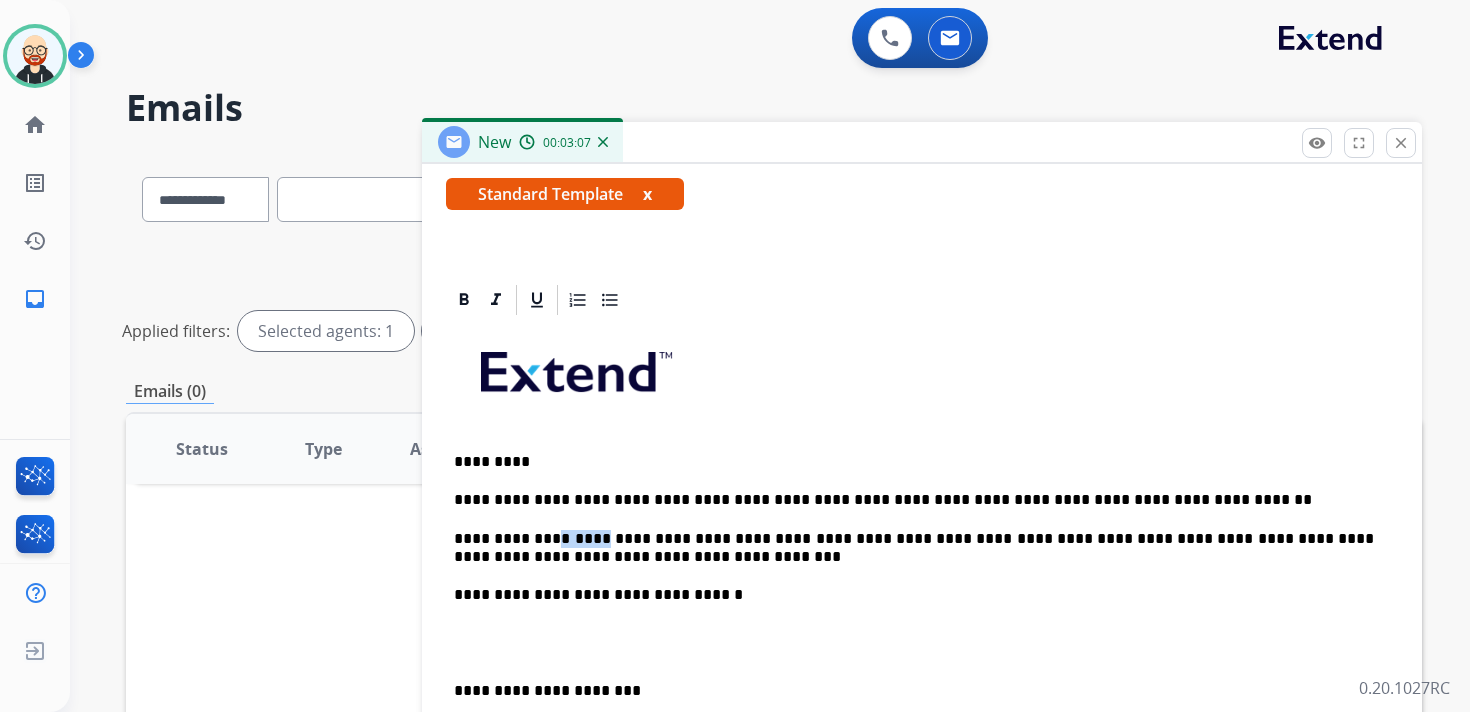 click on "**********" at bounding box center (914, 548) 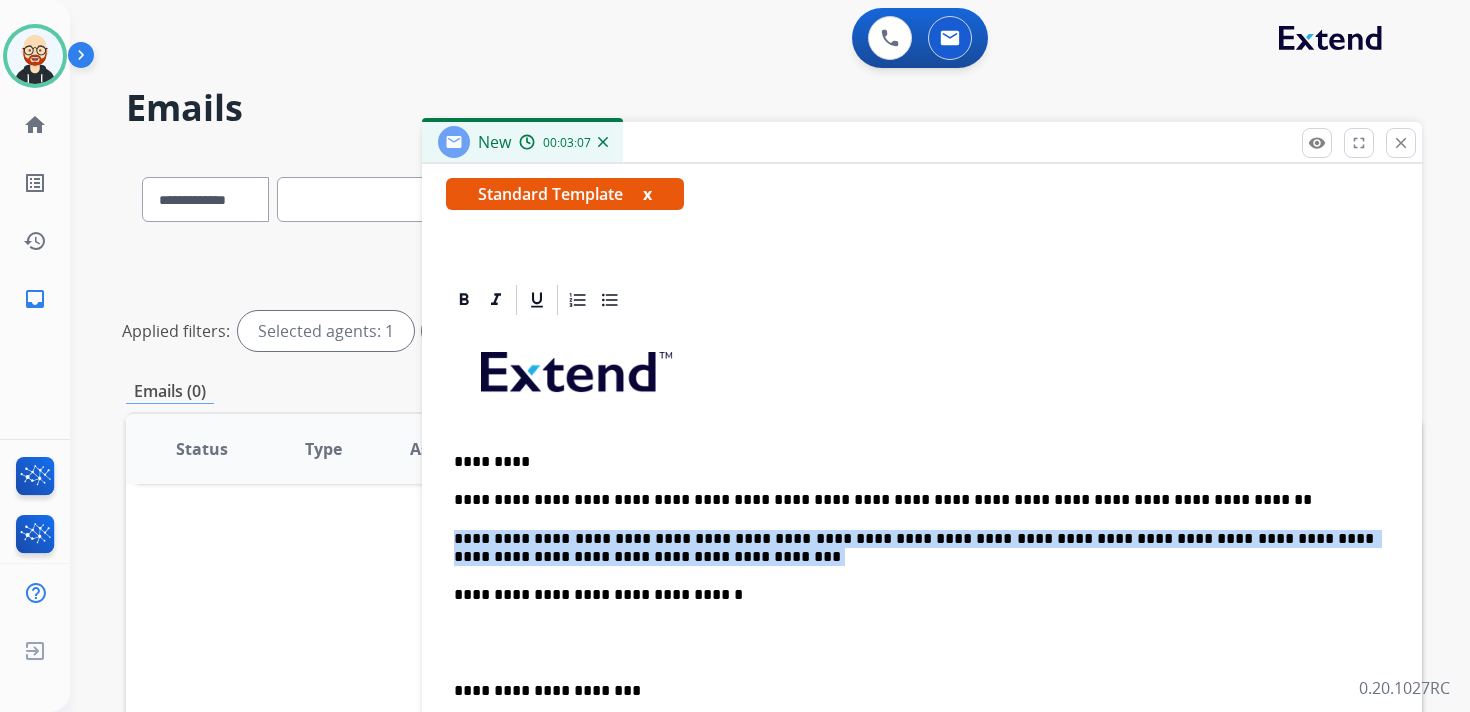 click on "**********" at bounding box center (914, 548) 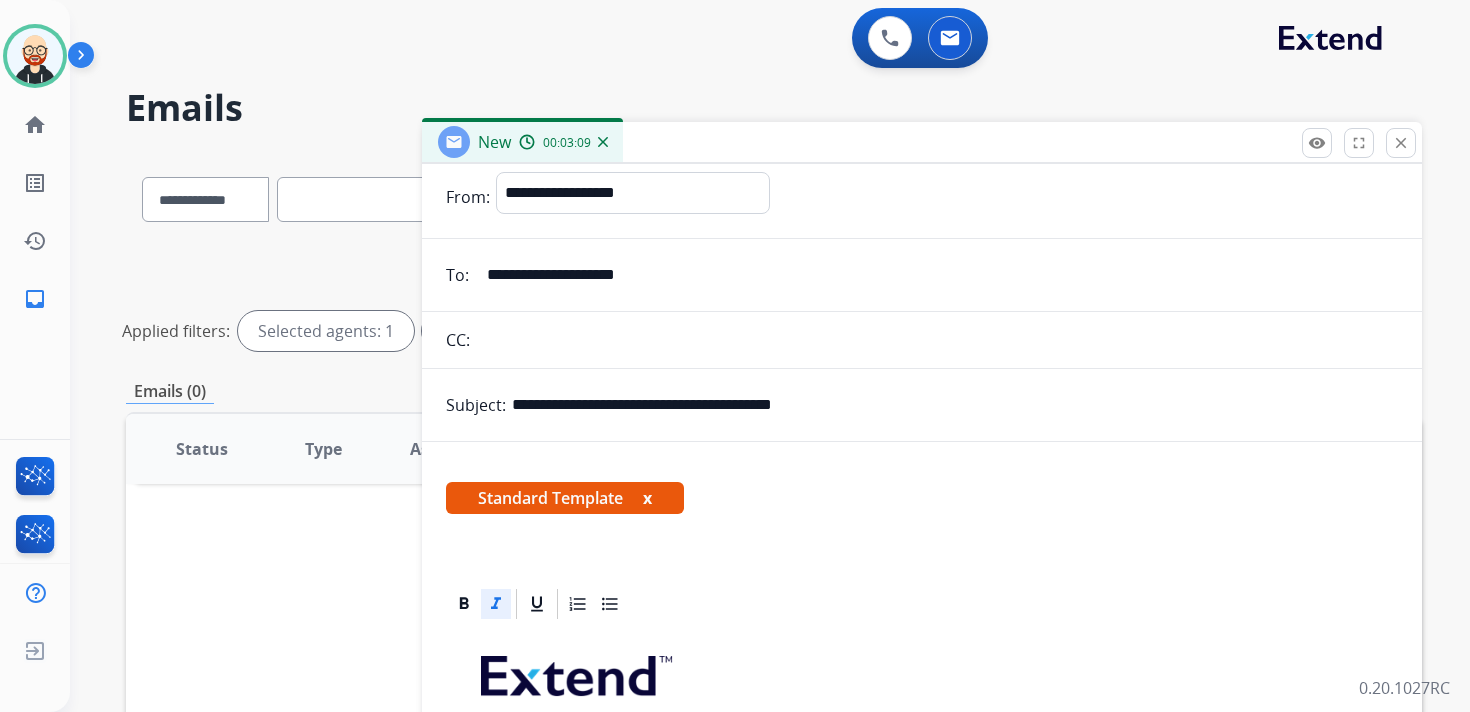 scroll, scrollTop: 0, scrollLeft: 0, axis: both 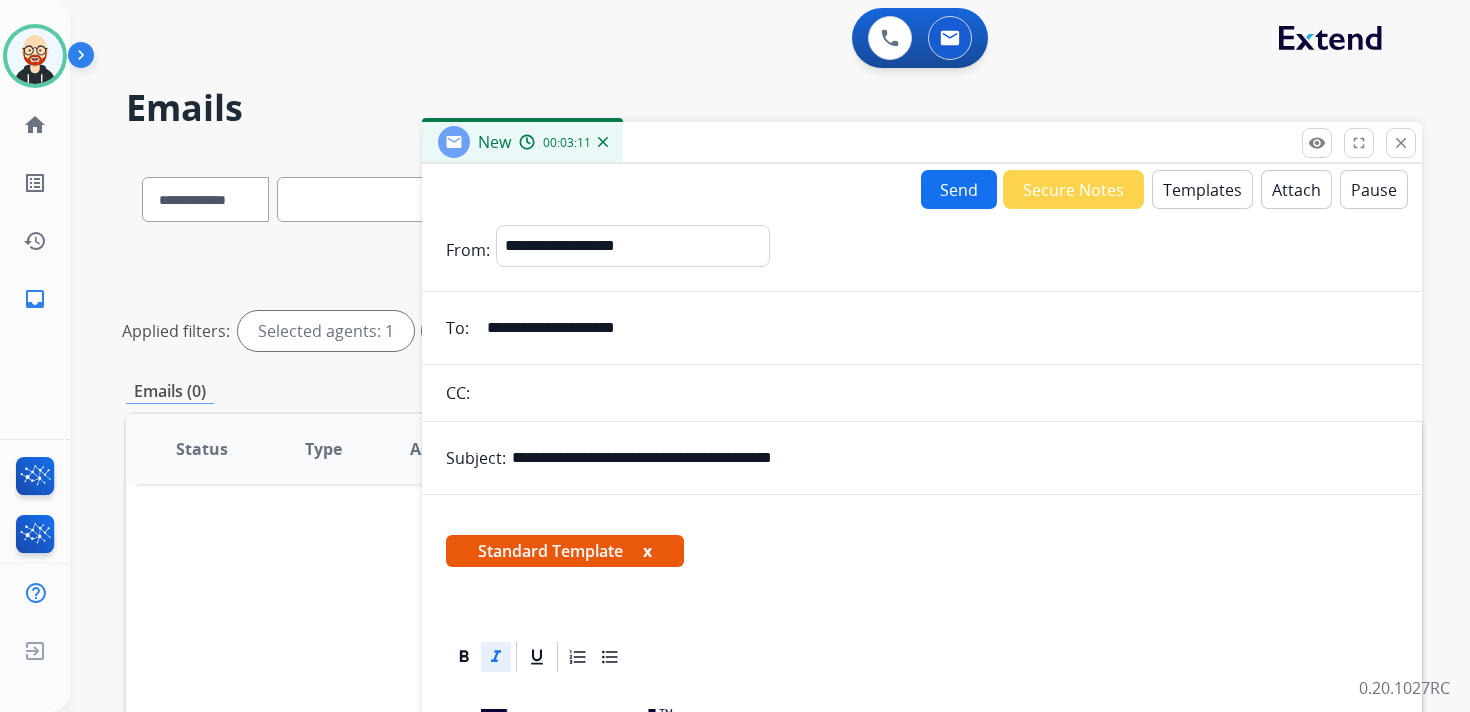 click on "Send" at bounding box center (959, 189) 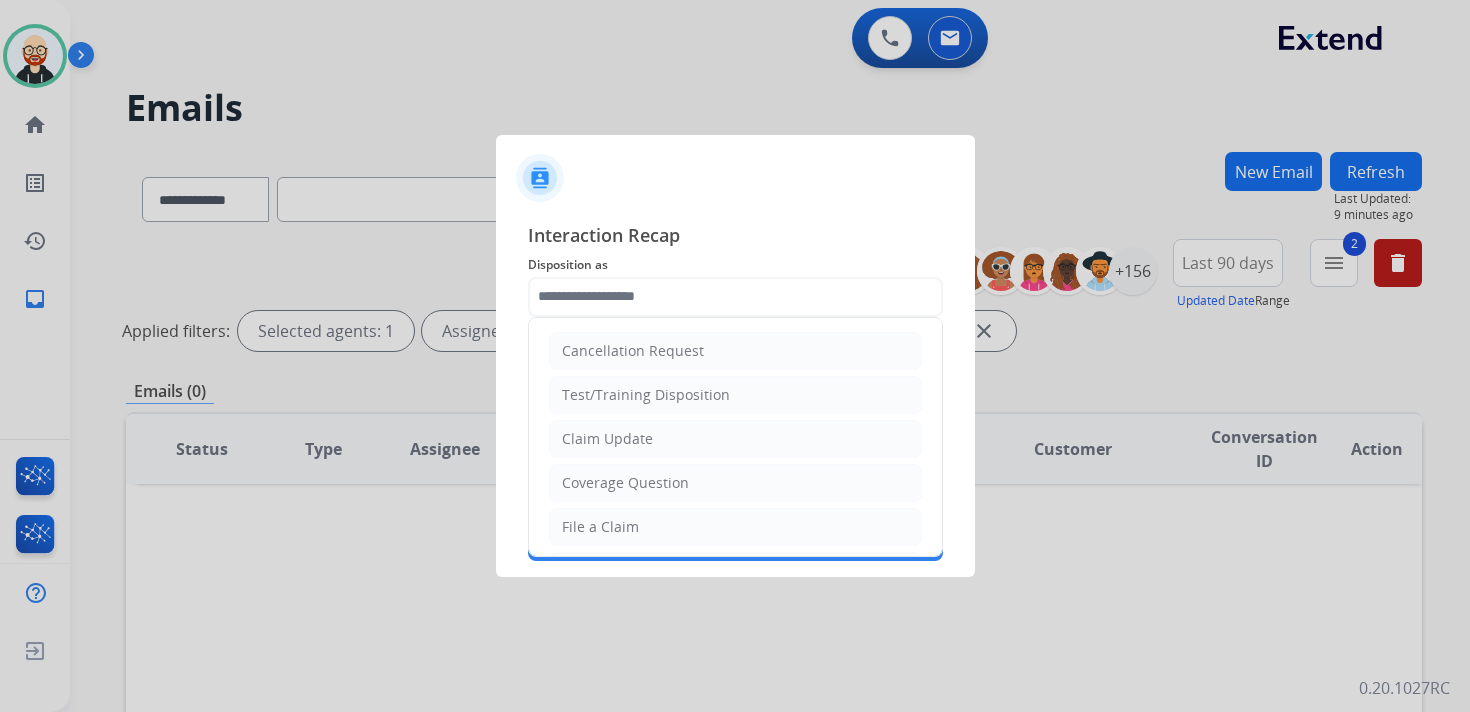 click 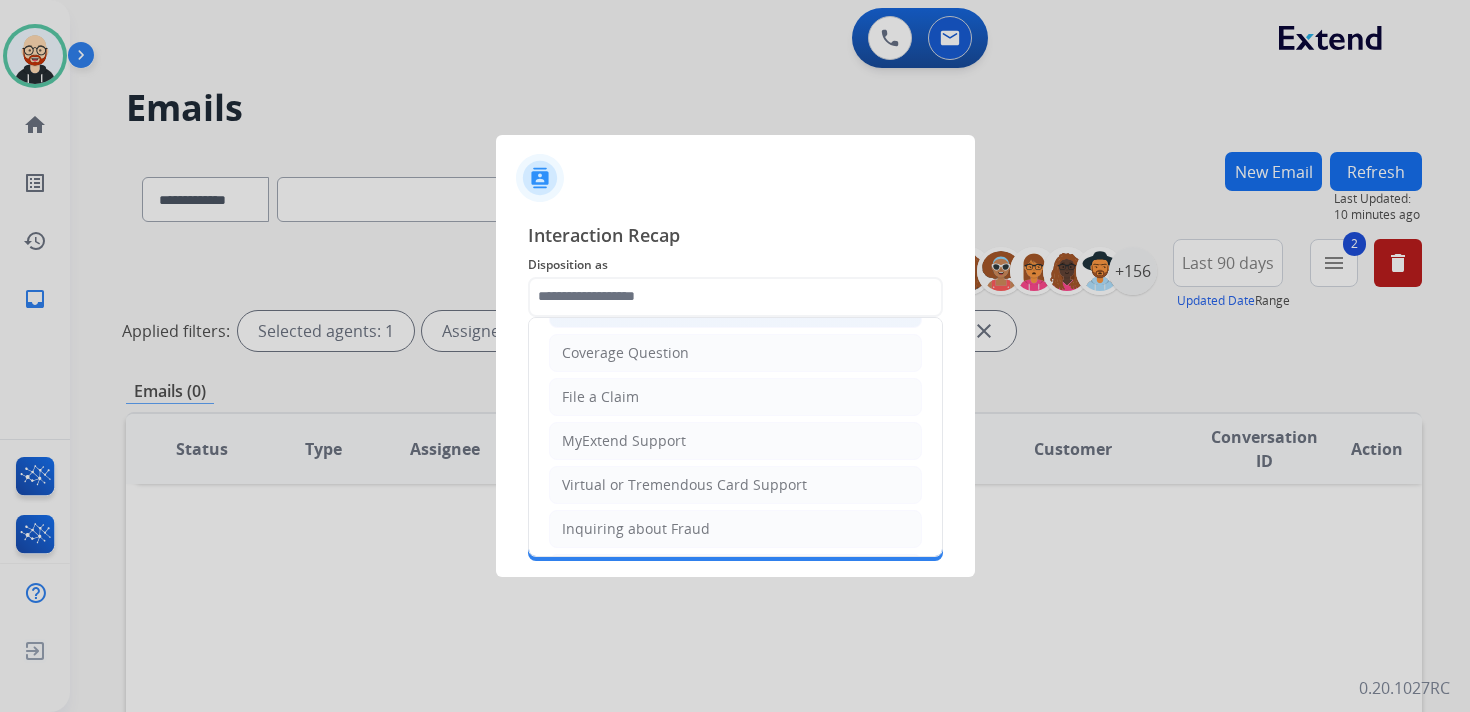 scroll, scrollTop: 300, scrollLeft: 0, axis: vertical 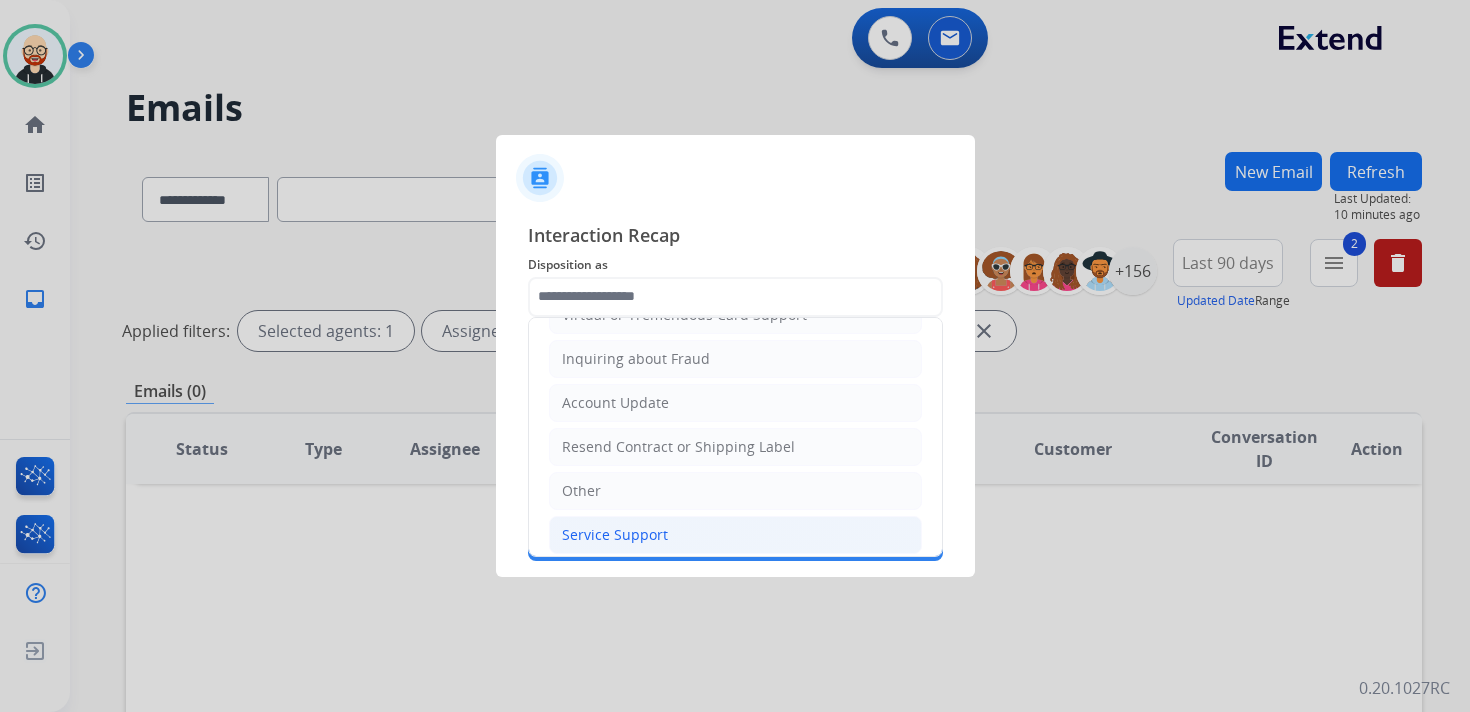 click on "Service Support" 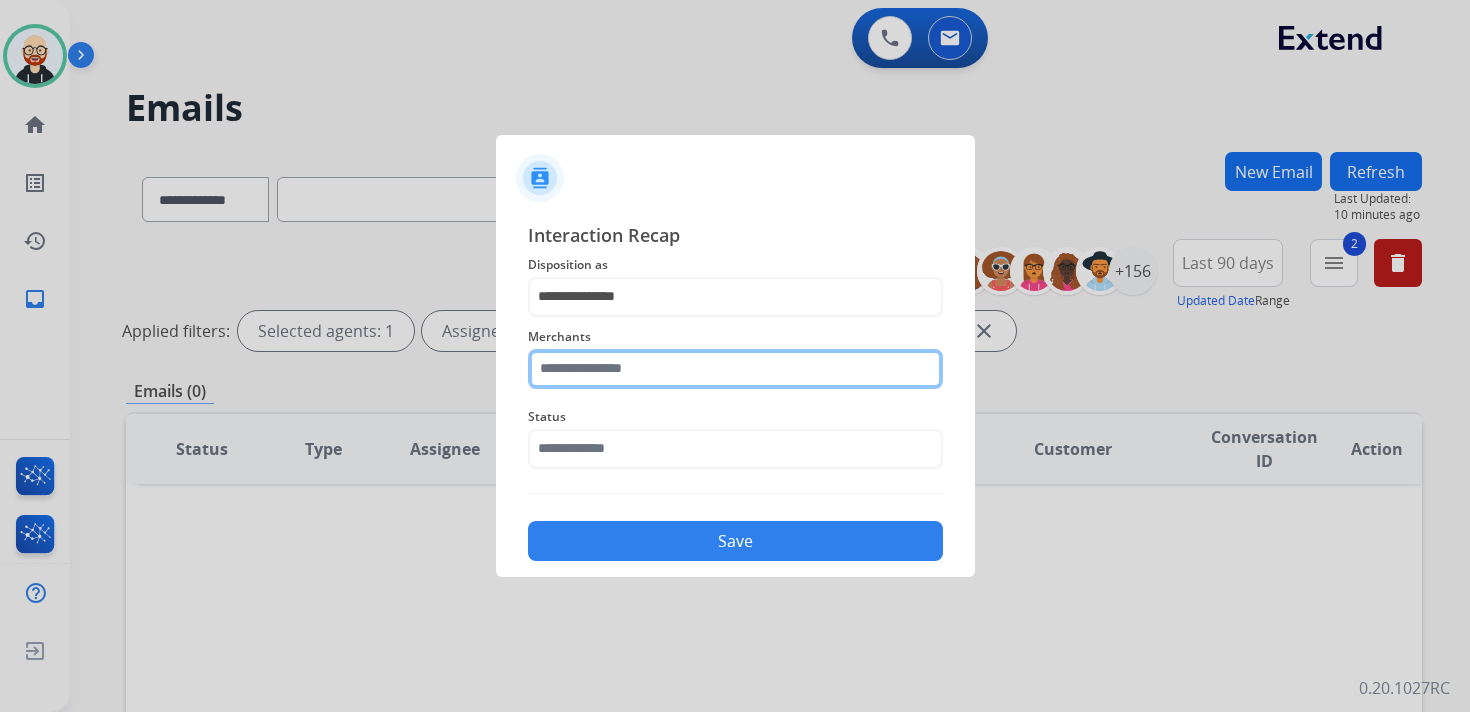 click 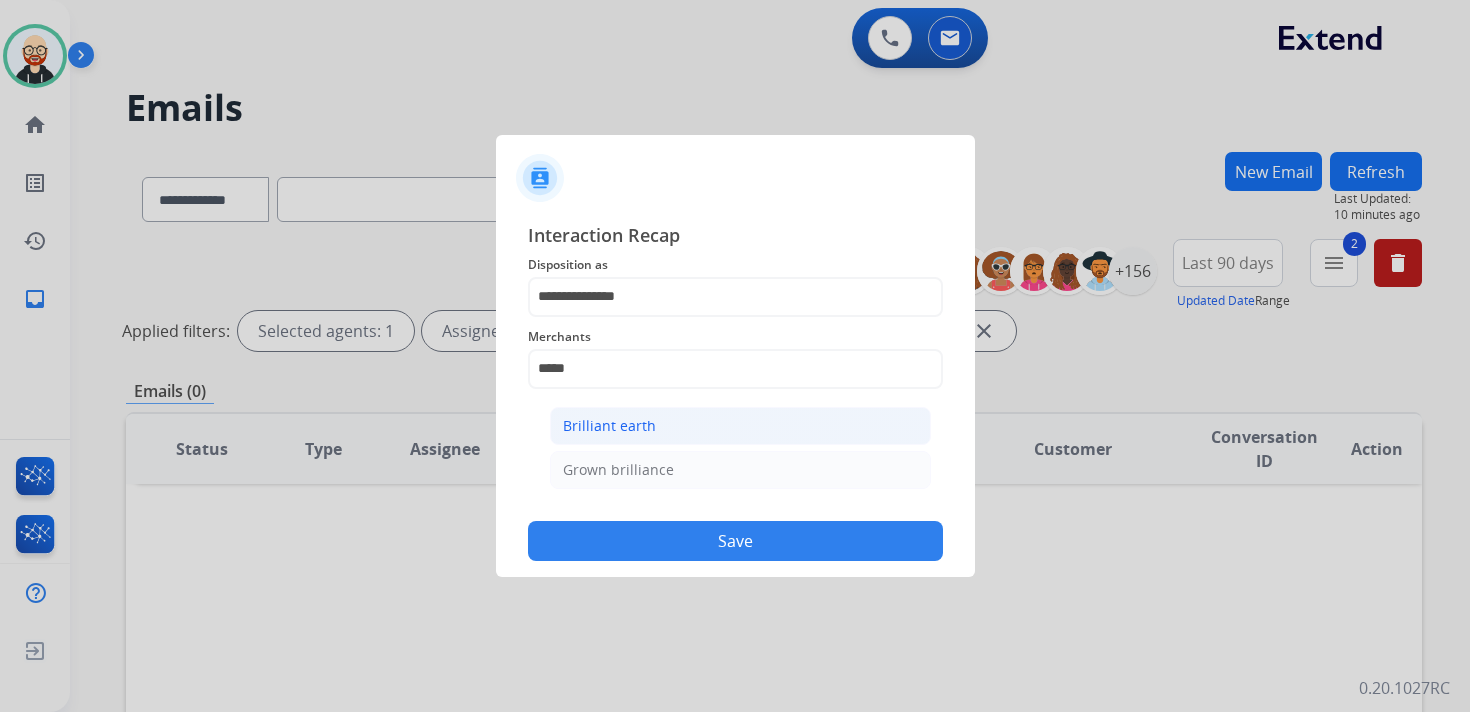 click on "Brilliant earth" 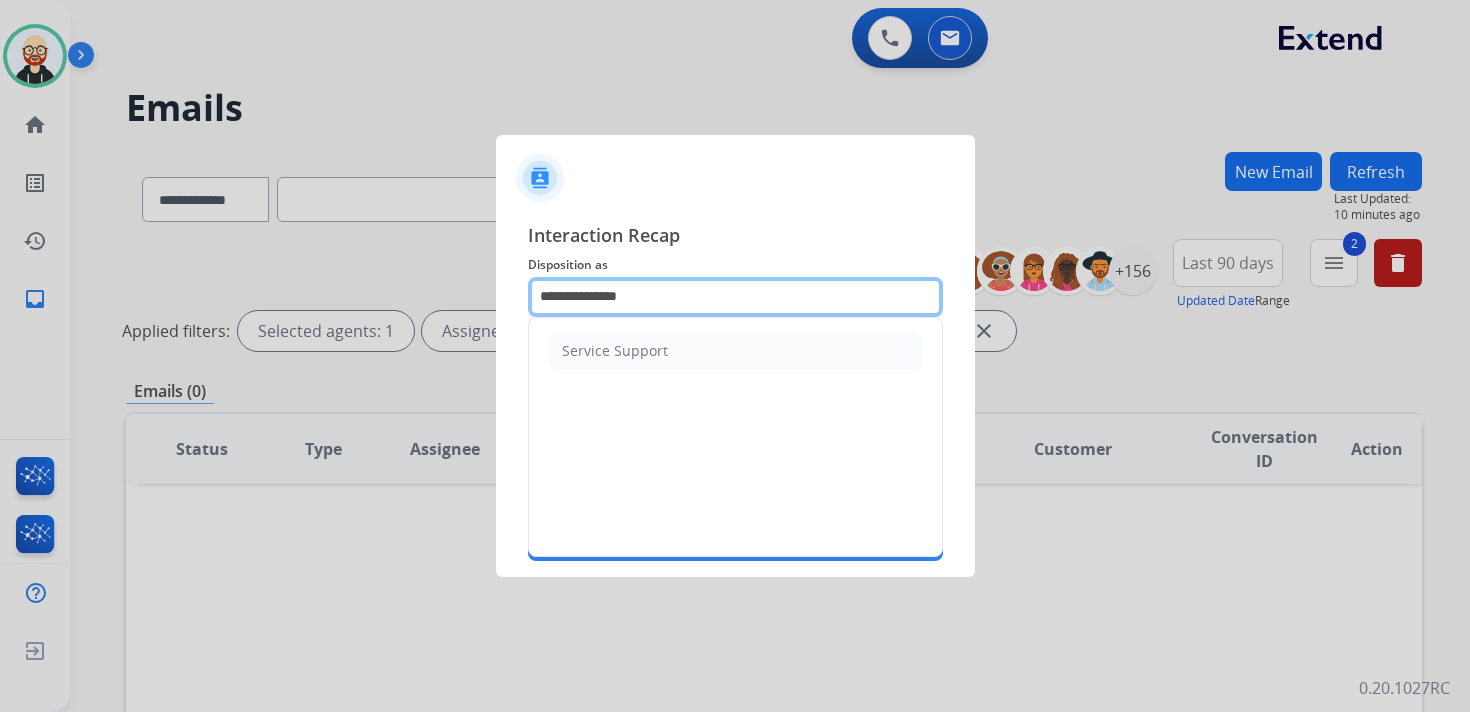 click on "**********" 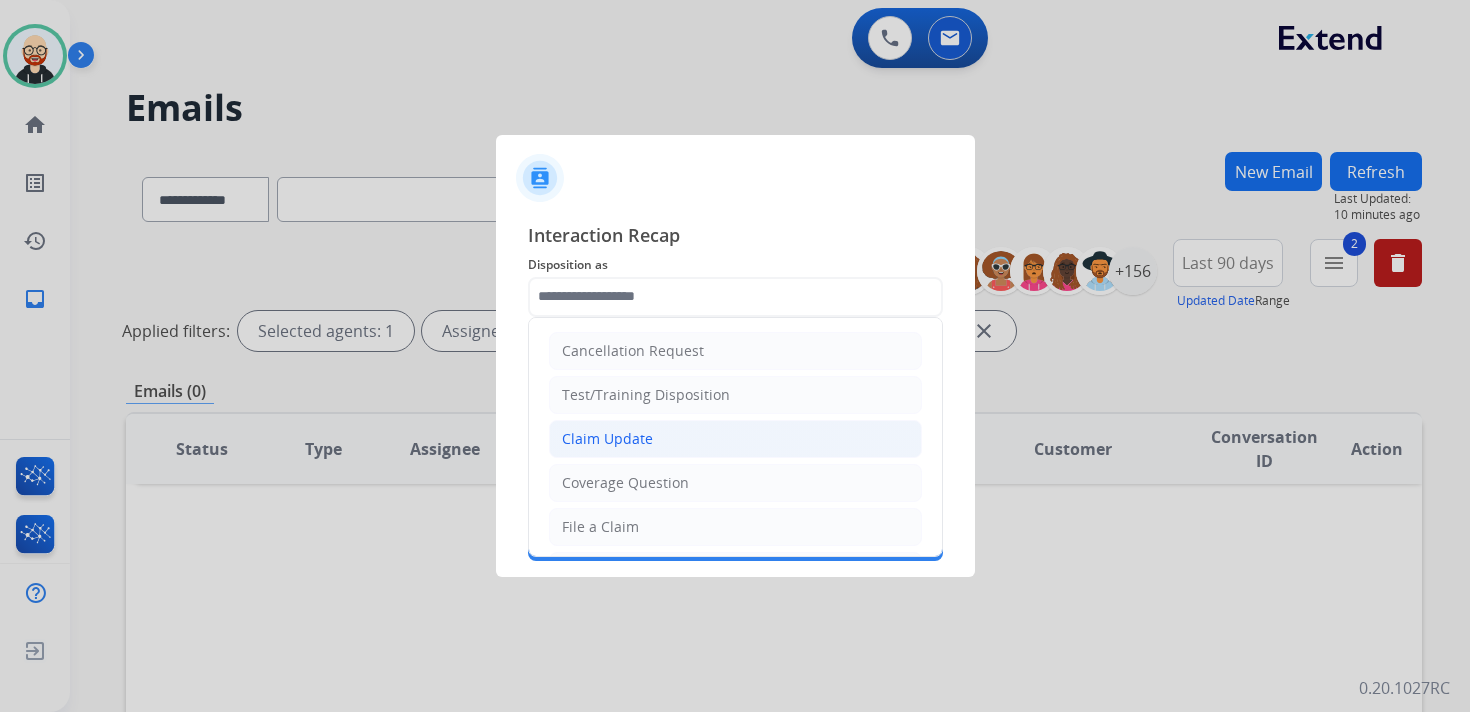 click on "Claim Update" 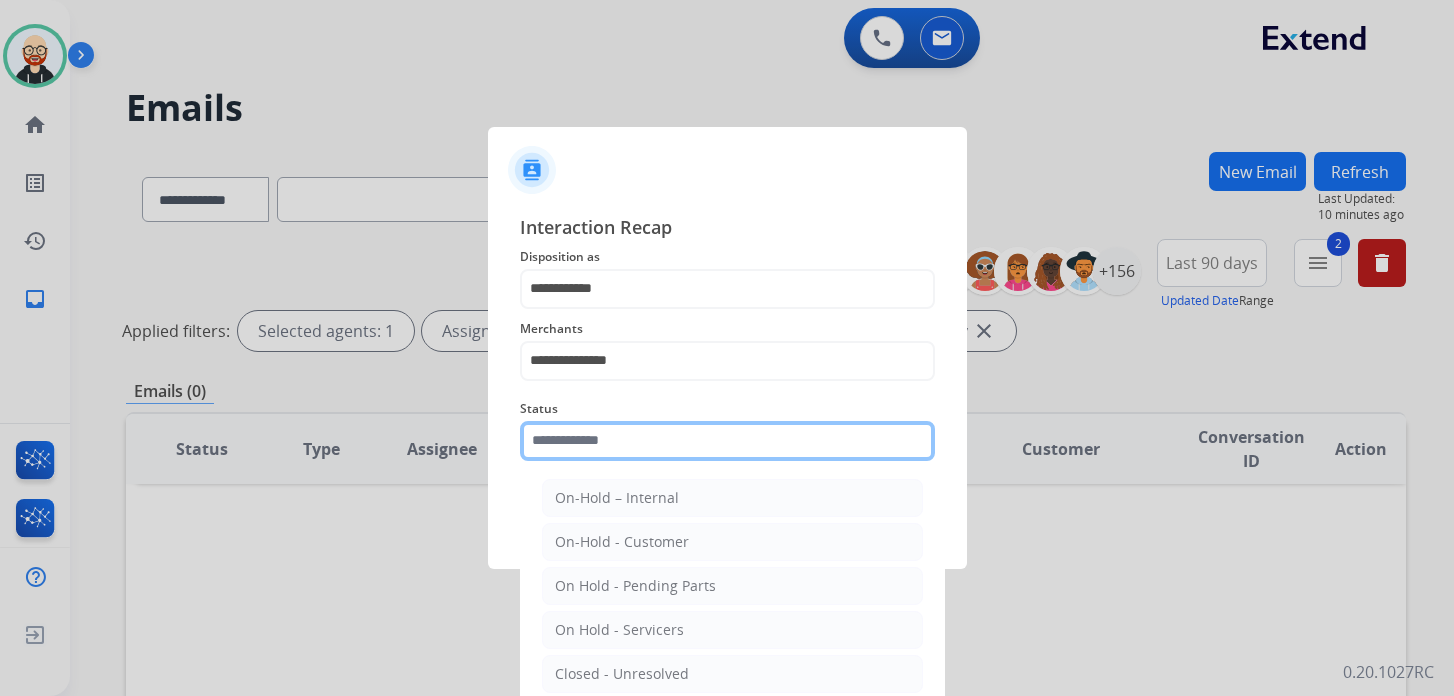 click 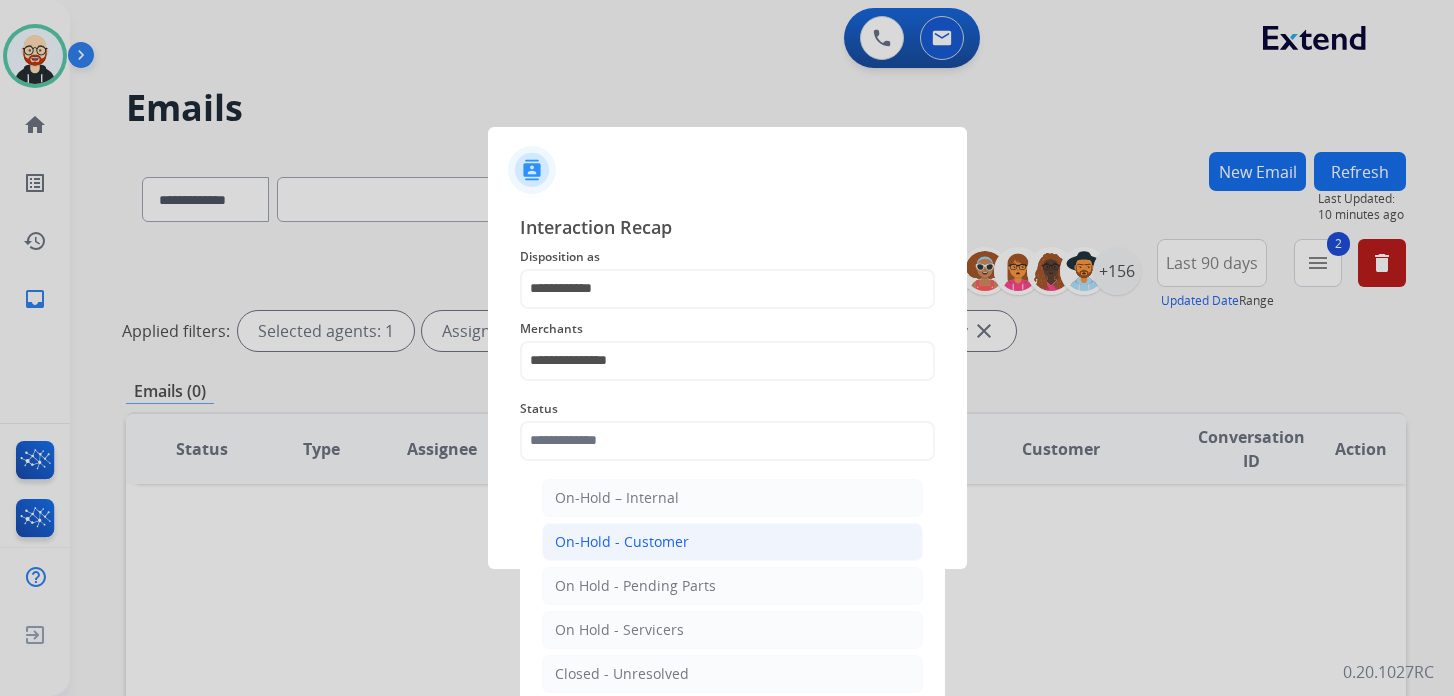 click on "On-Hold – Internal   On-Hold - Customer   On Hold - Pending Parts   On Hold - Servicers   Closed - Unresolved   Closed – Solved   Closed – Merchant Transfer   New - Initial   New - Reply" 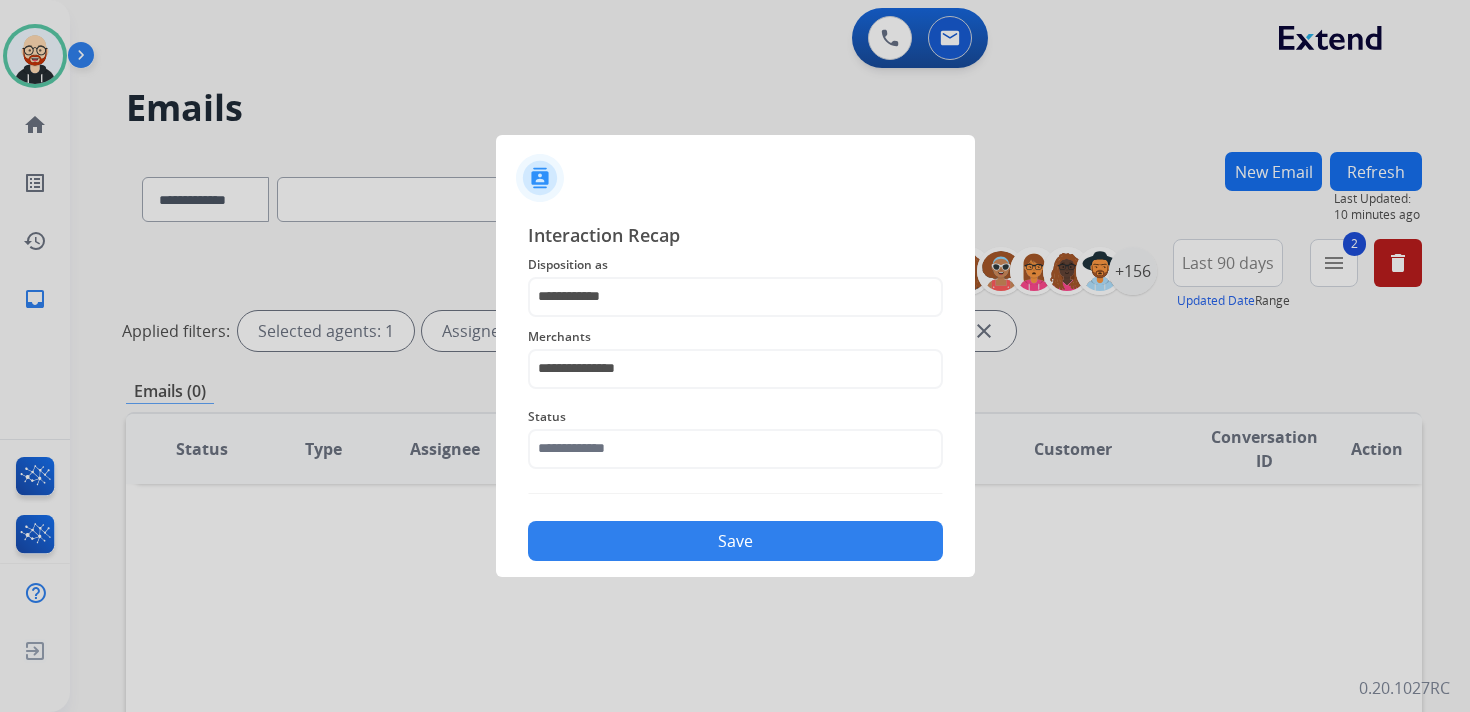 click on "Save" 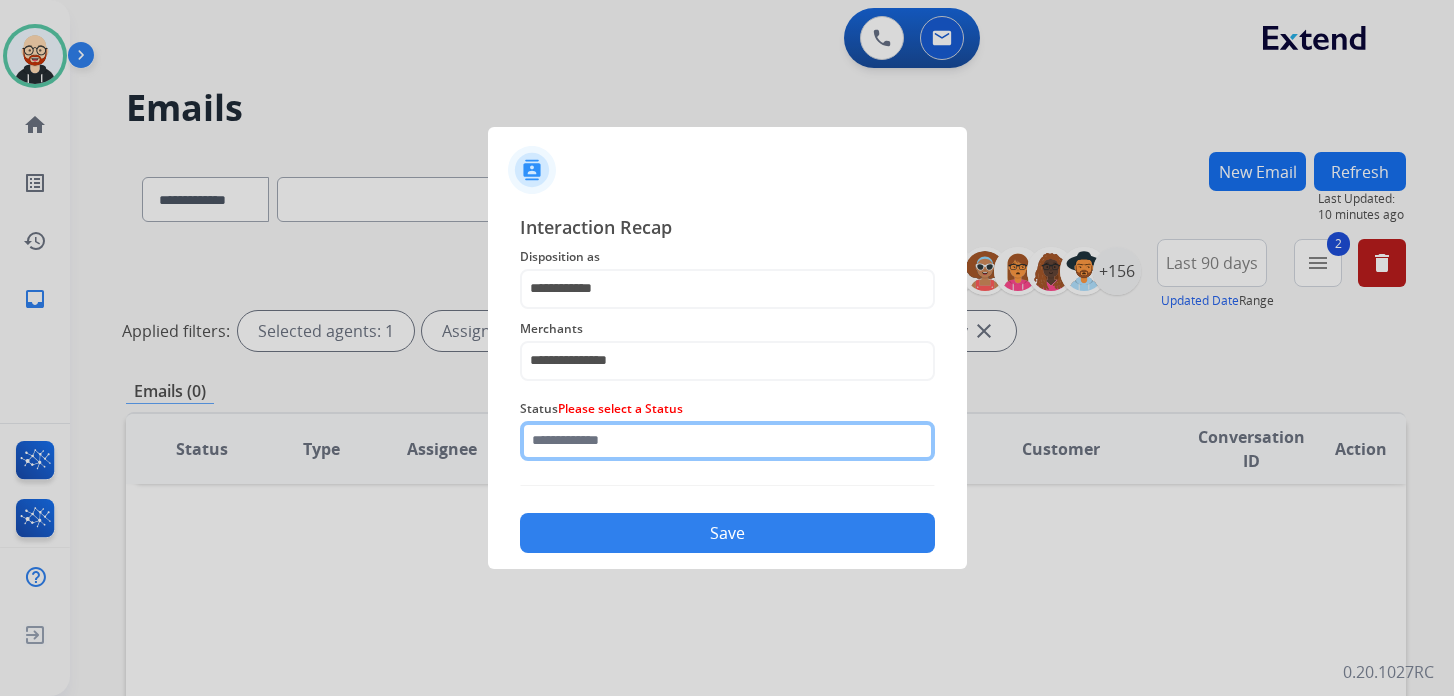 click 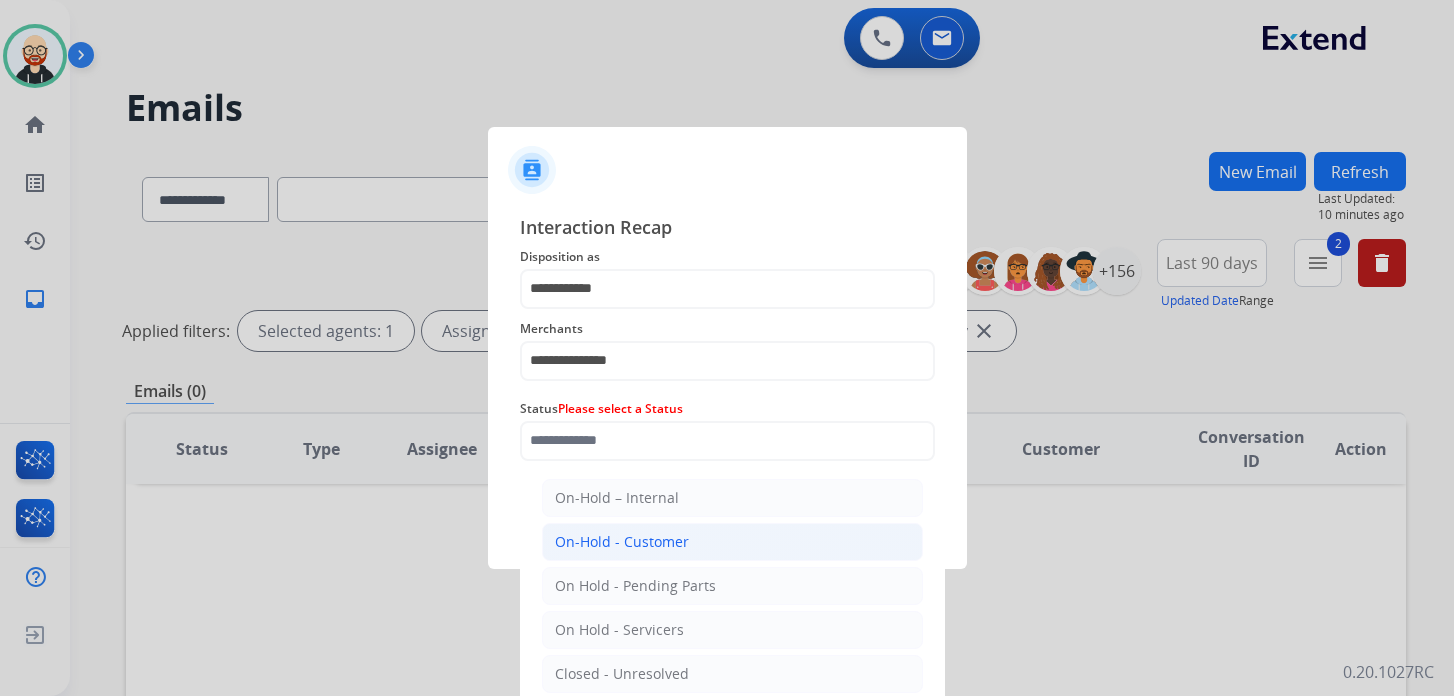 click on "On-Hold - Customer" 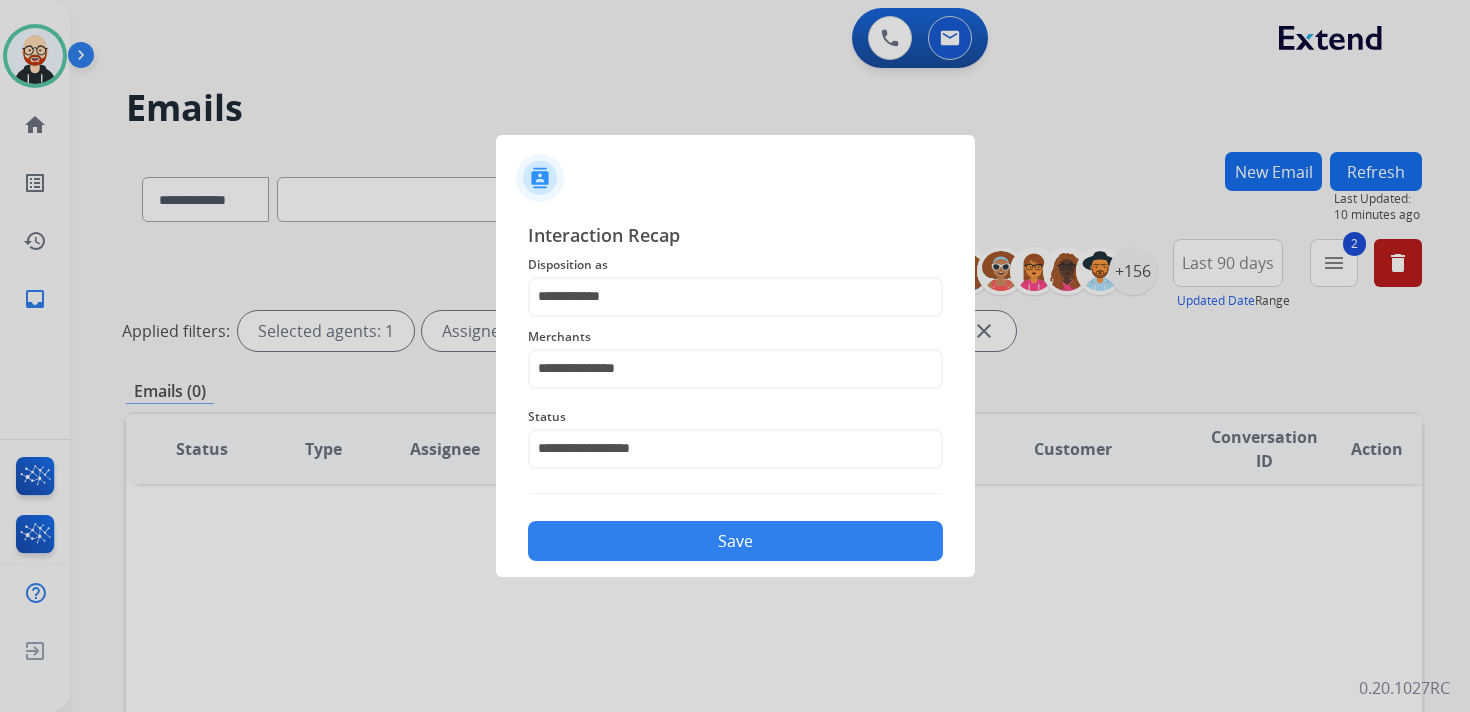 click on "Save" 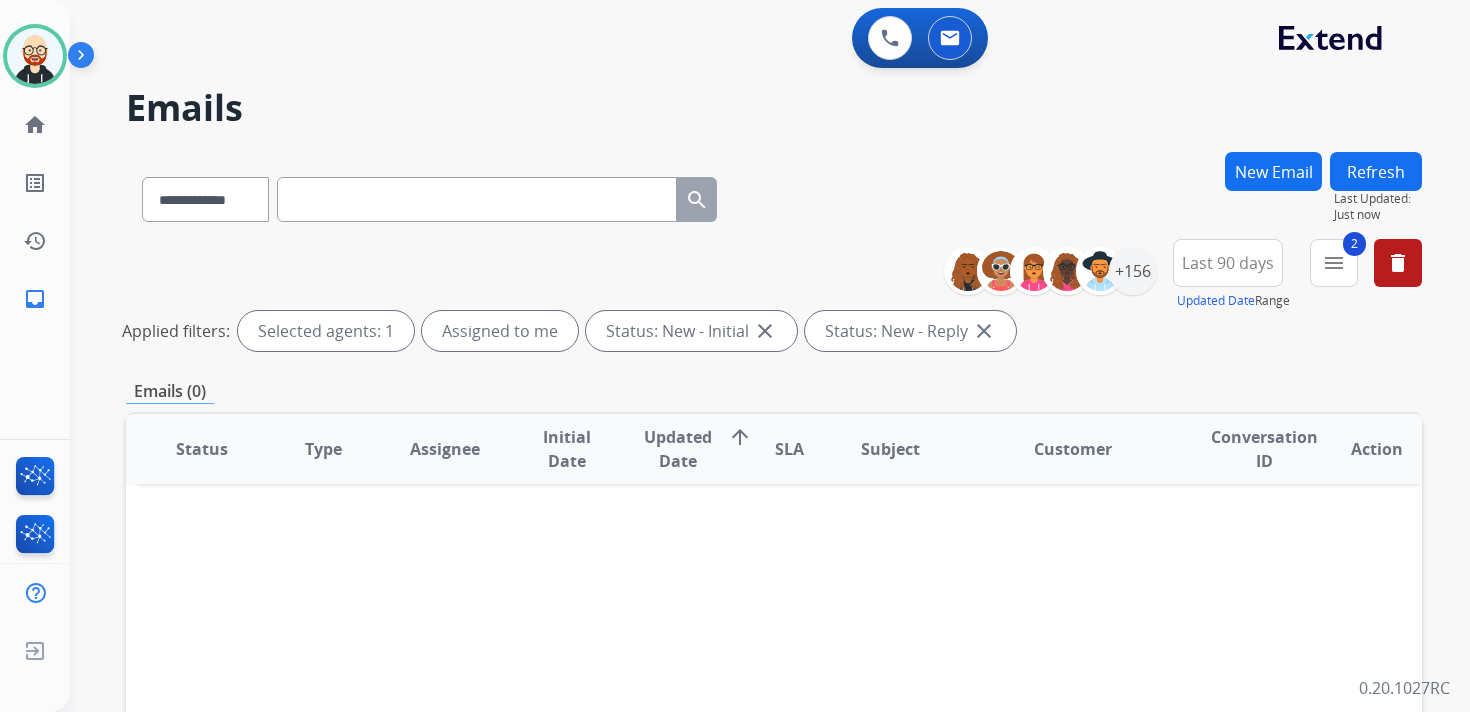 click at bounding box center [477, 199] 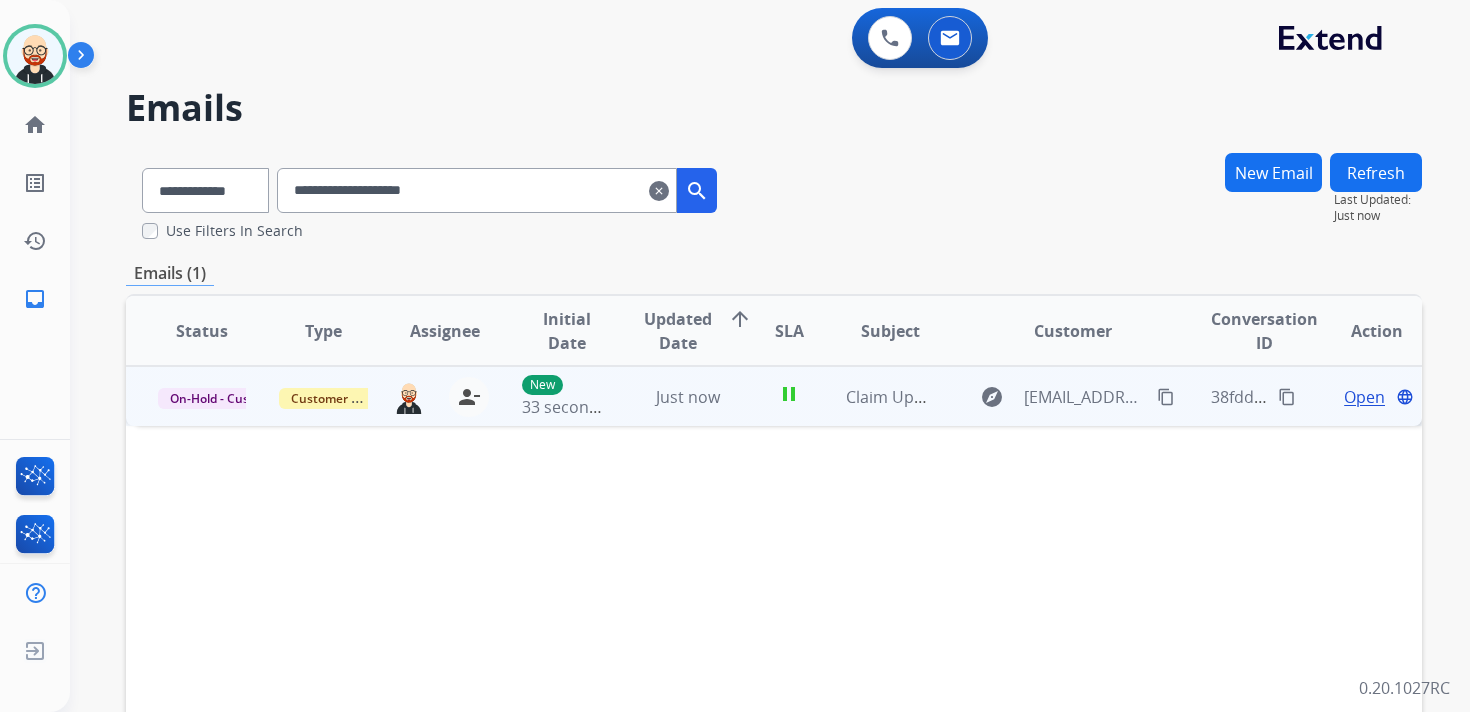 click on "content_copy" at bounding box center [1287, 397] 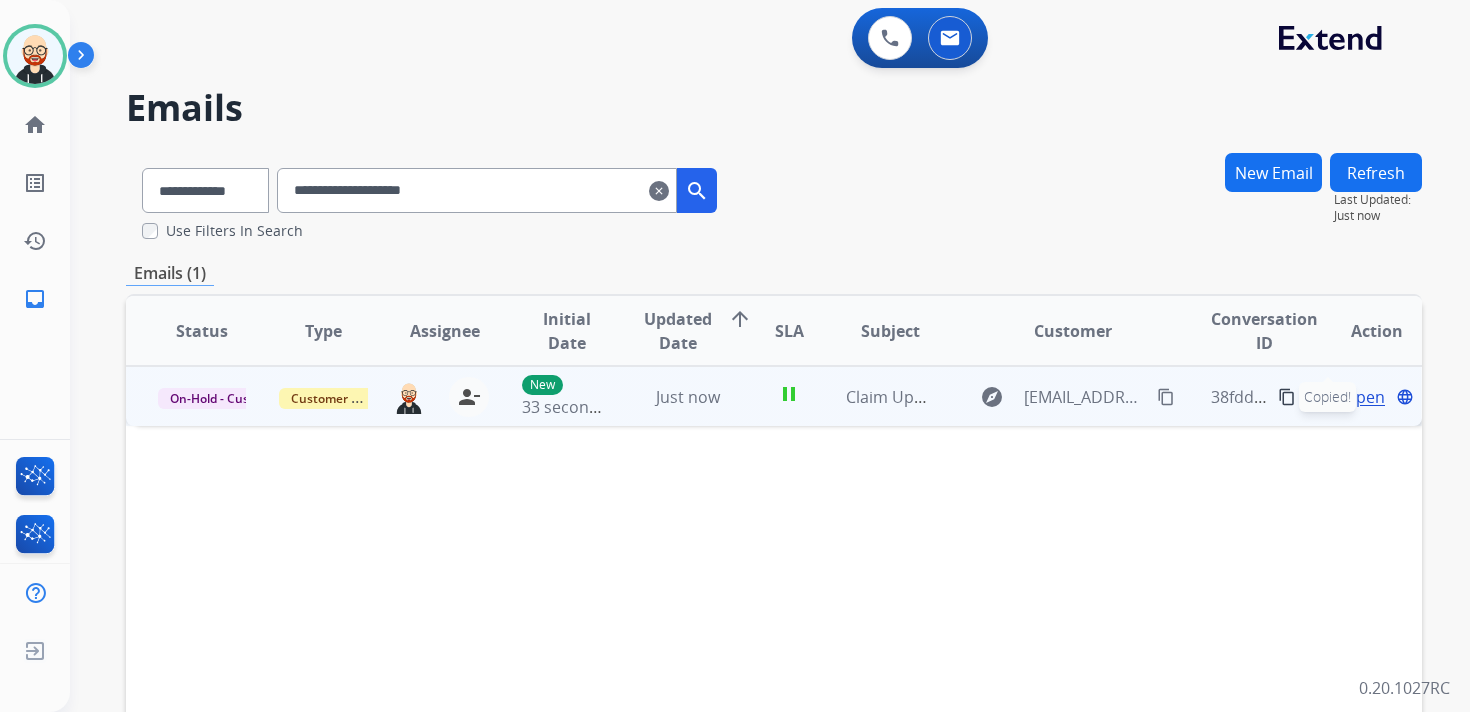 click on "content_copy" at bounding box center [1287, 397] 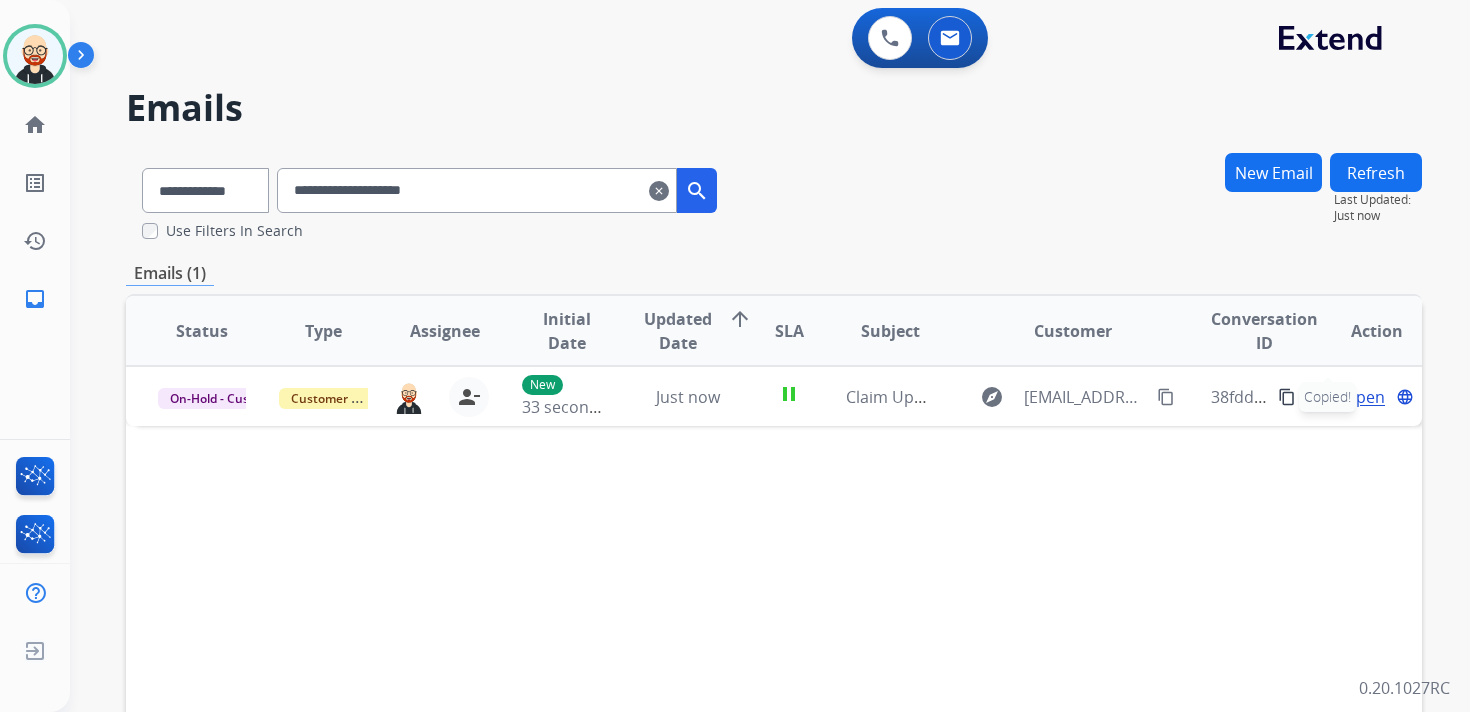 click on "clear" at bounding box center [659, 191] 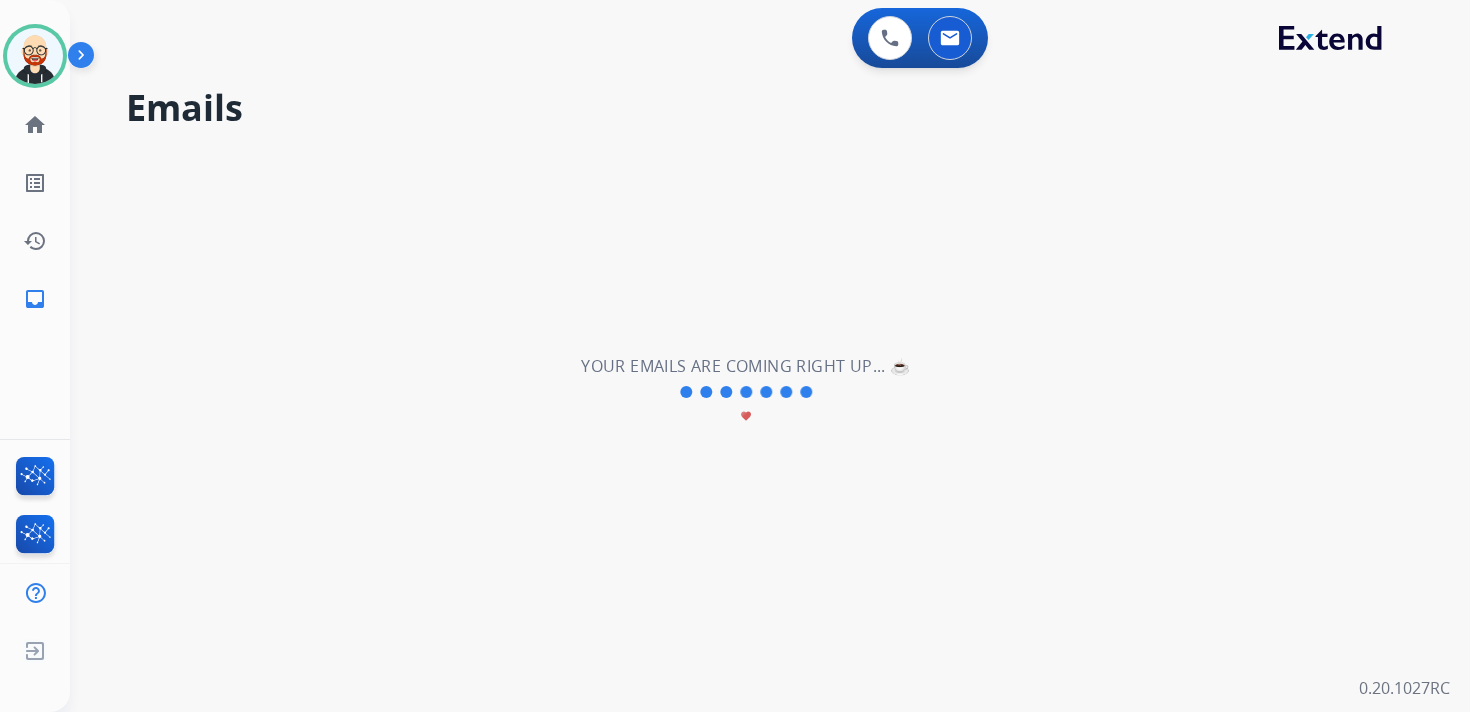 type 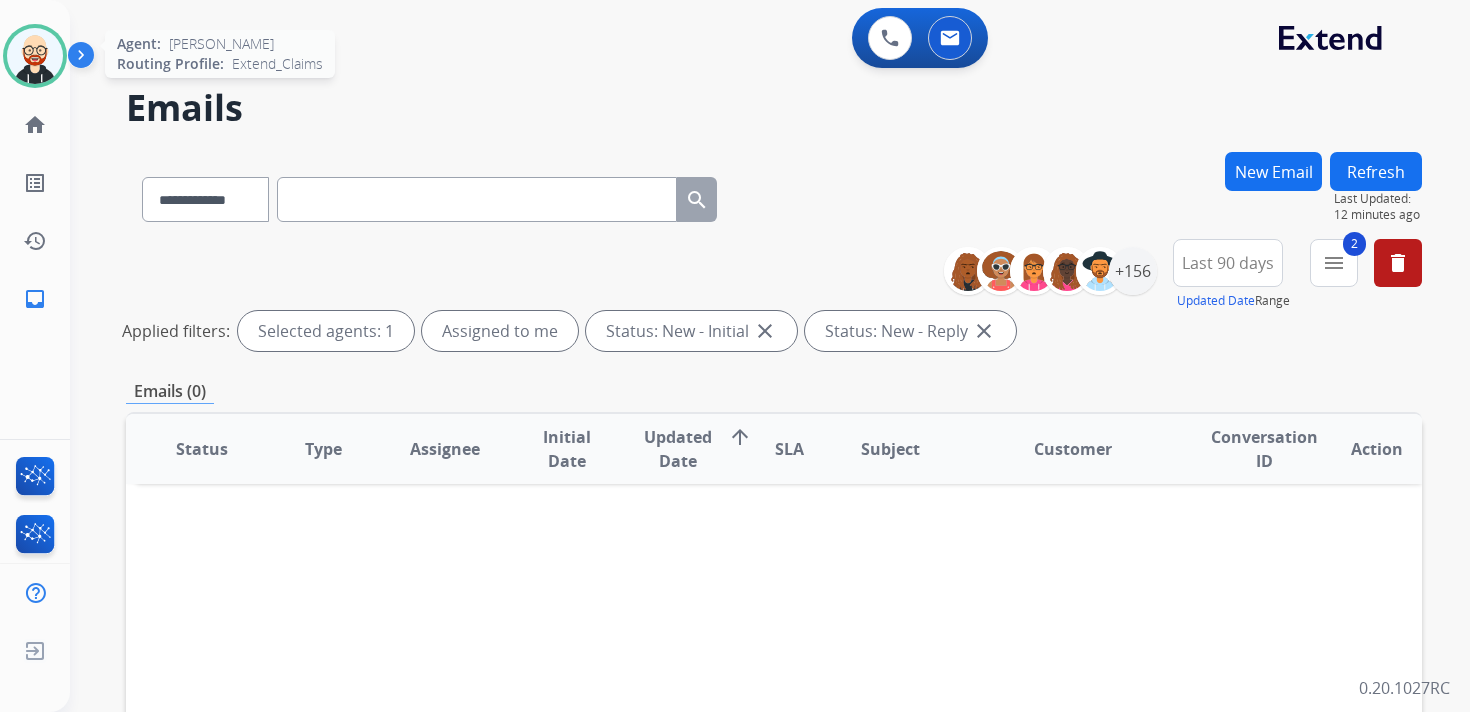 click at bounding box center [35, 56] 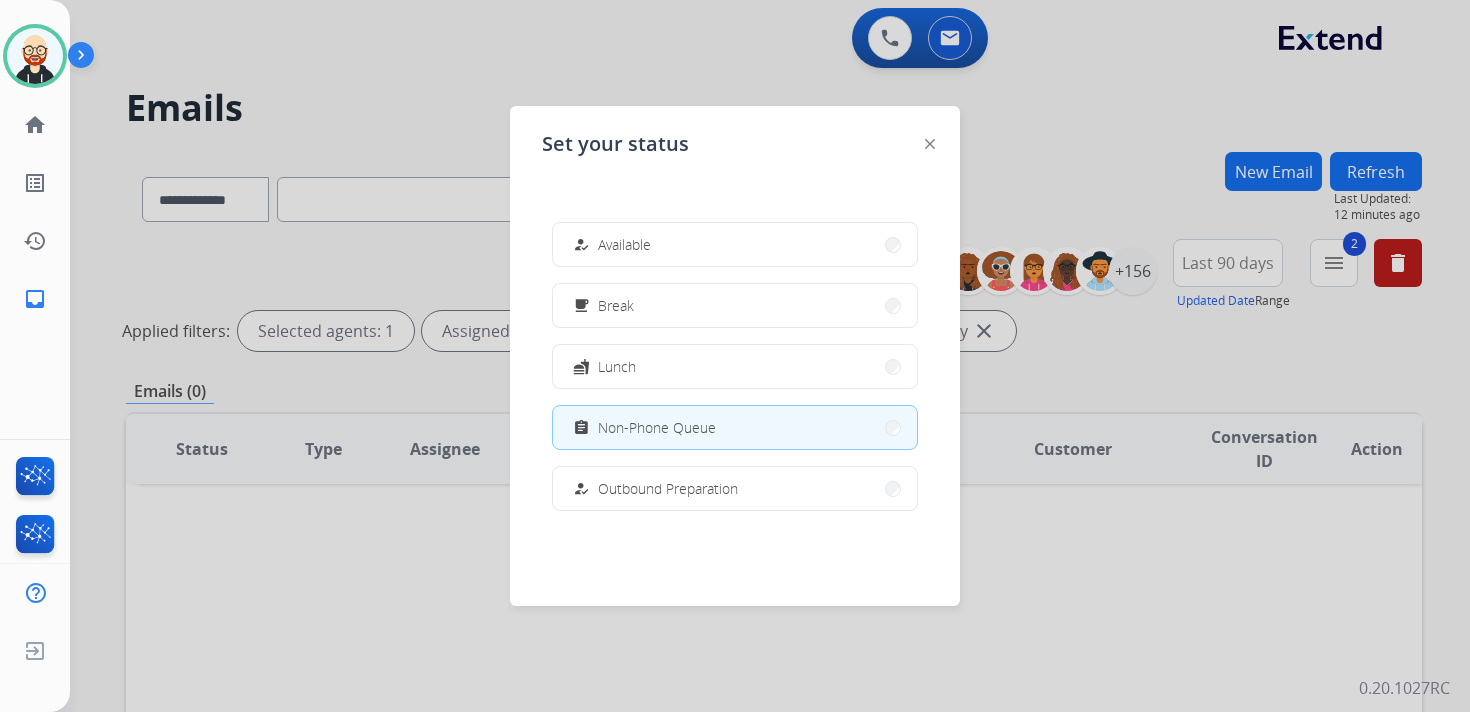 scroll, scrollTop: 377, scrollLeft: 0, axis: vertical 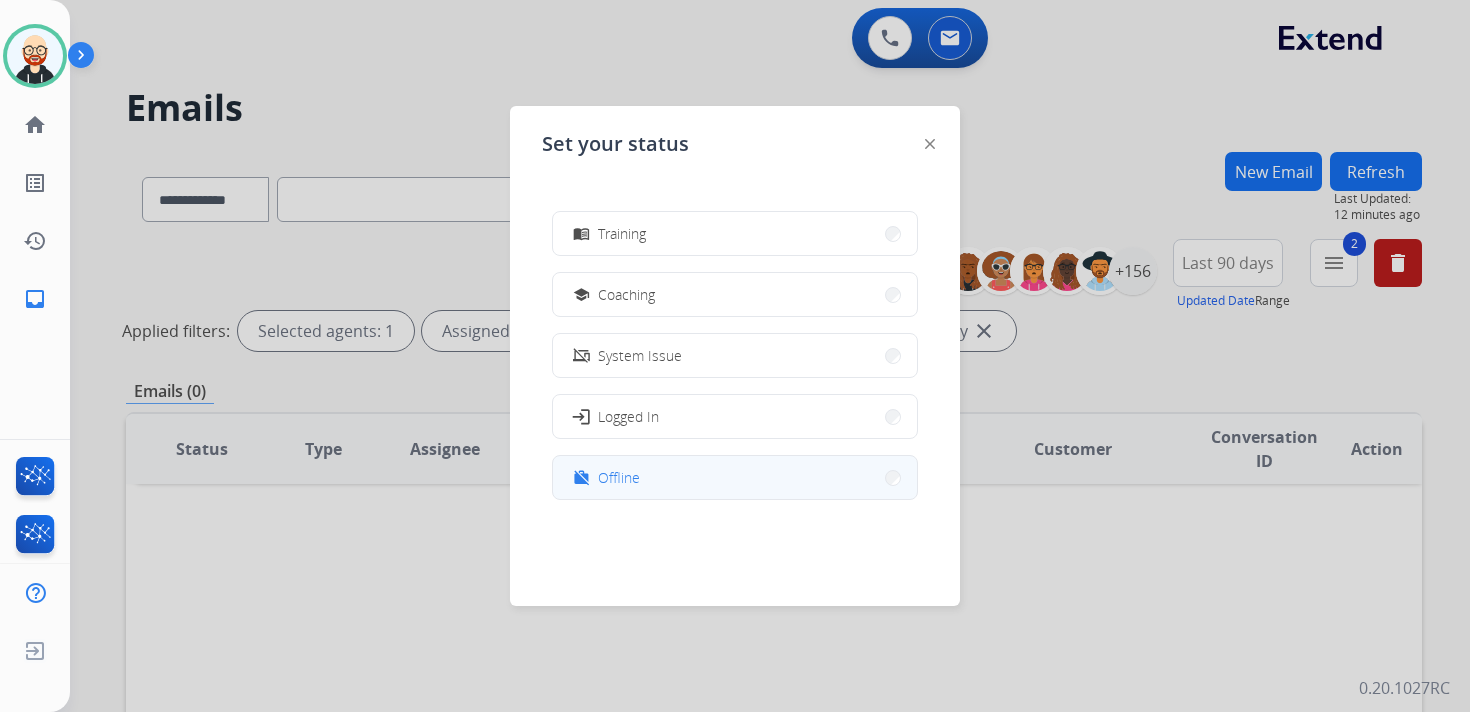 click on "Offline" at bounding box center (619, 477) 